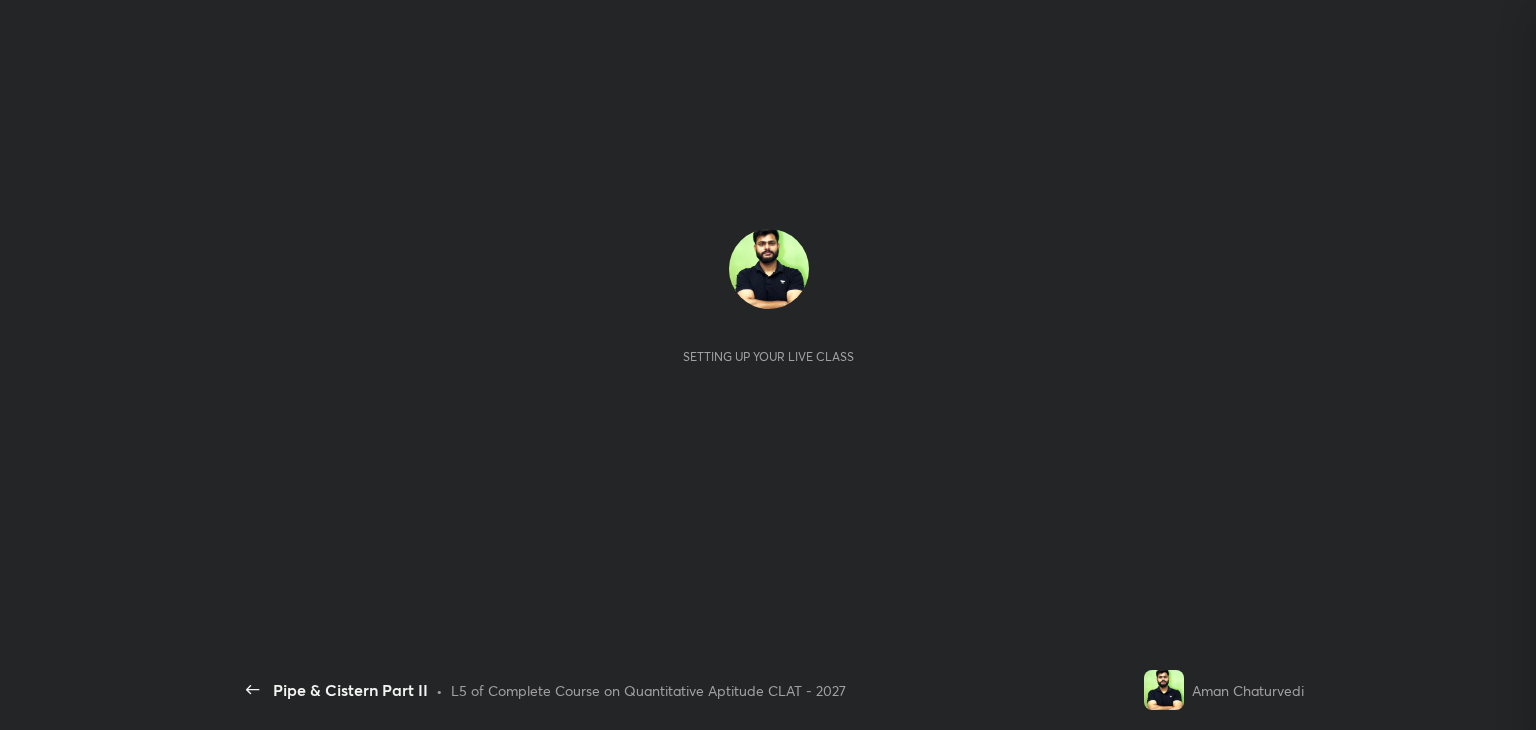 scroll, scrollTop: 0, scrollLeft: 0, axis: both 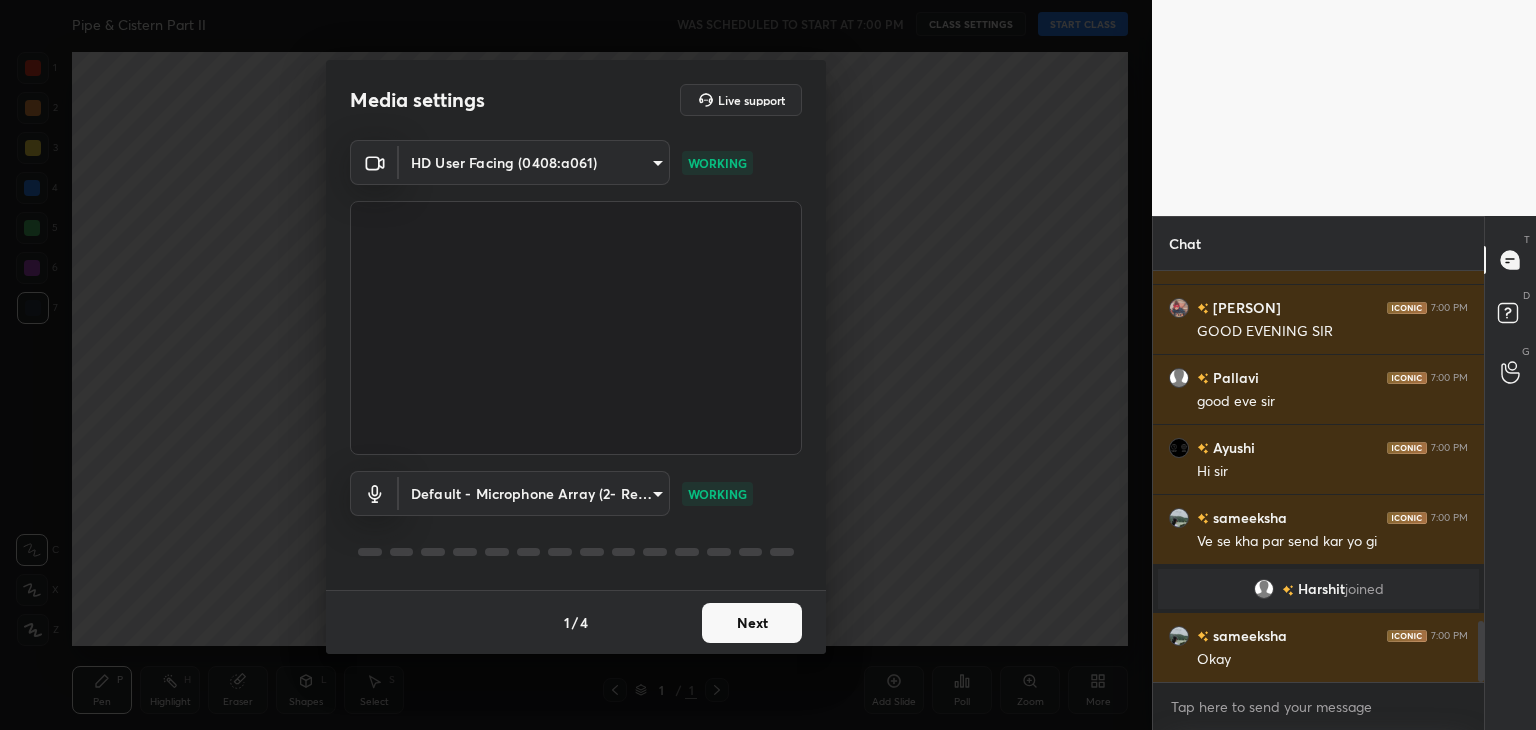 click on "Next" at bounding box center (752, 623) 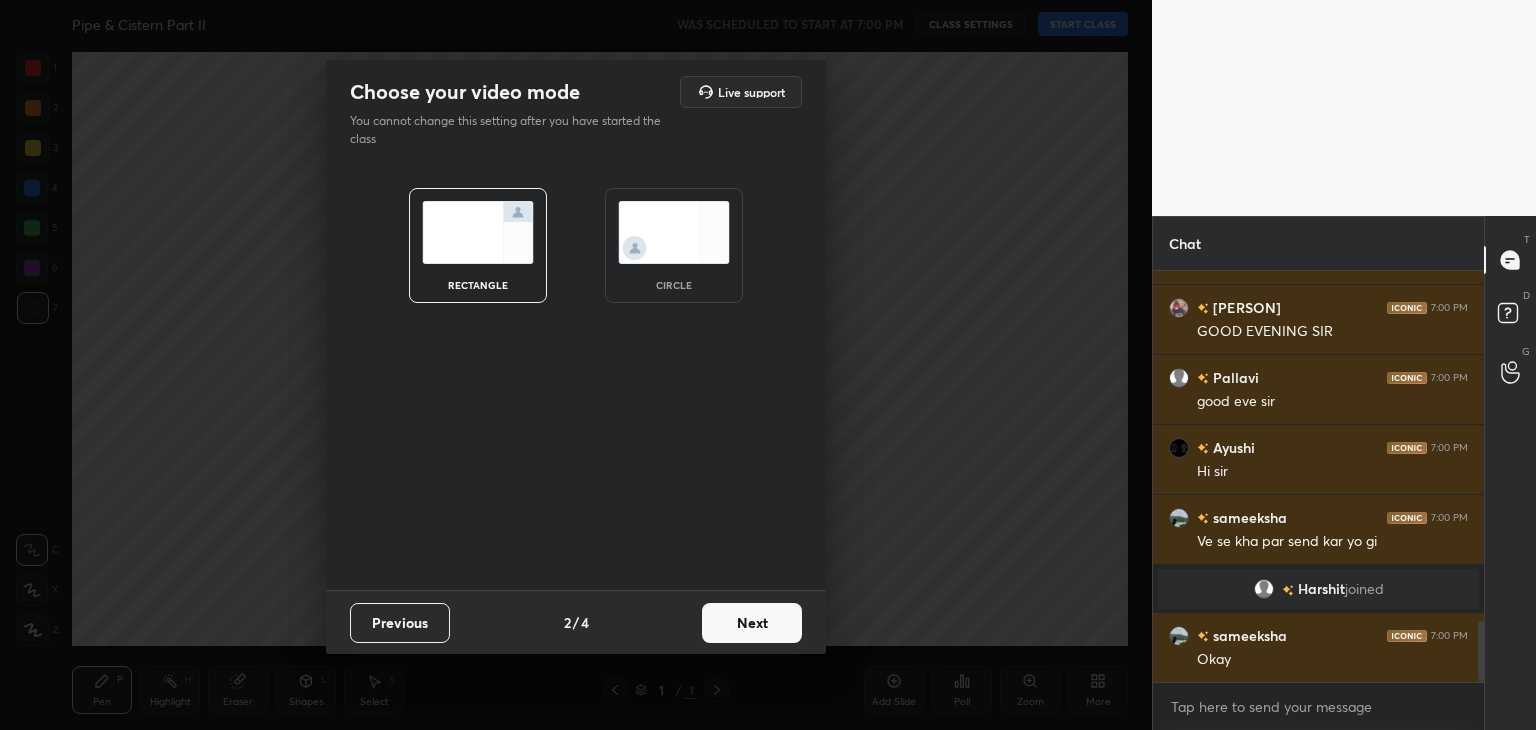 click on "circle" at bounding box center [674, 245] 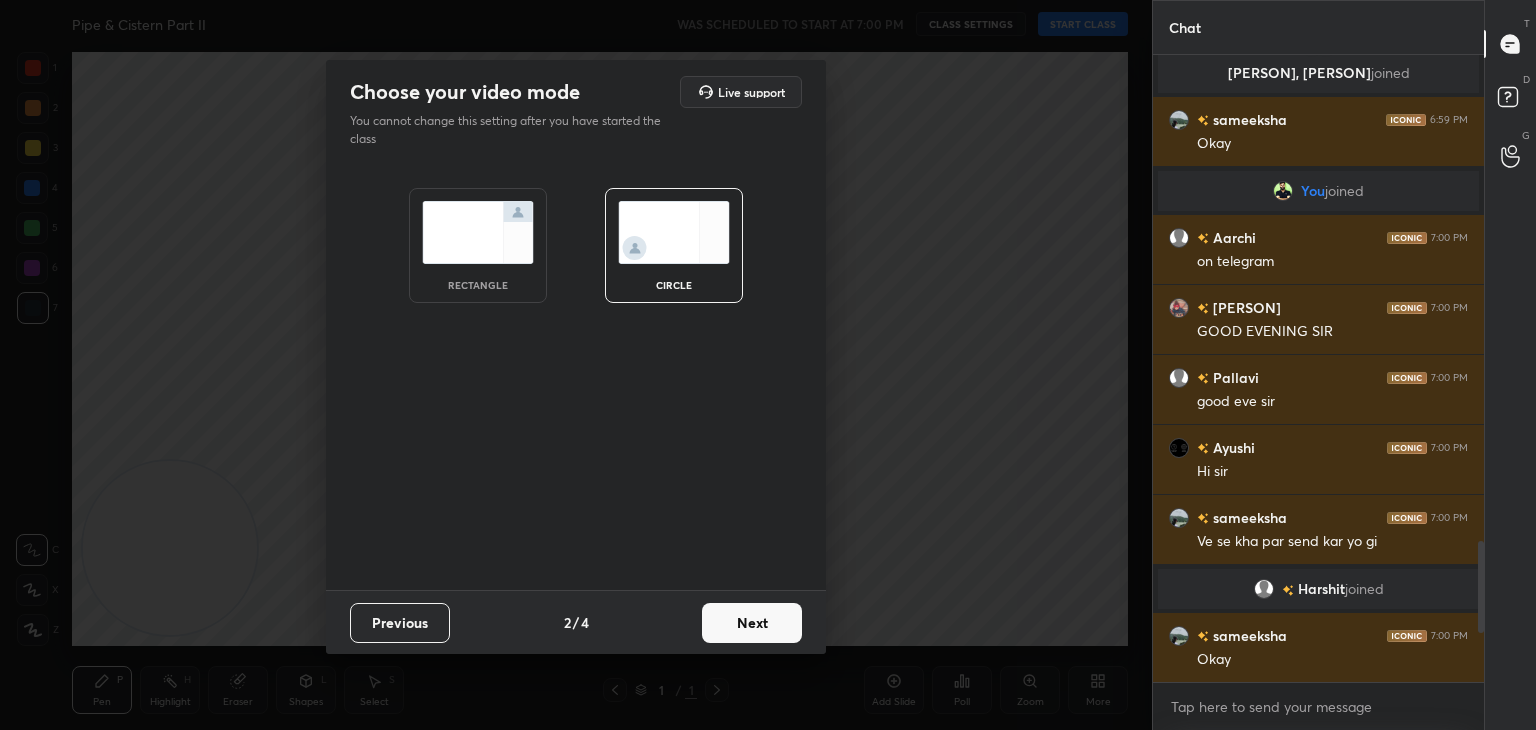 click on "Next" at bounding box center [752, 623] 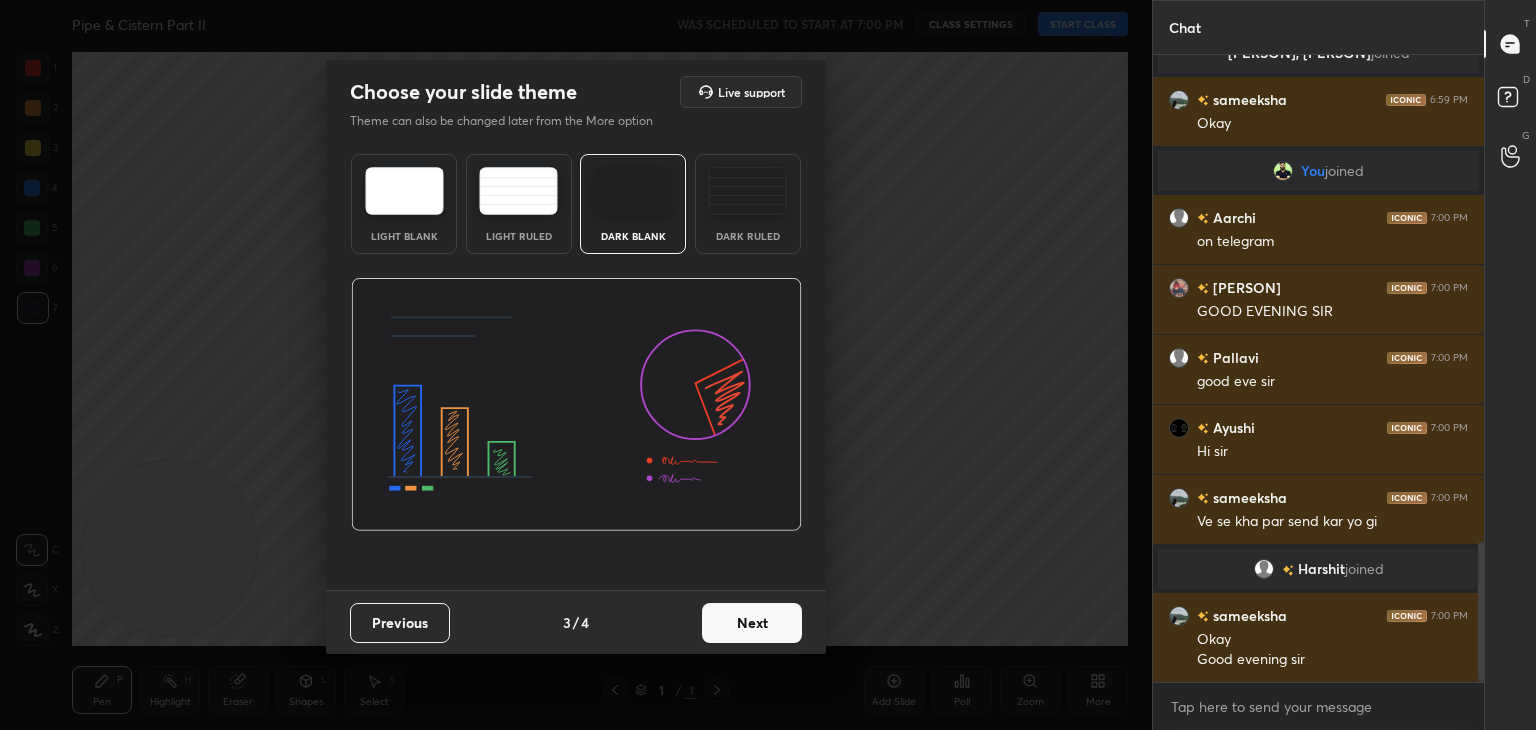 click on "Next" at bounding box center [752, 623] 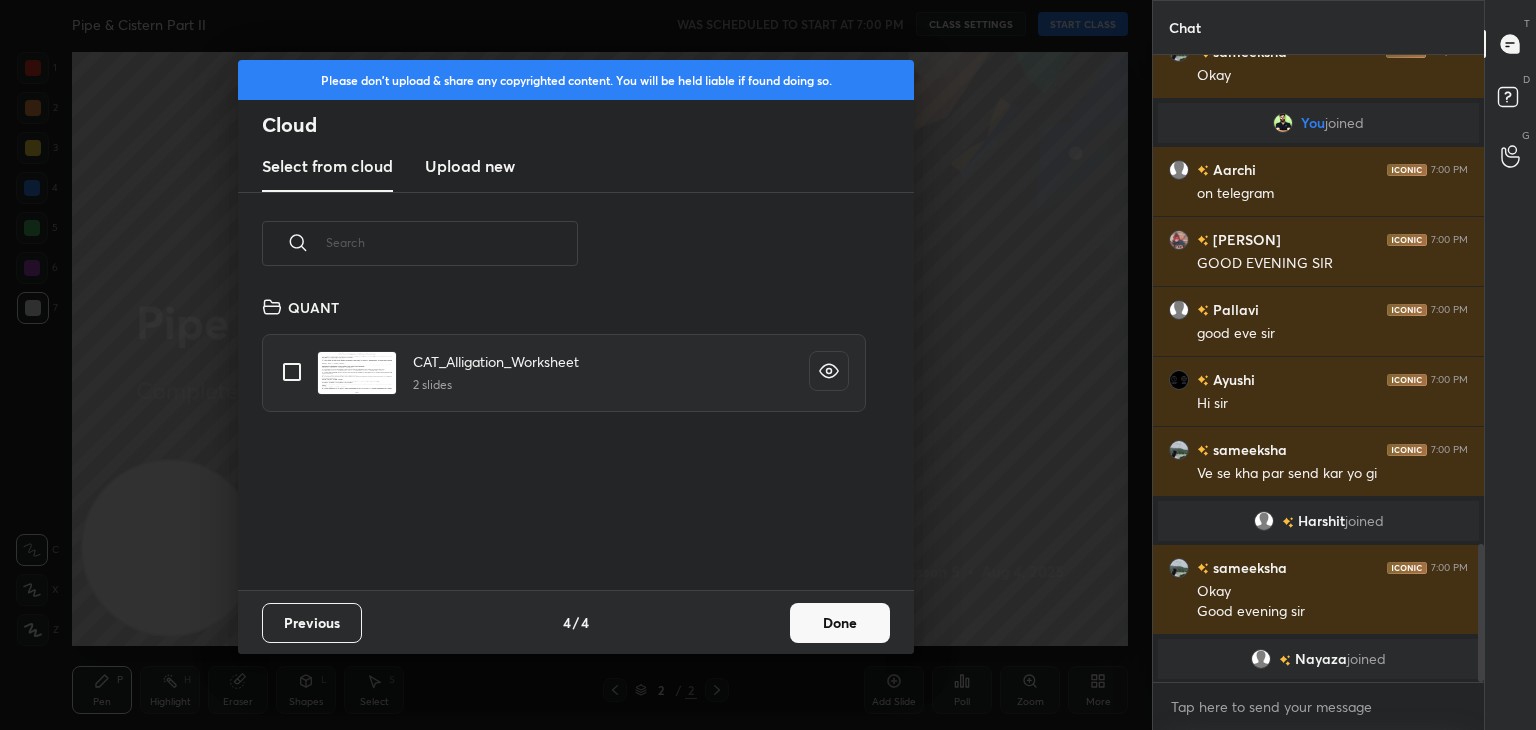 click on "Done" at bounding box center (840, 623) 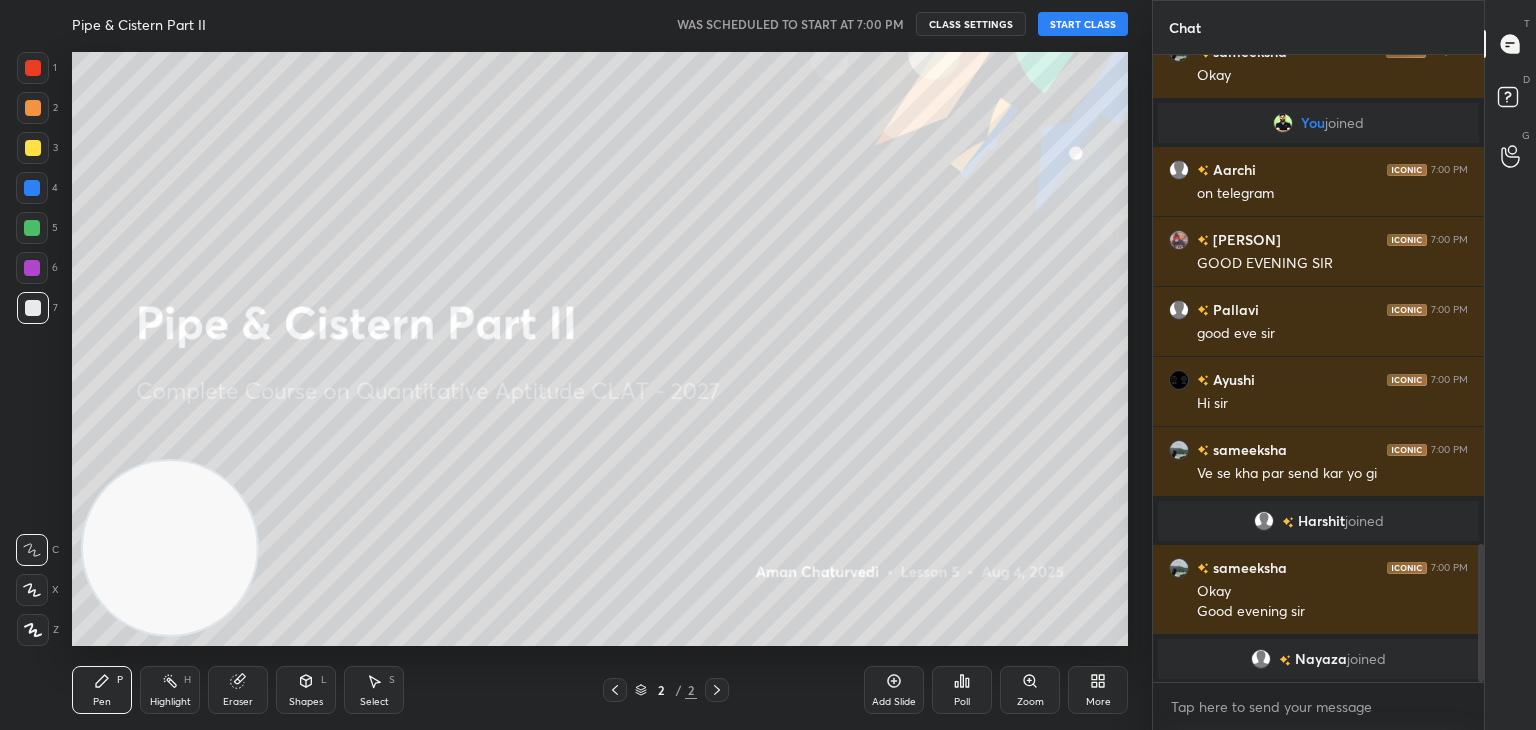 click on "START CLASS" at bounding box center (1083, 24) 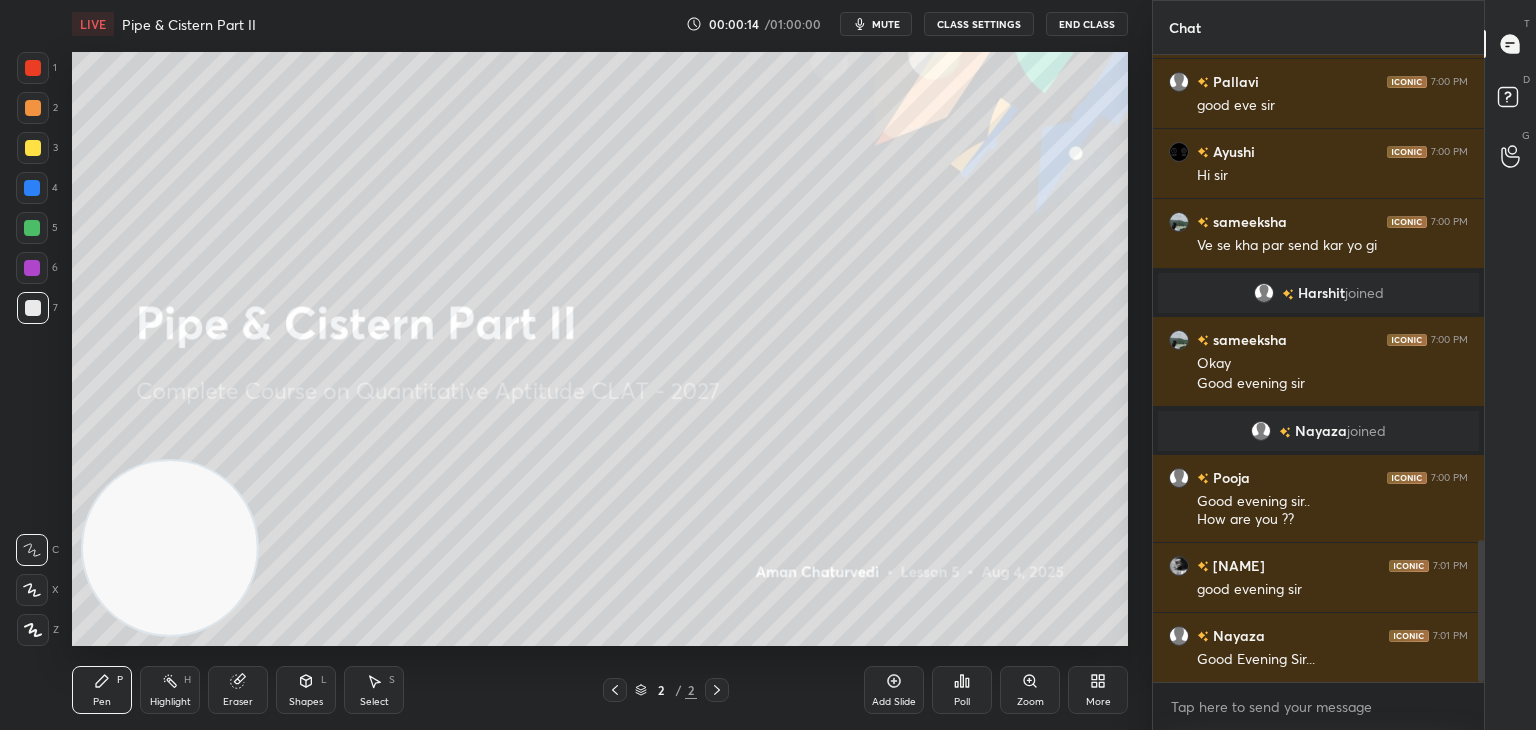 scroll, scrollTop: 2134, scrollLeft: 0, axis: vertical 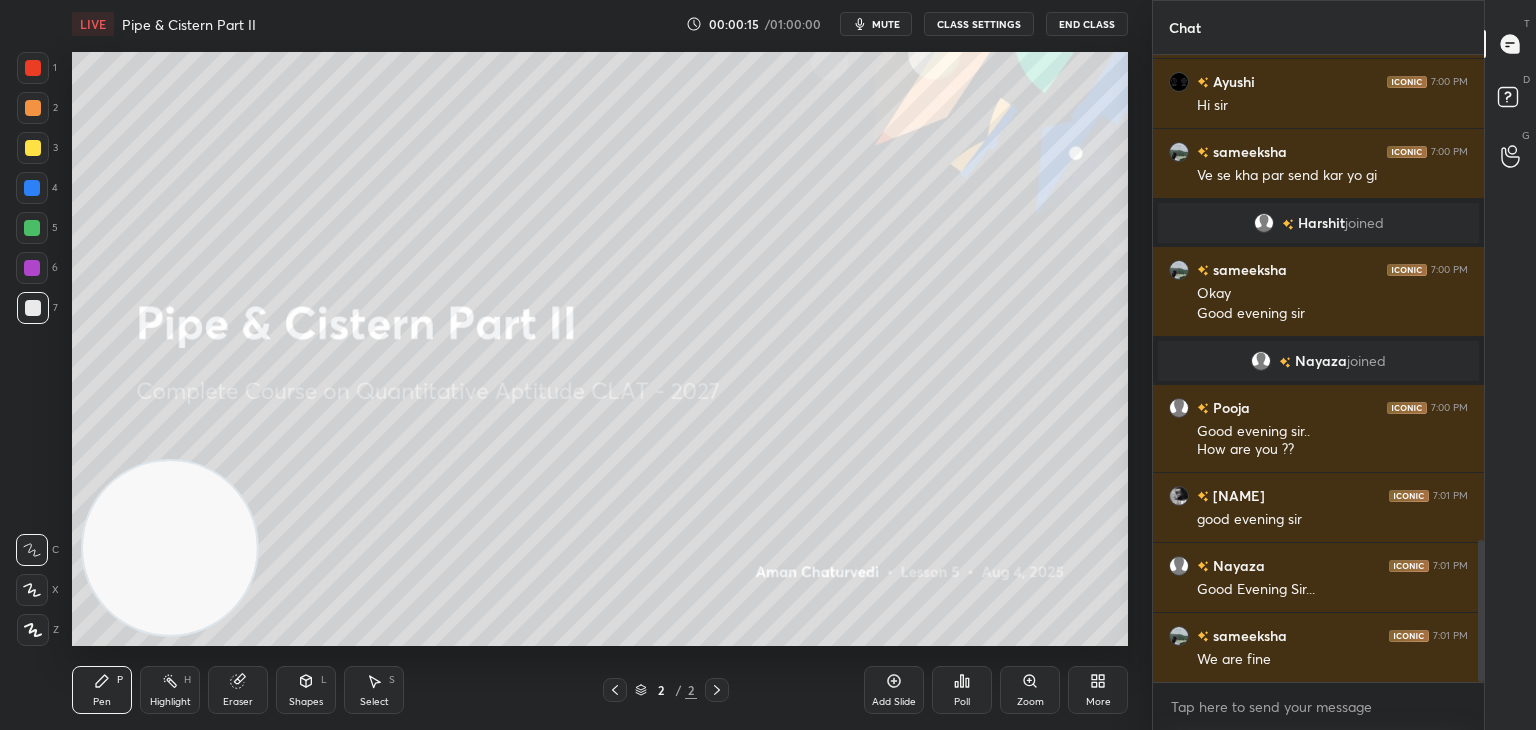 click at bounding box center [33, 68] 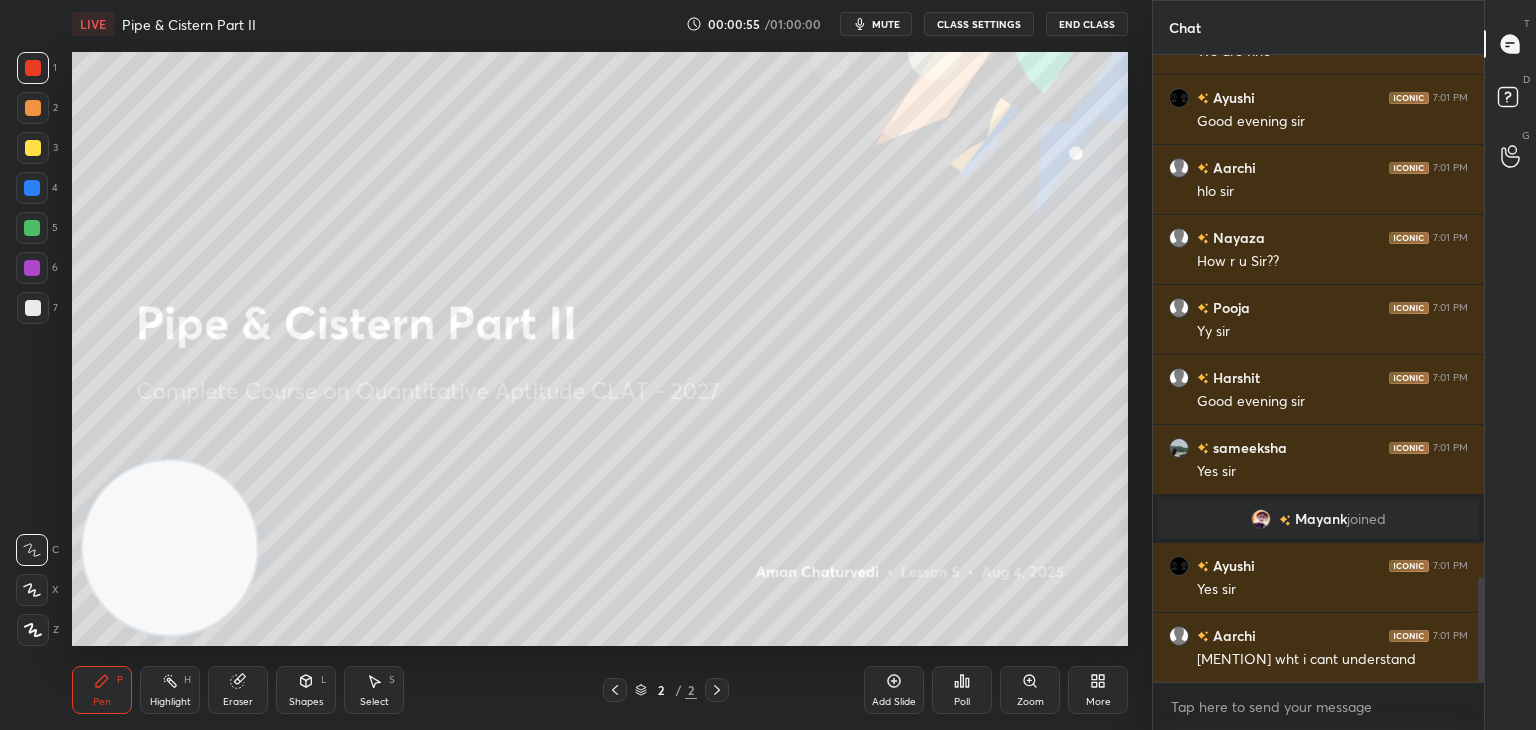 scroll, scrollTop: 3204, scrollLeft: 0, axis: vertical 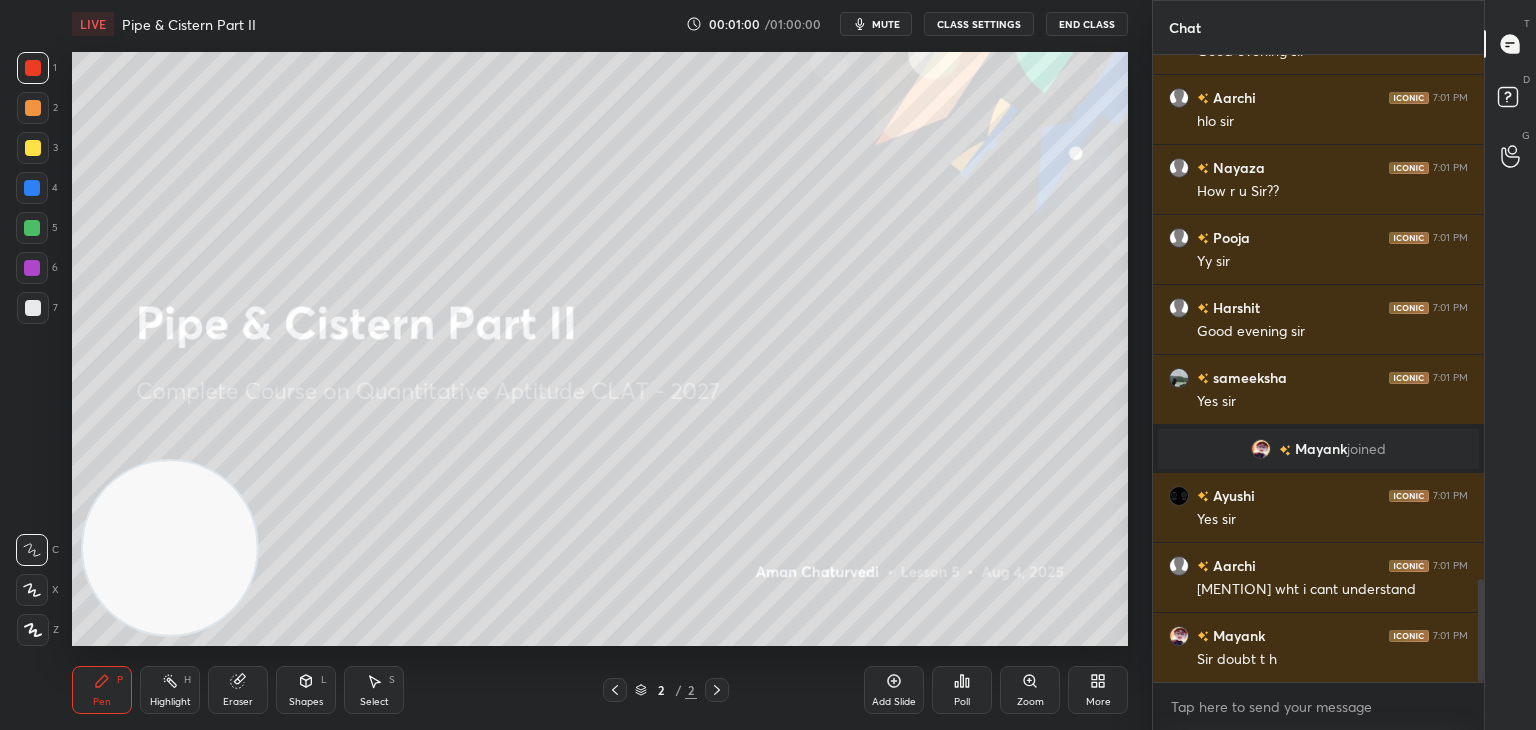 click on "Highlight H" at bounding box center [170, 690] 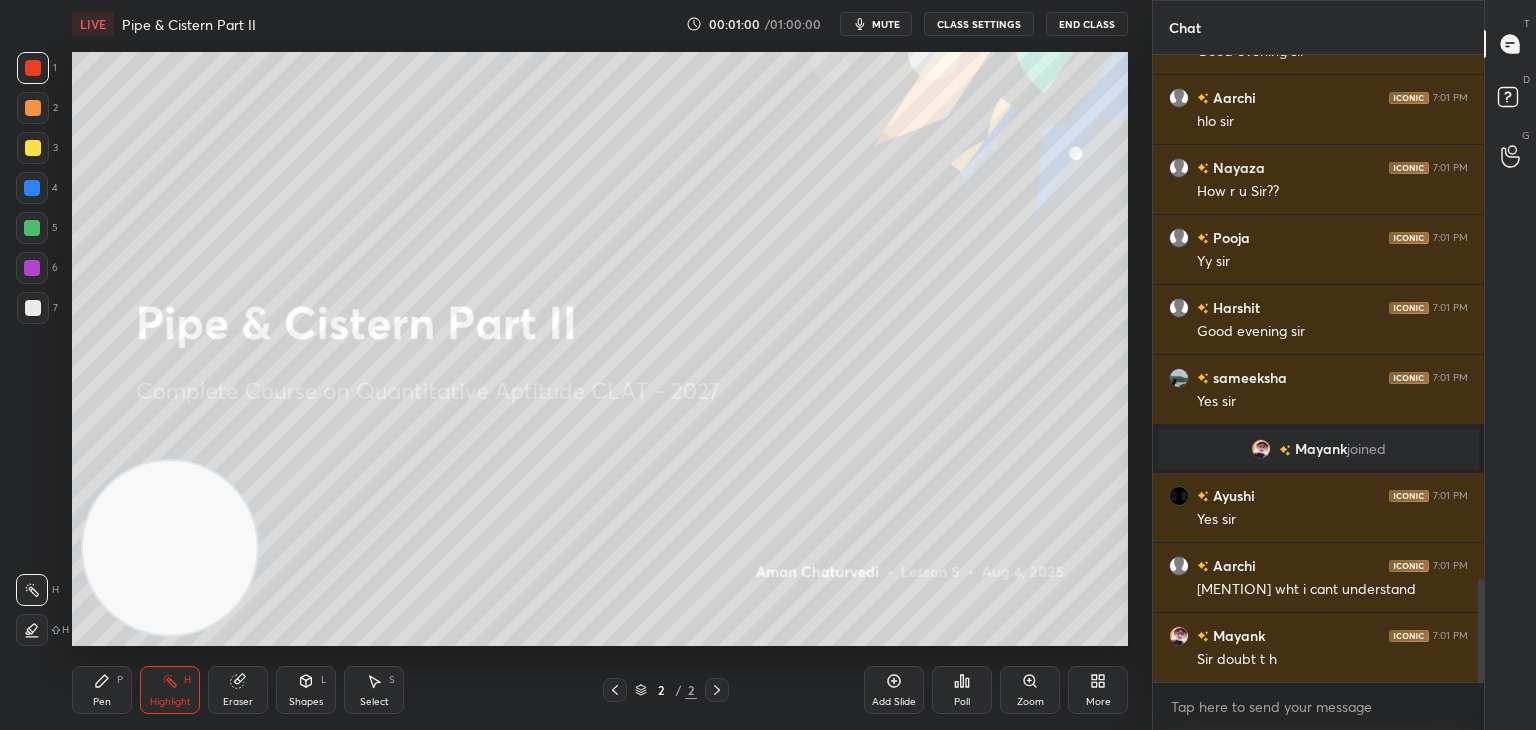 click 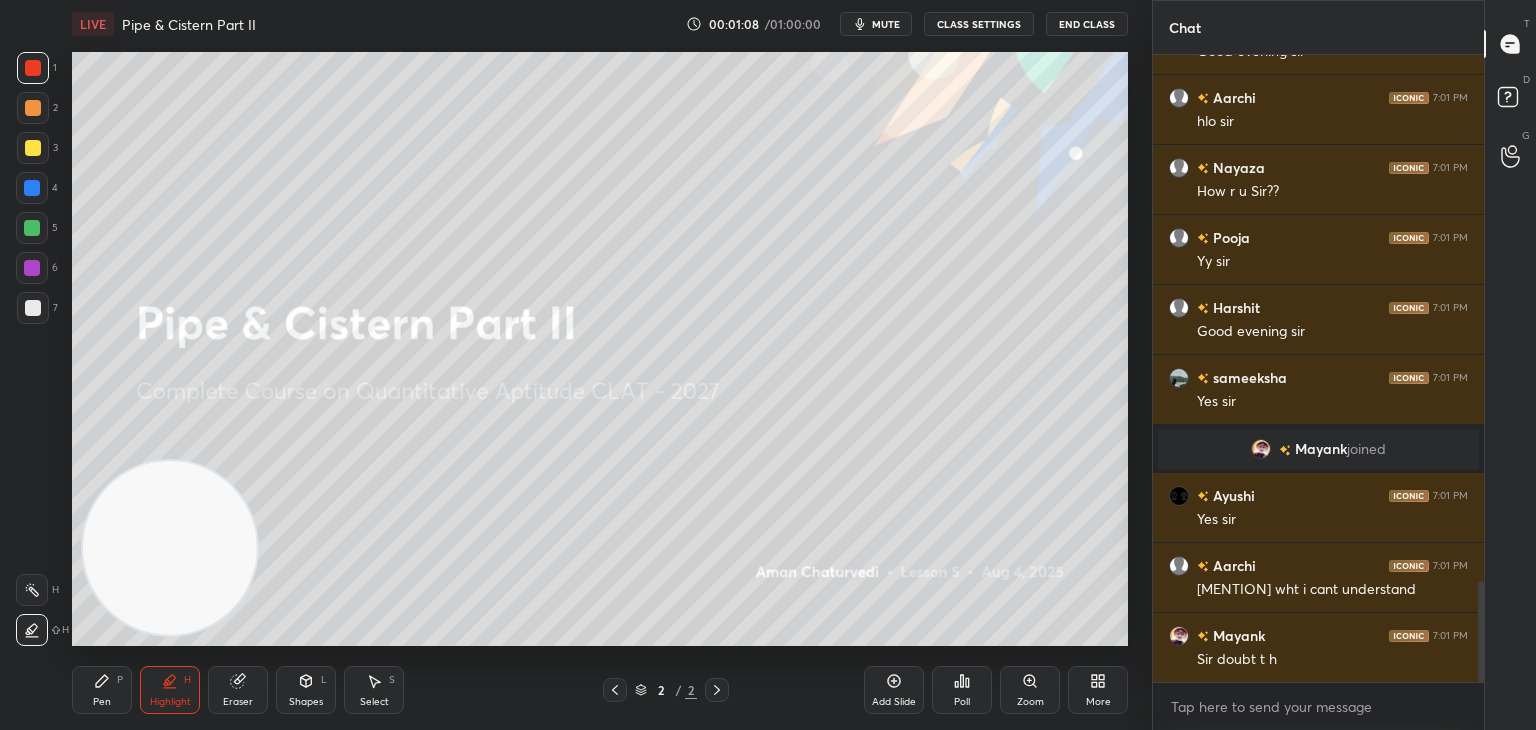 scroll, scrollTop: 3252, scrollLeft: 0, axis: vertical 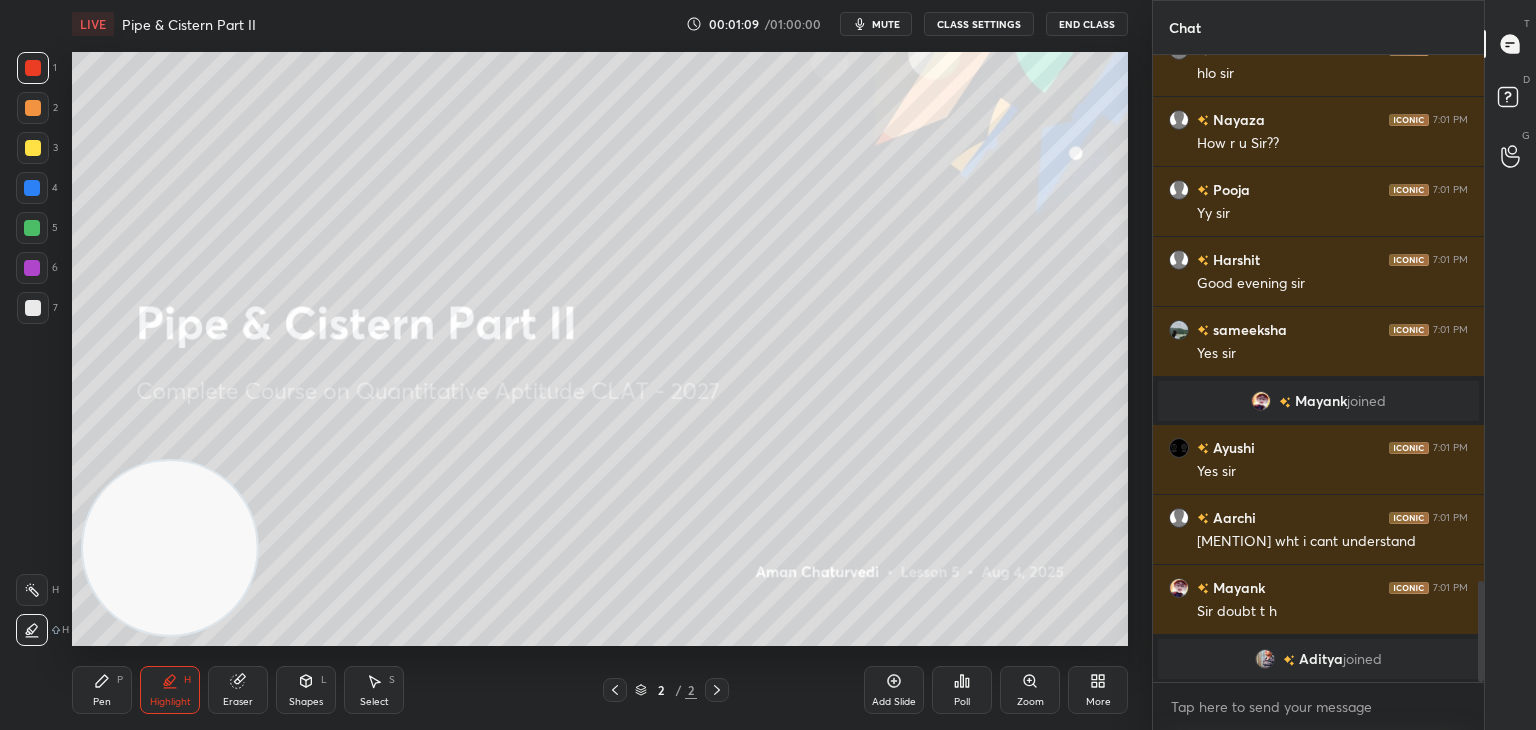 click 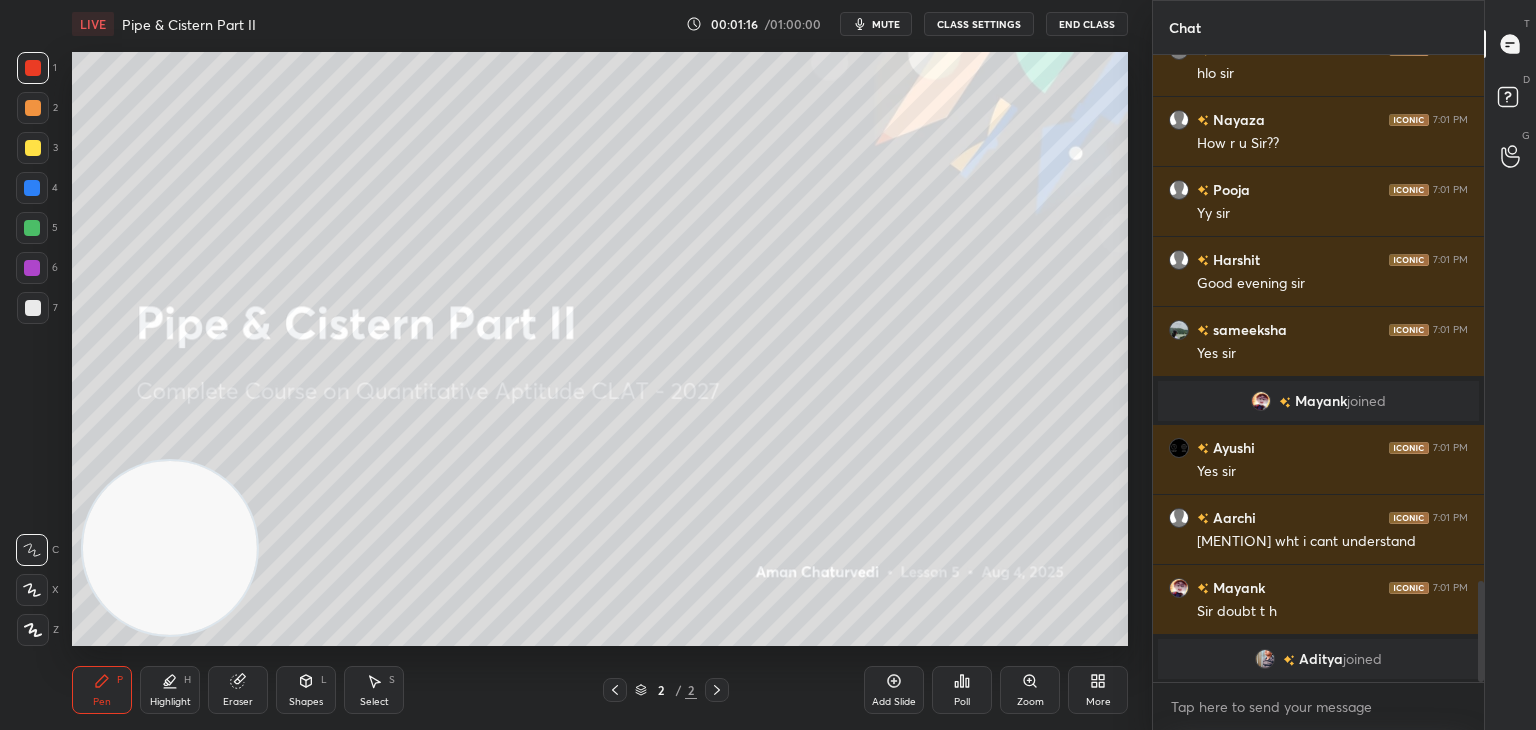 click at bounding box center (32, 268) 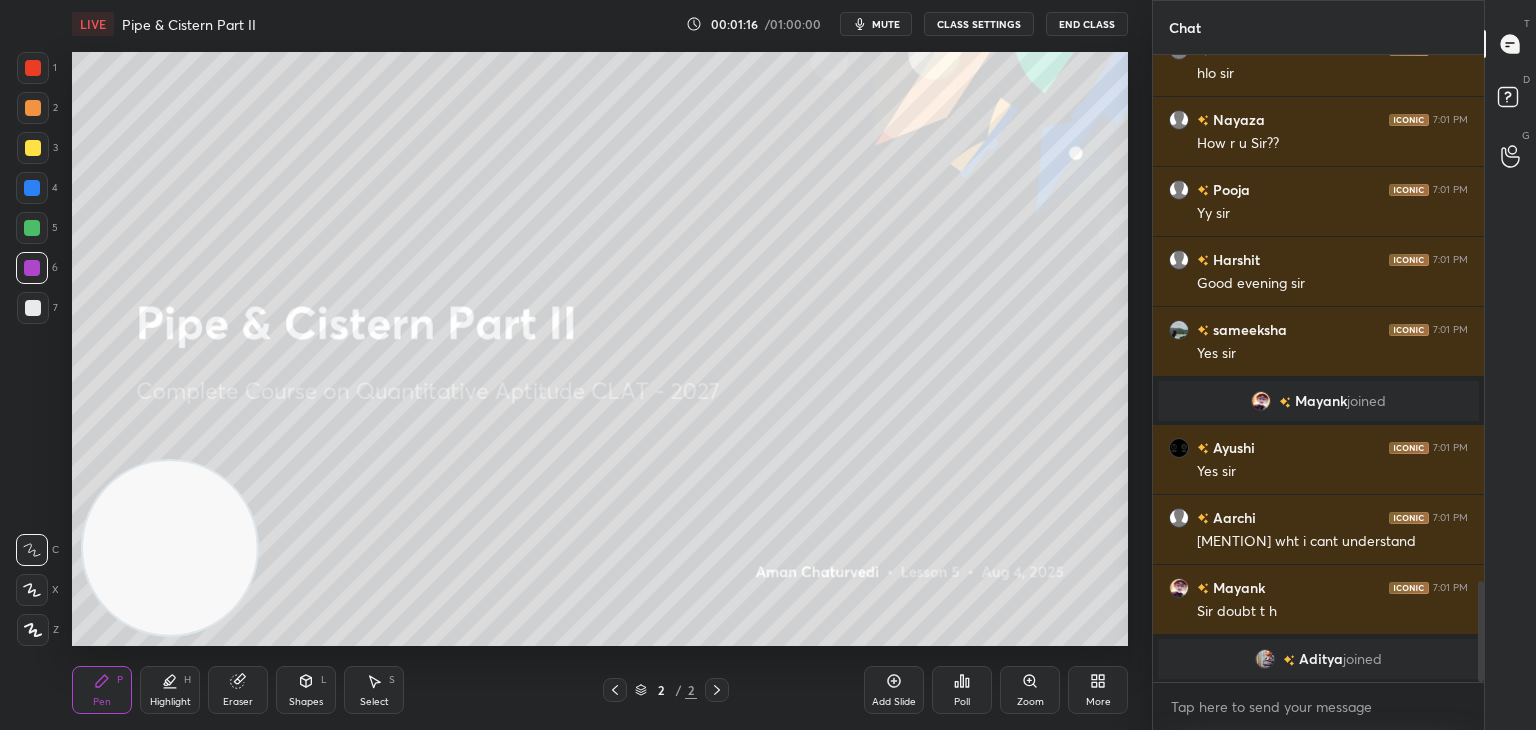 click at bounding box center [32, 228] 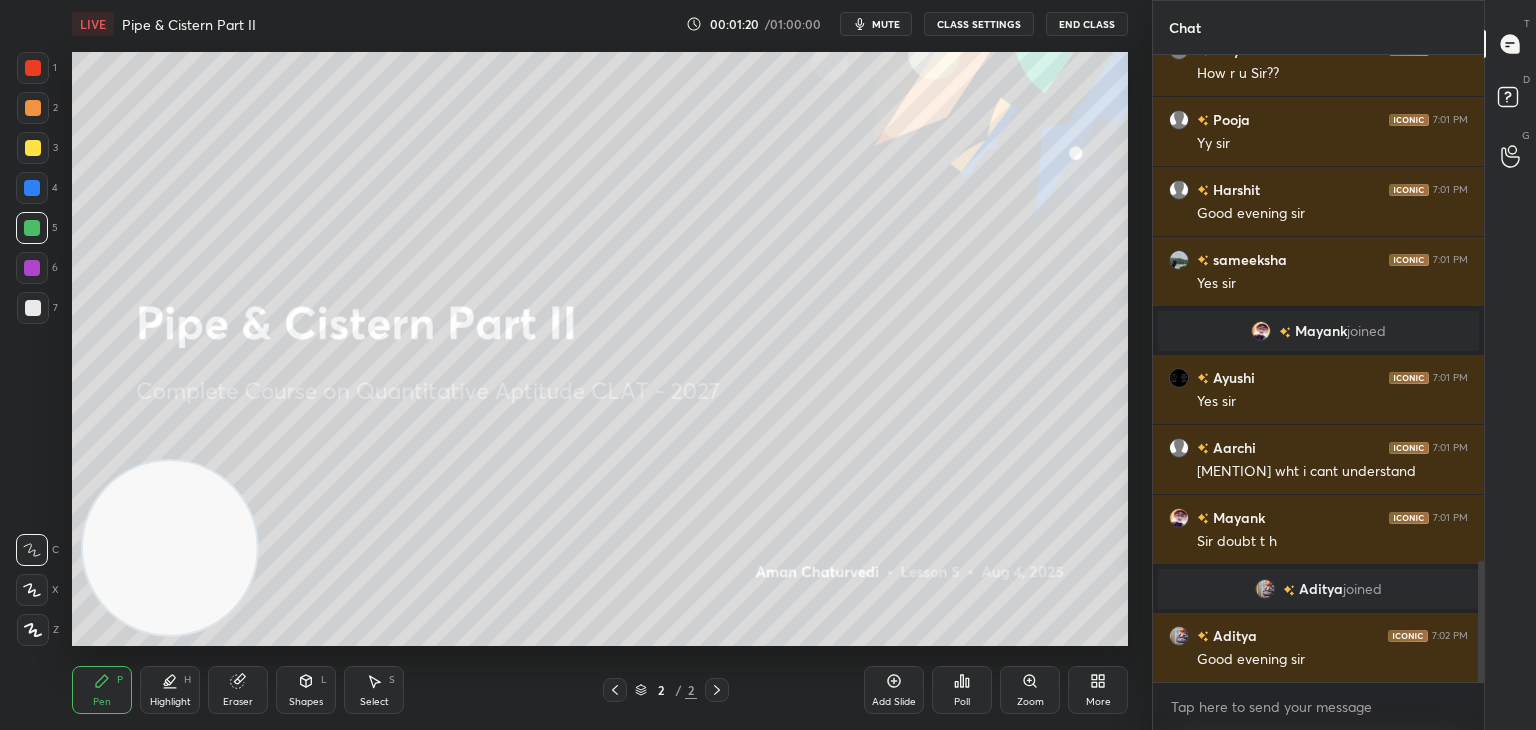 scroll, scrollTop: 2632, scrollLeft: 0, axis: vertical 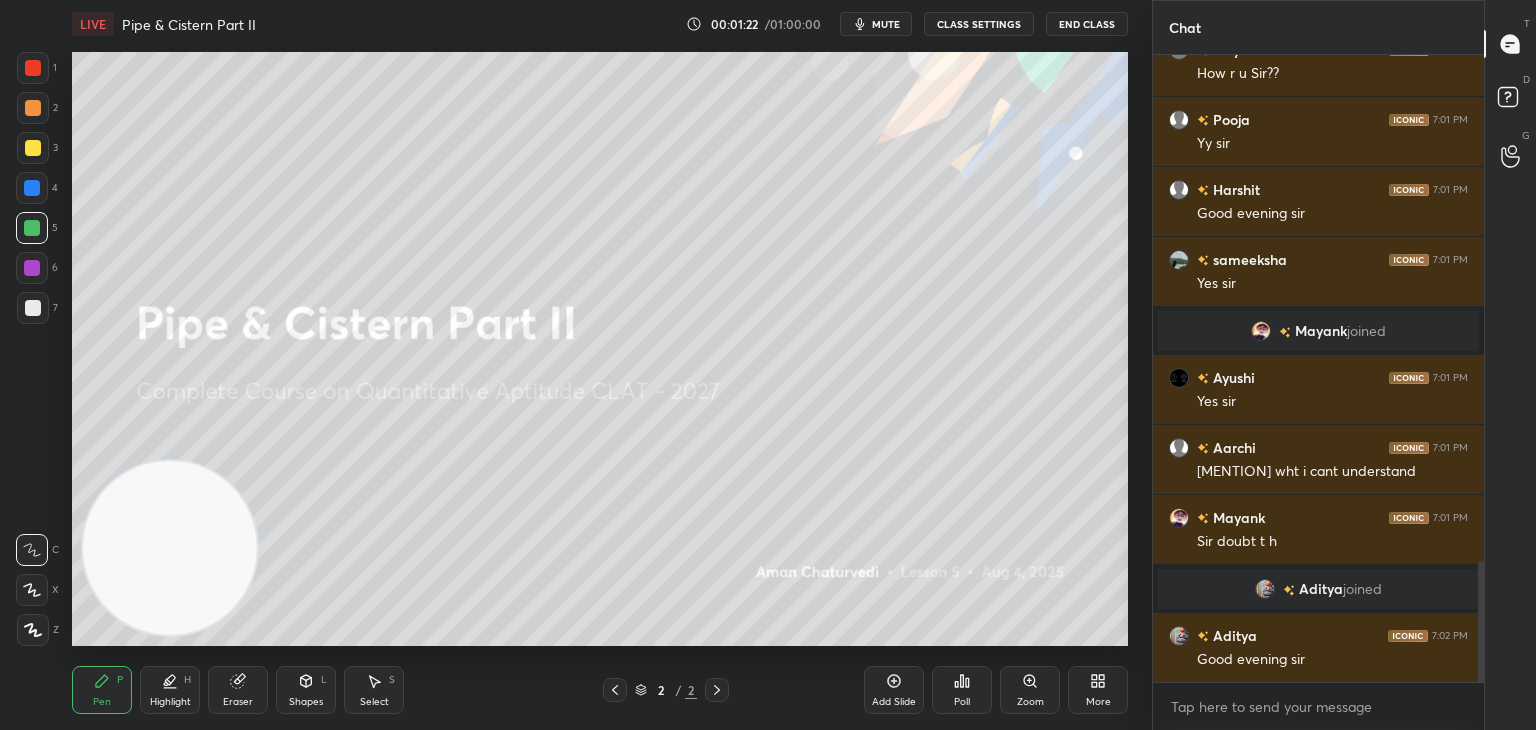 click 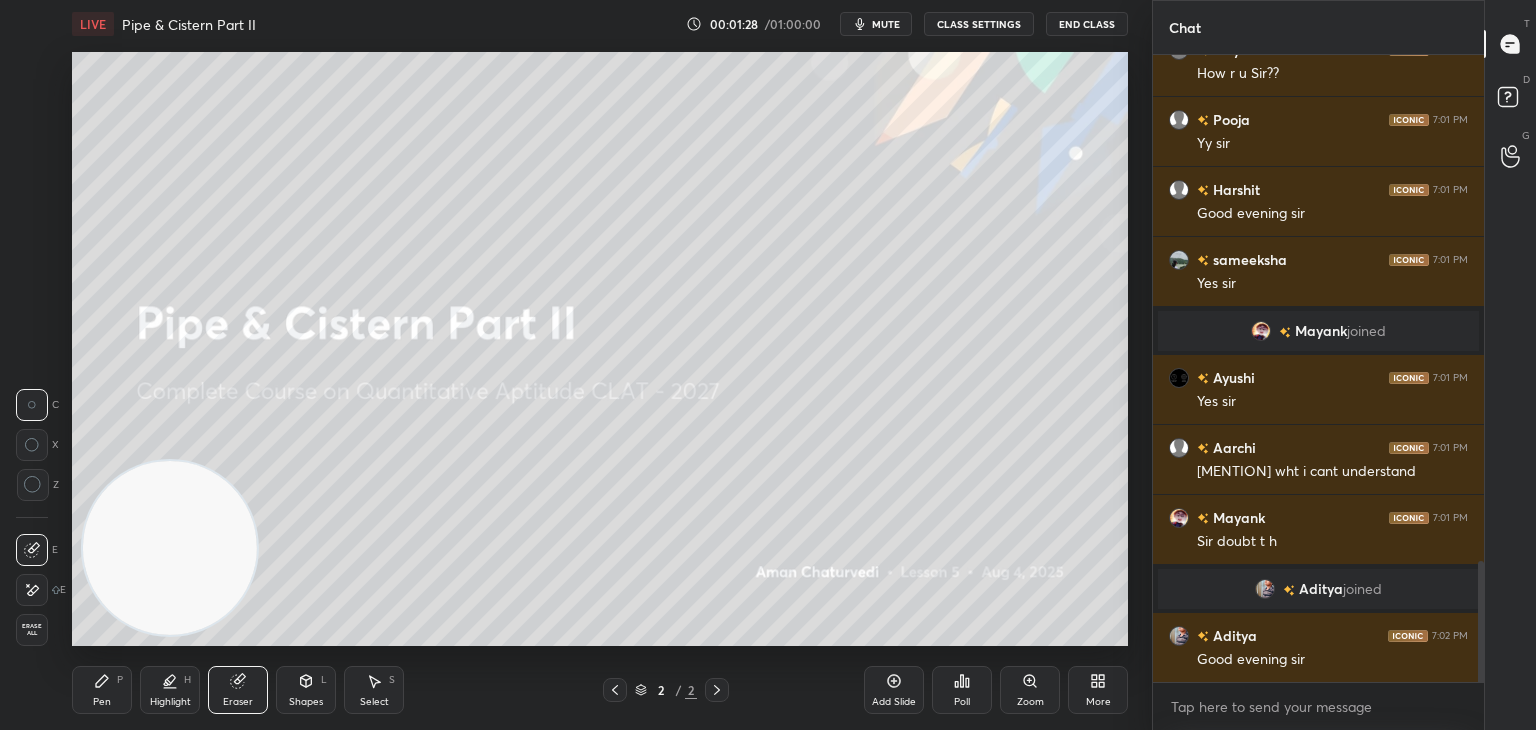 click 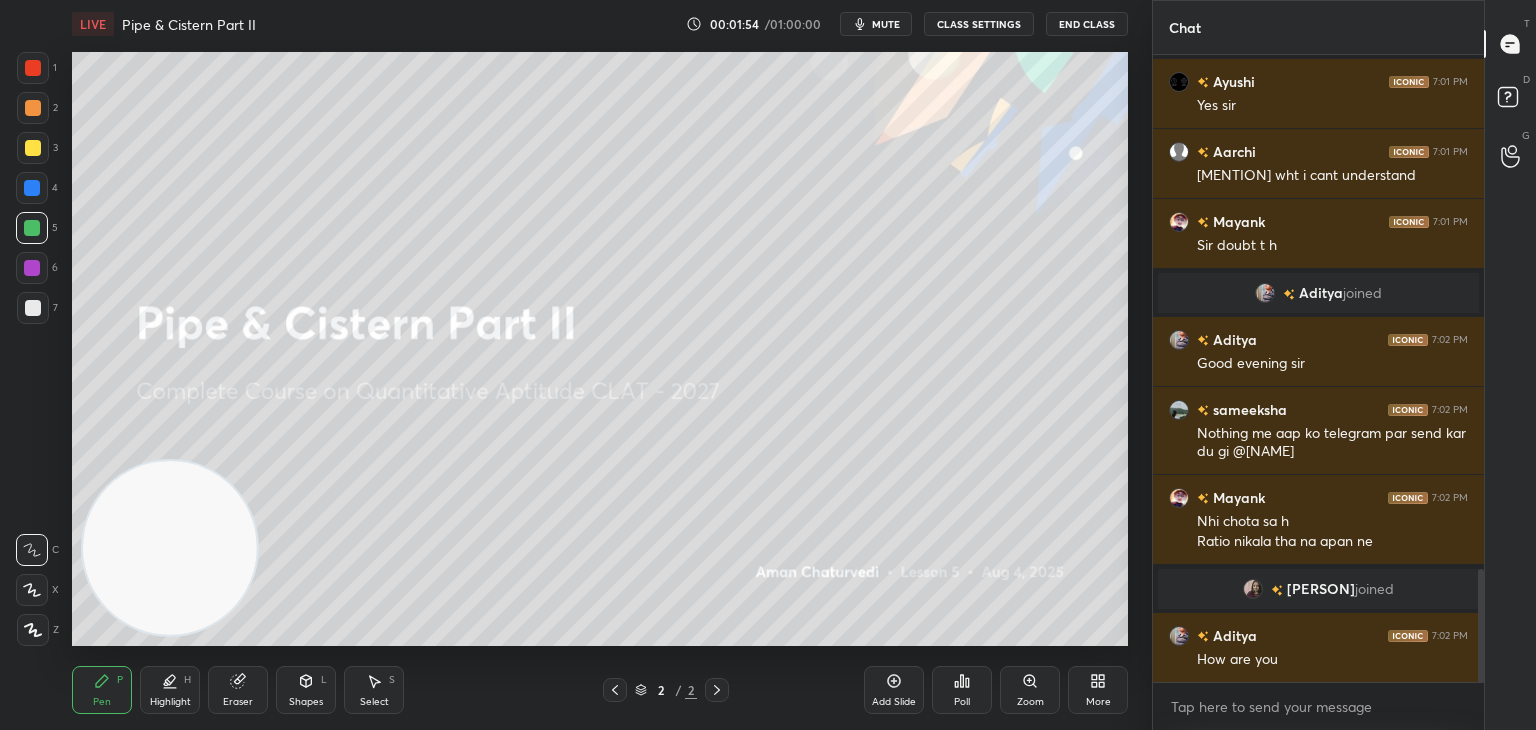 scroll, scrollTop: 2918, scrollLeft: 0, axis: vertical 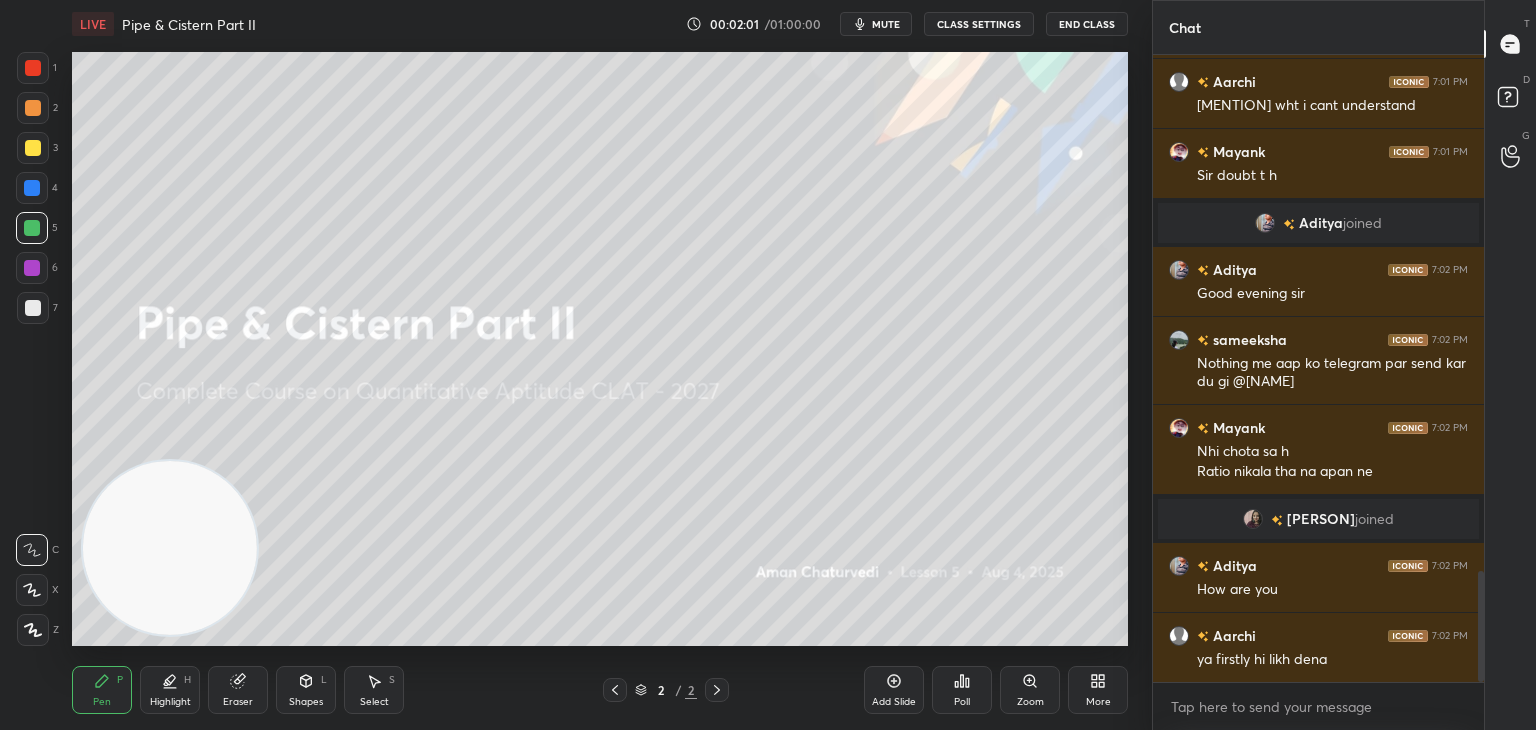 click on "Add Slide" at bounding box center (894, 702) 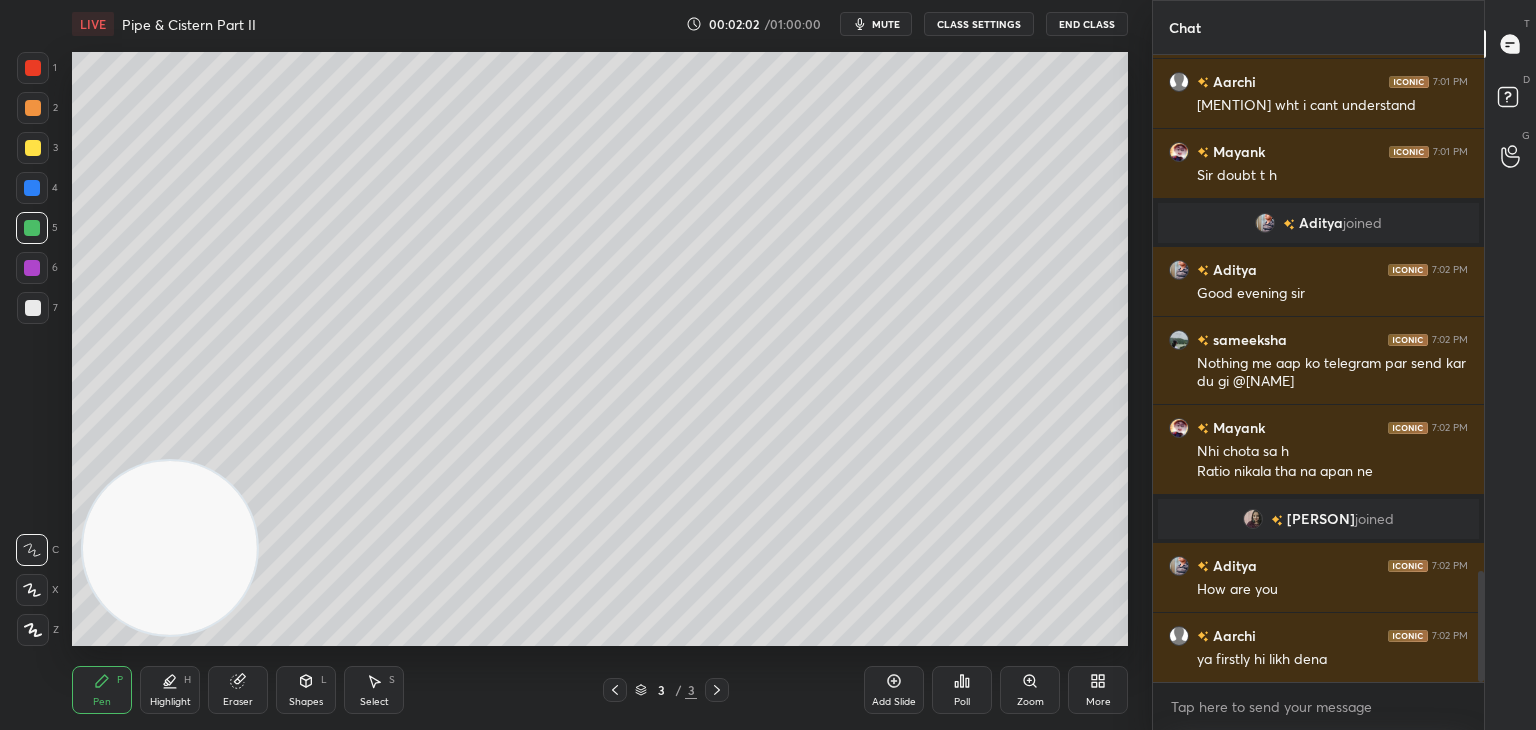 click at bounding box center [33, 148] 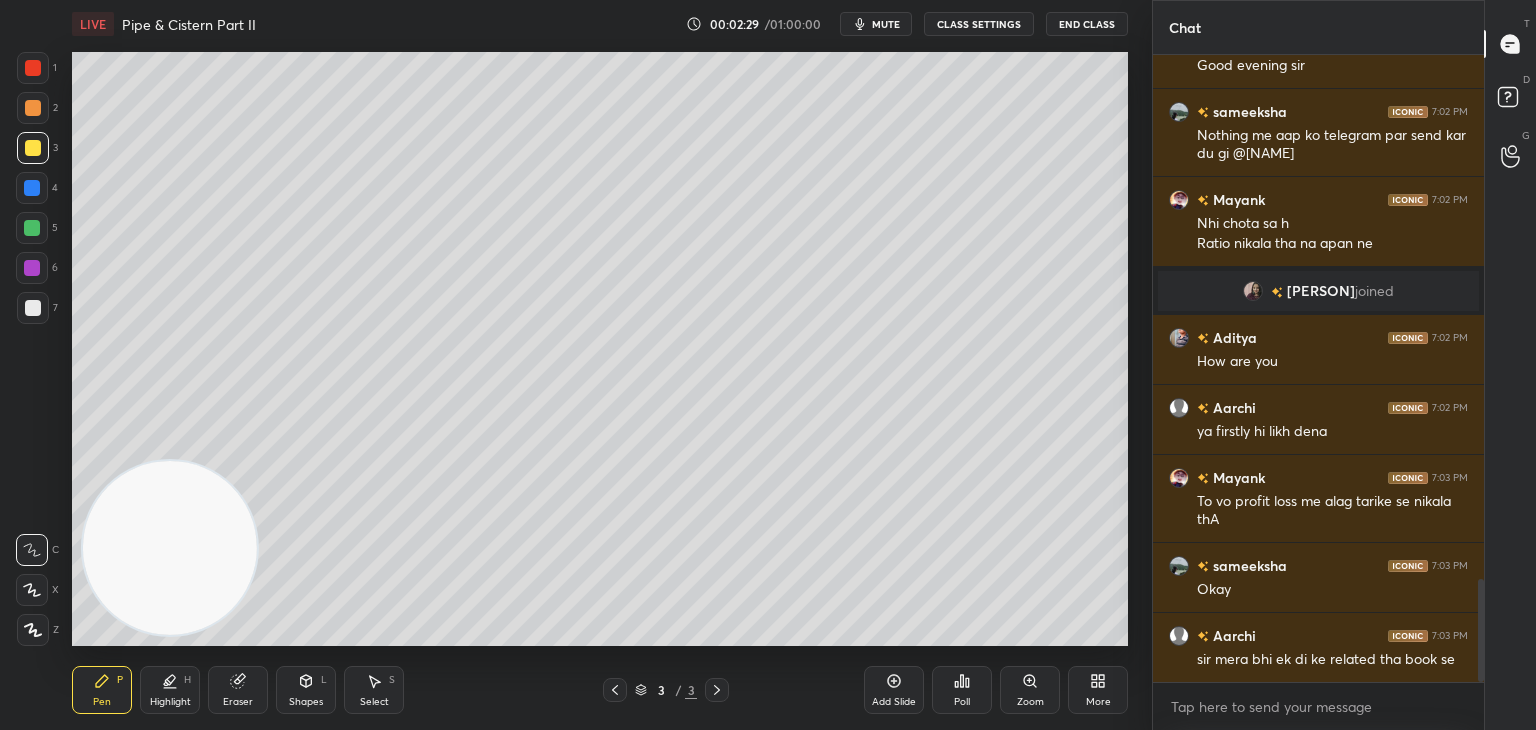 scroll, scrollTop: 3194, scrollLeft: 0, axis: vertical 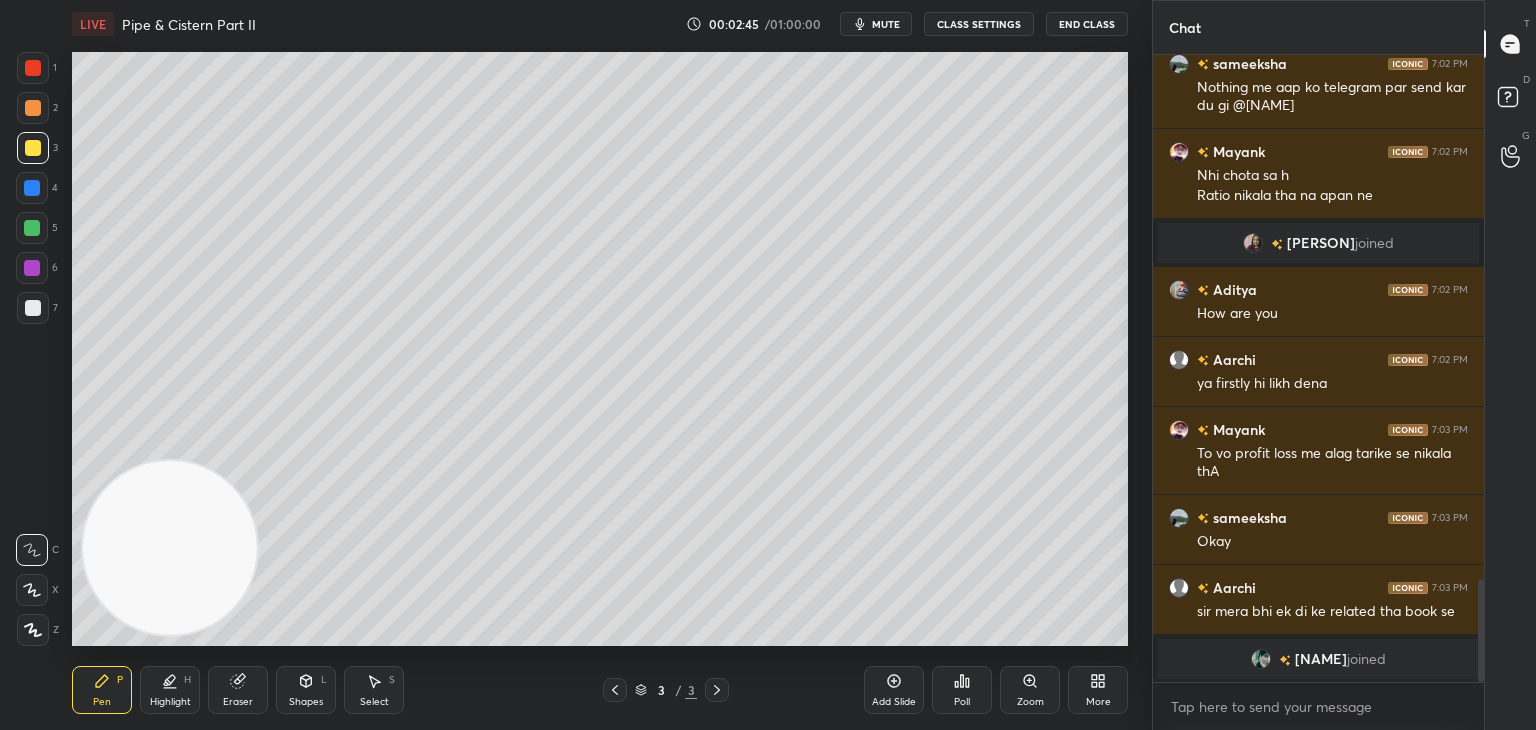 click 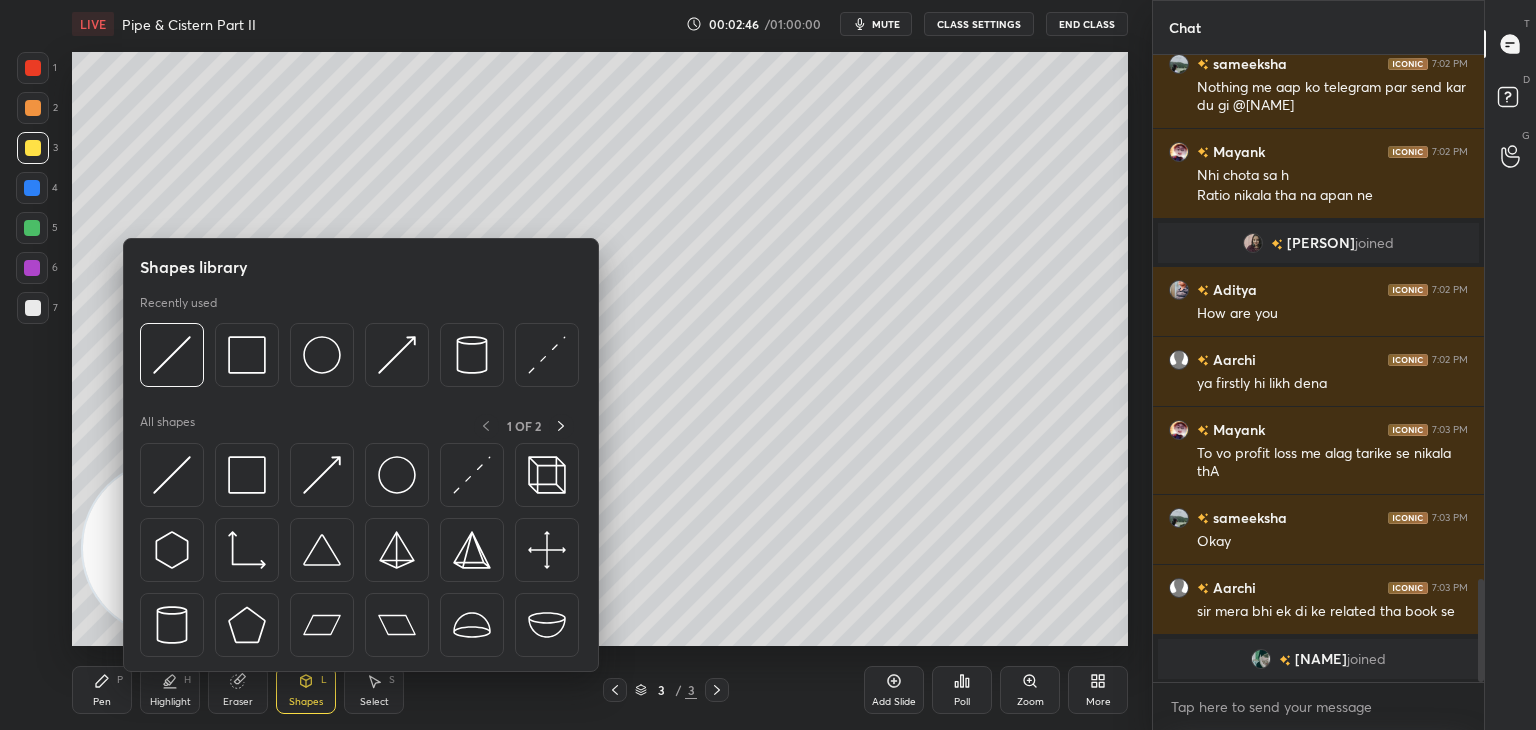 click at bounding box center (172, 475) 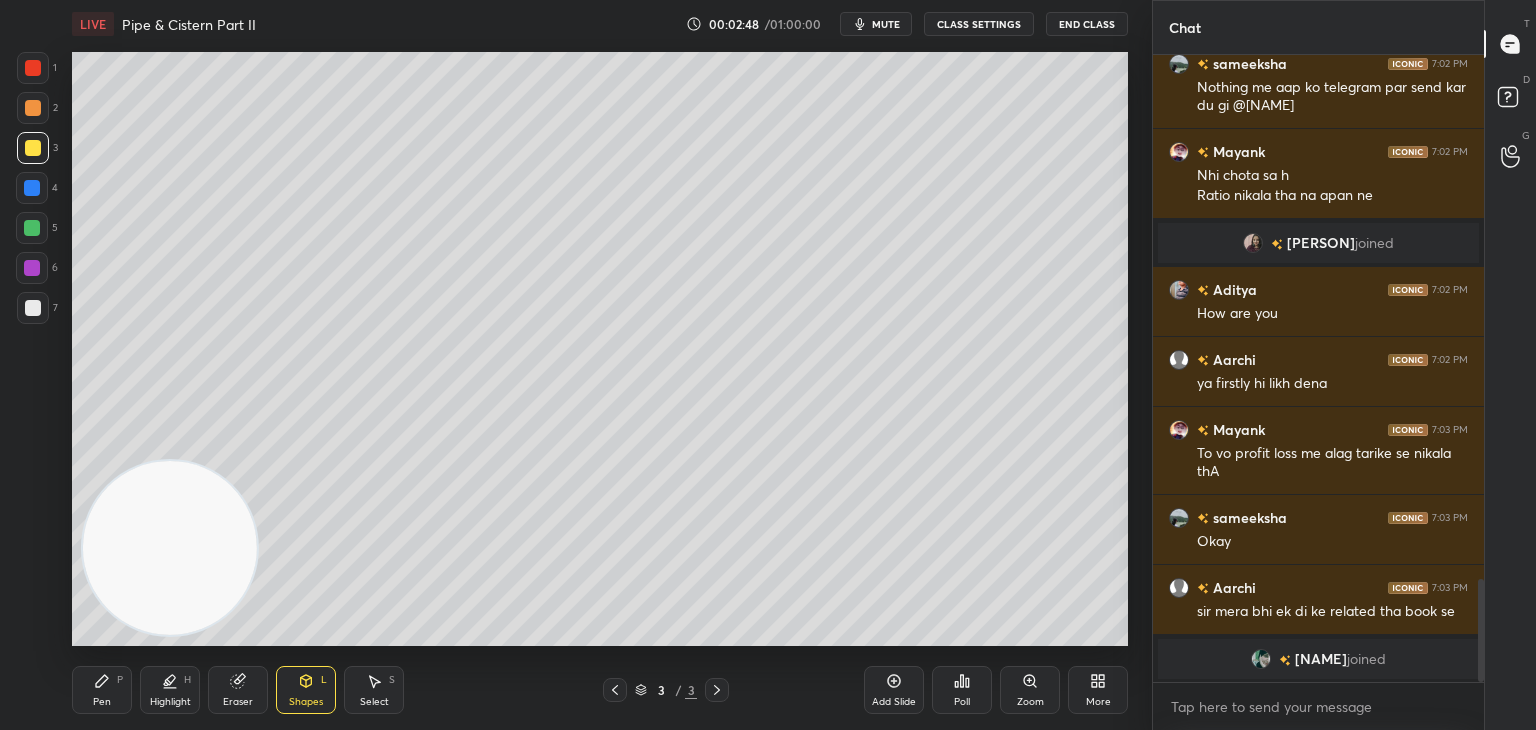 click 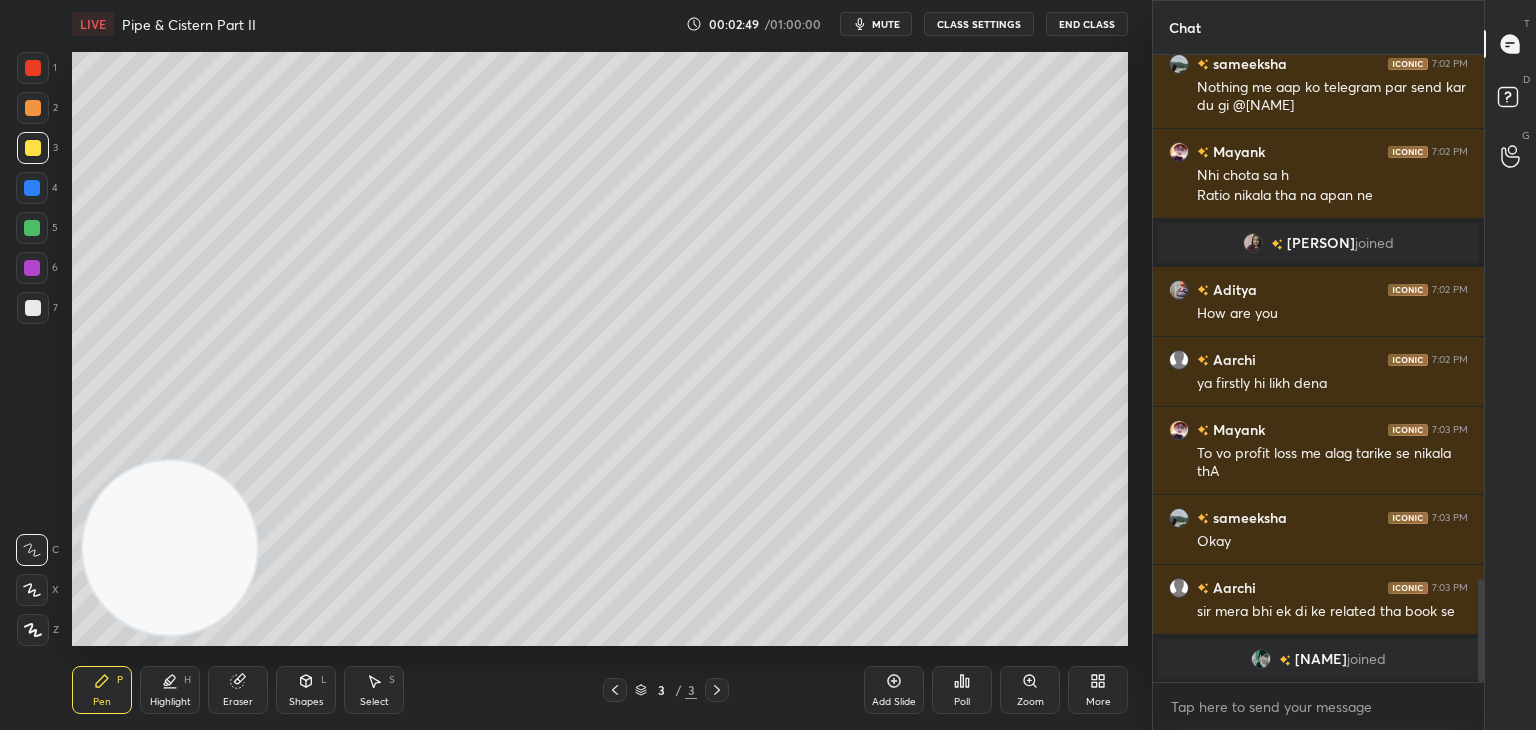 click at bounding box center [33, 68] 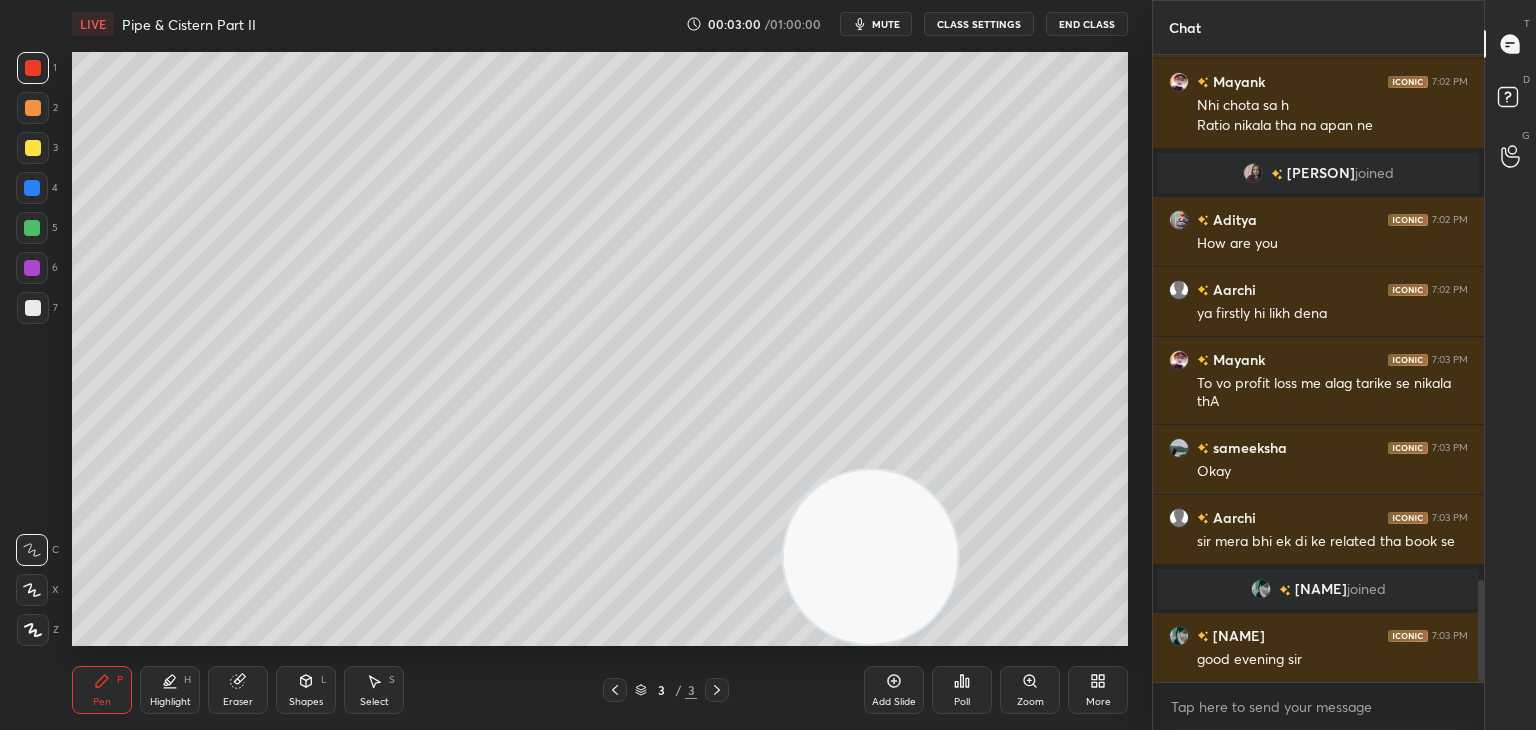 scroll, scrollTop: 3218, scrollLeft: 0, axis: vertical 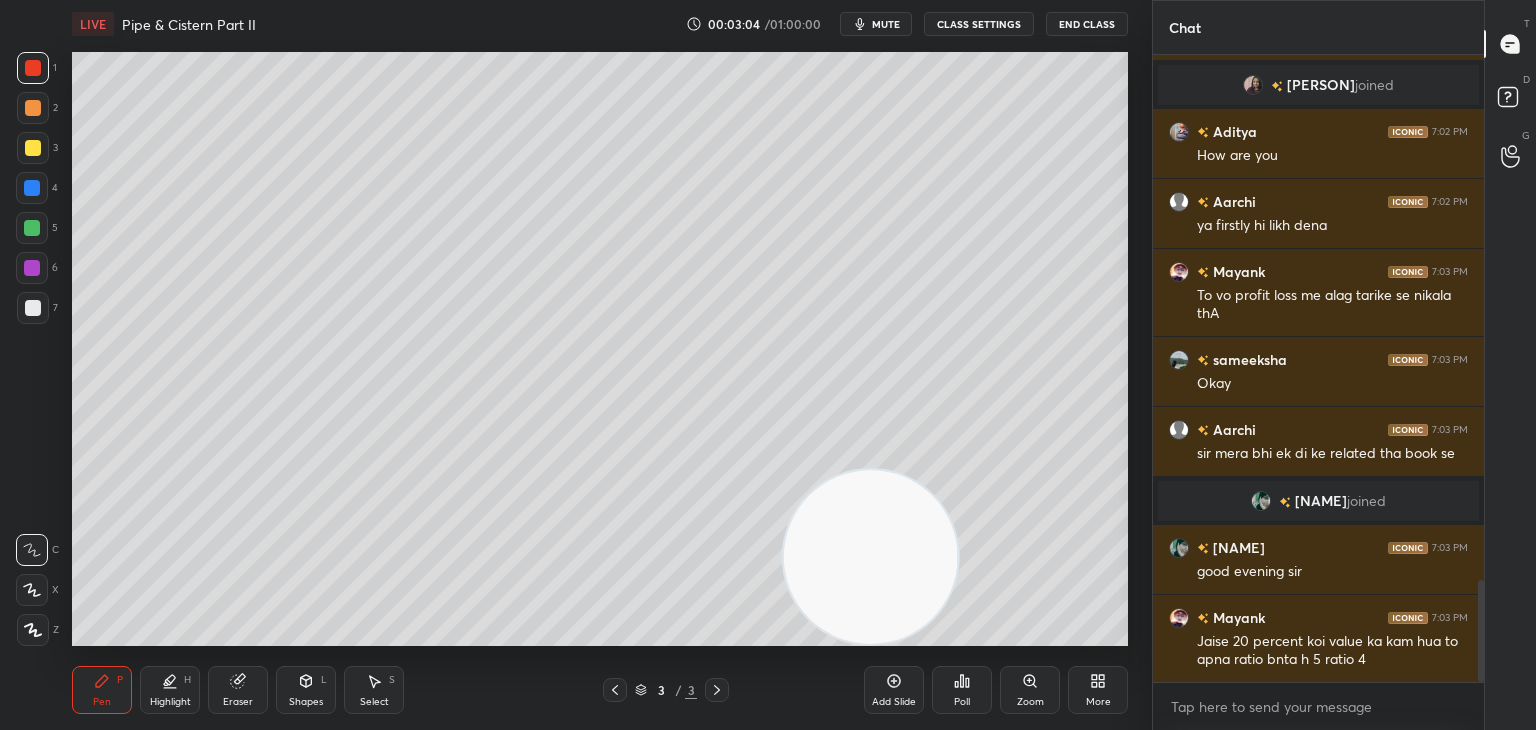 click at bounding box center [32, 590] 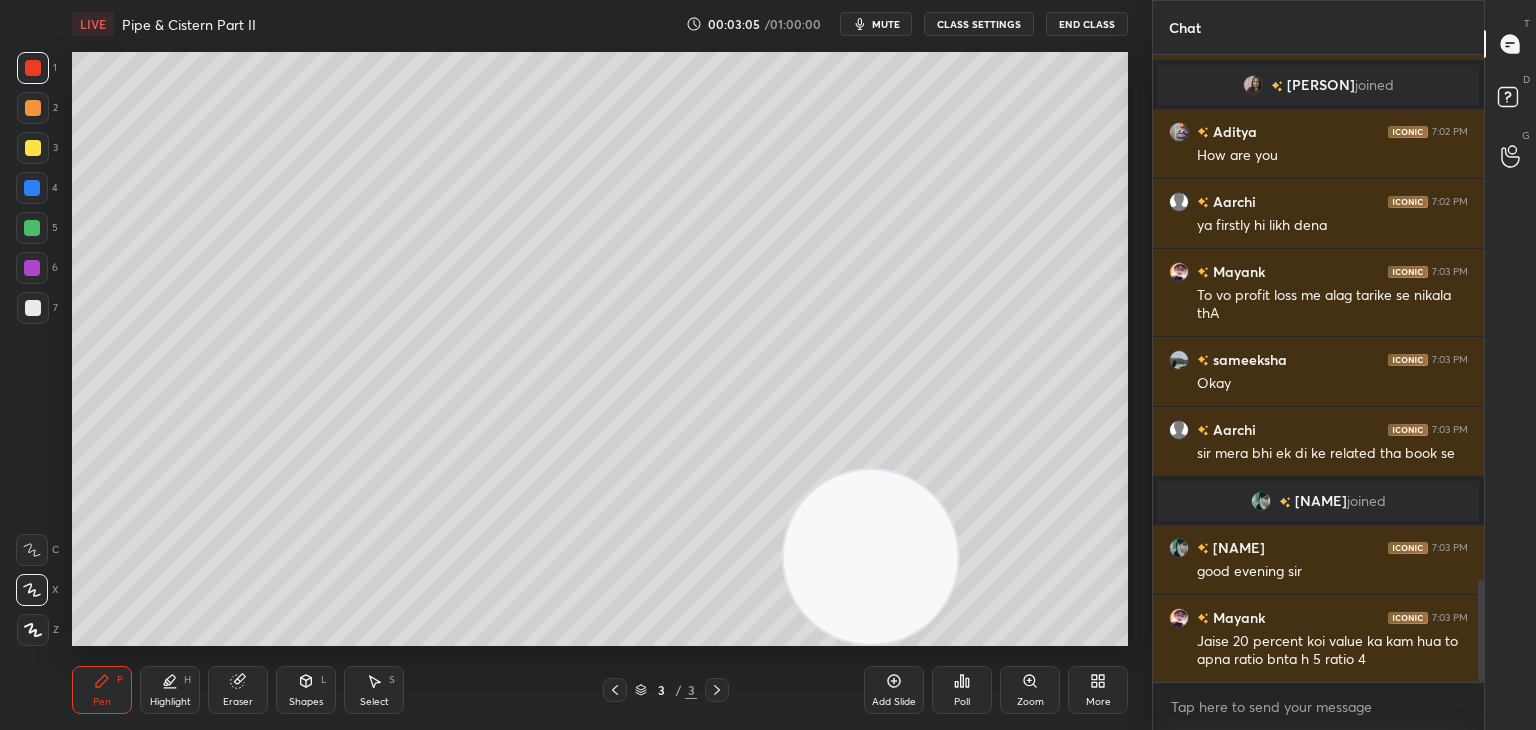 click at bounding box center [33, 630] 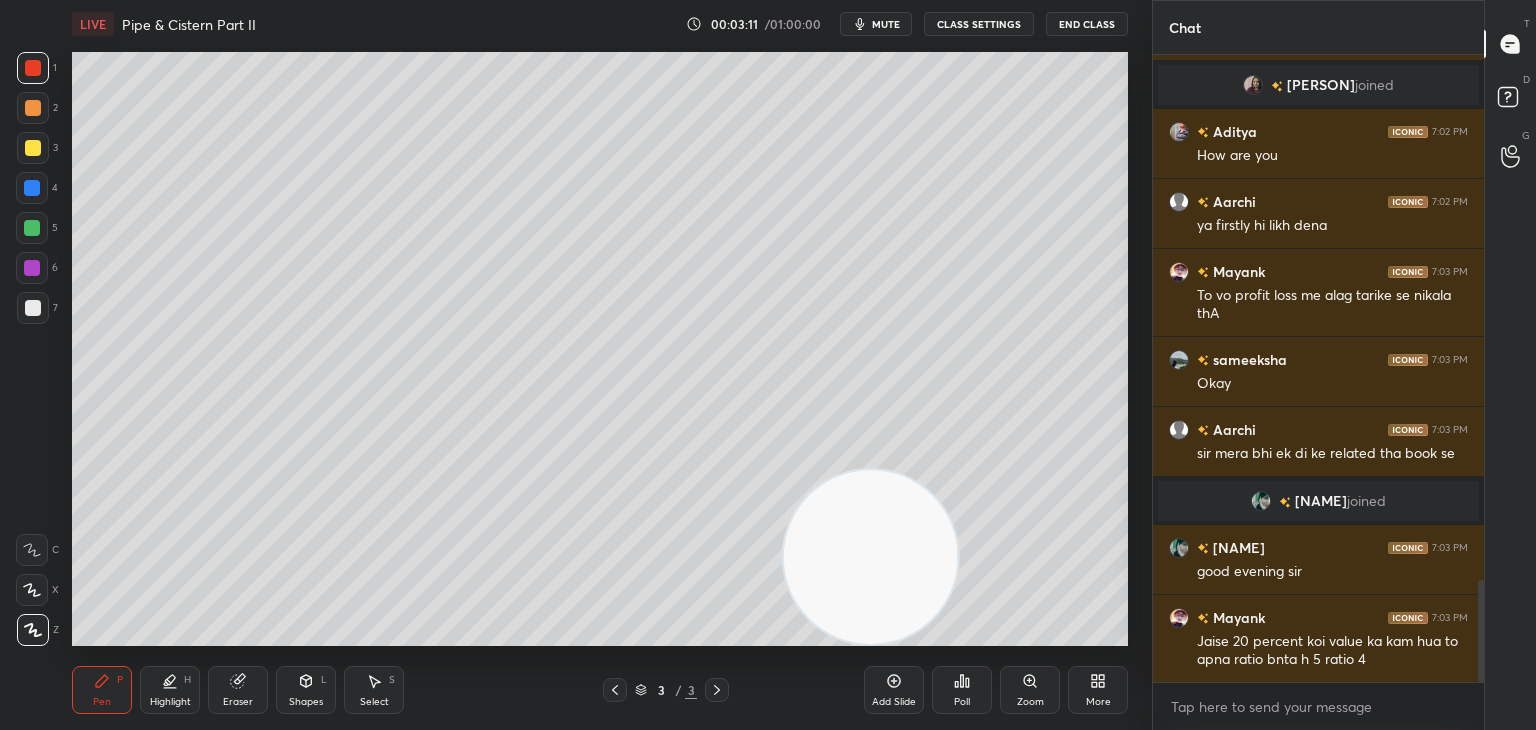 click at bounding box center [33, 148] 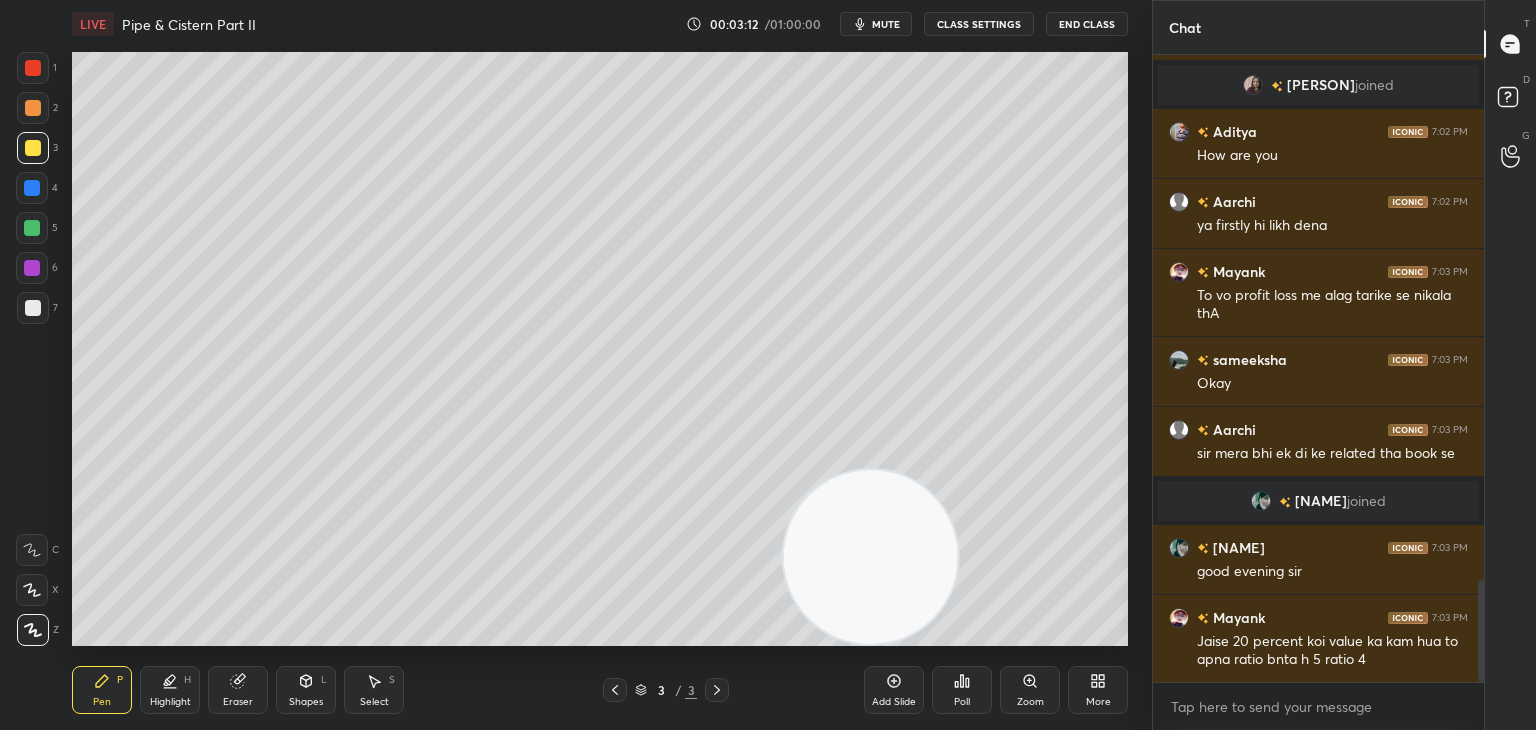 click at bounding box center [32, 590] 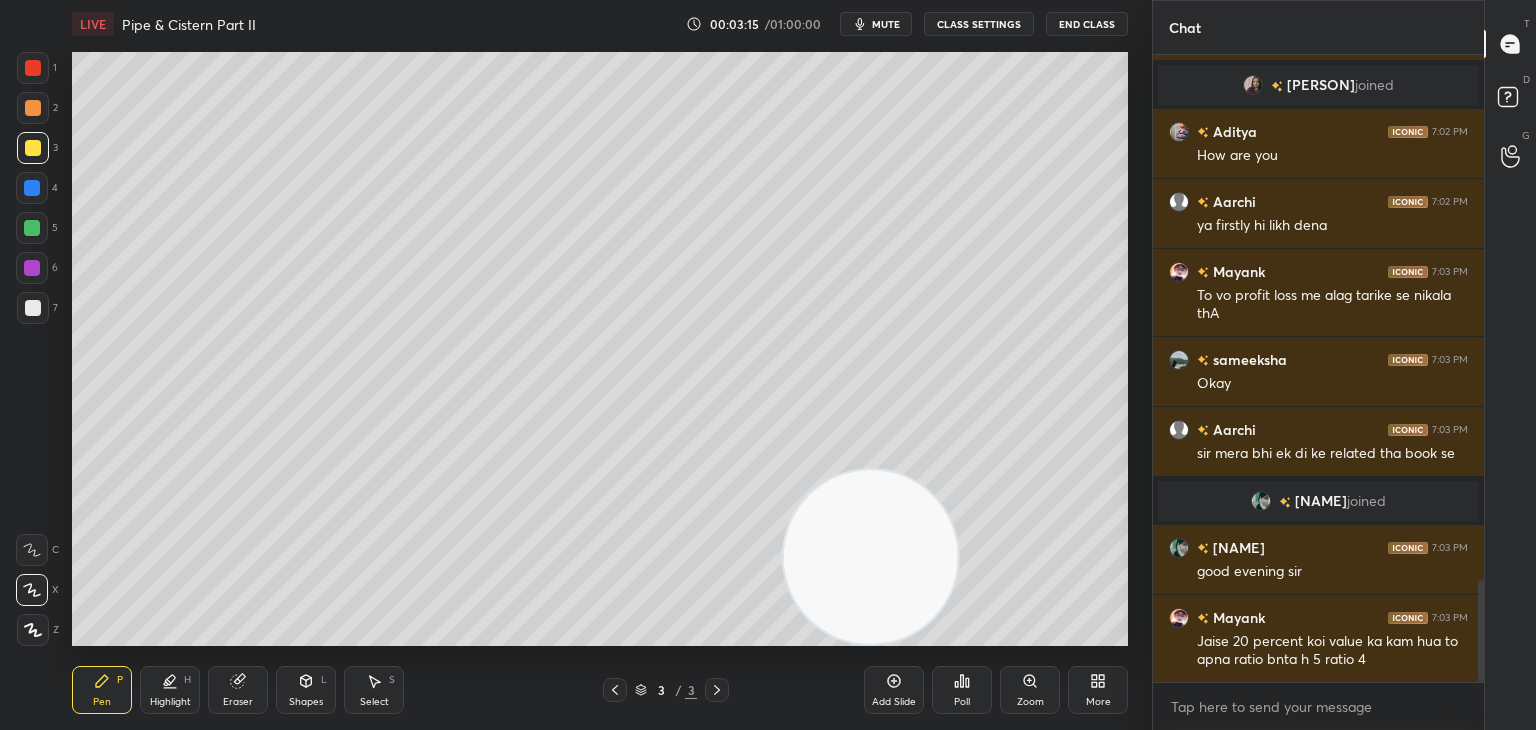 click on "Shapes L" at bounding box center [306, 690] 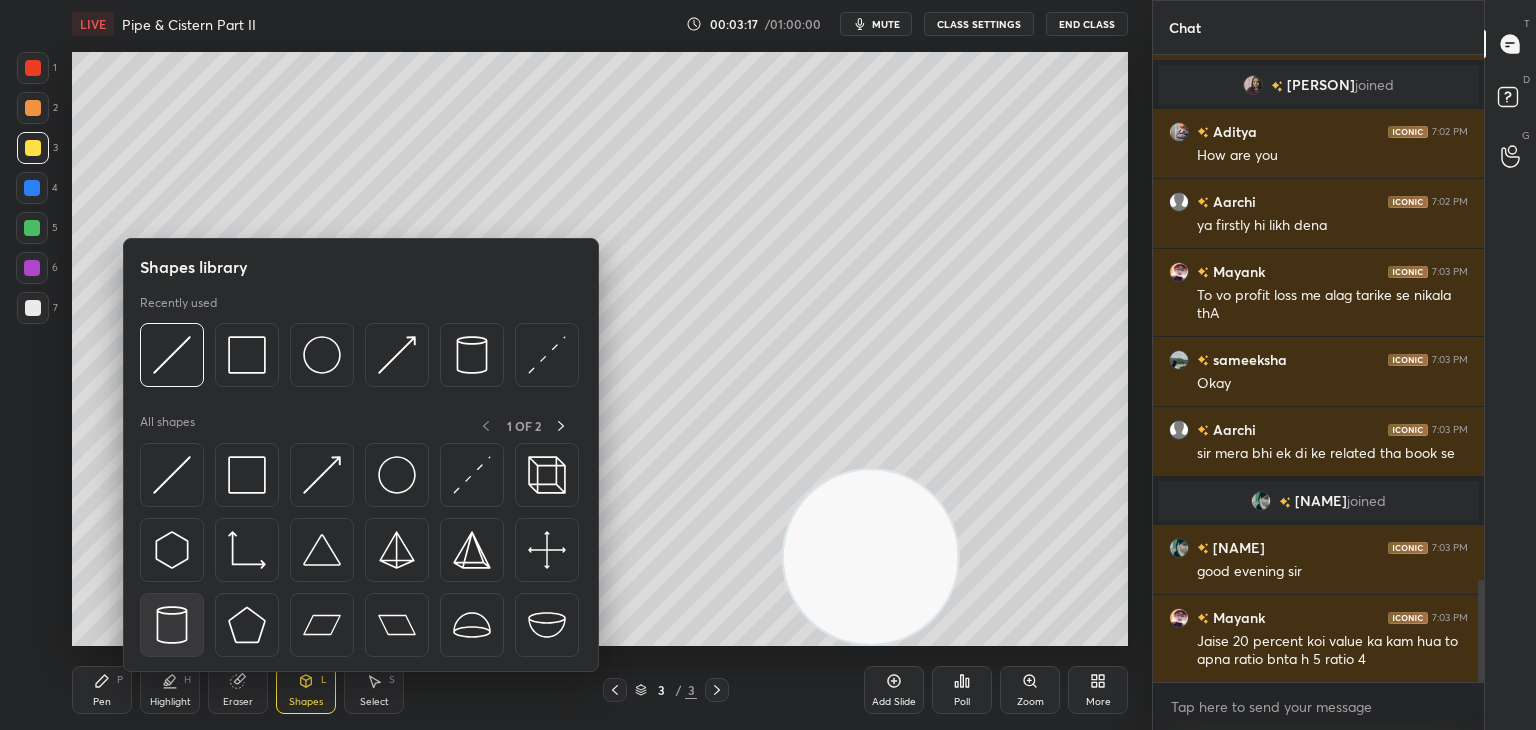 click at bounding box center [172, 625] 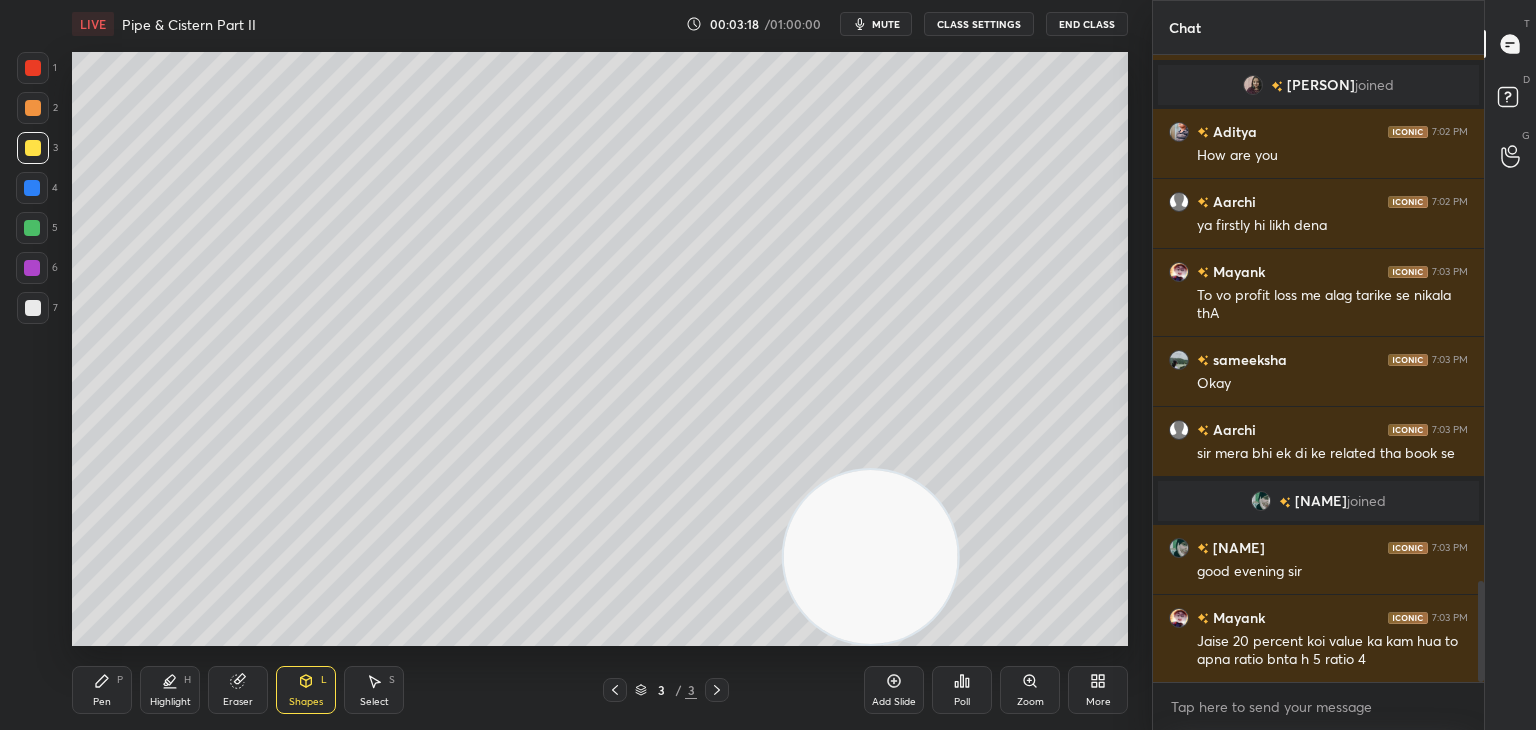 scroll, scrollTop: 3266, scrollLeft: 0, axis: vertical 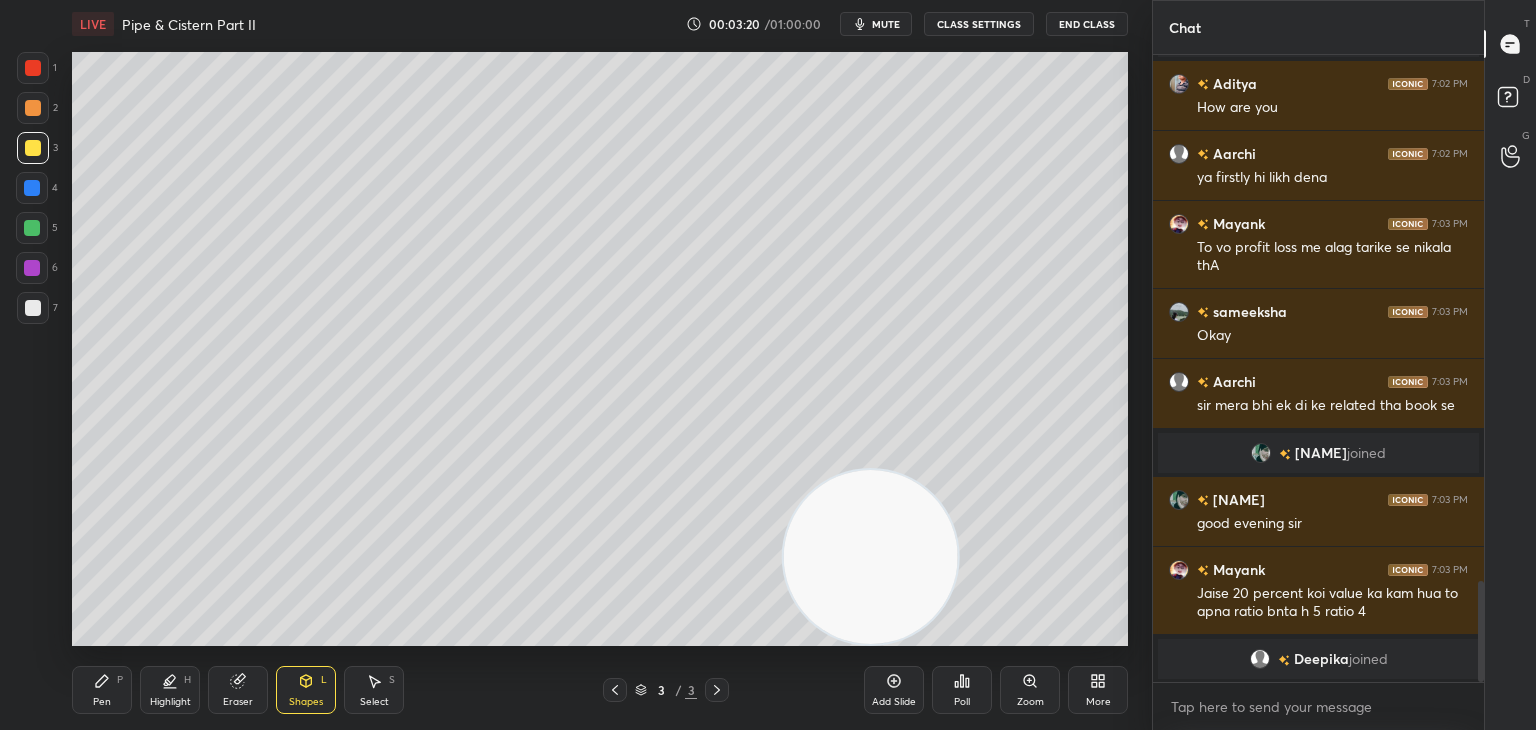 click on "Pen P" at bounding box center (102, 690) 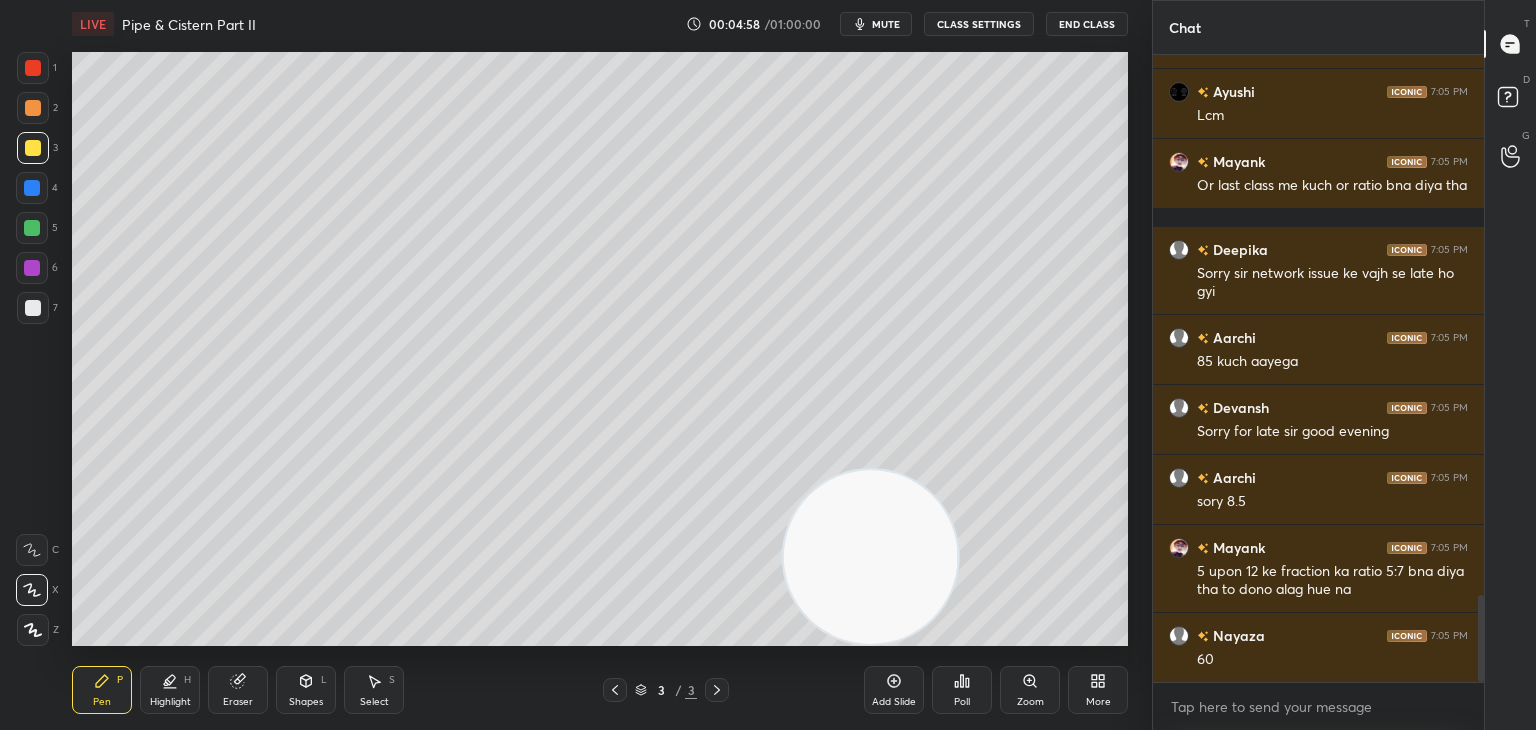 scroll, scrollTop: 3914, scrollLeft: 0, axis: vertical 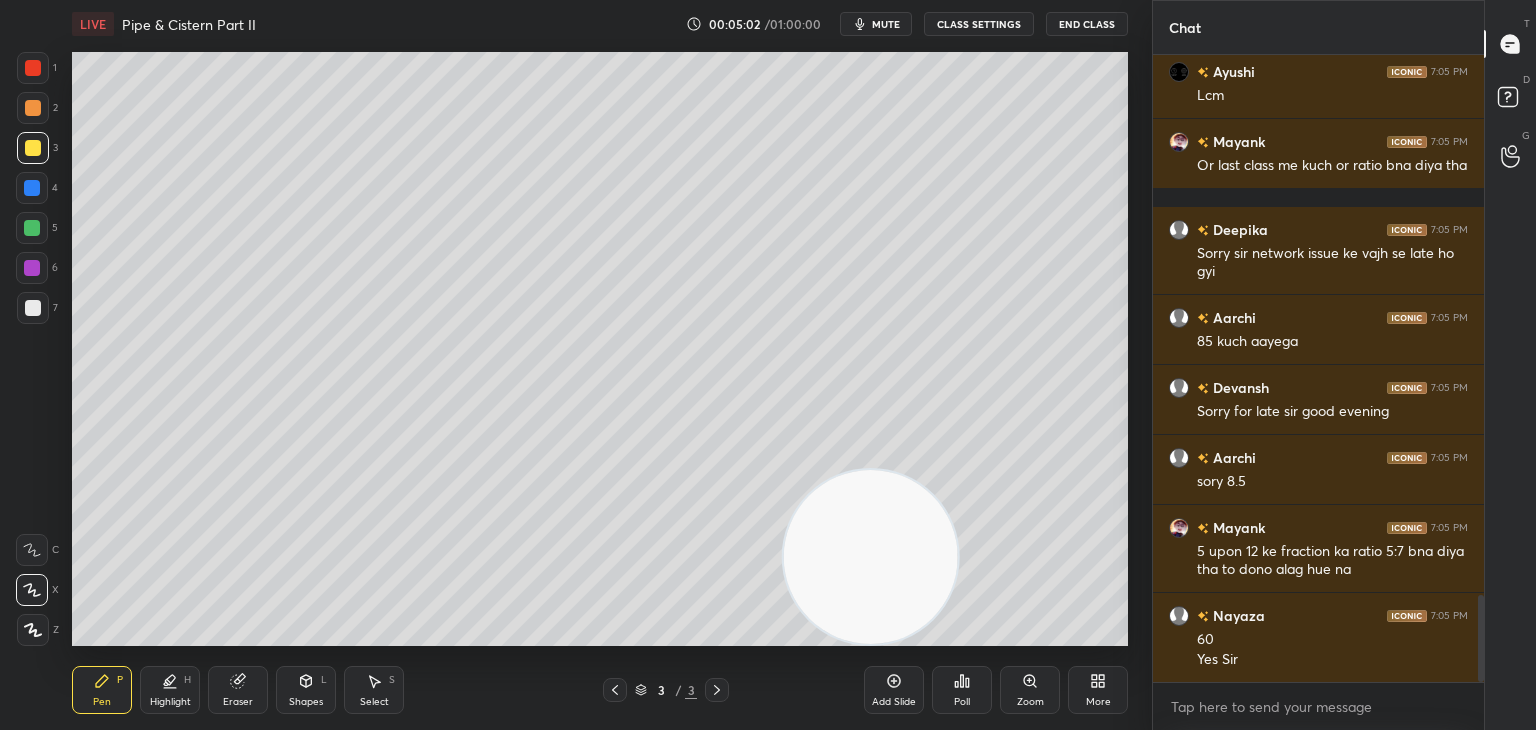 click on "Shapes" at bounding box center [306, 702] 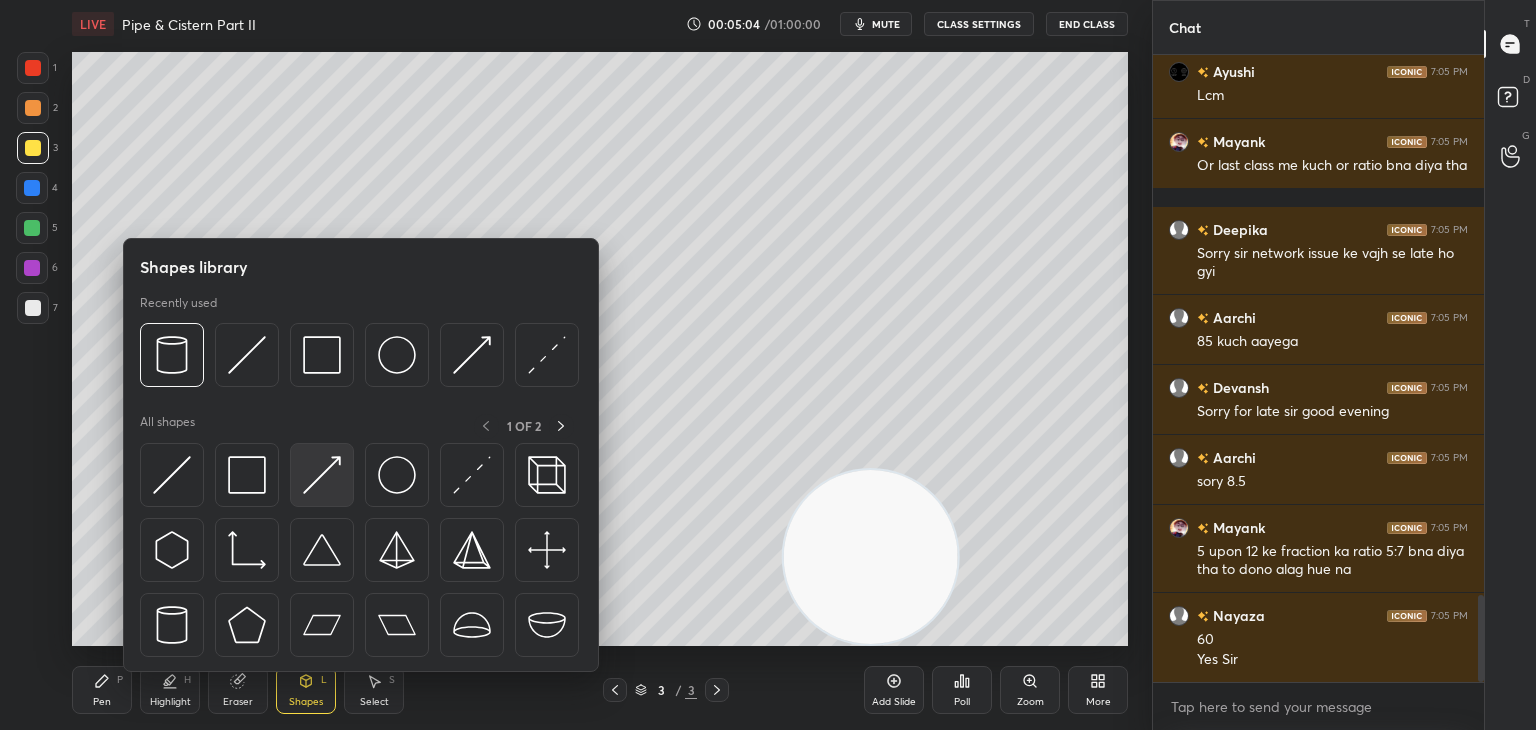 click at bounding box center [322, 475] 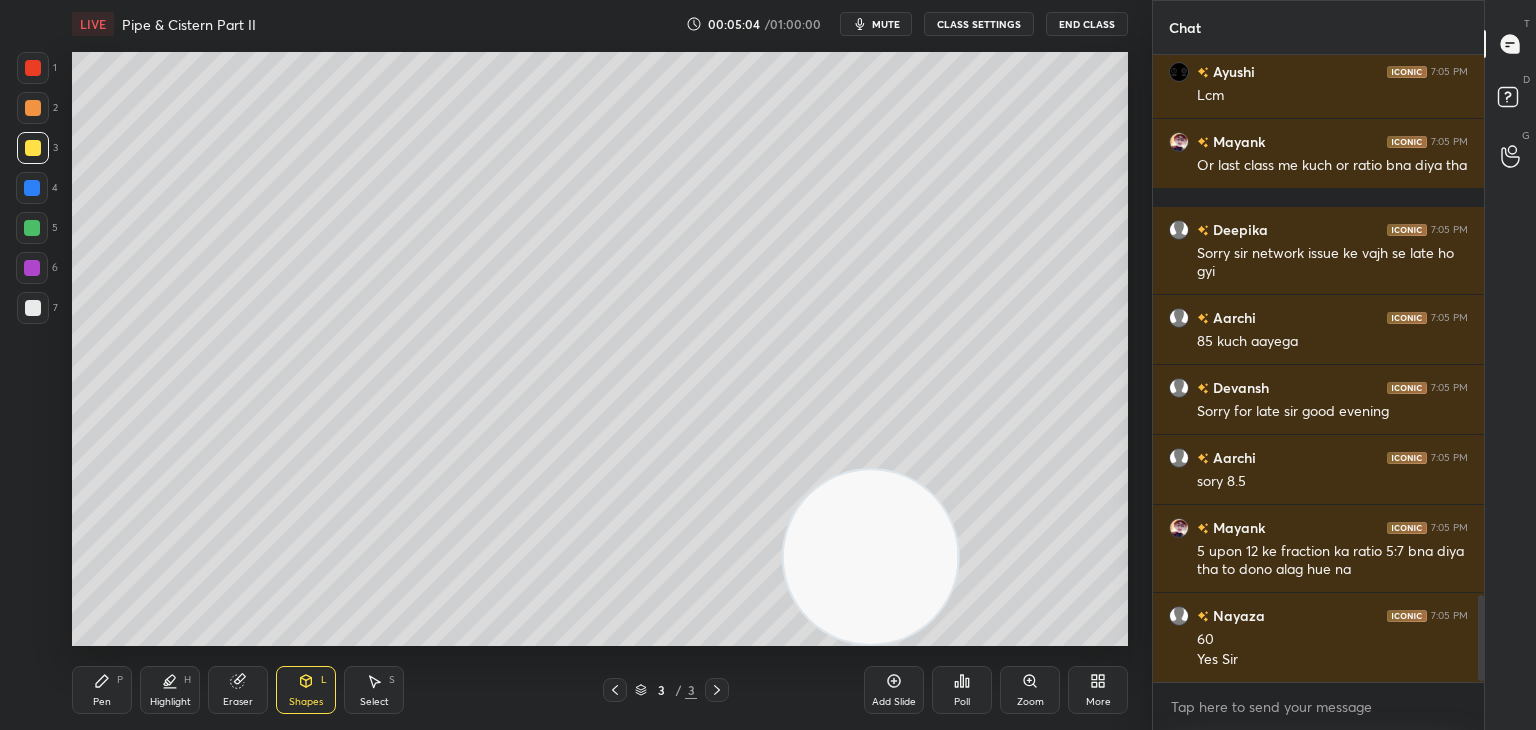 scroll, scrollTop: 3984, scrollLeft: 0, axis: vertical 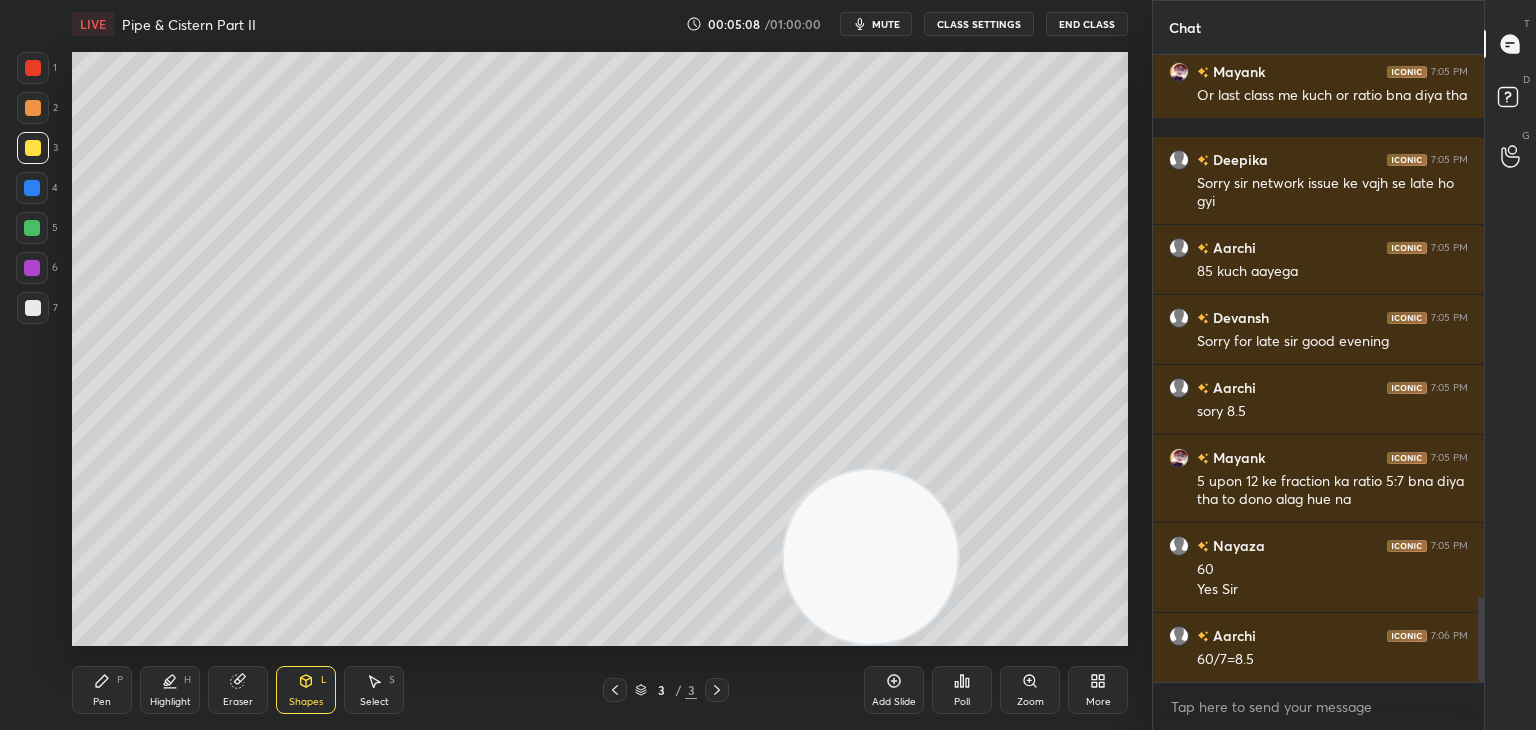 click 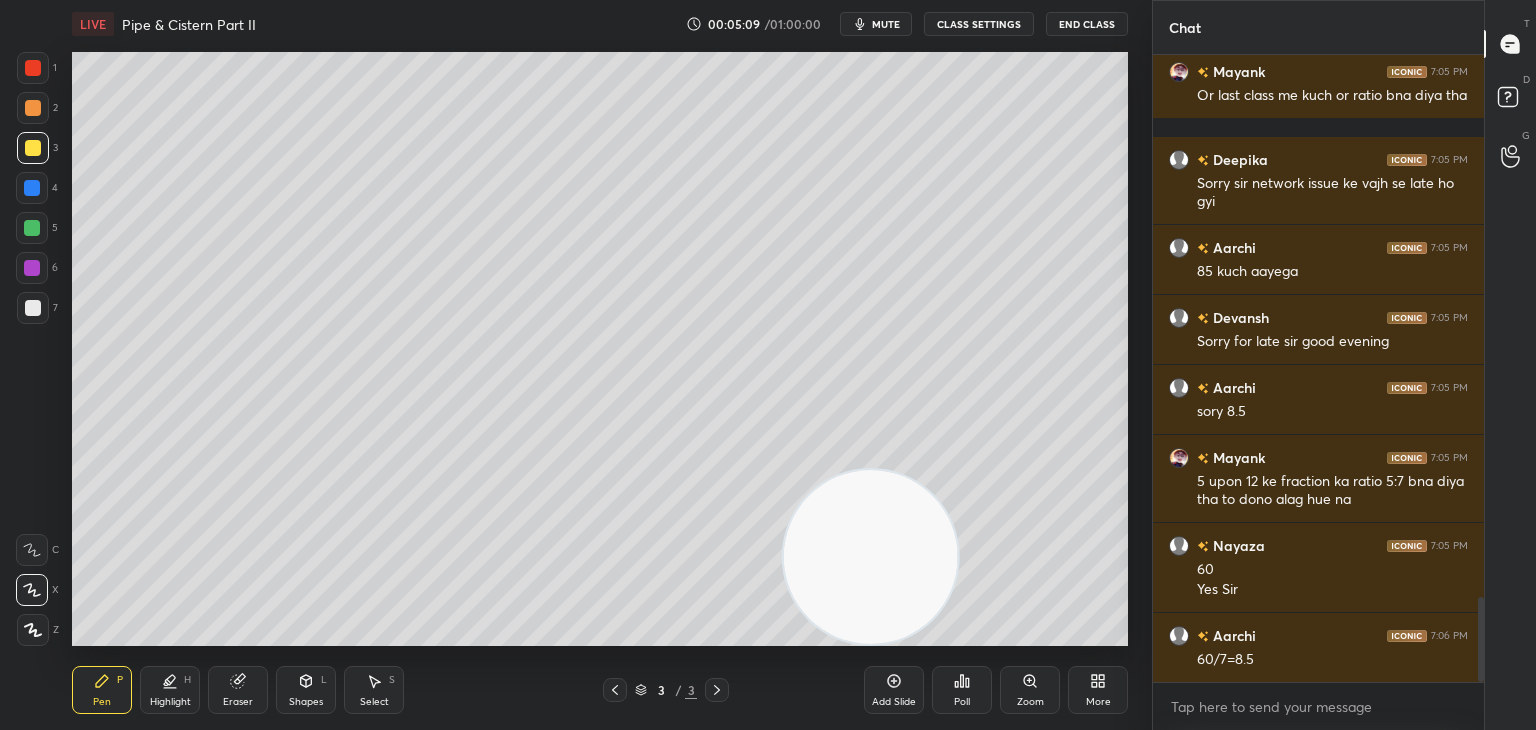 click at bounding box center [33, 308] 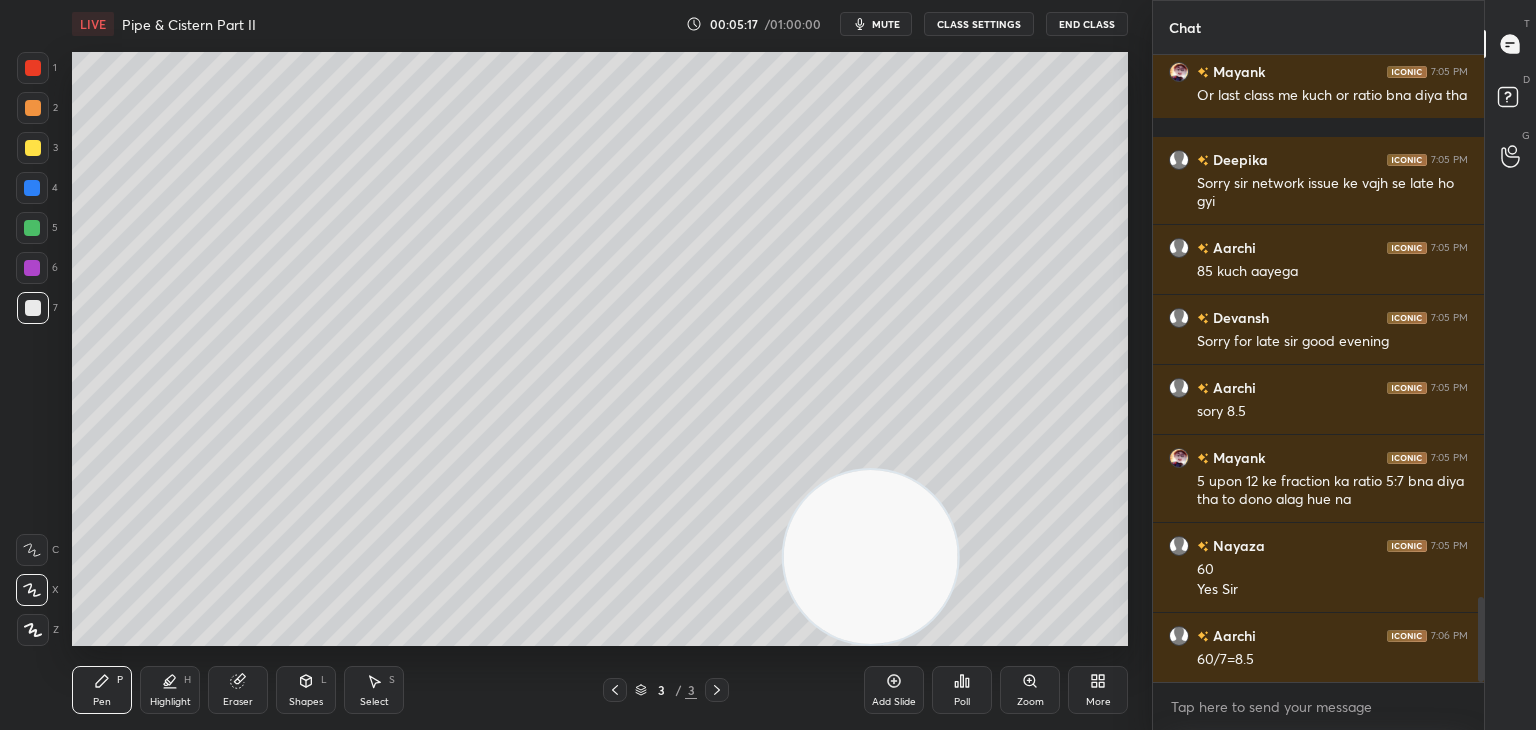 click at bounding box center (32, 550) 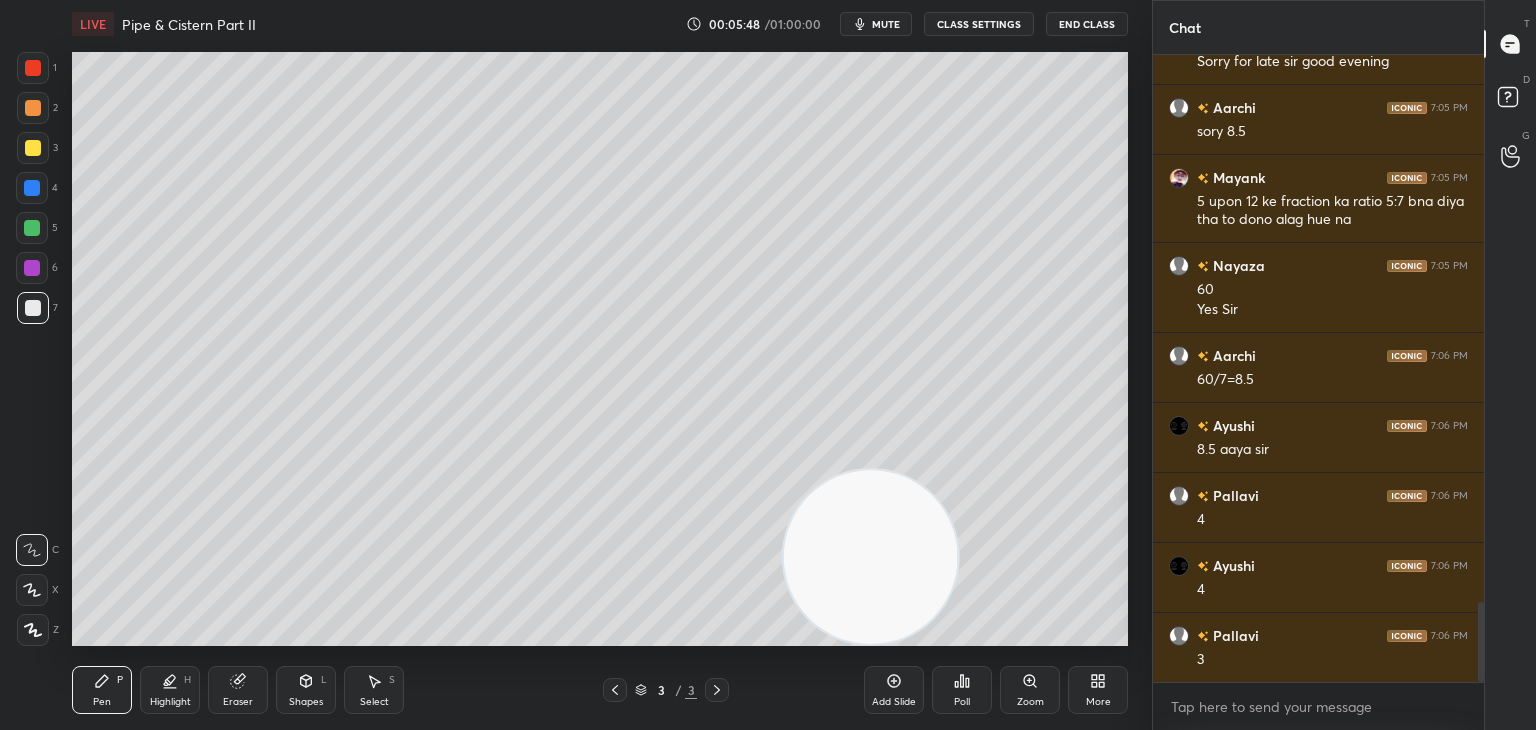 scroll, scrollTop: 4334, scrollLeft: 0, axis: vertical 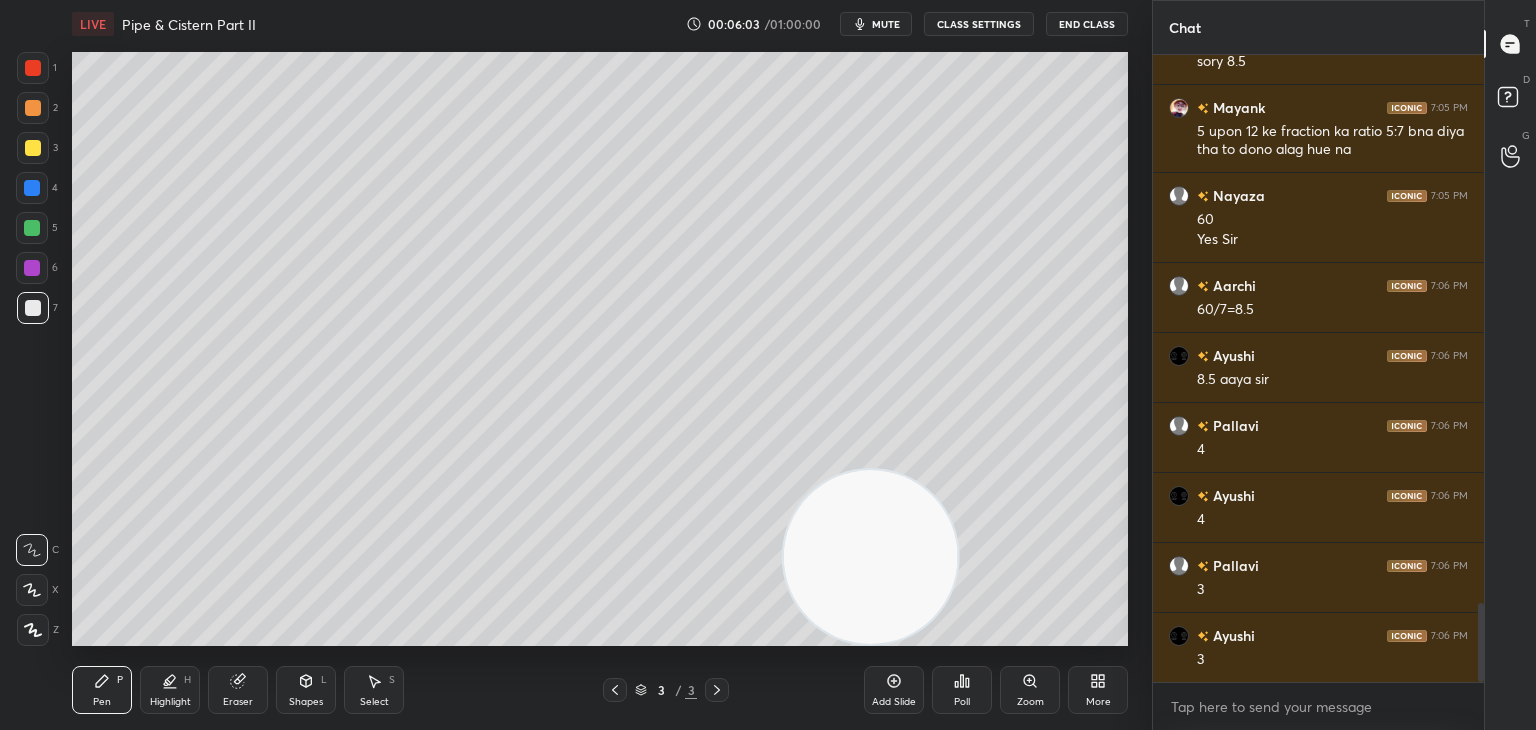 click on "Eraser" at bounding box center (238, 690) 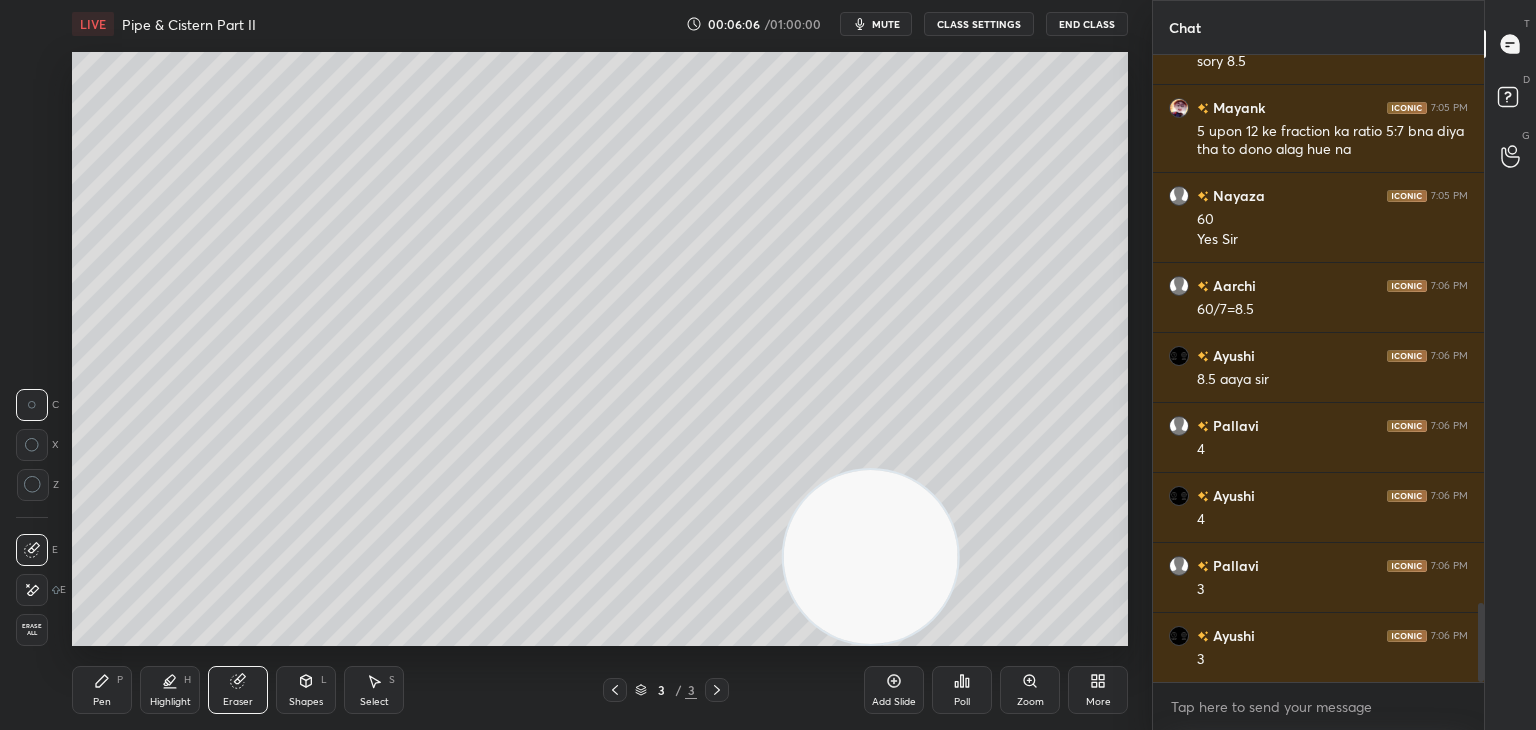 click 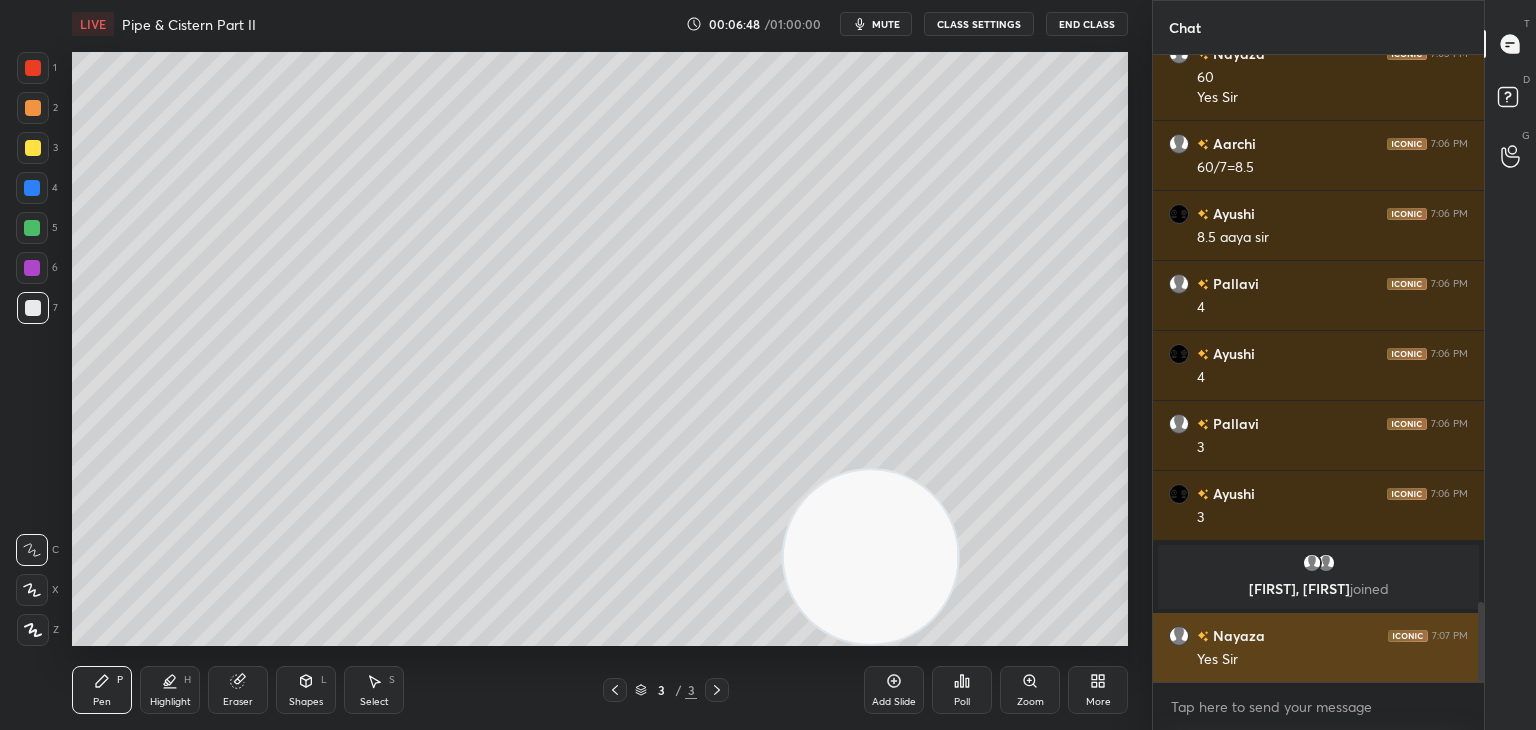 scroll, scrollTop: 4276, scrollLeft: 0, axis: vertical 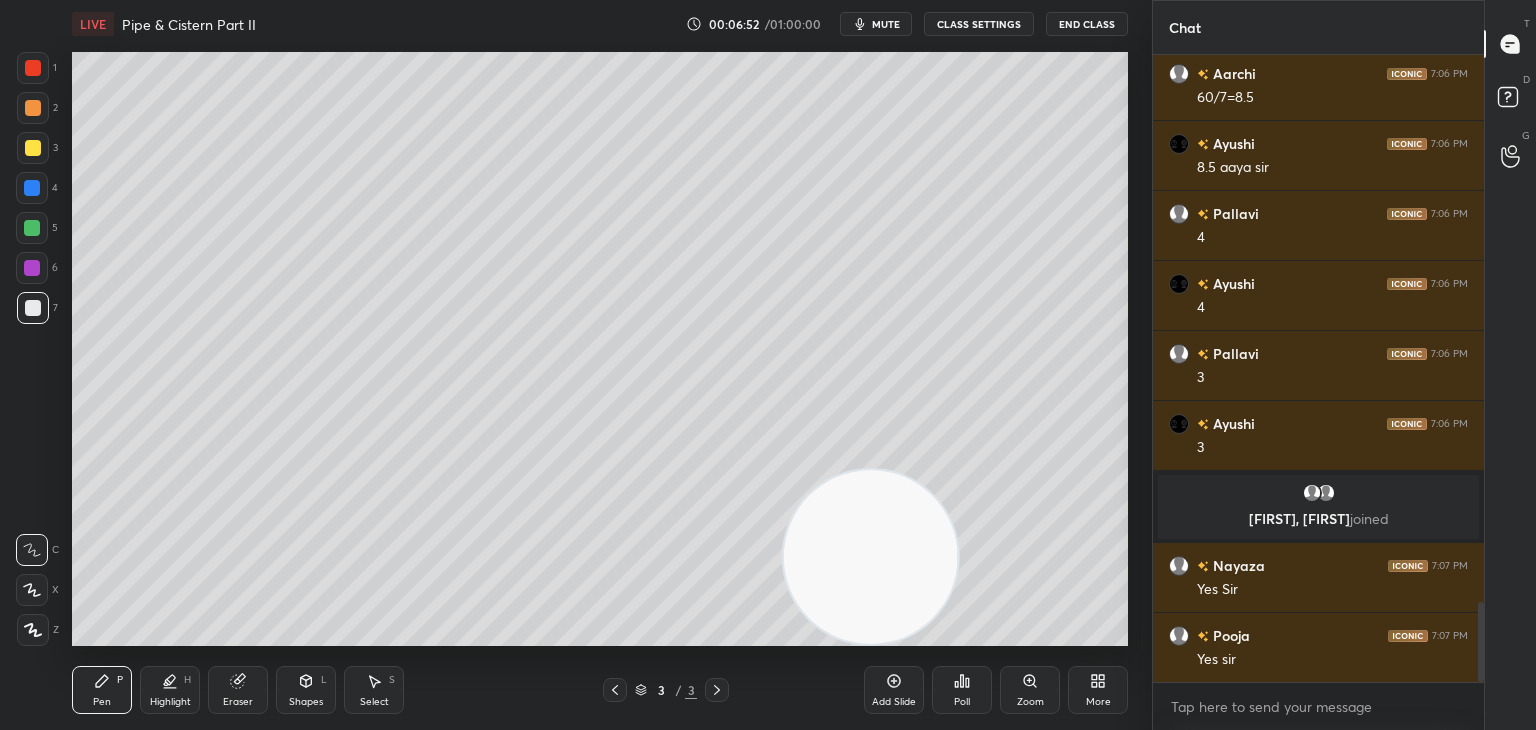 click on "More" at bounding box center (1098, 690) 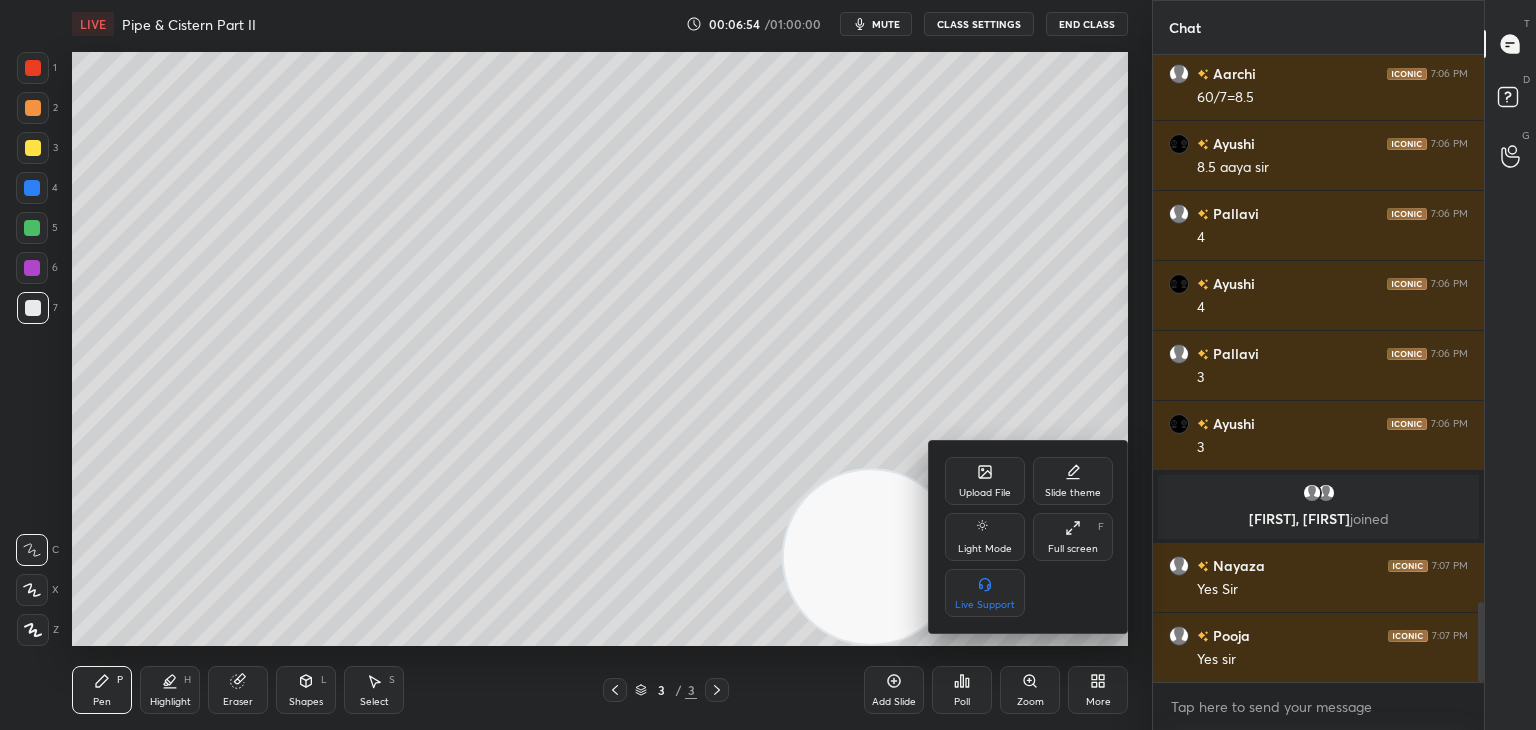 click 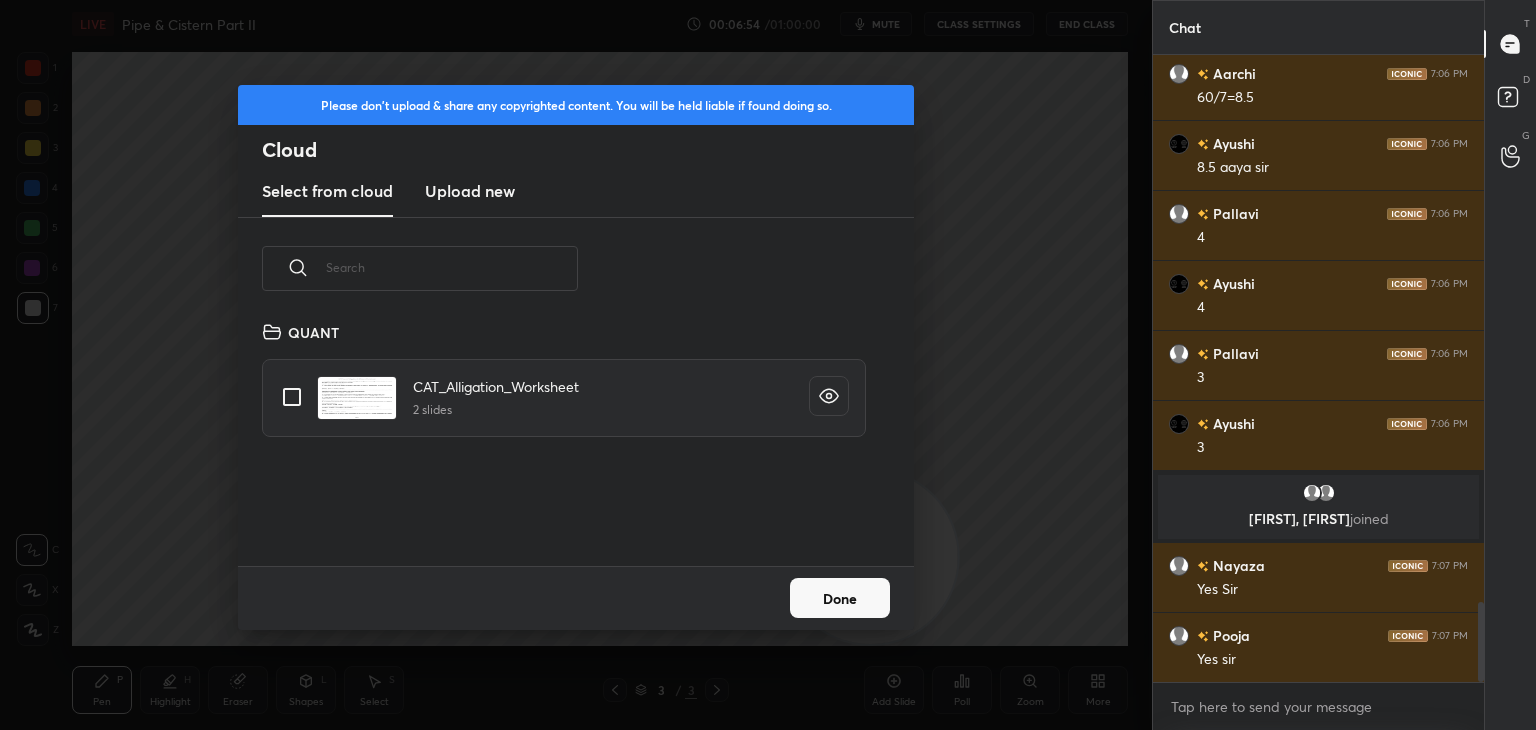 scroll, scrollTop: 5, scrollLeft: 10, axis: both 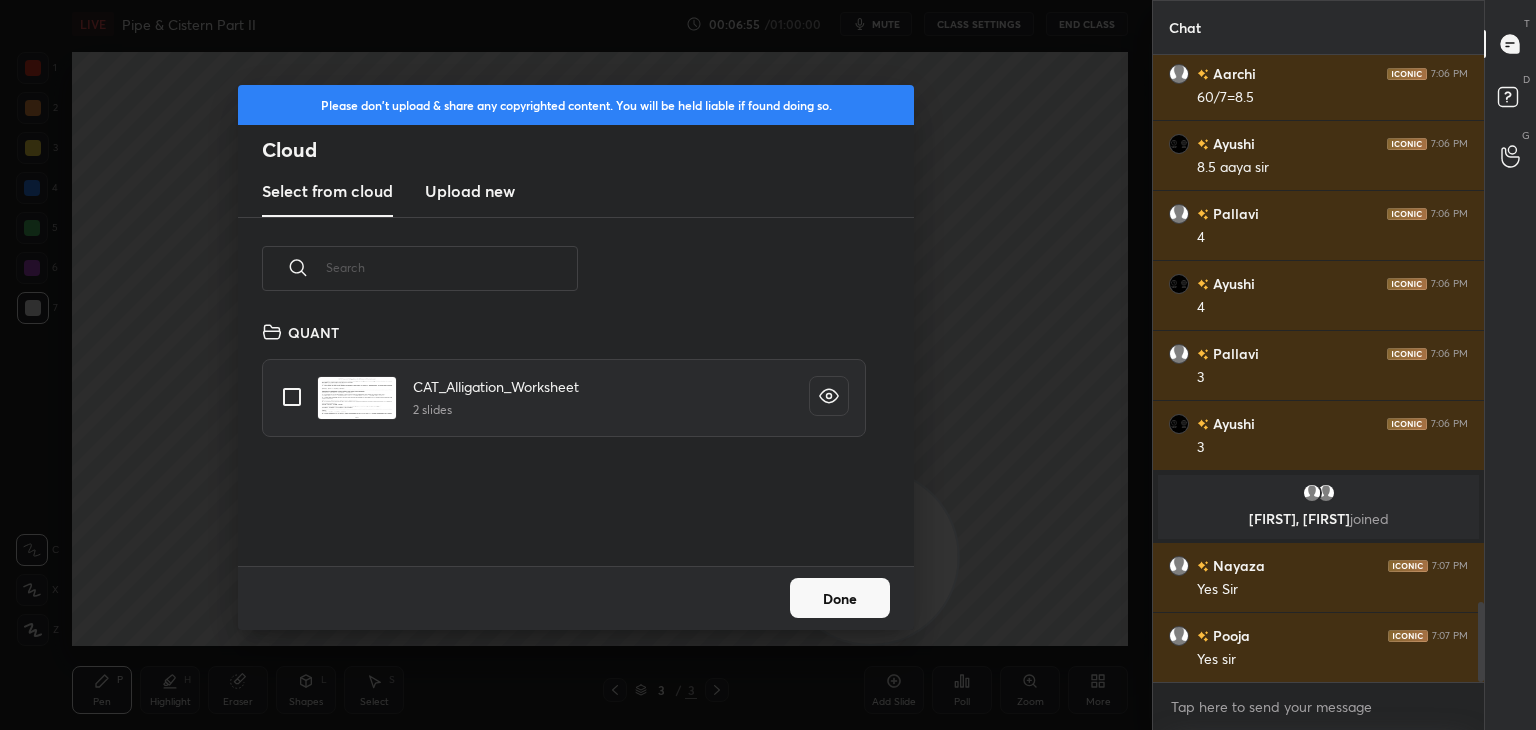 click on "Upload new" at bounding box center (470, 192) 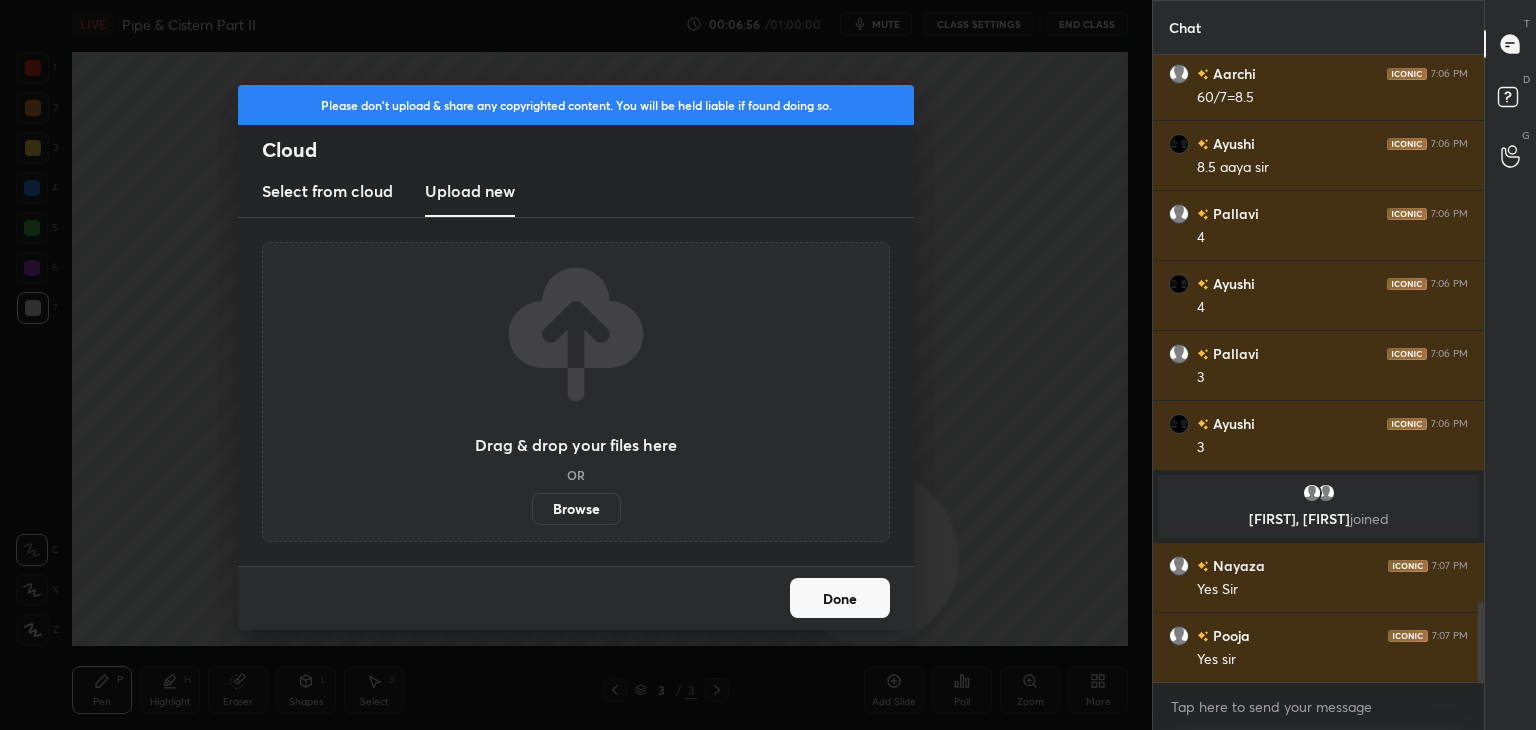click on "Browse" at bounding box center (576, 509) 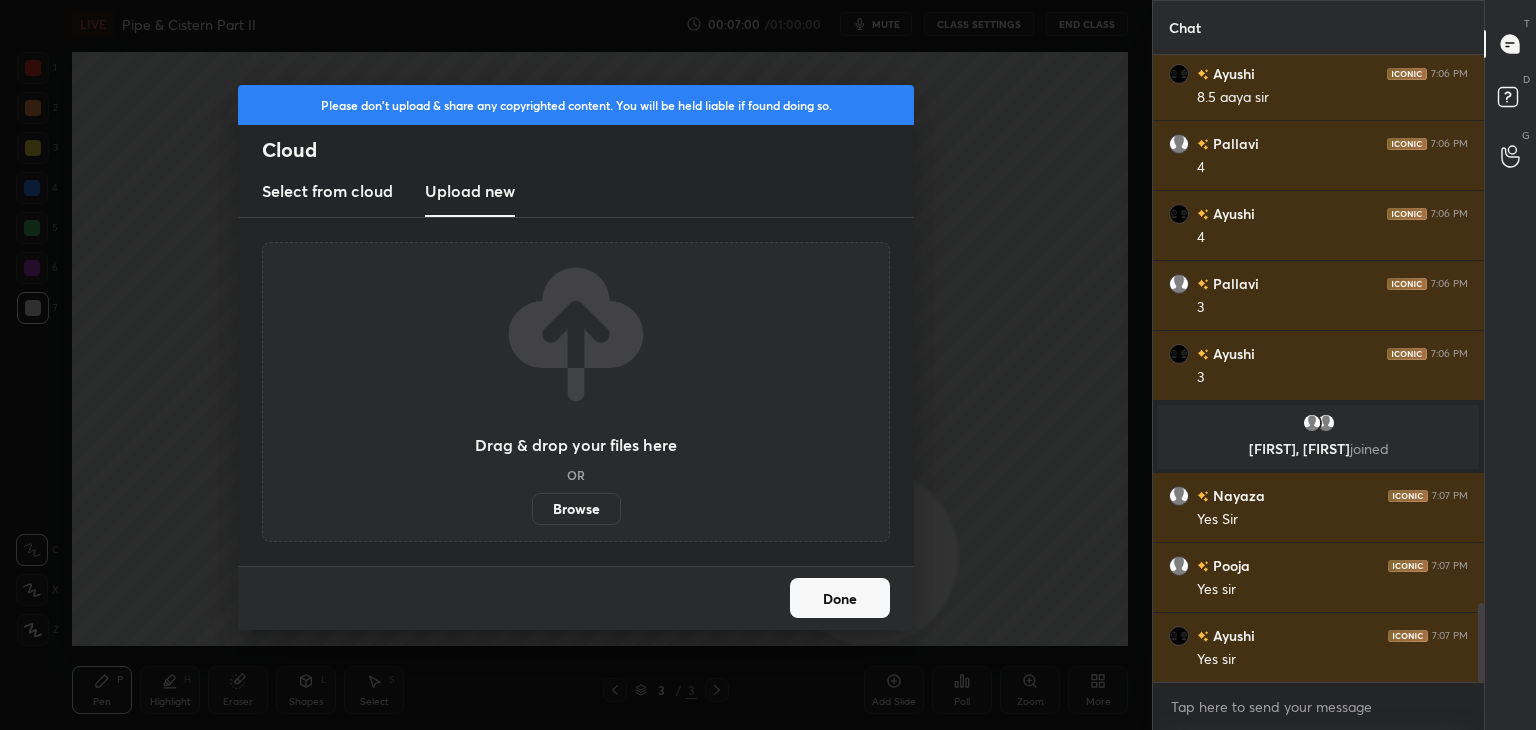 scroll, scrollTop: 4416, scrollLeft: 0, axis: vertical 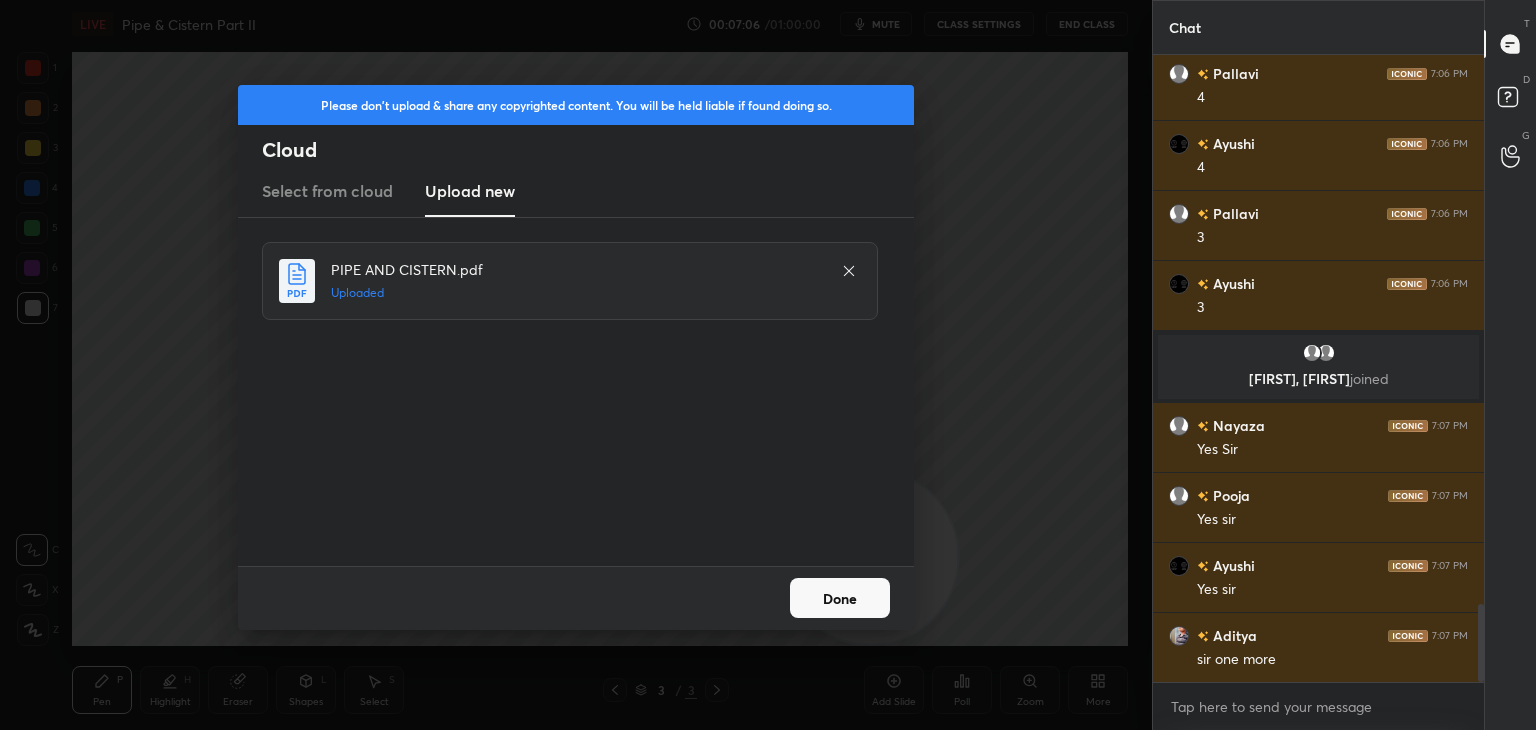 click on "Done" at bounding box center (840, 598) 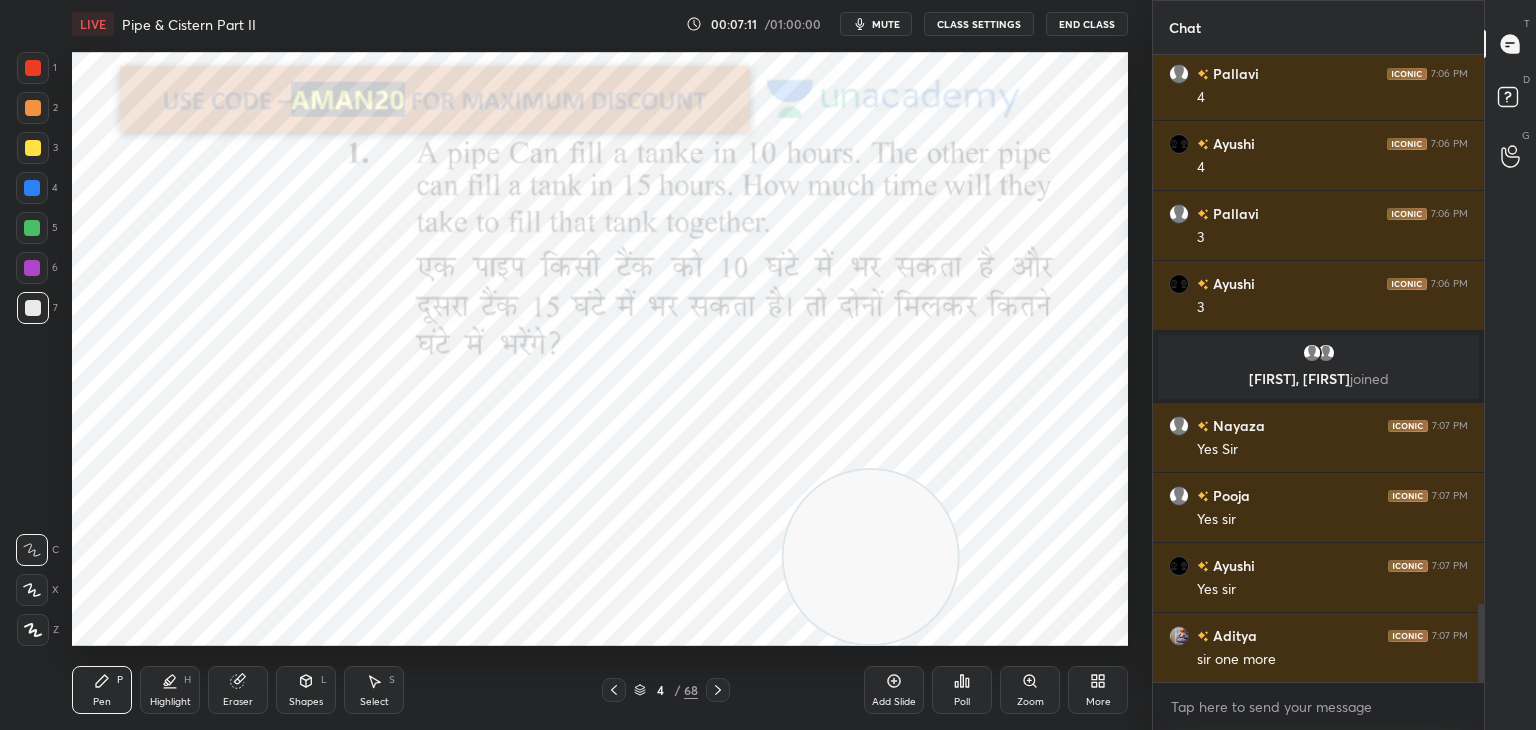 click at bounding box center [33, 68] 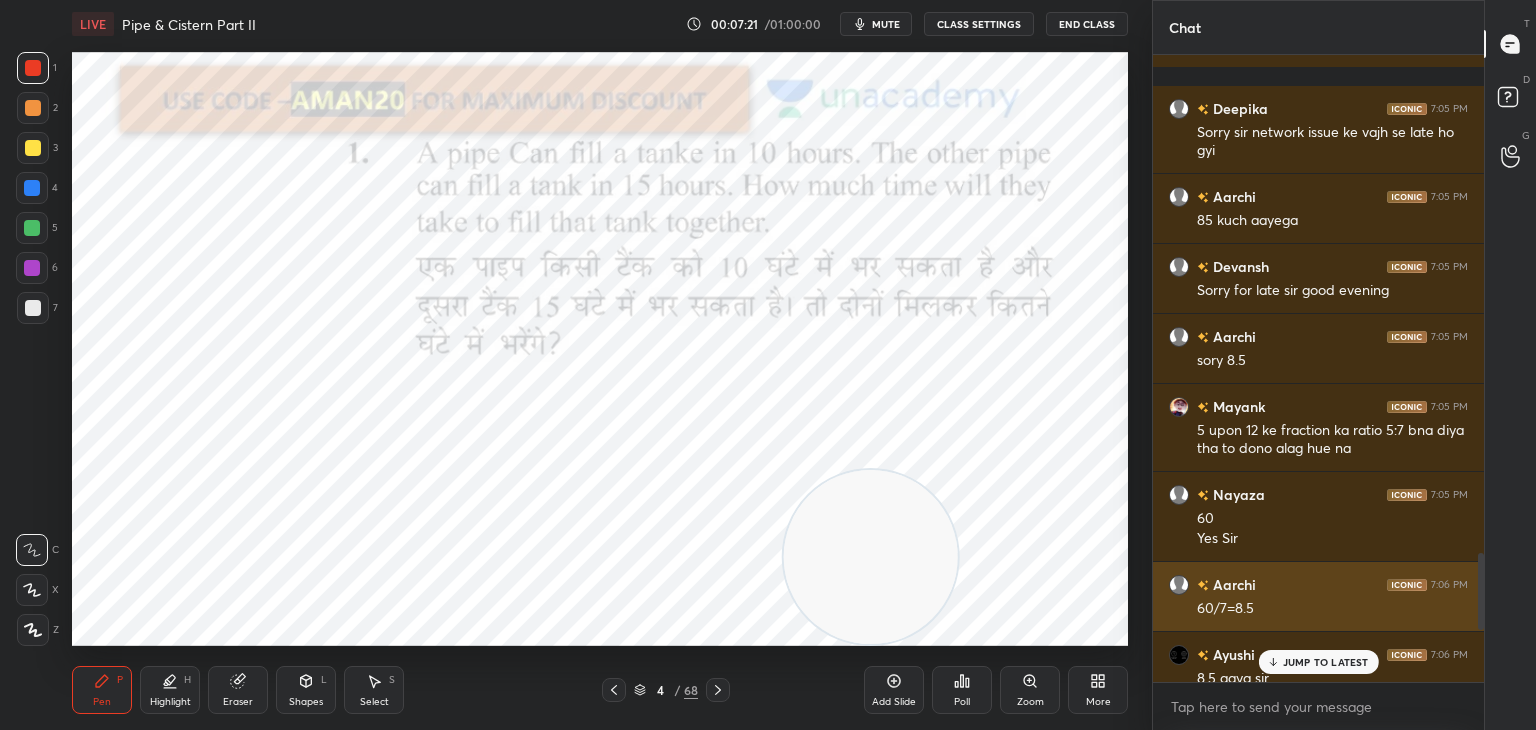 scroll, scrollTop: 3828, scrollLeft: 0, axis: vertical 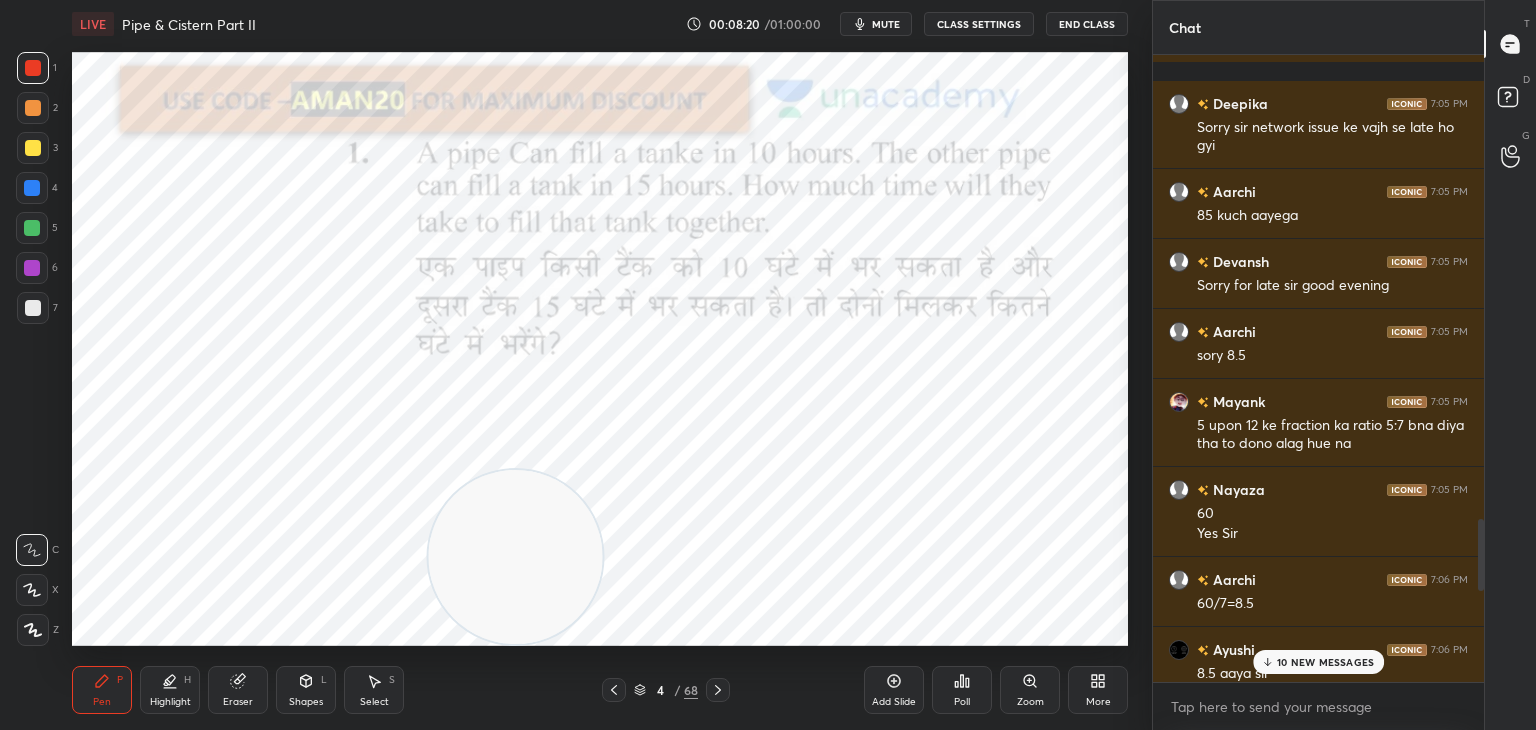 click on "Chat [FIRST] 7:05 PM Lcm [FIRST] 7:05 PM Or last class me kuch or ratio bna diya tha [FIRST] 7:05 PM Sorry sir network issue ke vajh se late ho gyi [FIRST] 7:05 PM 85 kuch aayega [FIRST] 7:05 PM Sorry for late sir good evening [FIRST] 7:05 PM sory 8.5 [FIRST] 7:05 PM 5 upon 12 ke fraction ka ratio 5:7 bna diya tha to dono alag hue na [FIRST] 7:05 PM 60 Yes Sir [FIRST] 7:06 PM 60/7=8.5 [FIRST] 7:06 PM 8.5 aaya sir [FIRST] 7:06 PM 4 [FIRST] 7:06 PM 4 [FIRST] 7:06 PM 3 [FIRST] 7:06 PM 3 [FIRST], [FIRST]  joined [FIRST] 7:07 PM Yes Sir [FIRST] 7:07 PM Yes sir [FIRST] 7:07 PM Yes sir [FIRST] 7:08 PM Sir ek bar upar ka doubt dekhlo mer 10 NEW MESSAGES Enable hand raising Enable raise hand to speak to learners. Once enabled, chat will be turned off temporarily. Enable x   introducing Raise a hand with a doubt Now learners can raise their hand along with a doubt  How it works? Doubts asked by learners will show up here NEW DOUBTS ASKED No one has raised a hand yet Can't raise hand Got it" at bounding box center (1318, 365) 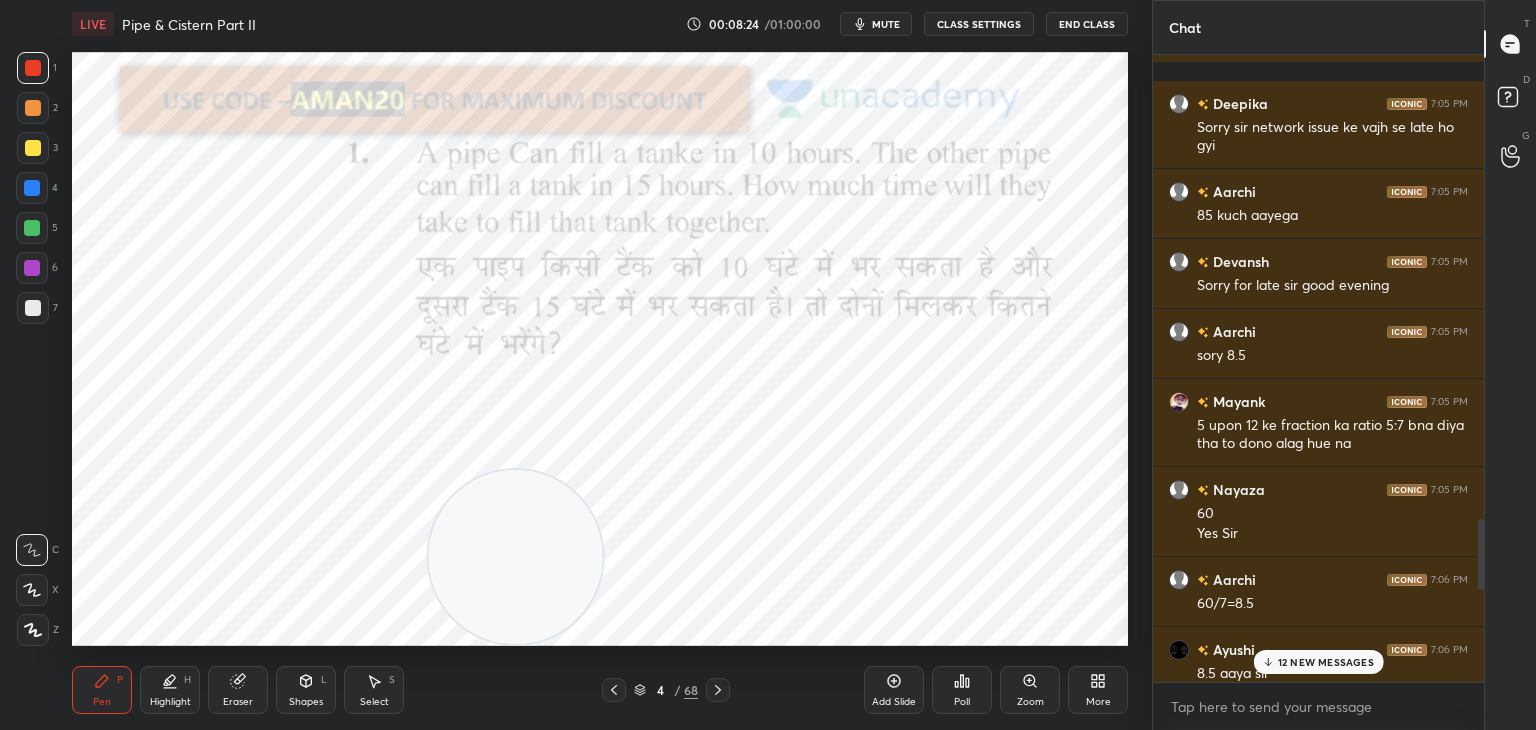 click on "12 NEW MESSAGES" at bounding box center (1326, 662) 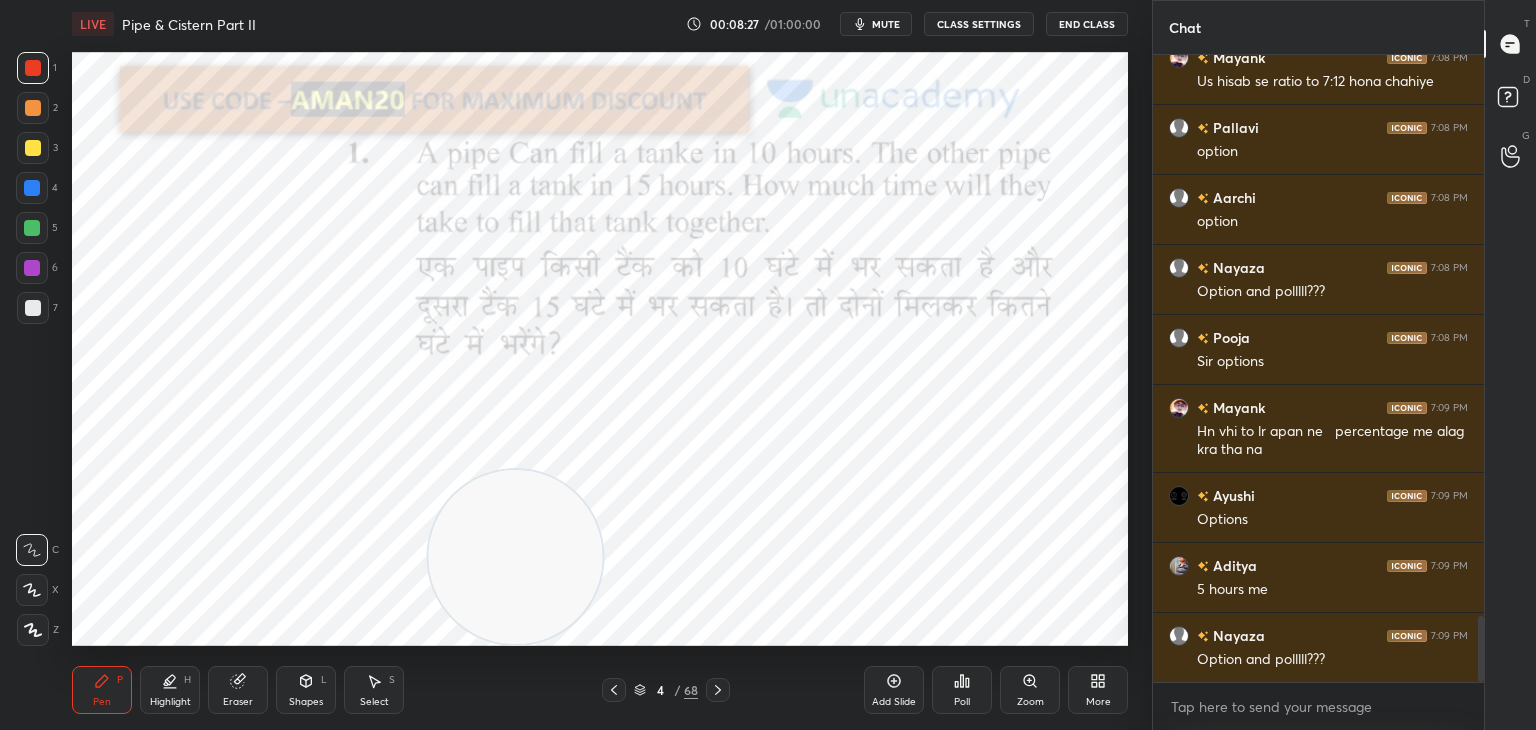 click on "Eraser" at bounding box center [238, 690] 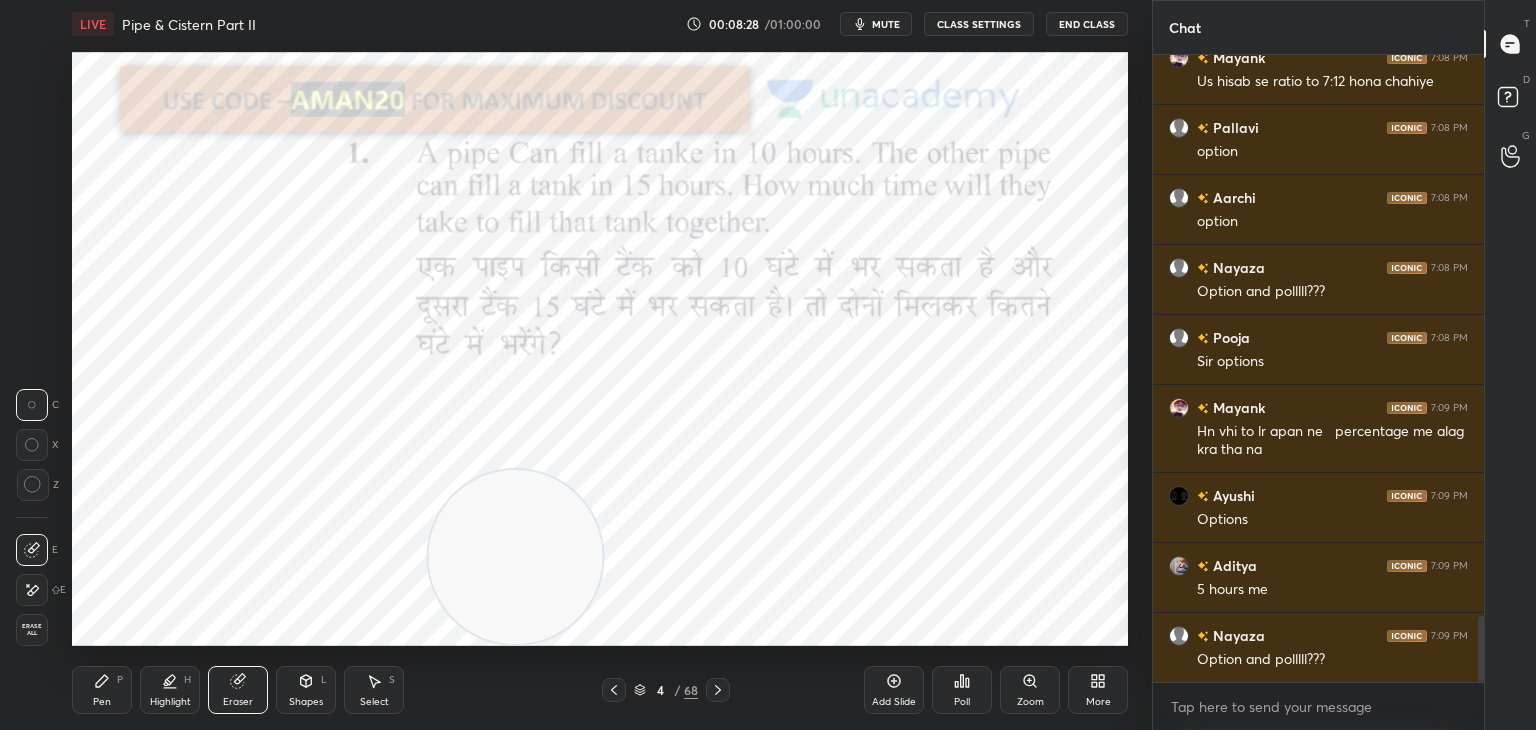 scroll, scrollTop: 5450, scrollLeft: 0, axis: vertical 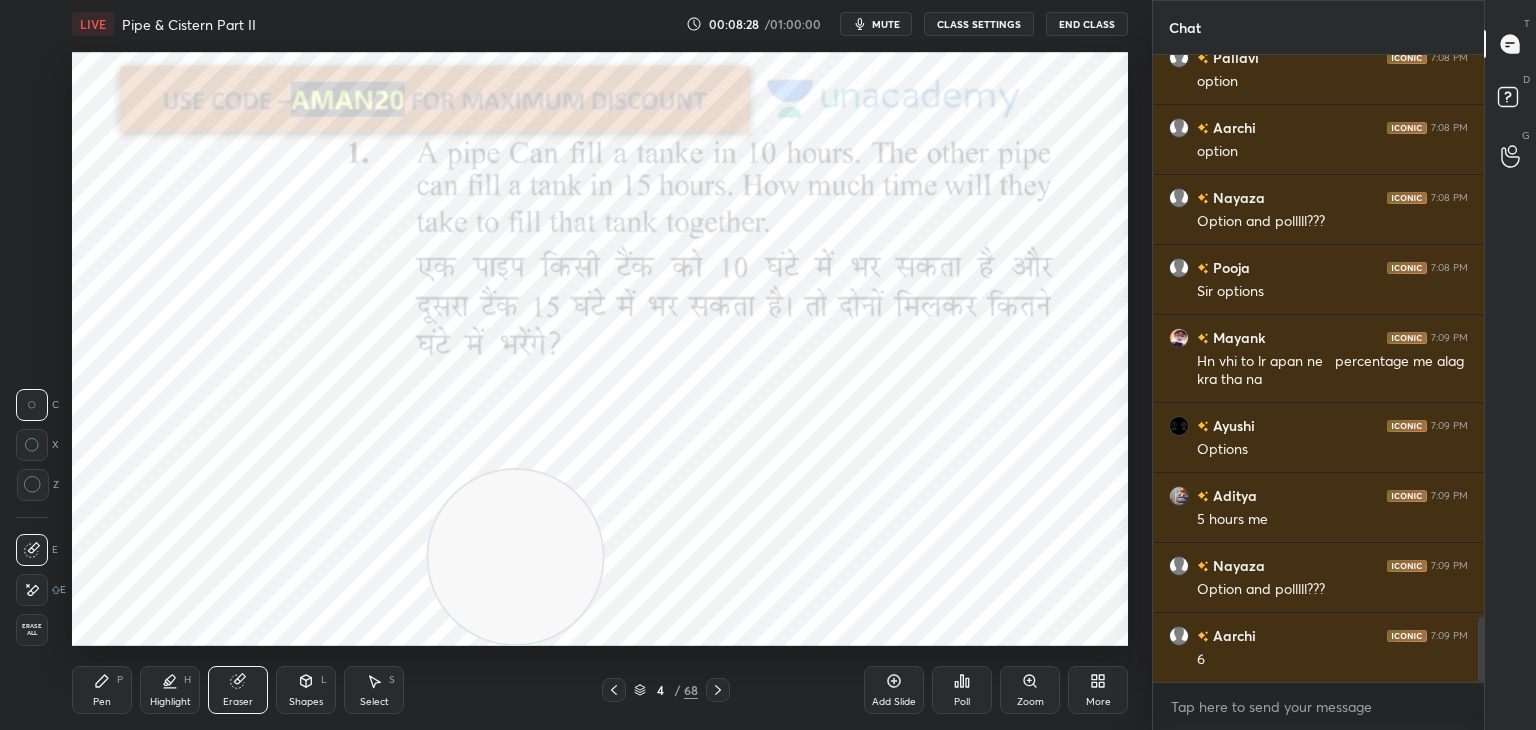 click on "Erase all" at bounding box center (32, 630) 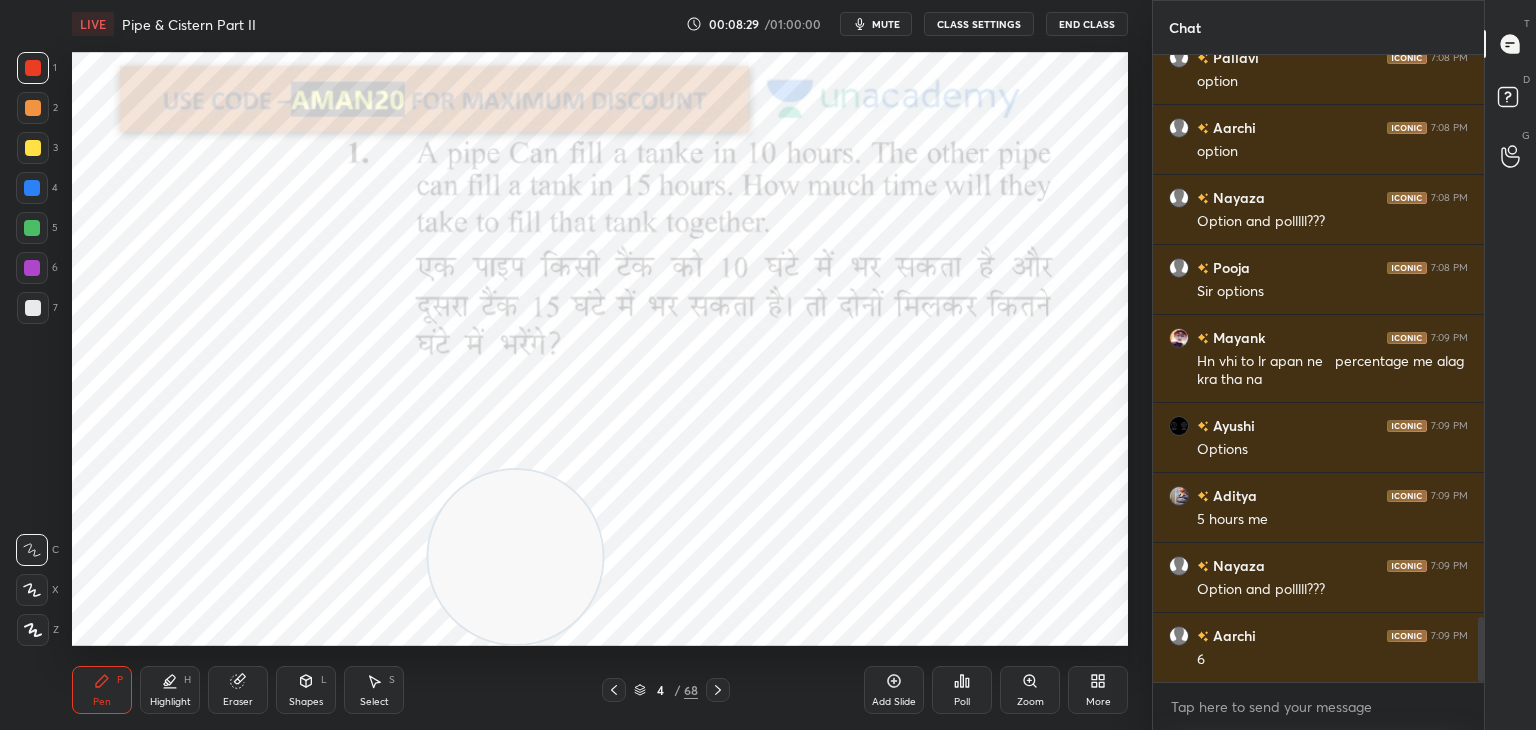 click on "Pen P" at bounding box center (102, 690) 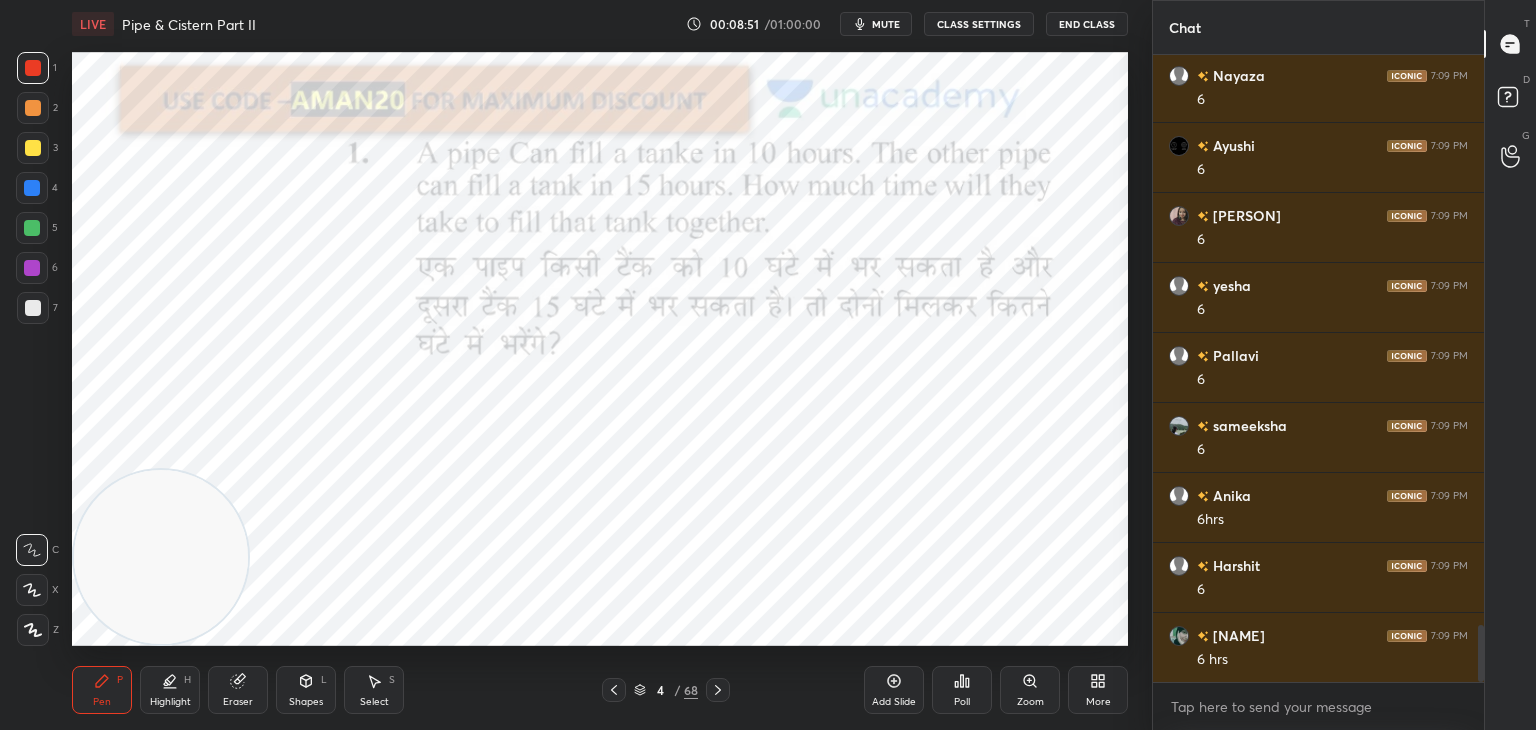 scroll, scrollTop: 6240, scrollLeft: 0, axis: vertical 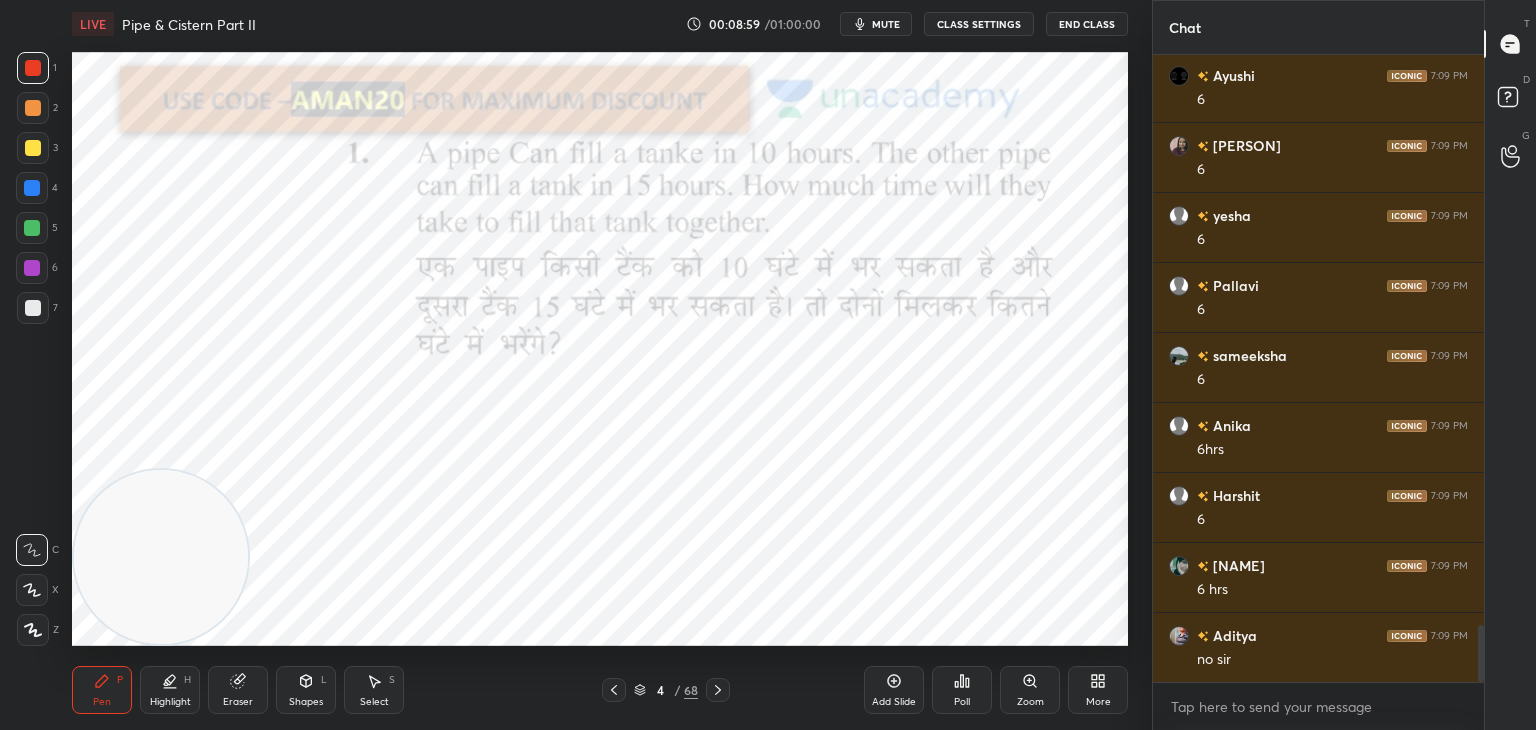 click 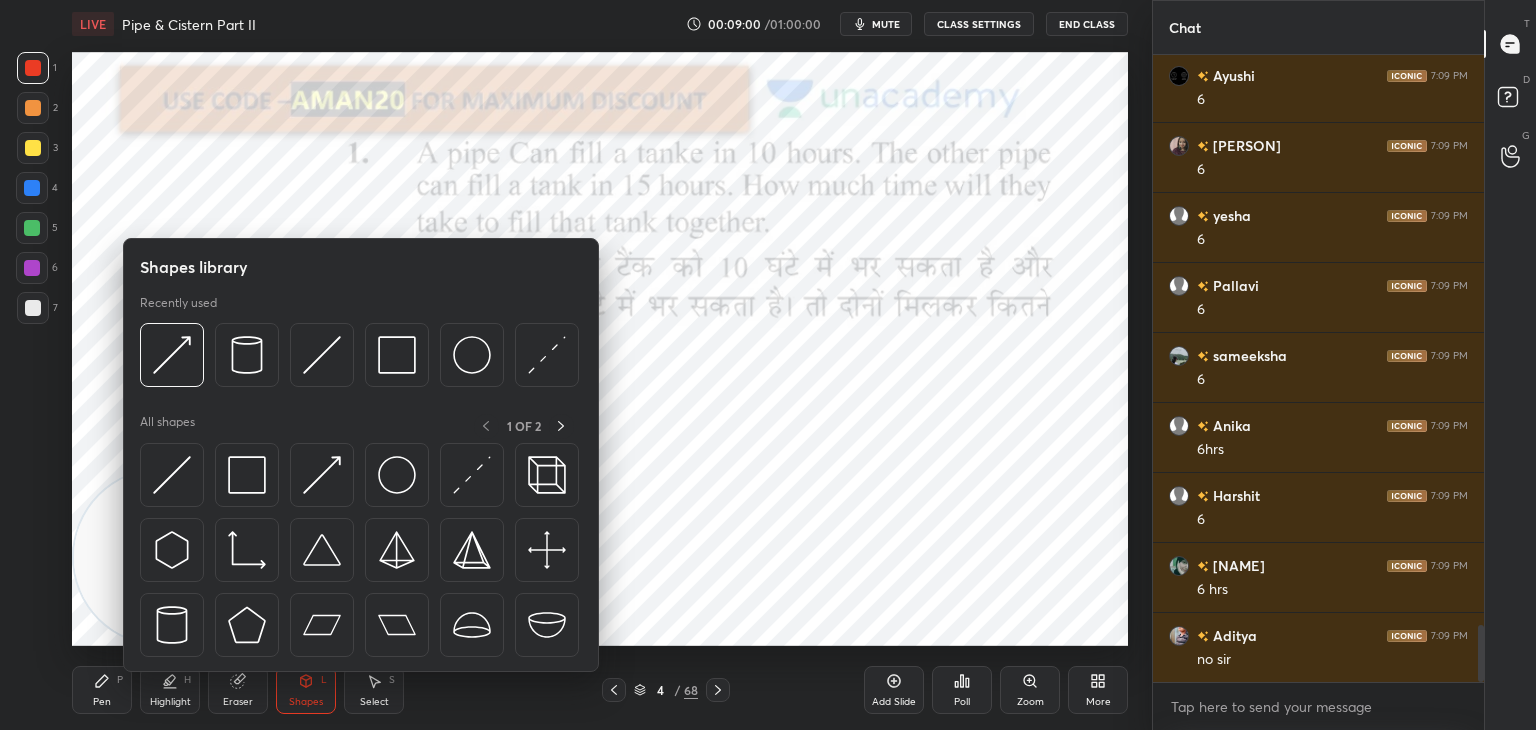 click at bounding box center (172, 475) 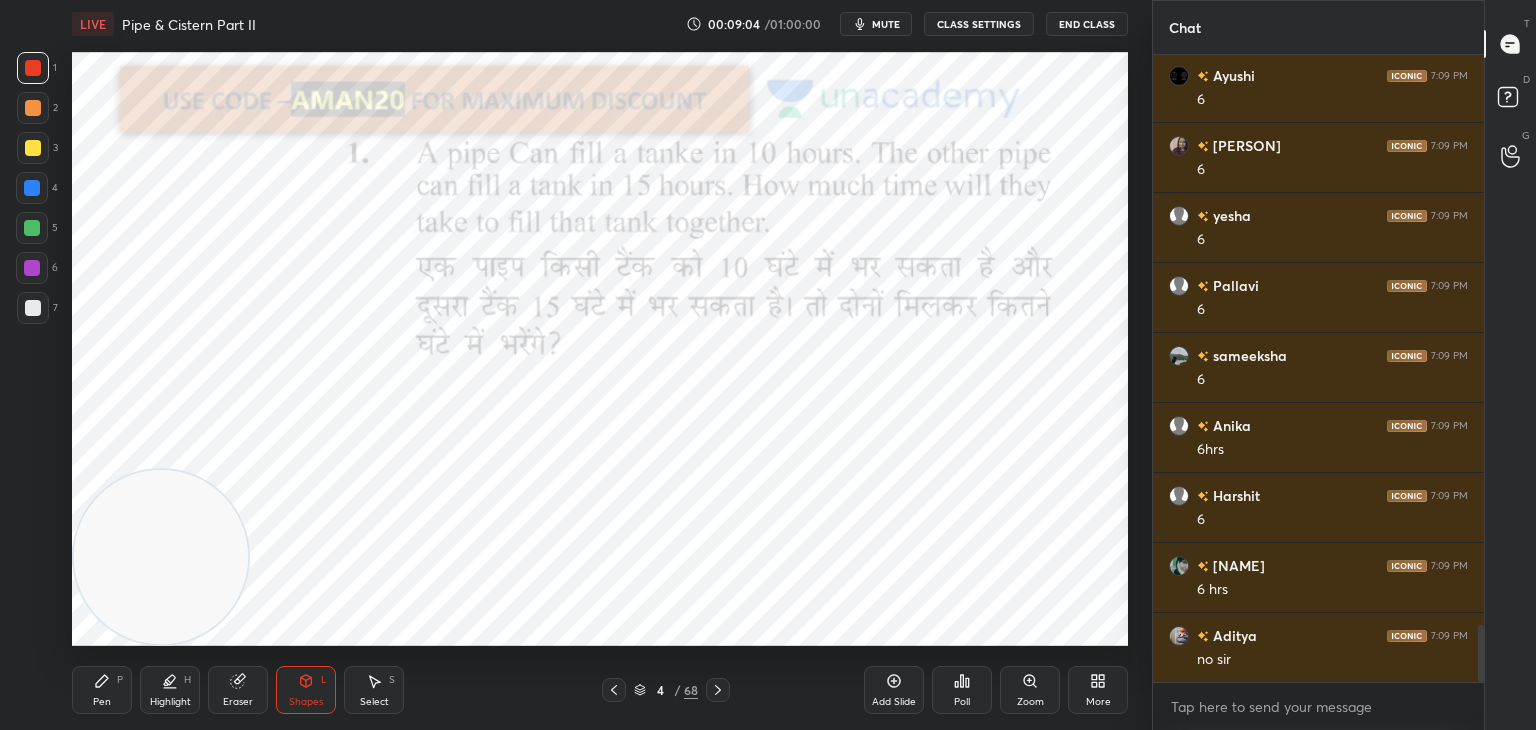 click on "Pen P" at bounding box center [102, 690] 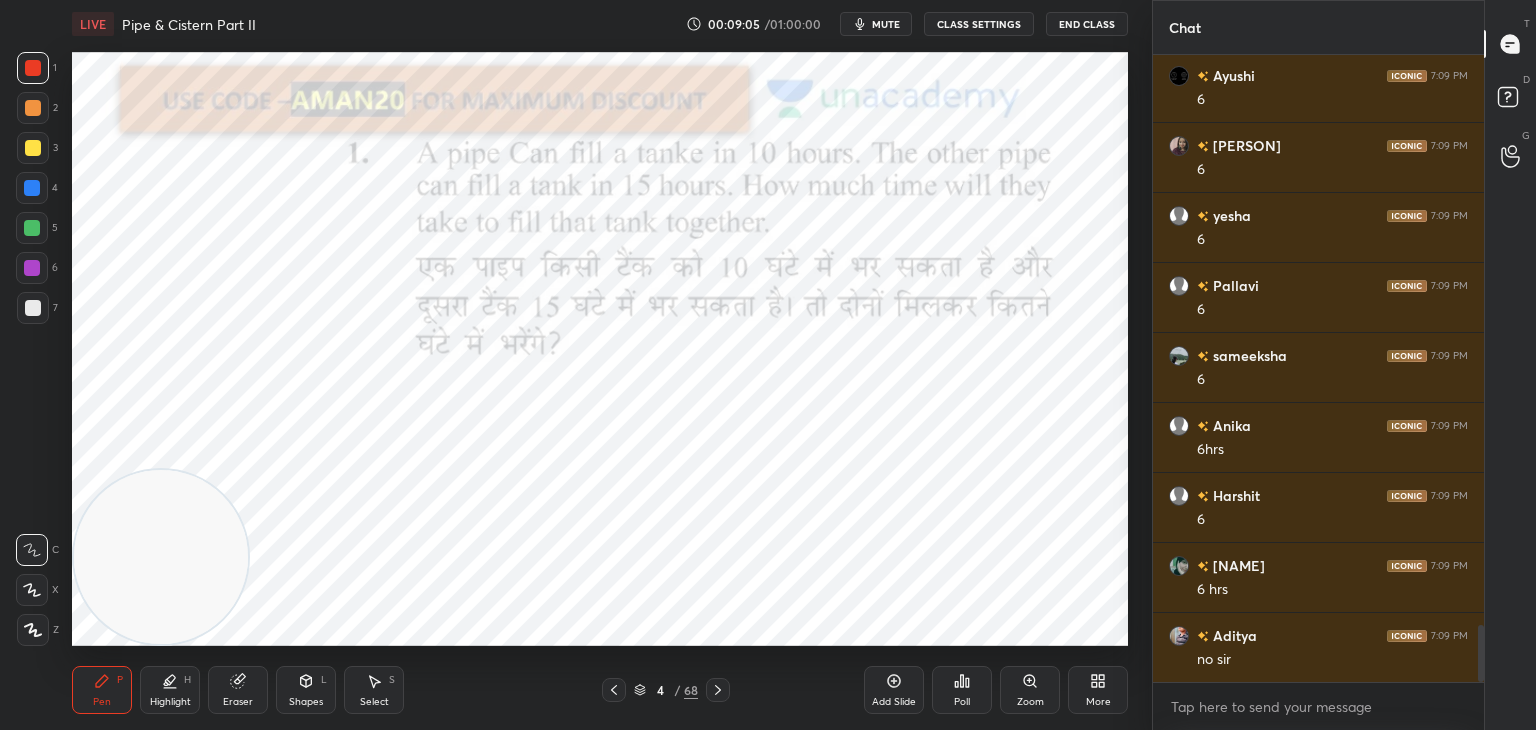 click at bounding box center (32, 228) 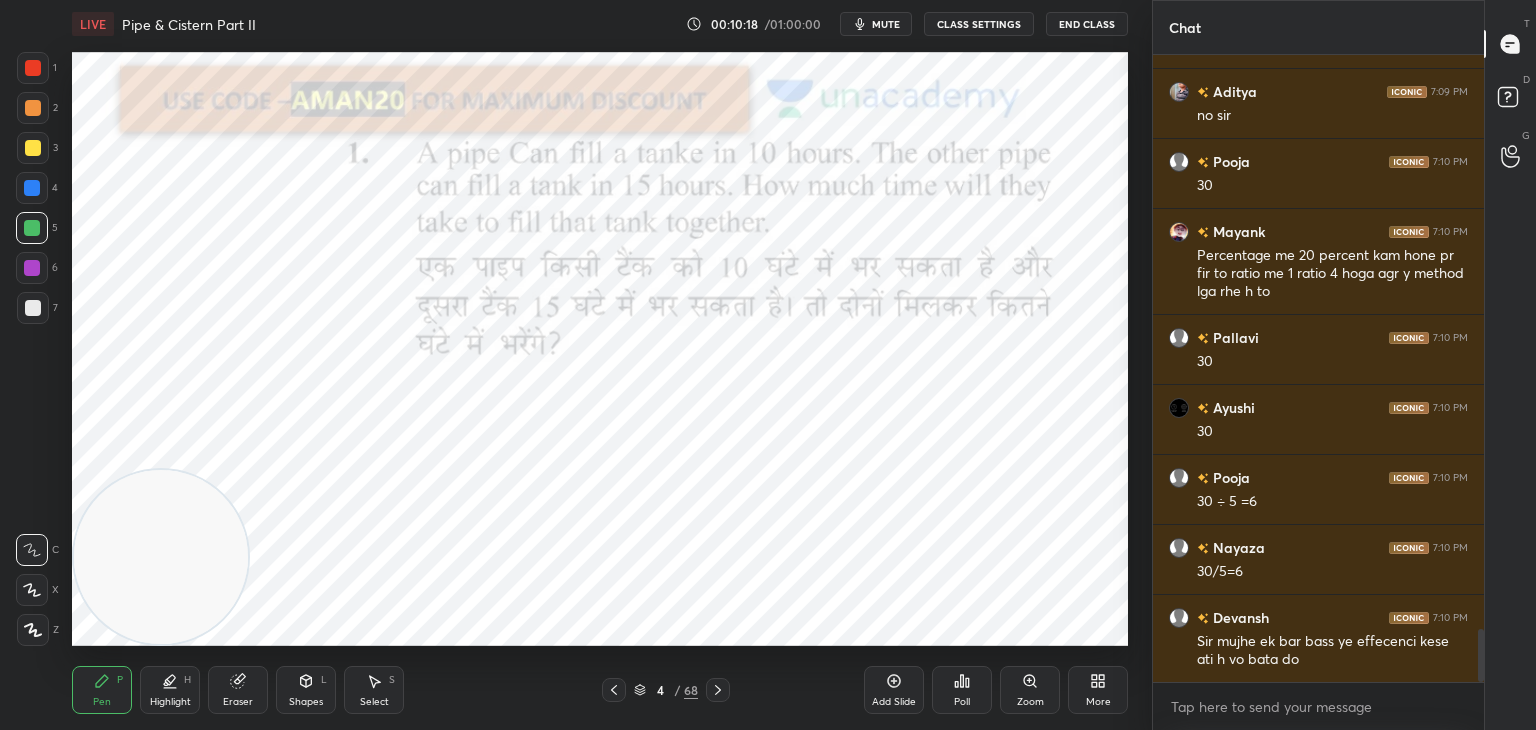 scroll, scrollTop: 6832, scrollLeft: 0, axis: vertical 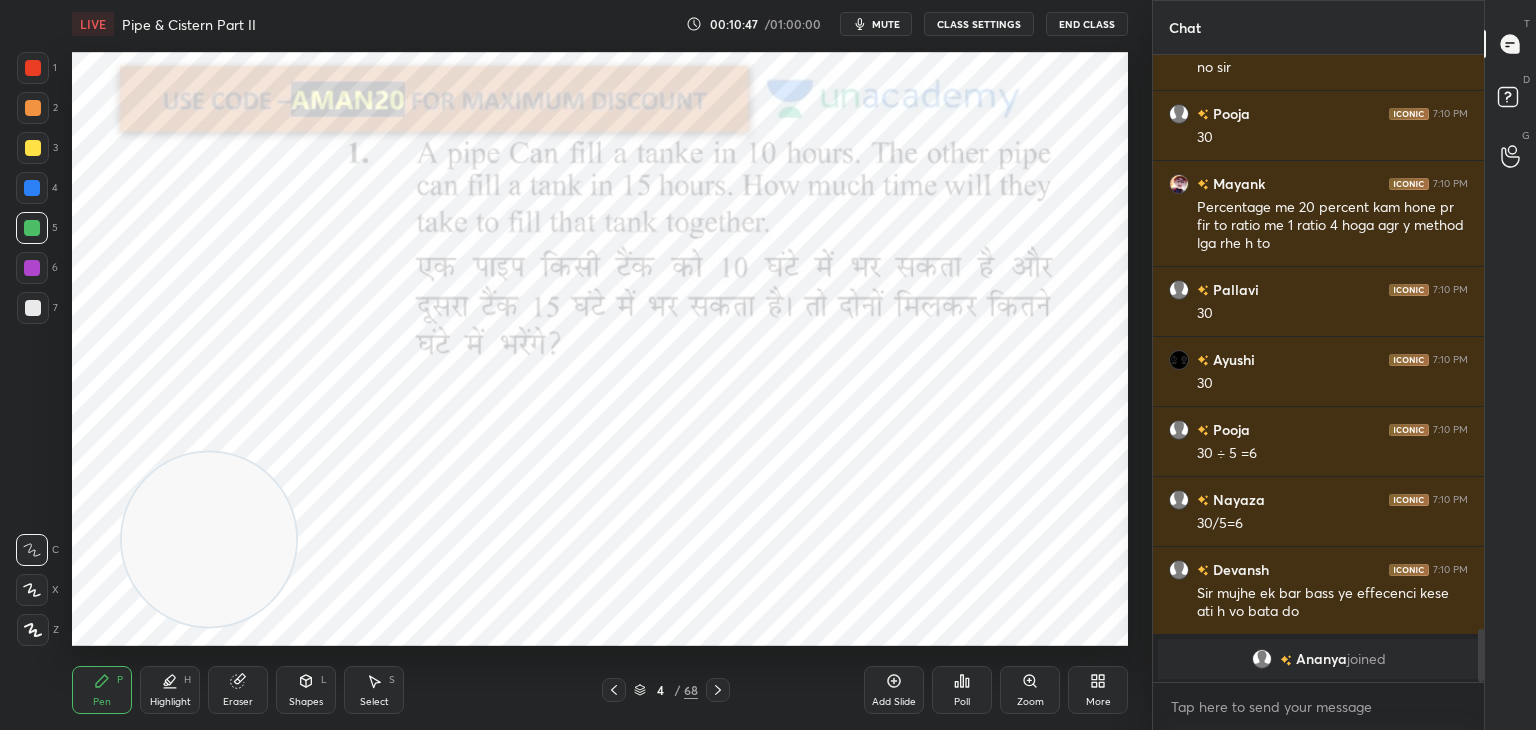 click on "Eraser" at bounding box center (238, 690) 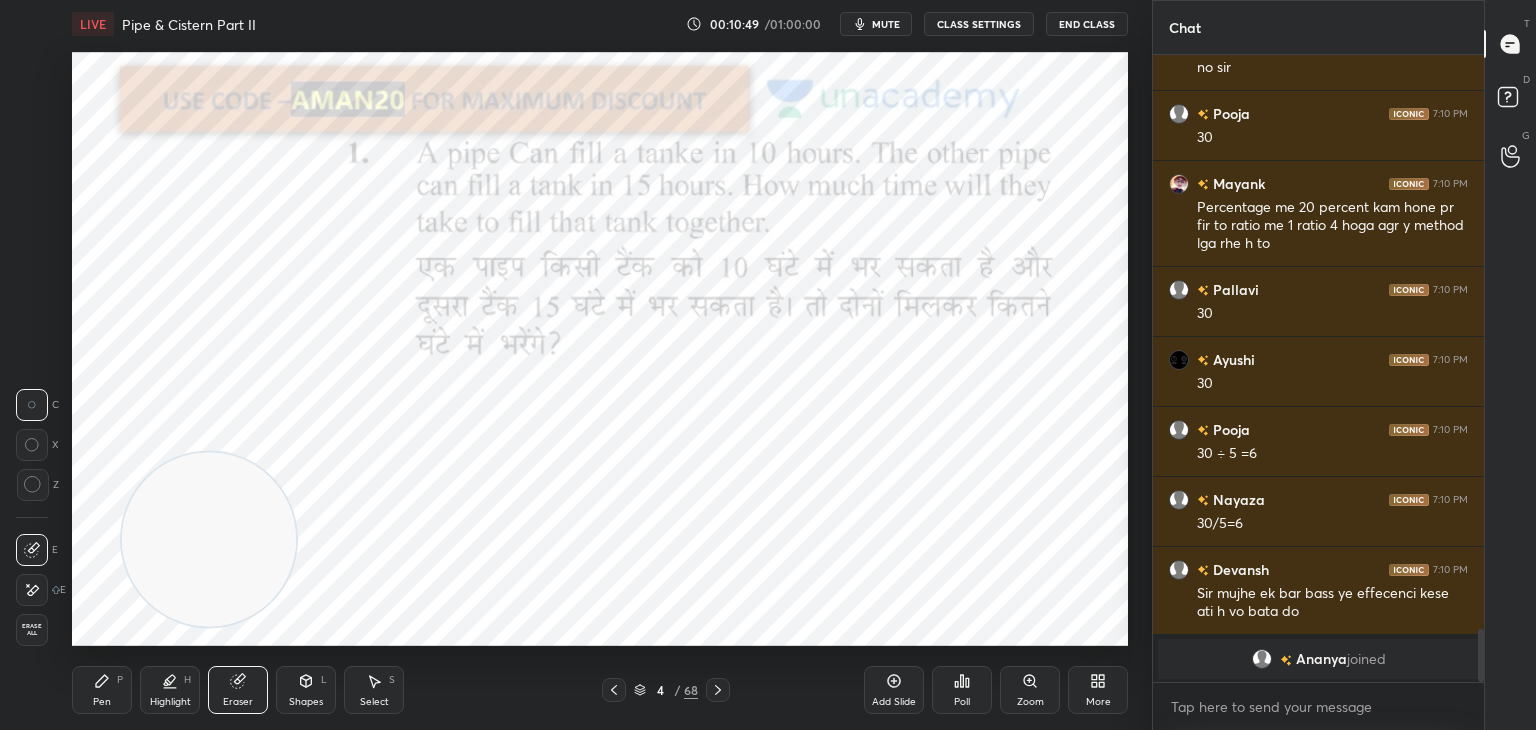 click 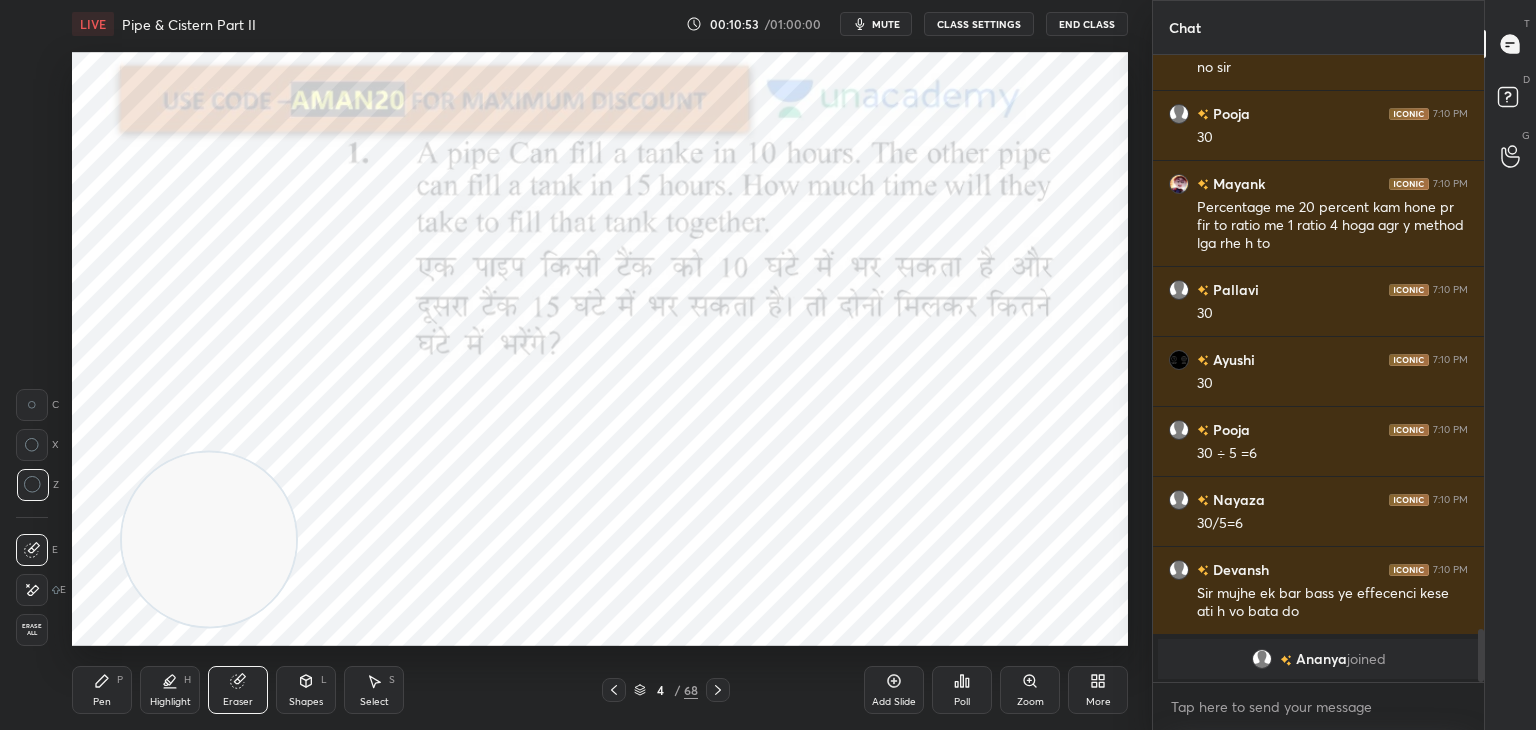 click on "Pen P" at bounding box center [102, 690] 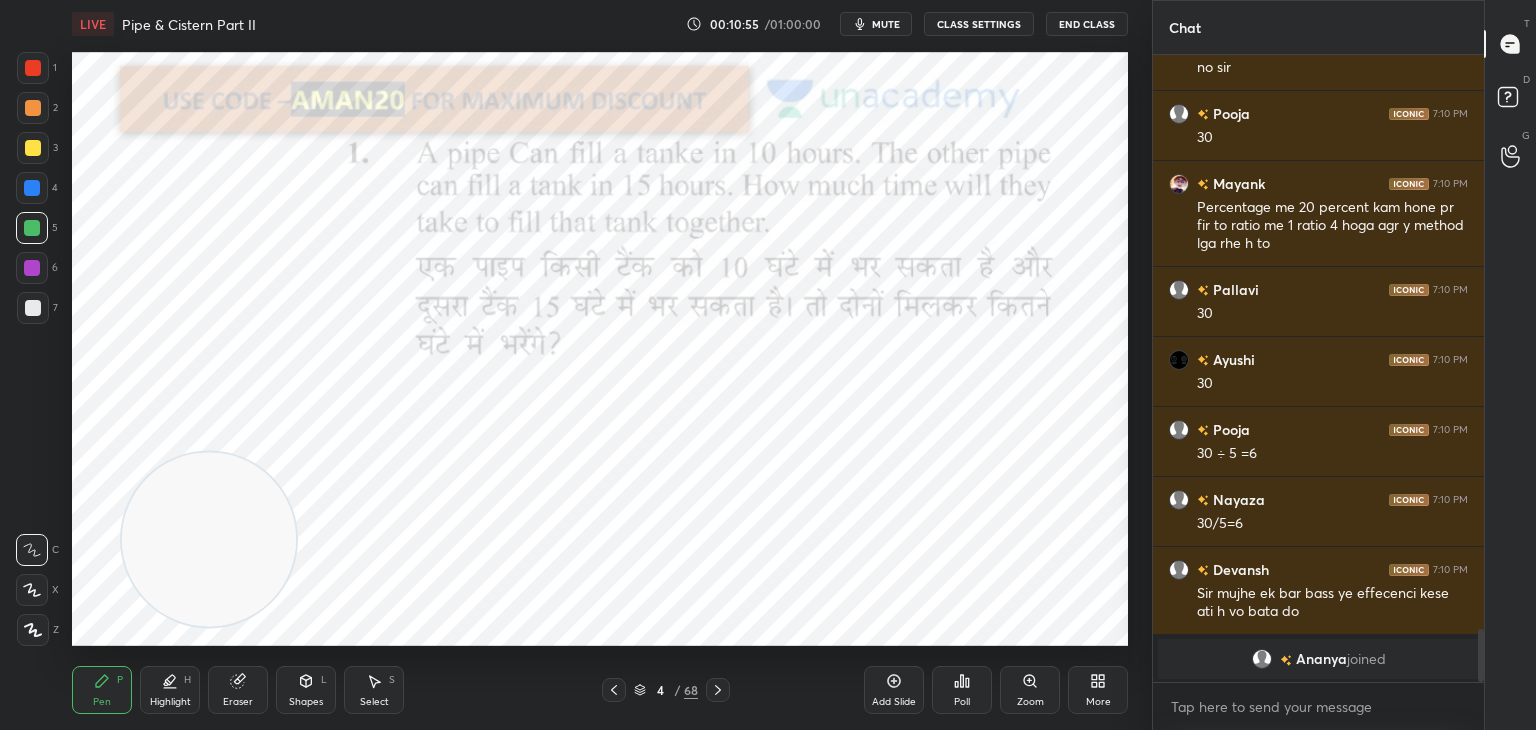 click on "Add Slide" at bounding box center (894, 690) 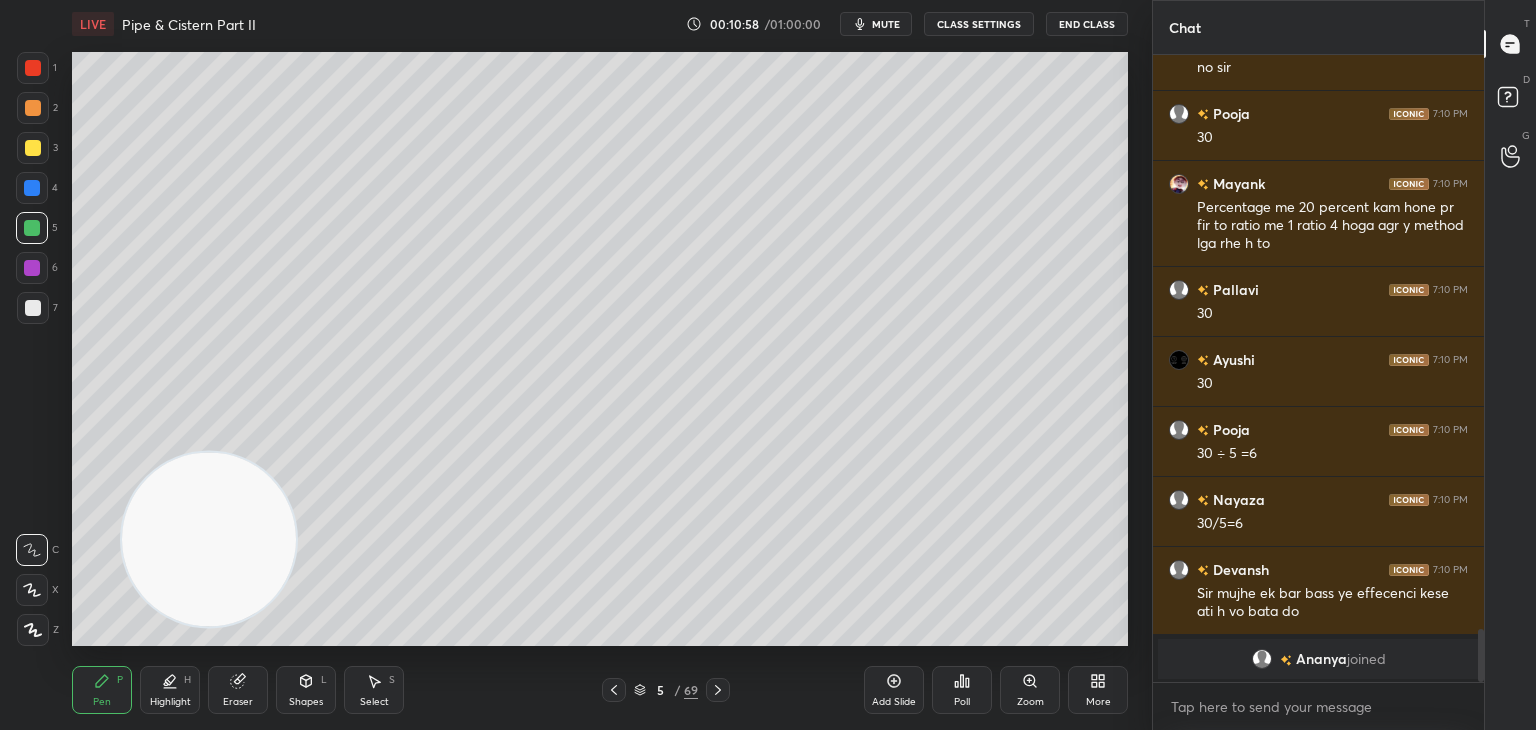 click on "Shapes L" at bounding box center (306, 690) 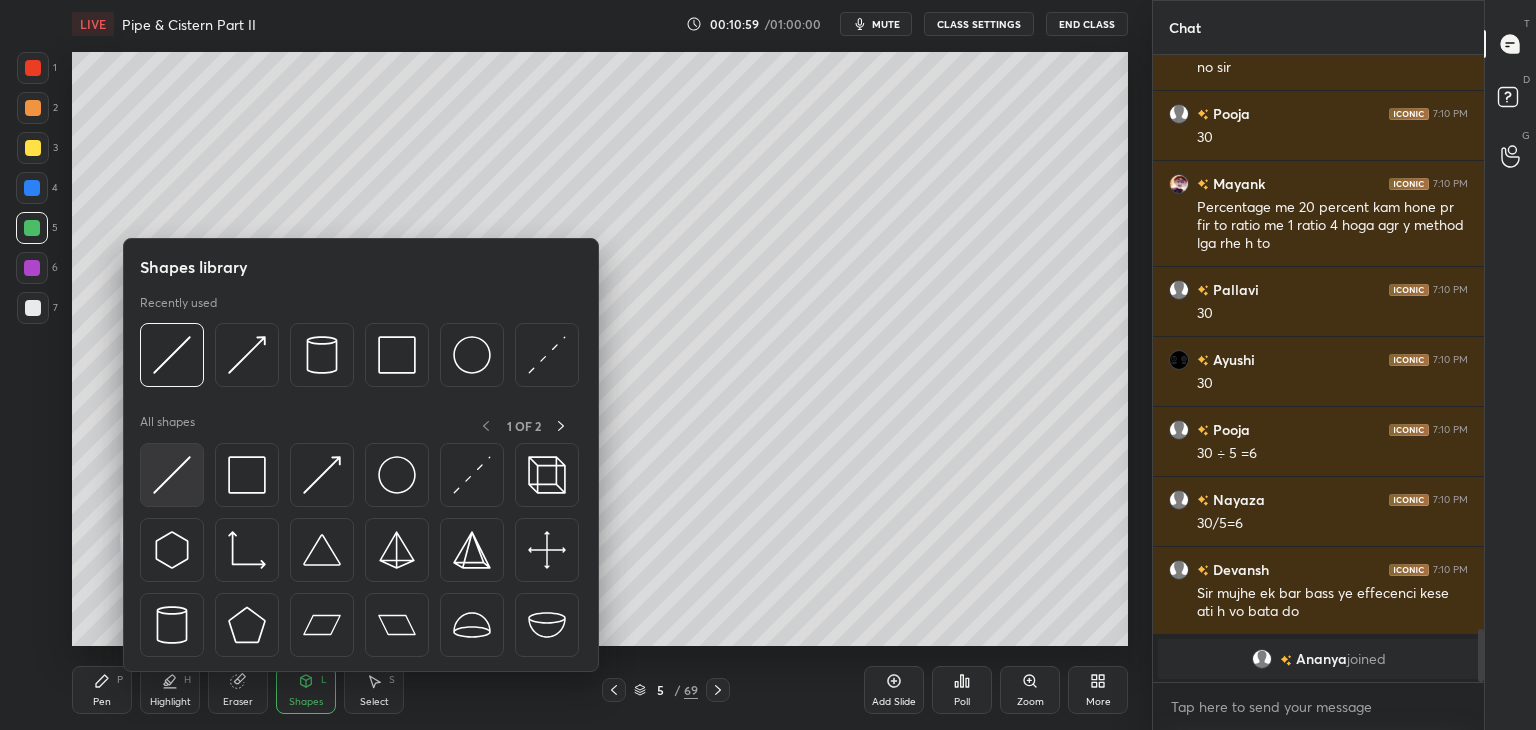 scroll, scrollTop: 6014, scrollLeft: 0, axis: vertical 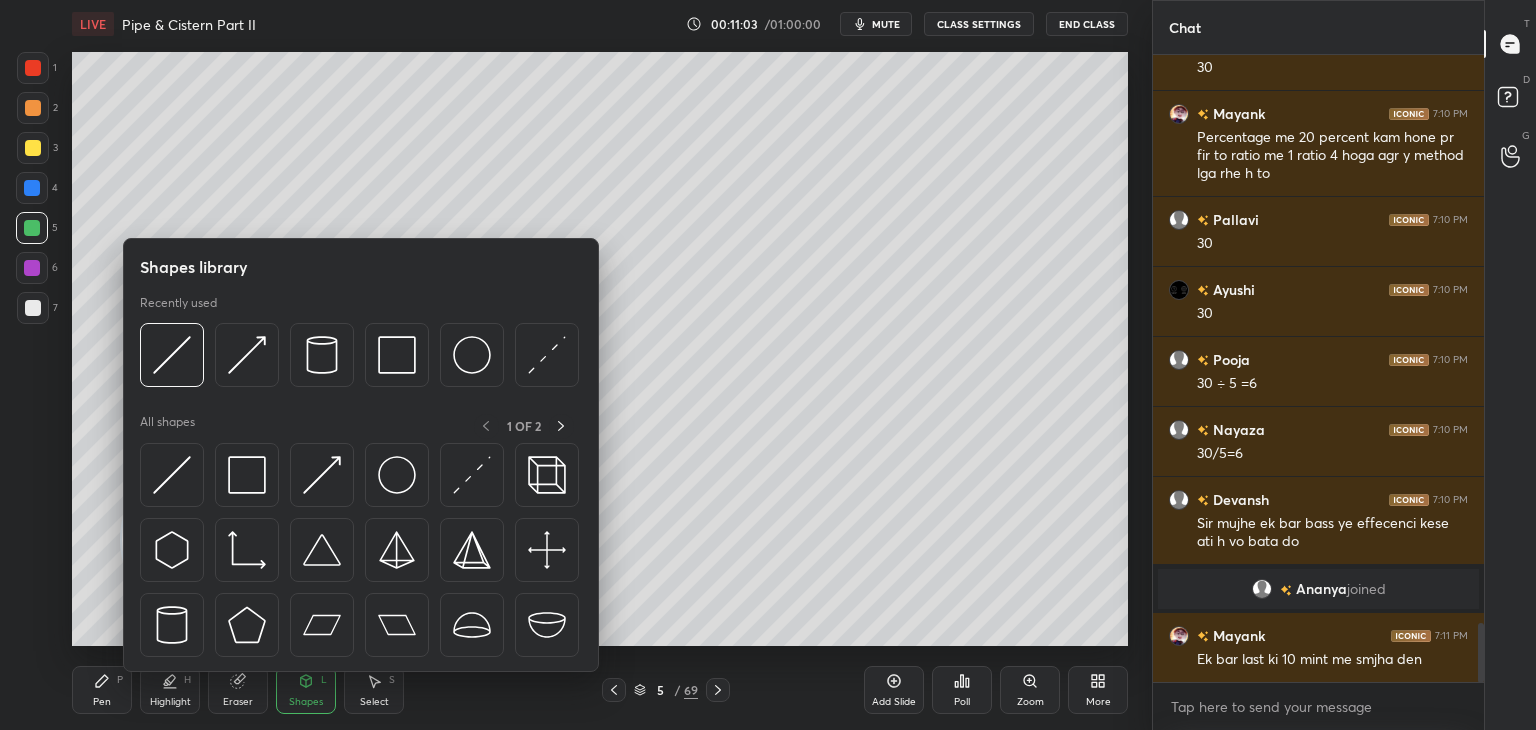 click 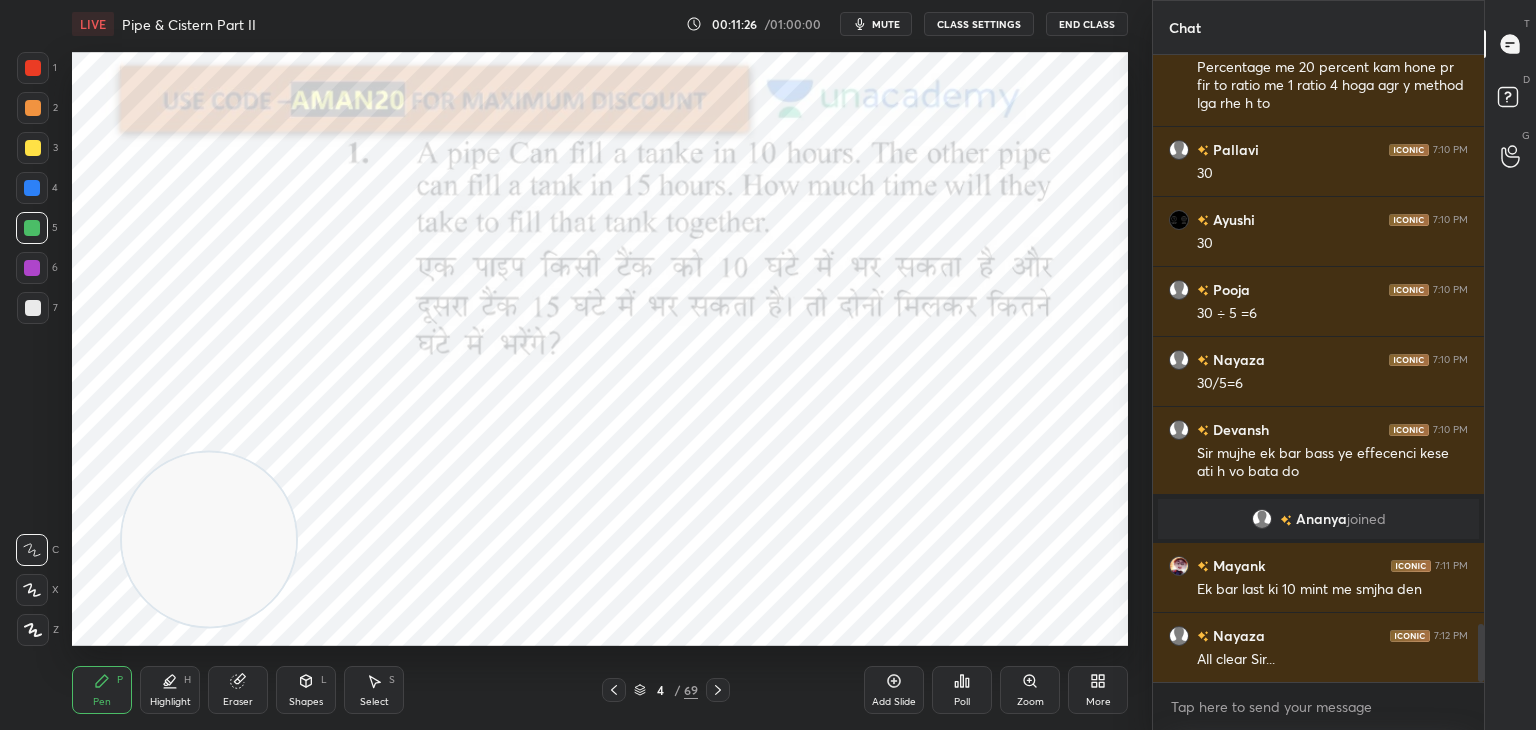 scroll, scrollTop: 6154, scrollLeft: 0, axis: vertical 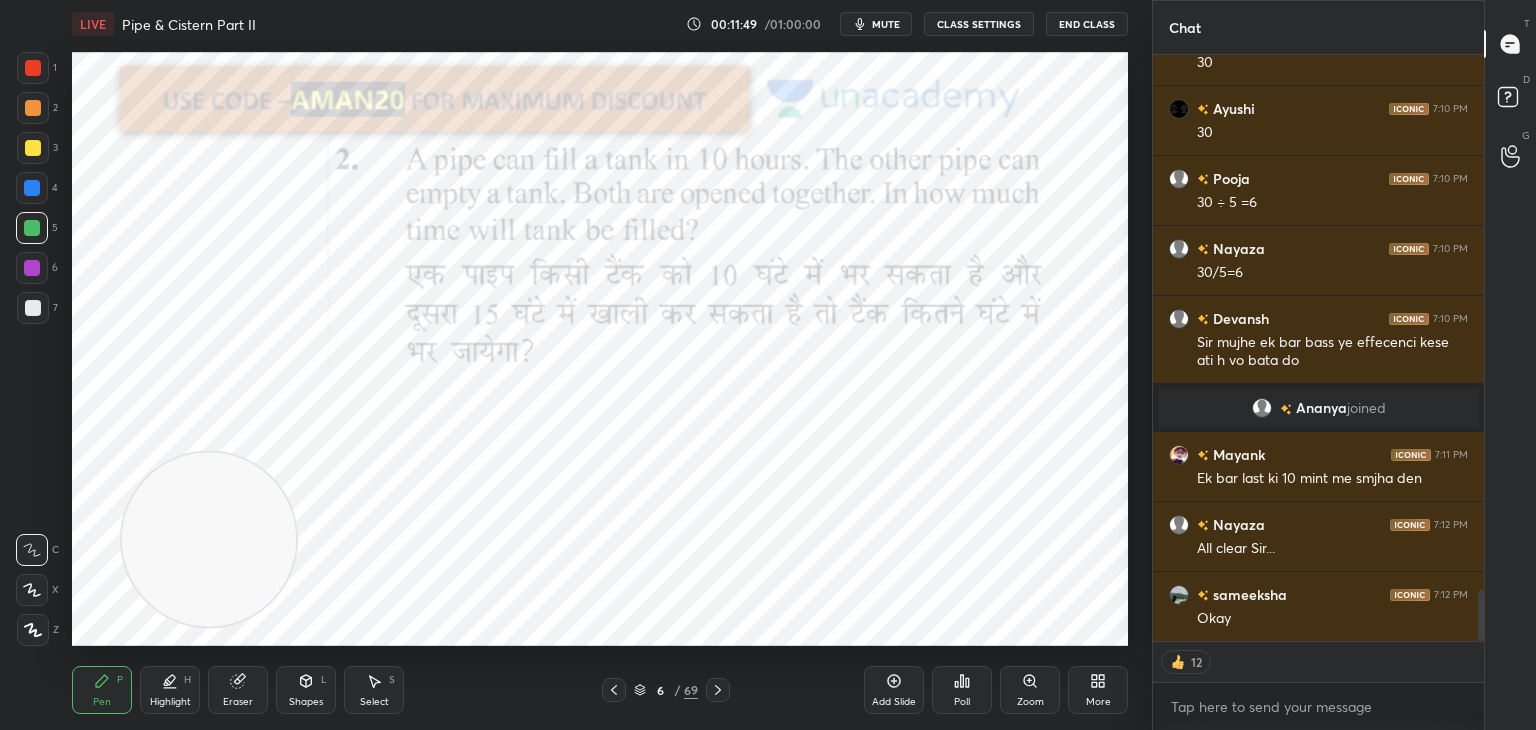 click at bounding box center (33, 68) 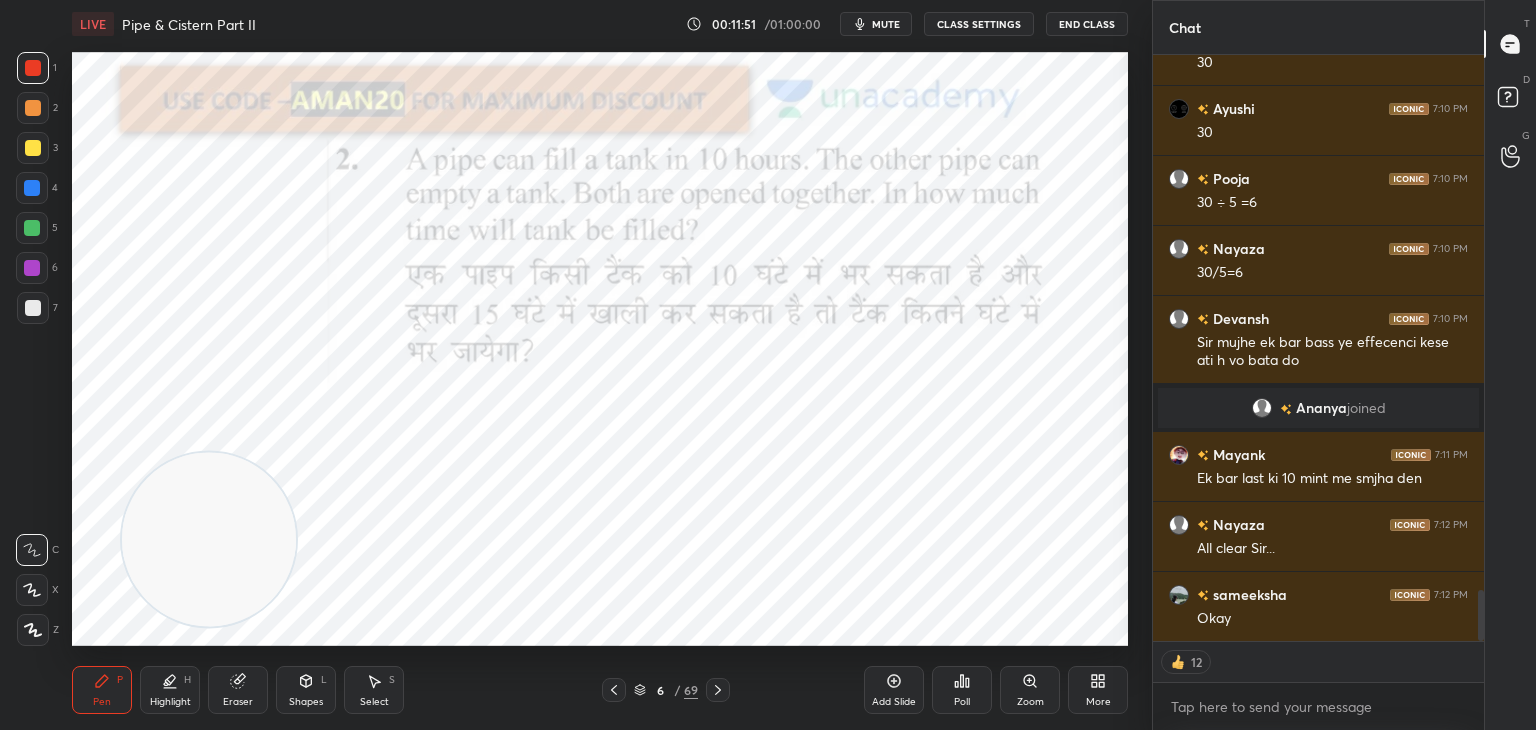 click at bounding box center [33, 630] 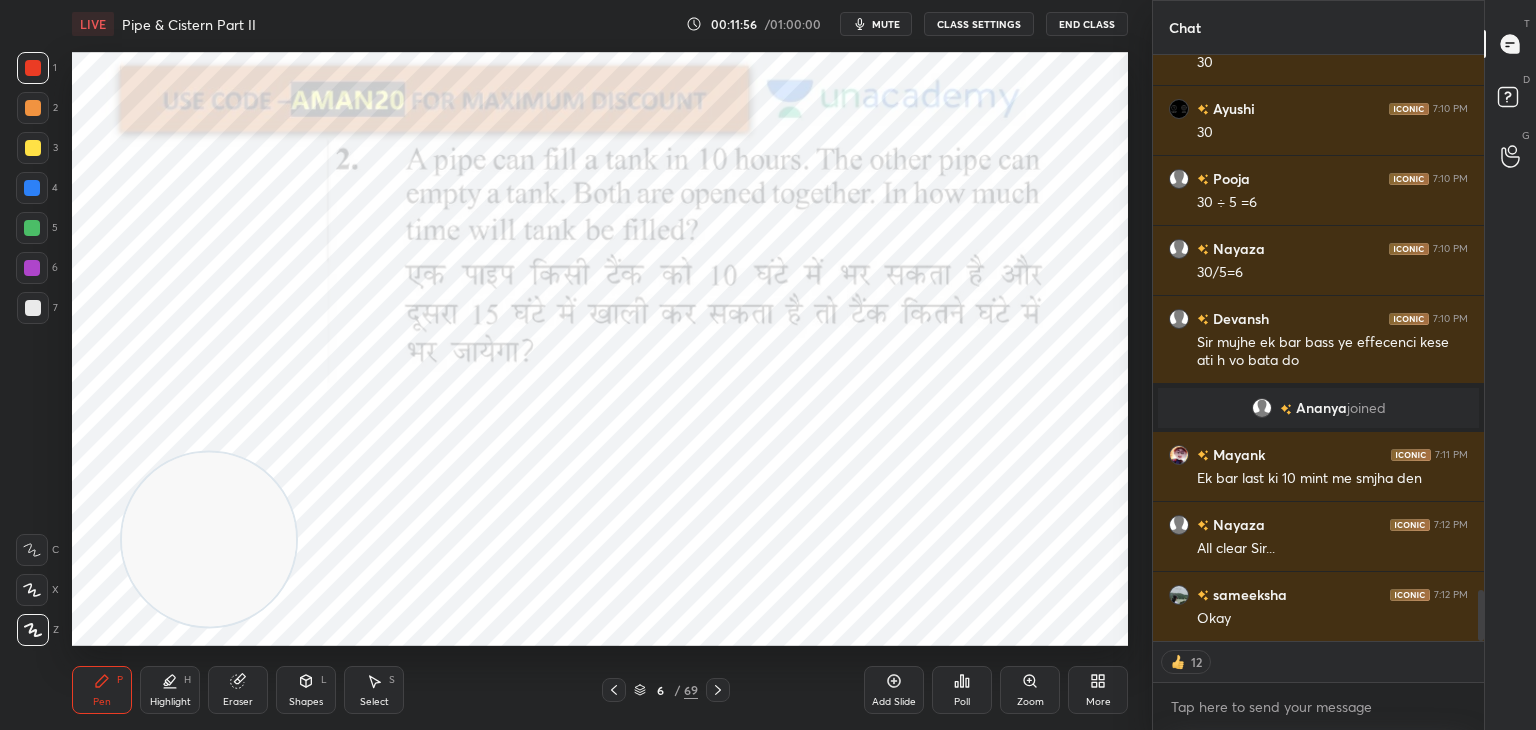 scroll, scrollTop: 7, scrollLeft: 6, axis: both 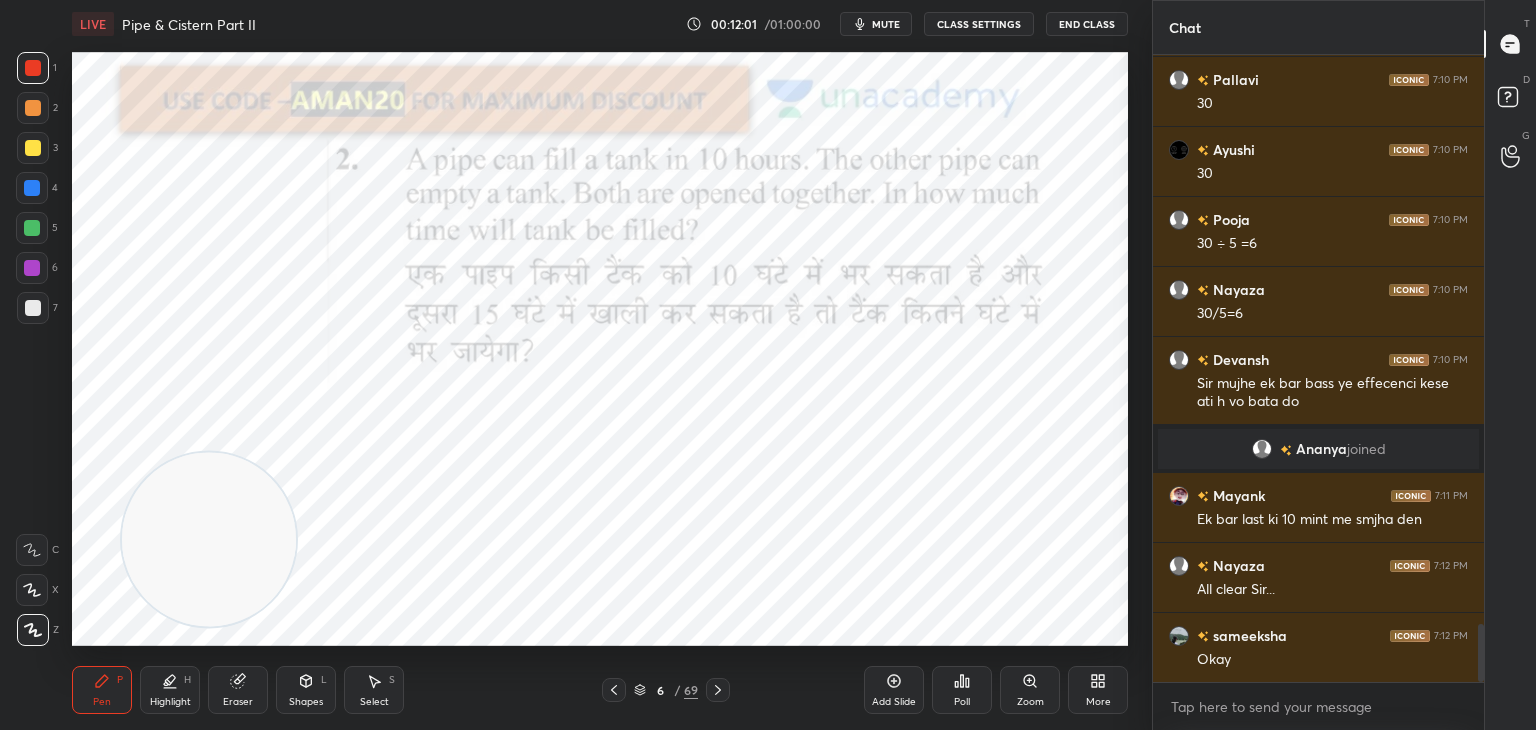 click at bounding box center [32, 228] 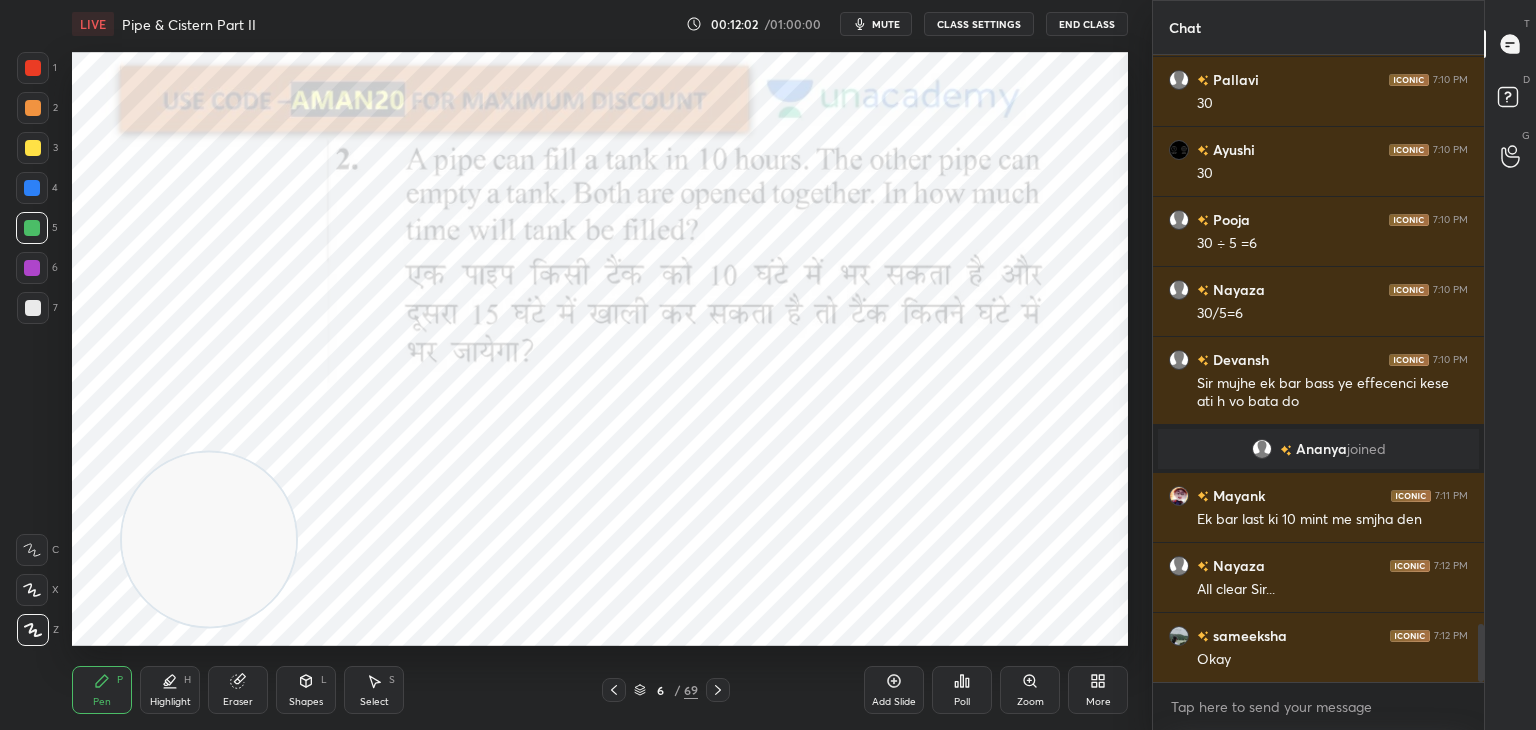 click on "Pen P" at bounding box center (102, 690) 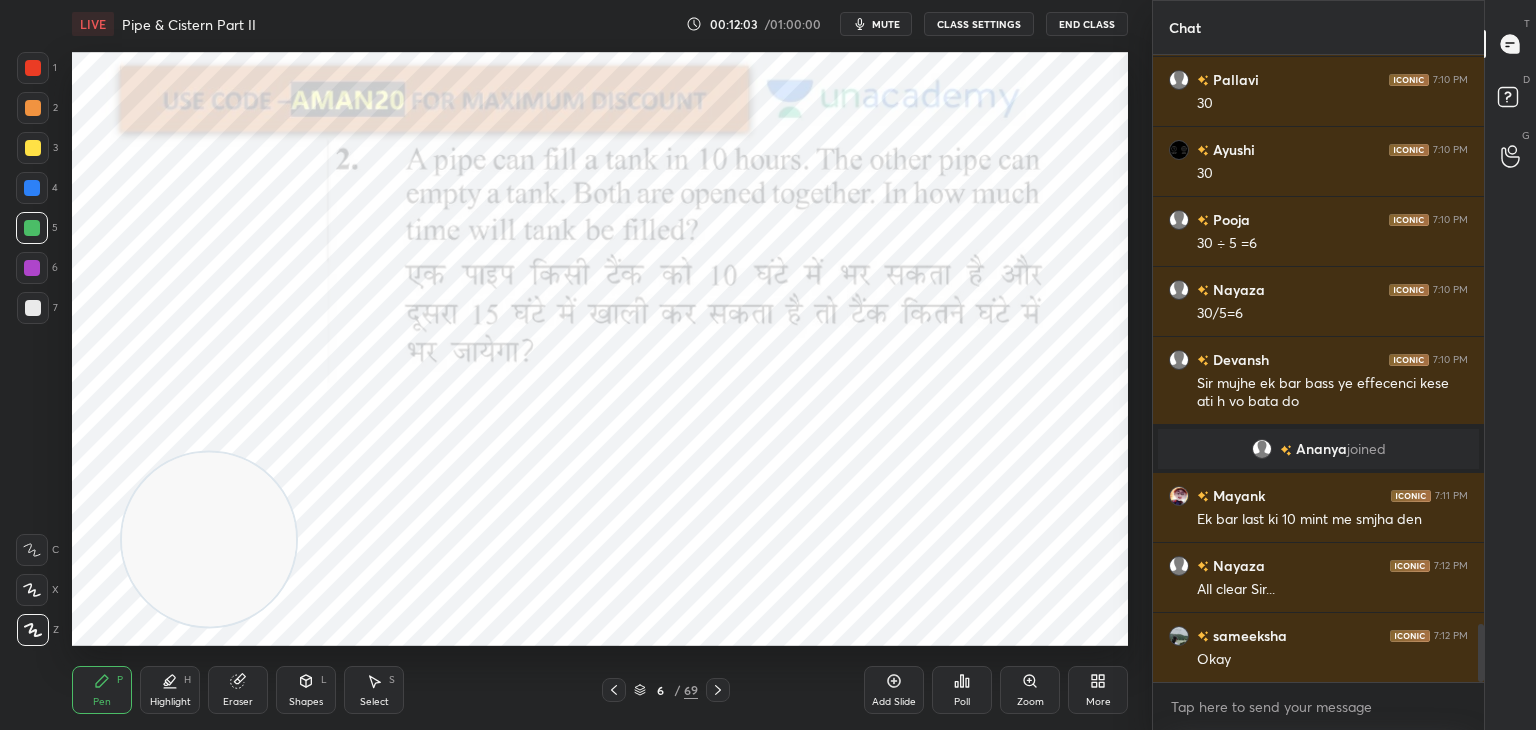 click at bounding box center [32, 550] 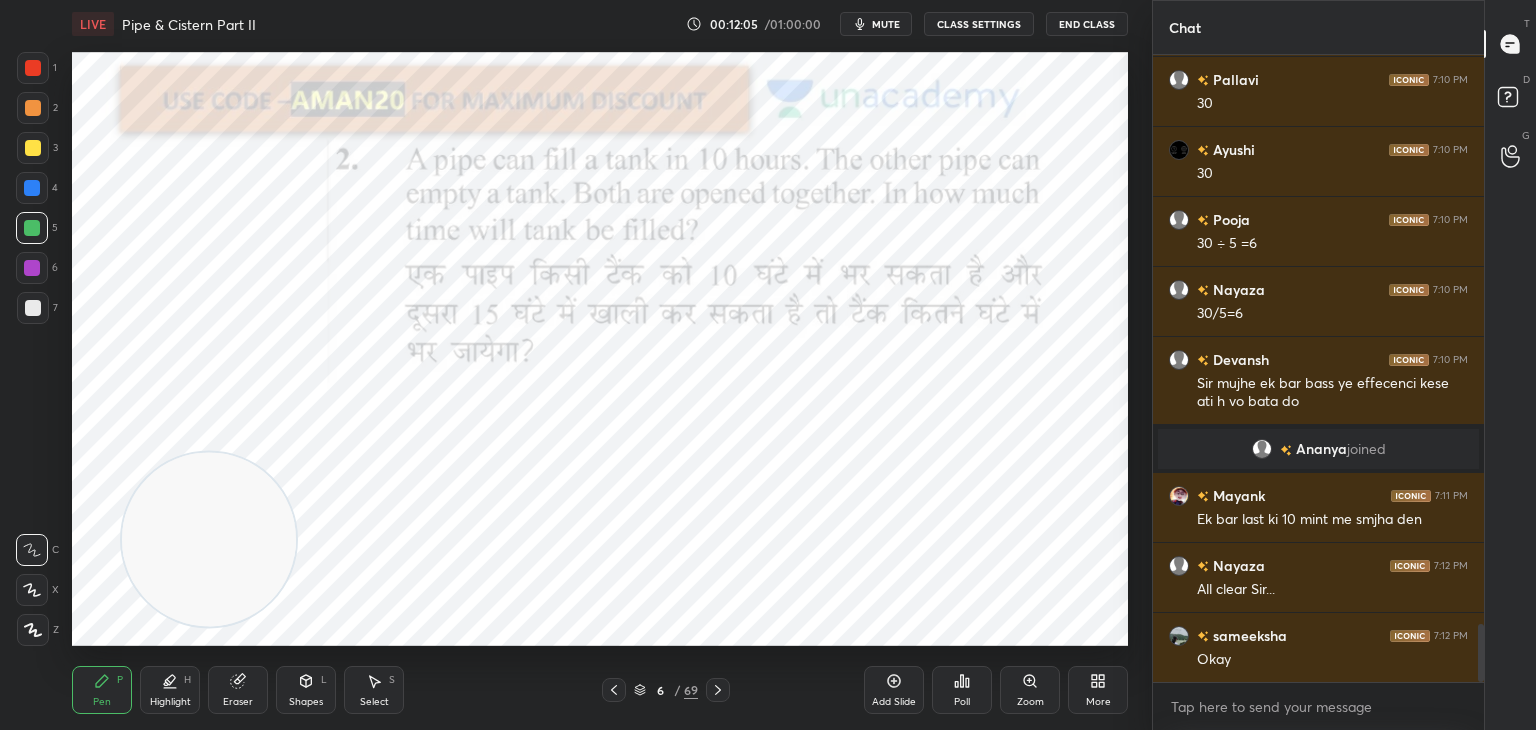 click on "Eraser" at bounding box center (238, 690) 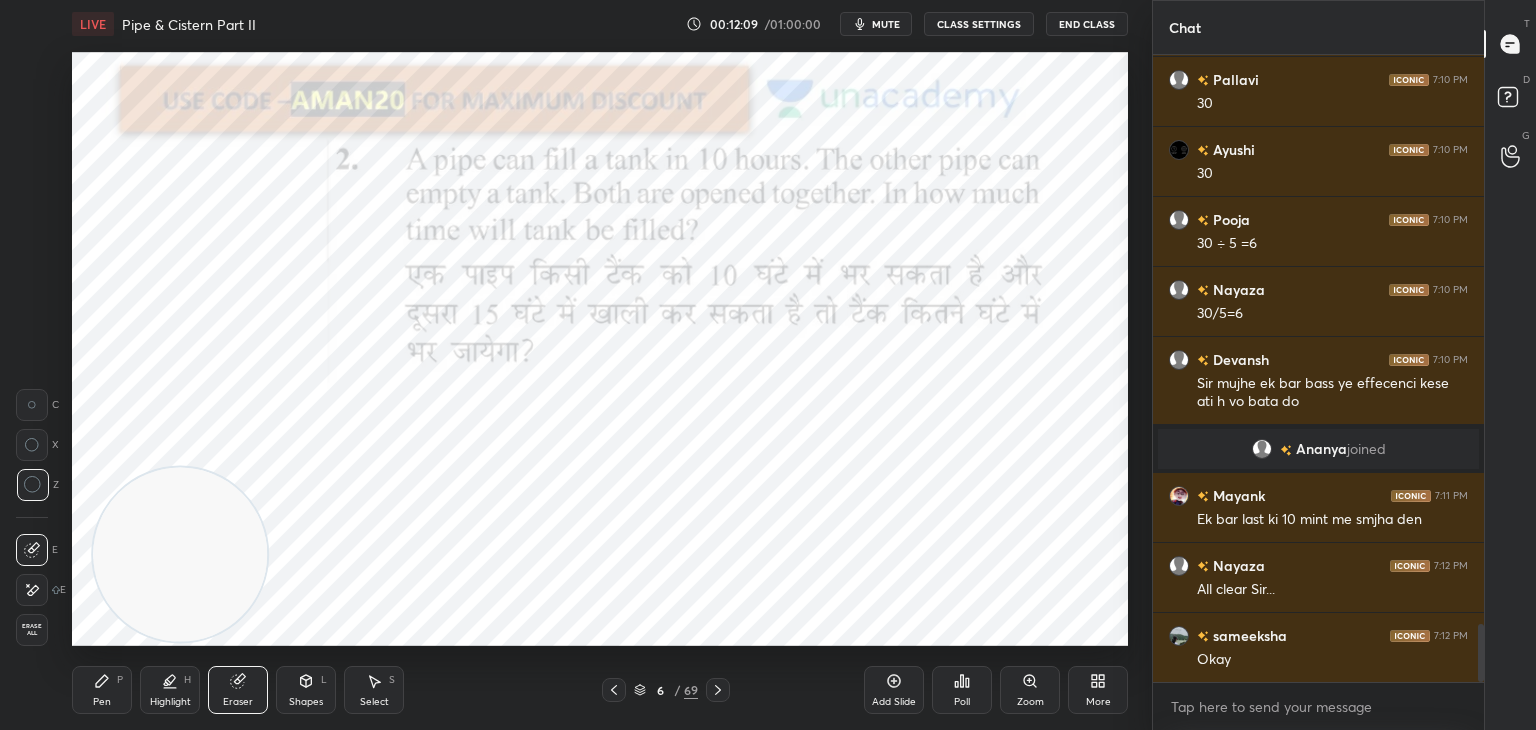 click on "Pen P" at bounding box center (102, 690) 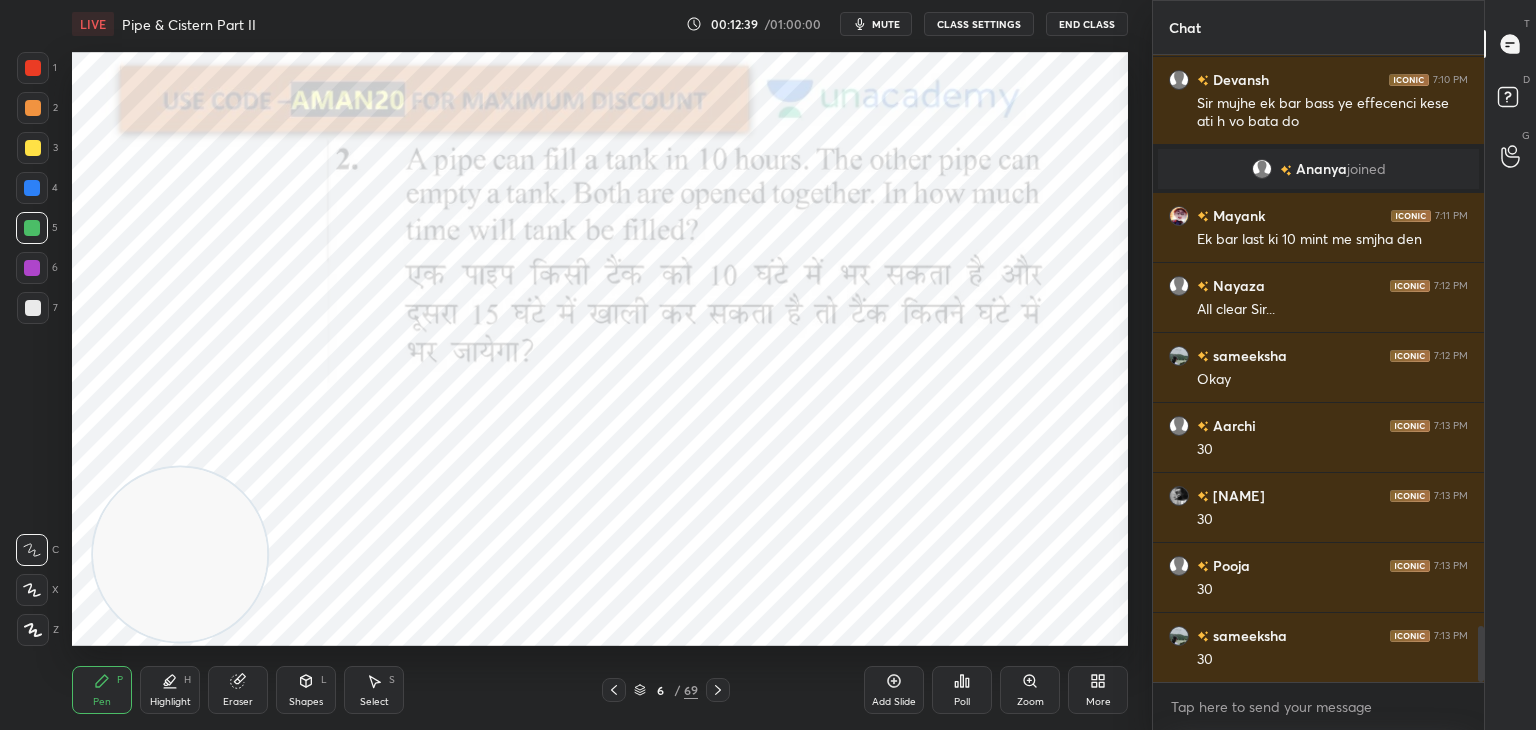 scroll, scrollTop: 6504, scrollLeft: 0, axis: vertical 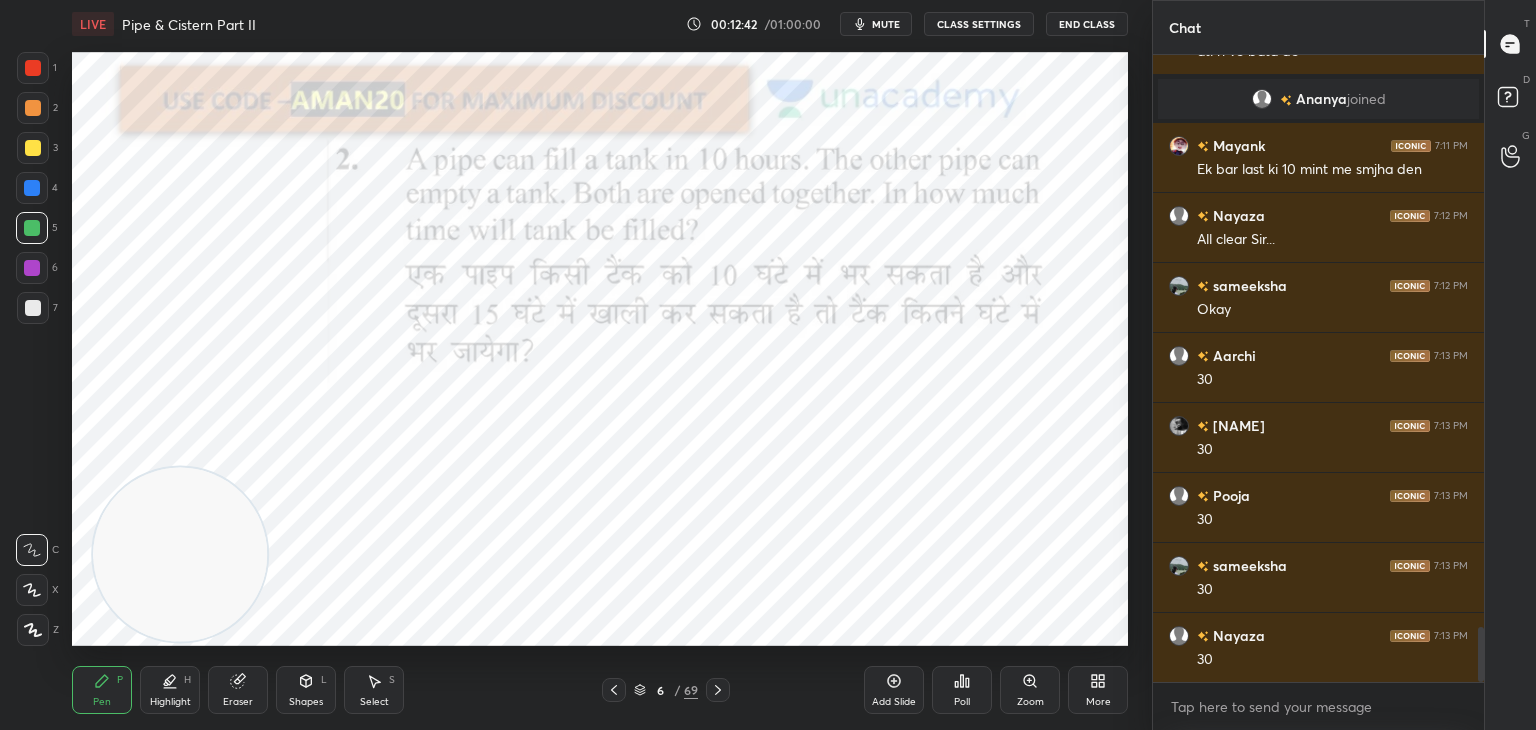 click at bounding box center [33, 68] 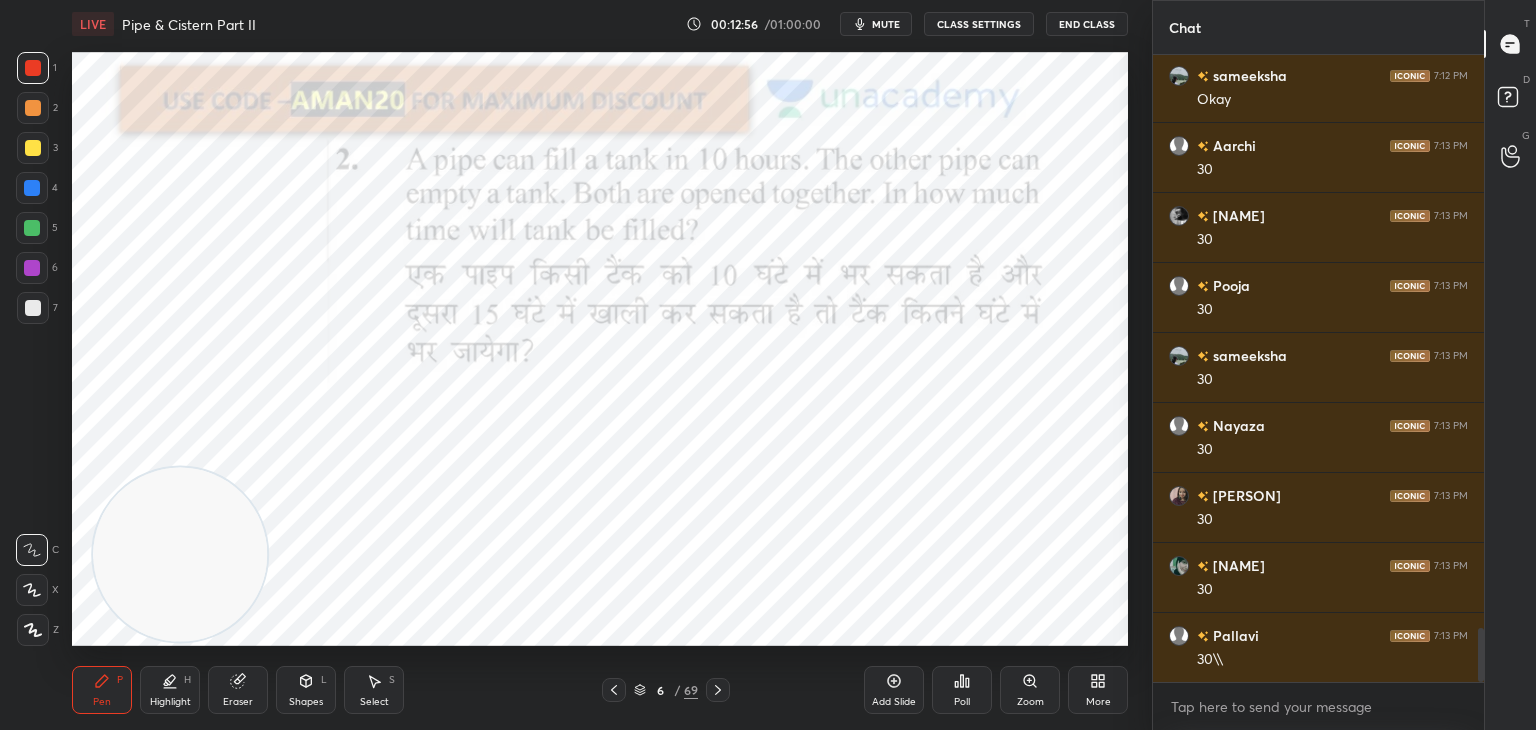 scroll, scrollTop: 6784, scrollLeft: 0, axis: vertical 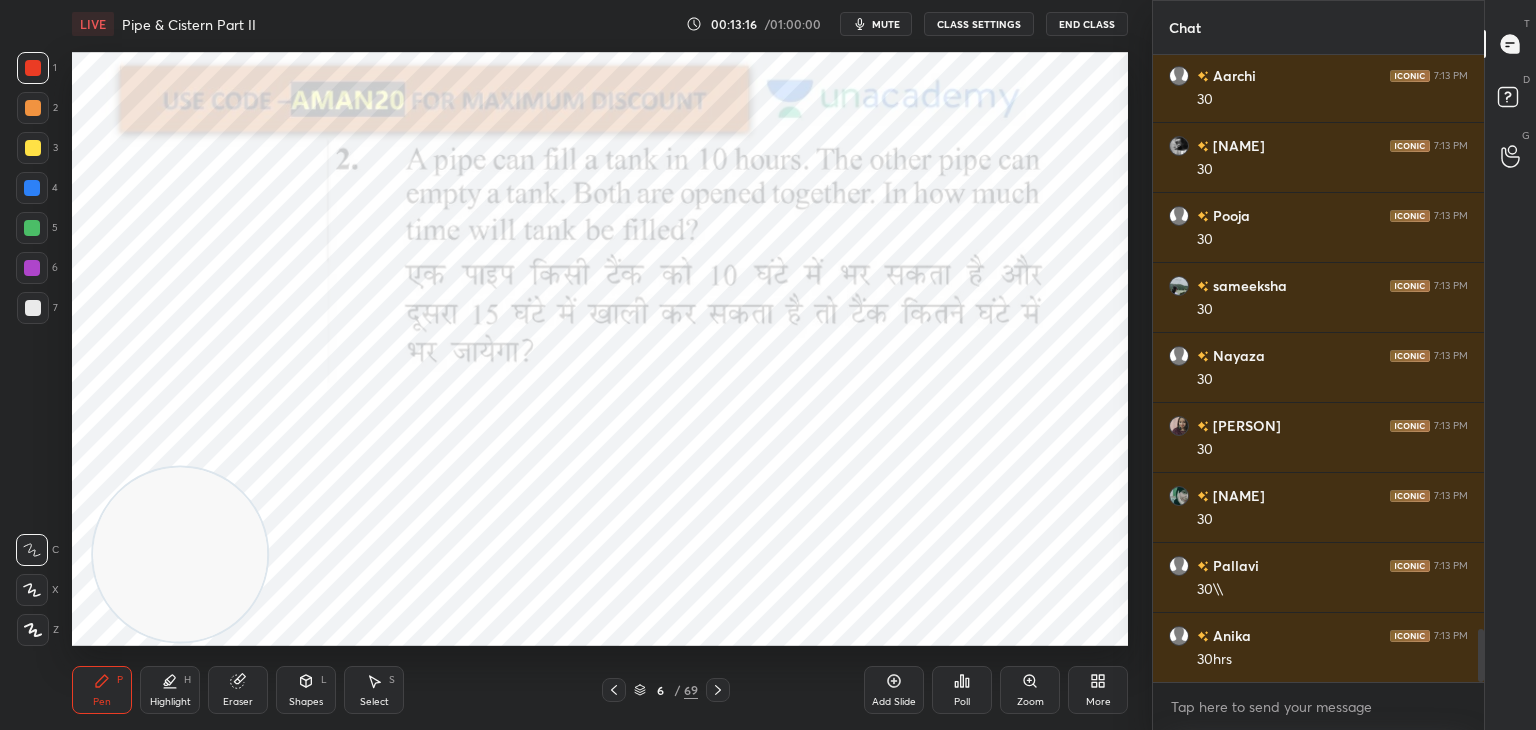 click on "Shapes L" at bounding box center (306, 690) 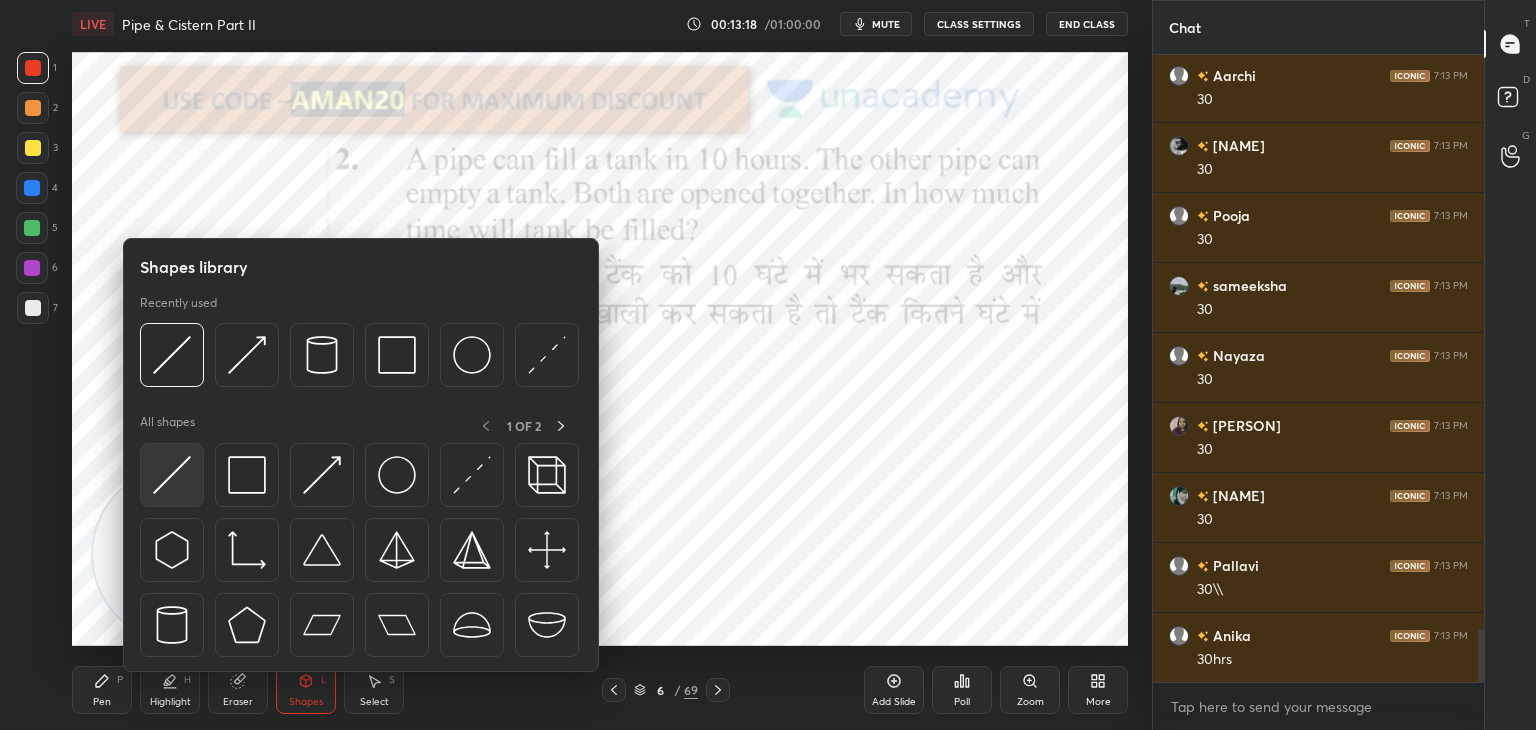 click at bounding box center [172, 475] 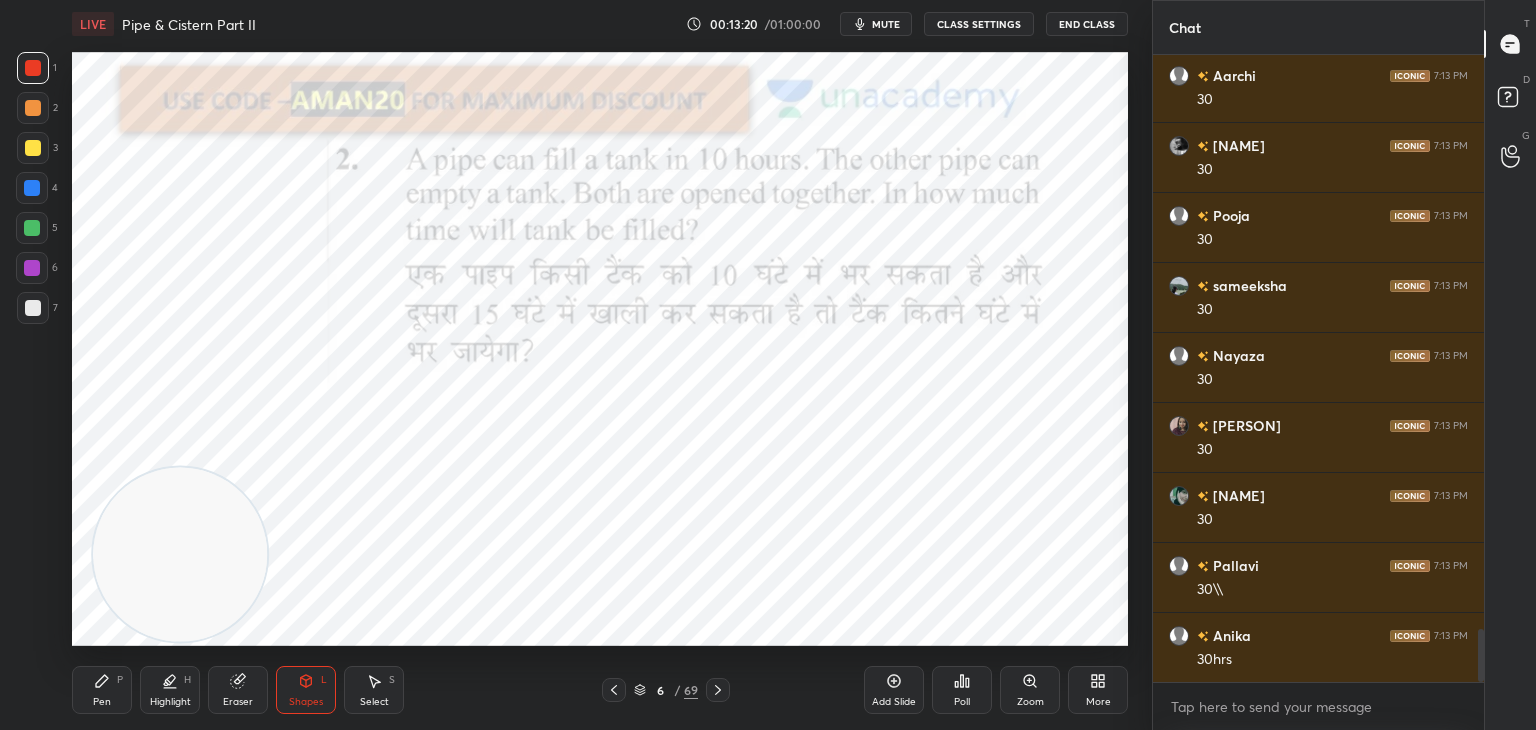 click on "Pen" at bounding box center [102, 702] 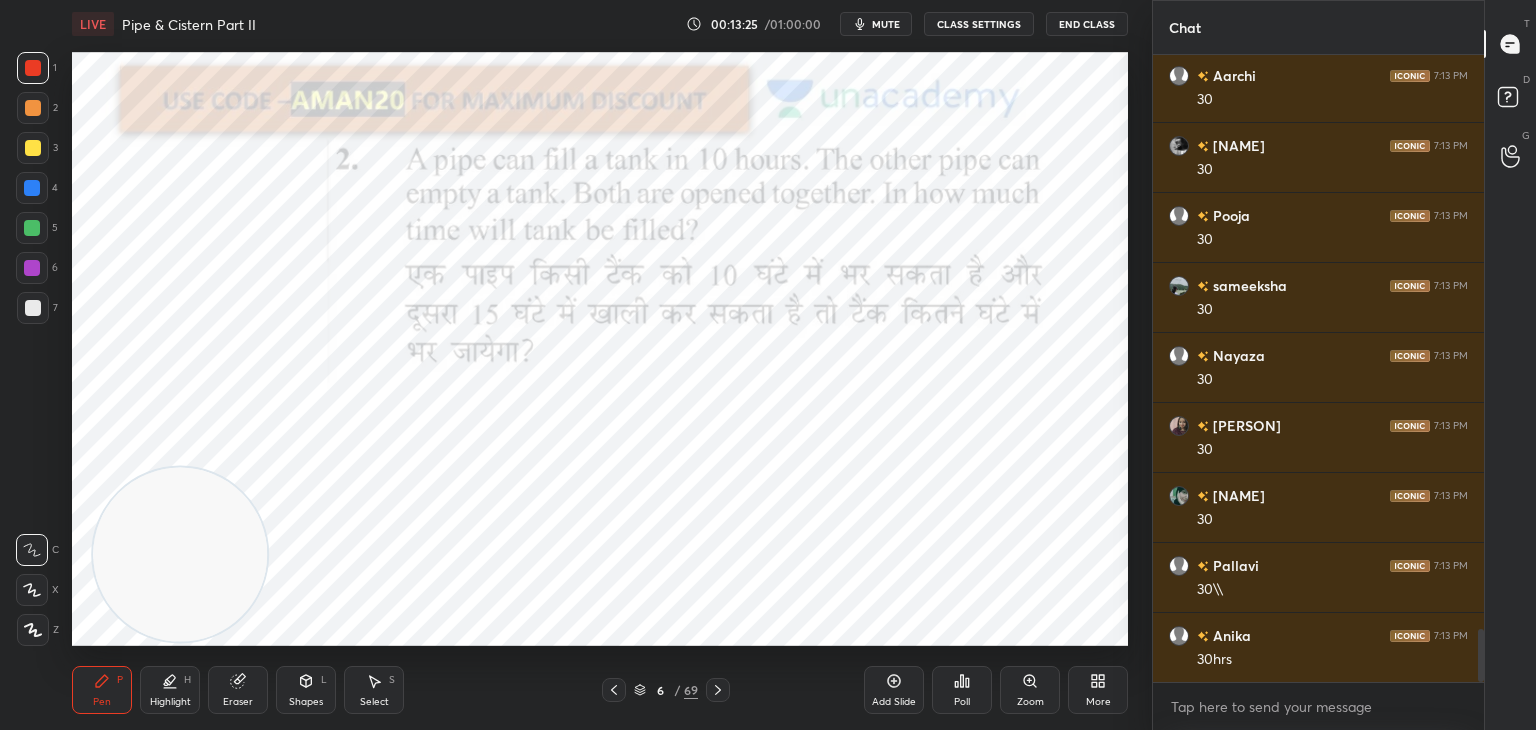 click at bounding box center [32, 188] 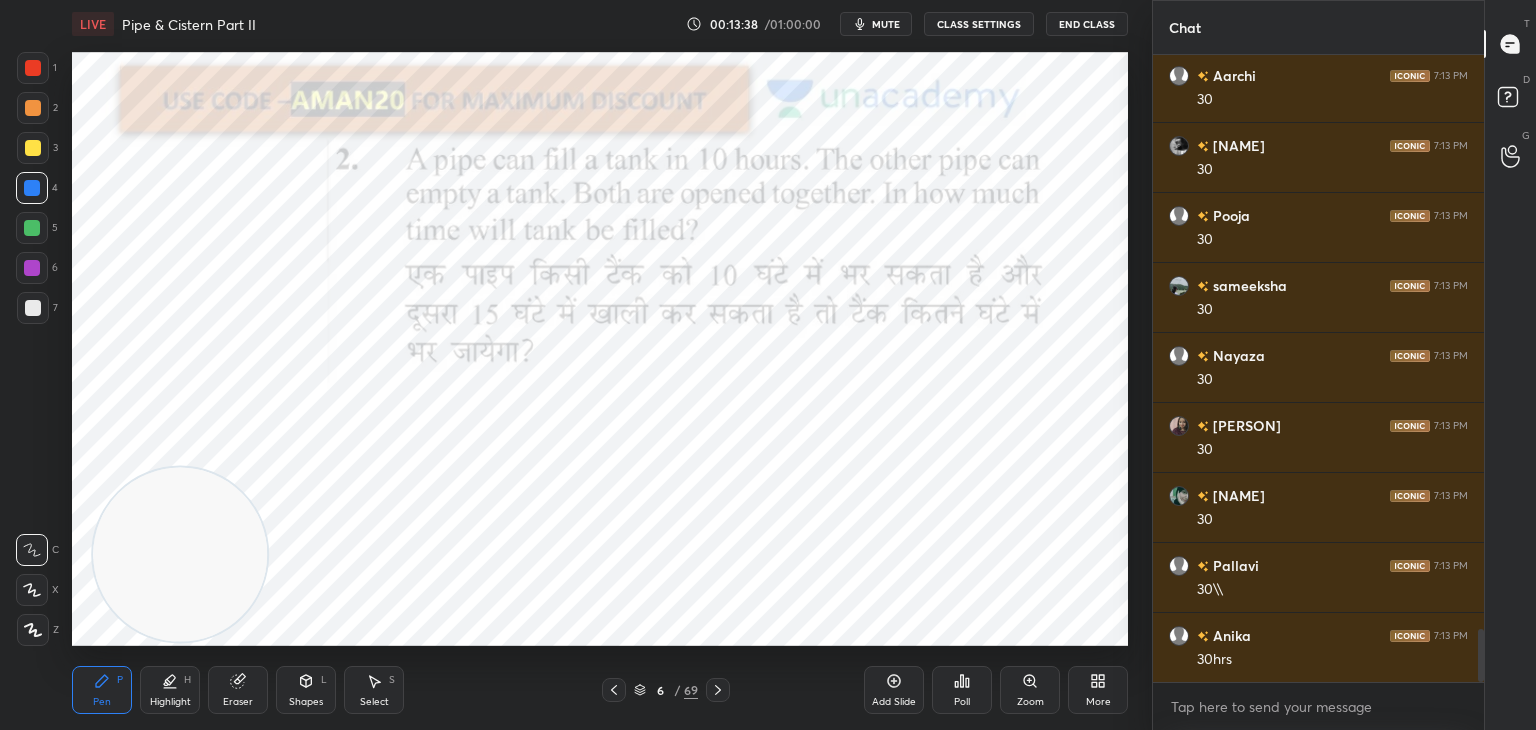 scroll, scrollTop: 6854, scrollLeft: 0, axis: vertical 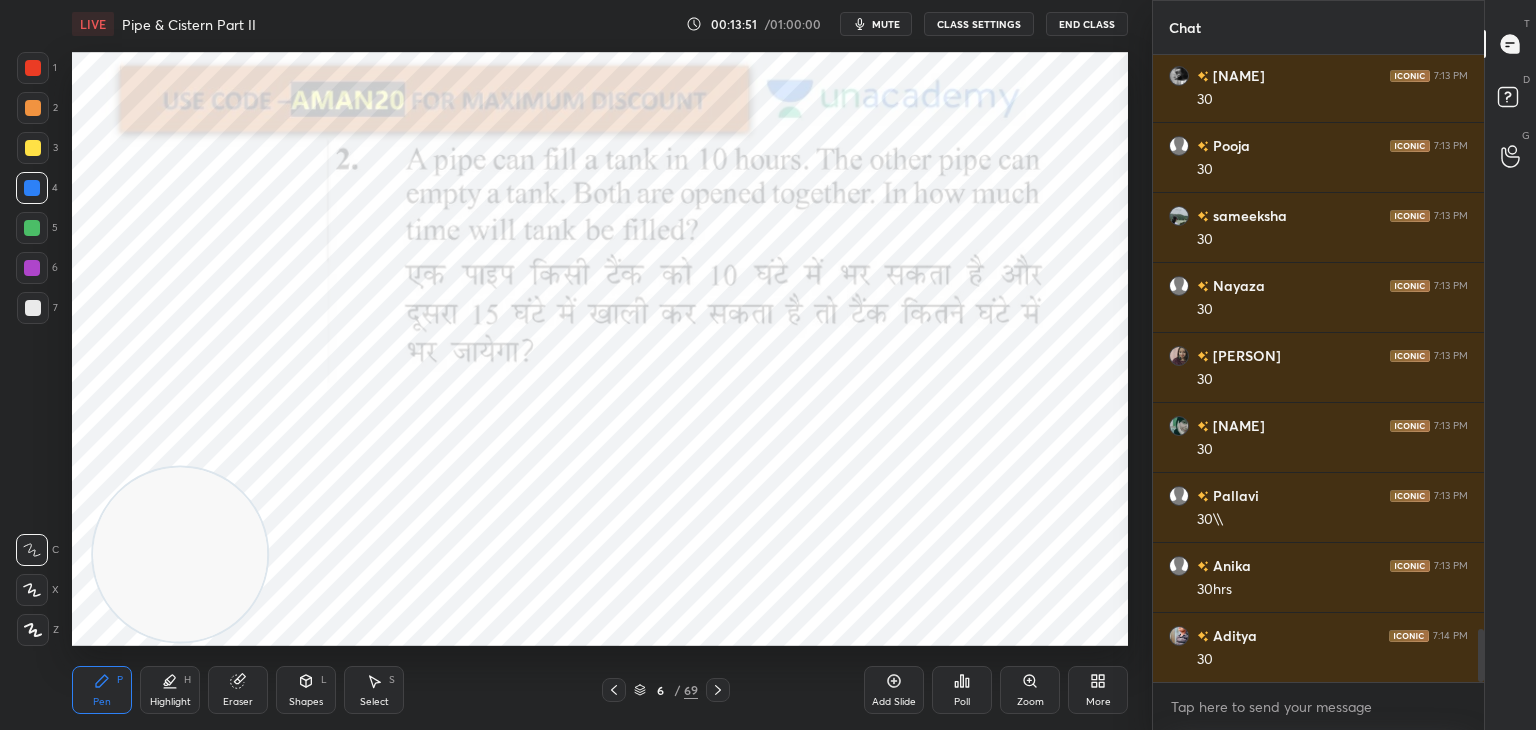 click at bounding box center [32, 268] 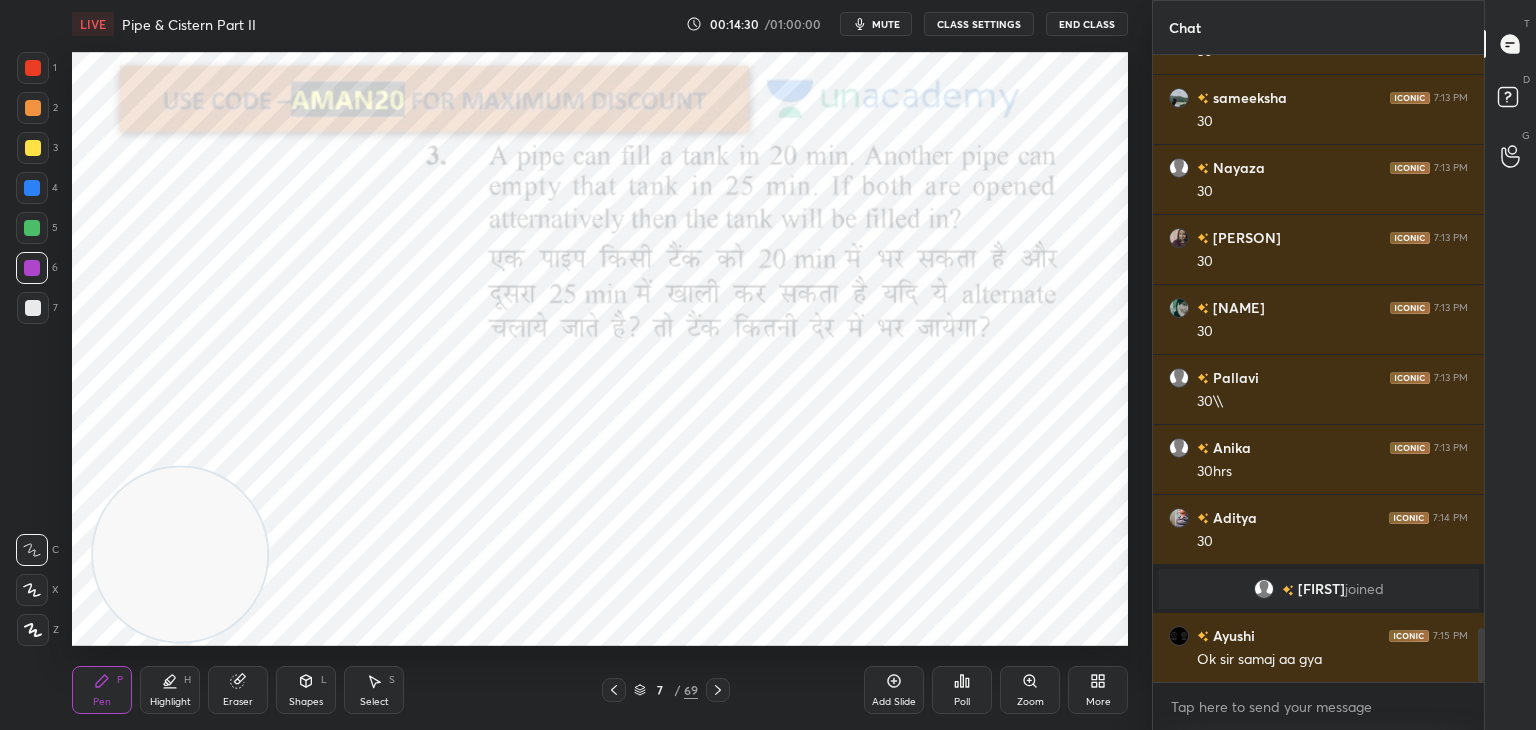 scroll, scrollTop: 6686, scrollLeft: 0, axis: vertical 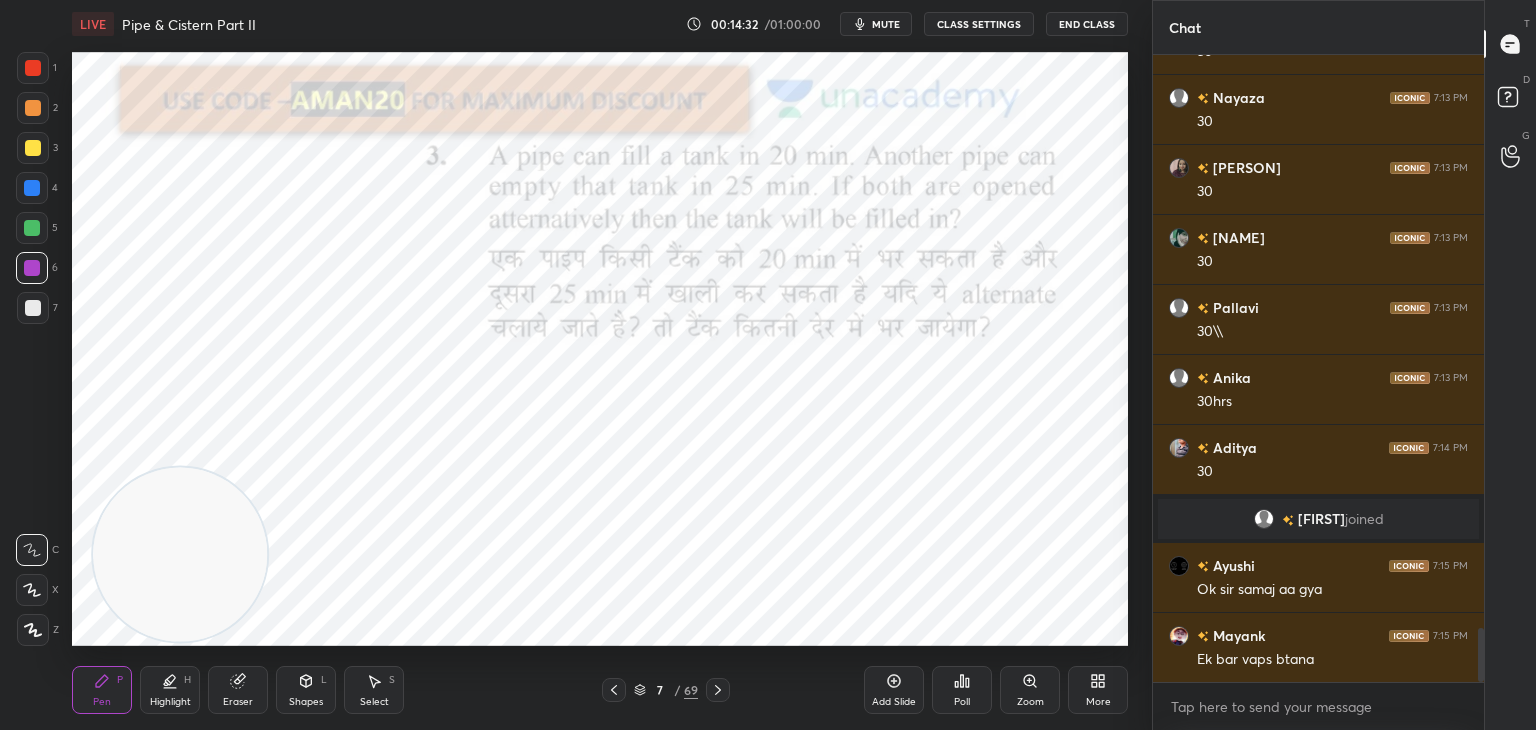 click at bounding box center (32, 188) 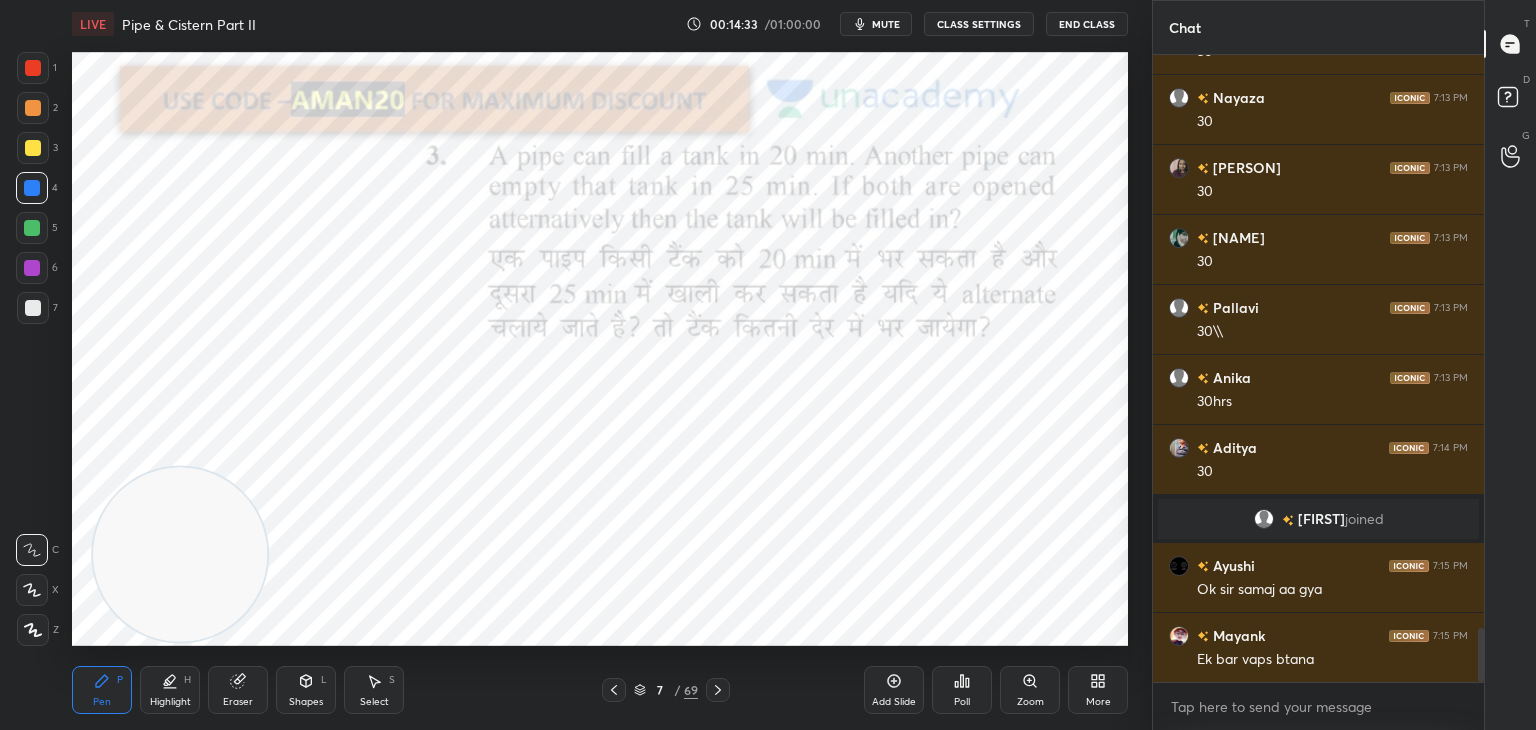 click at bounding box center [33, 308] 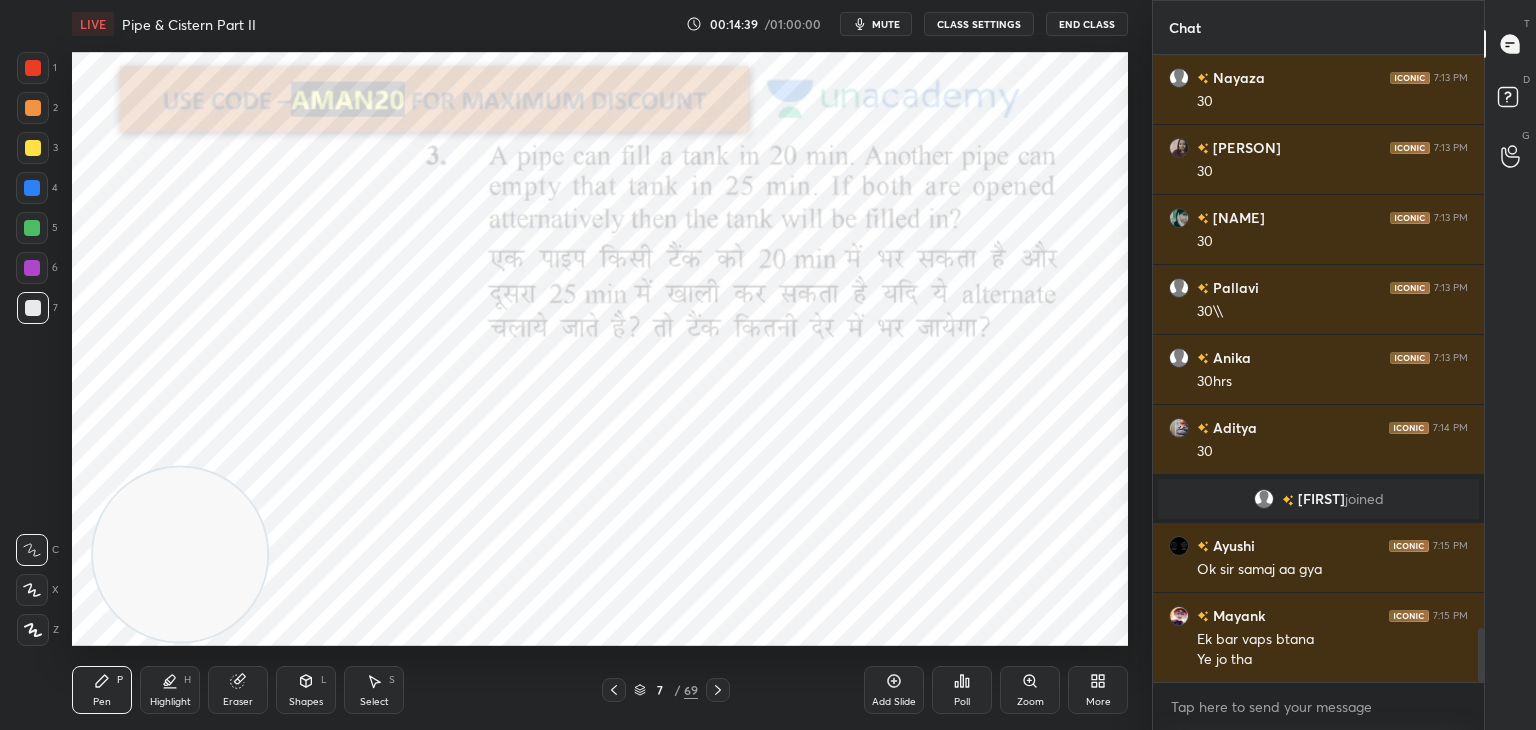 scroll, scrollTop: 6776, scrollLeft: 0, axis: vertical 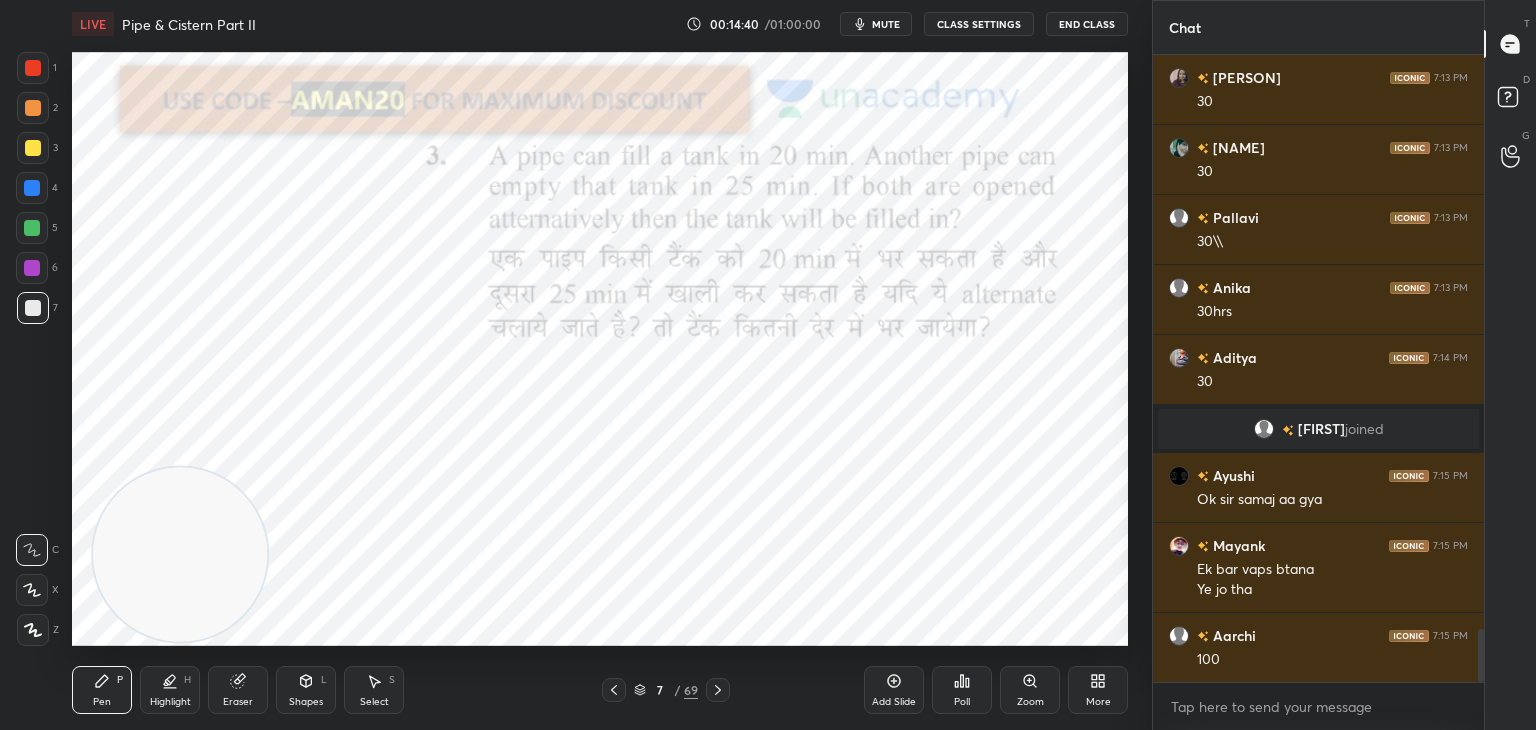 click on "Eraser" at bounding box center (238, 702) 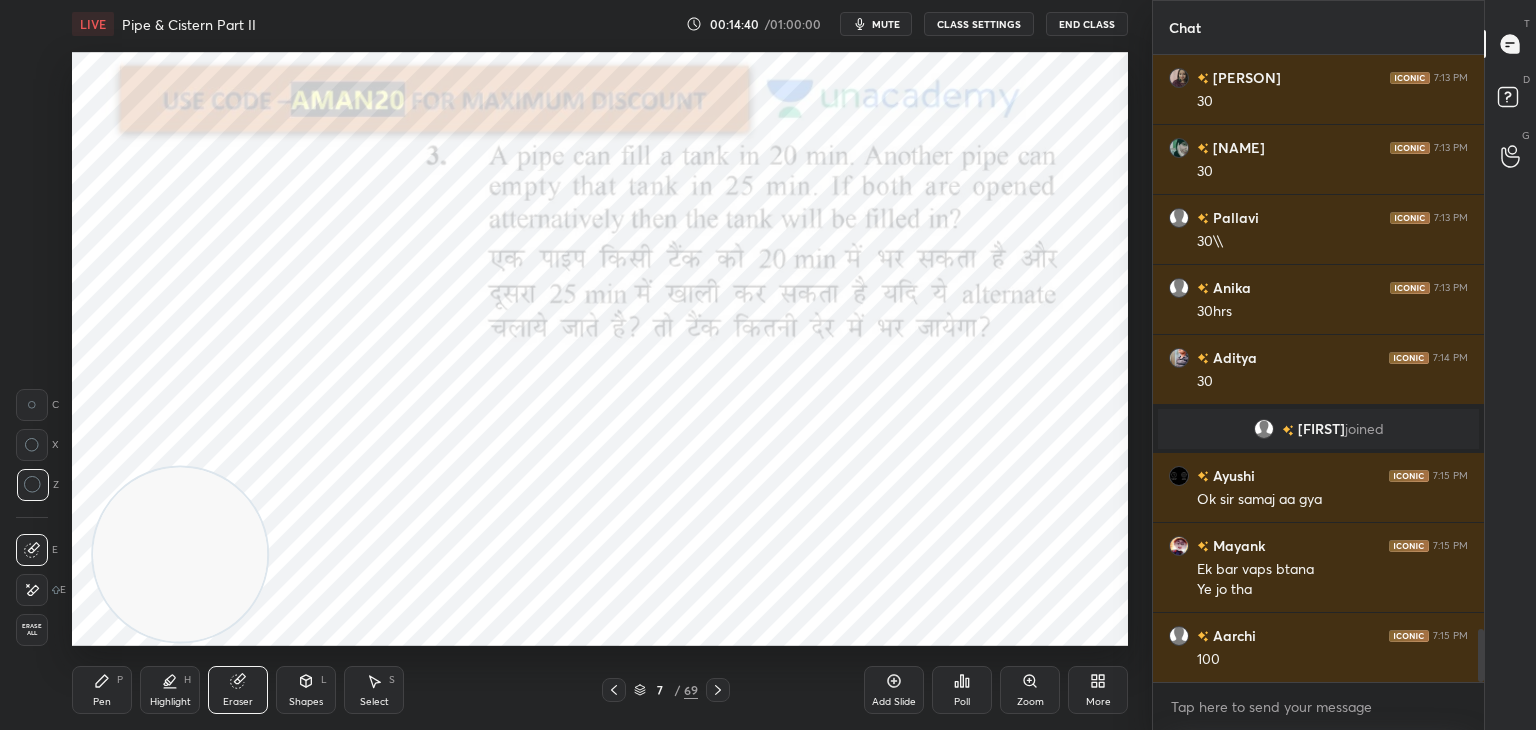 click on "Highlight H" at bounding box center [170, 690] 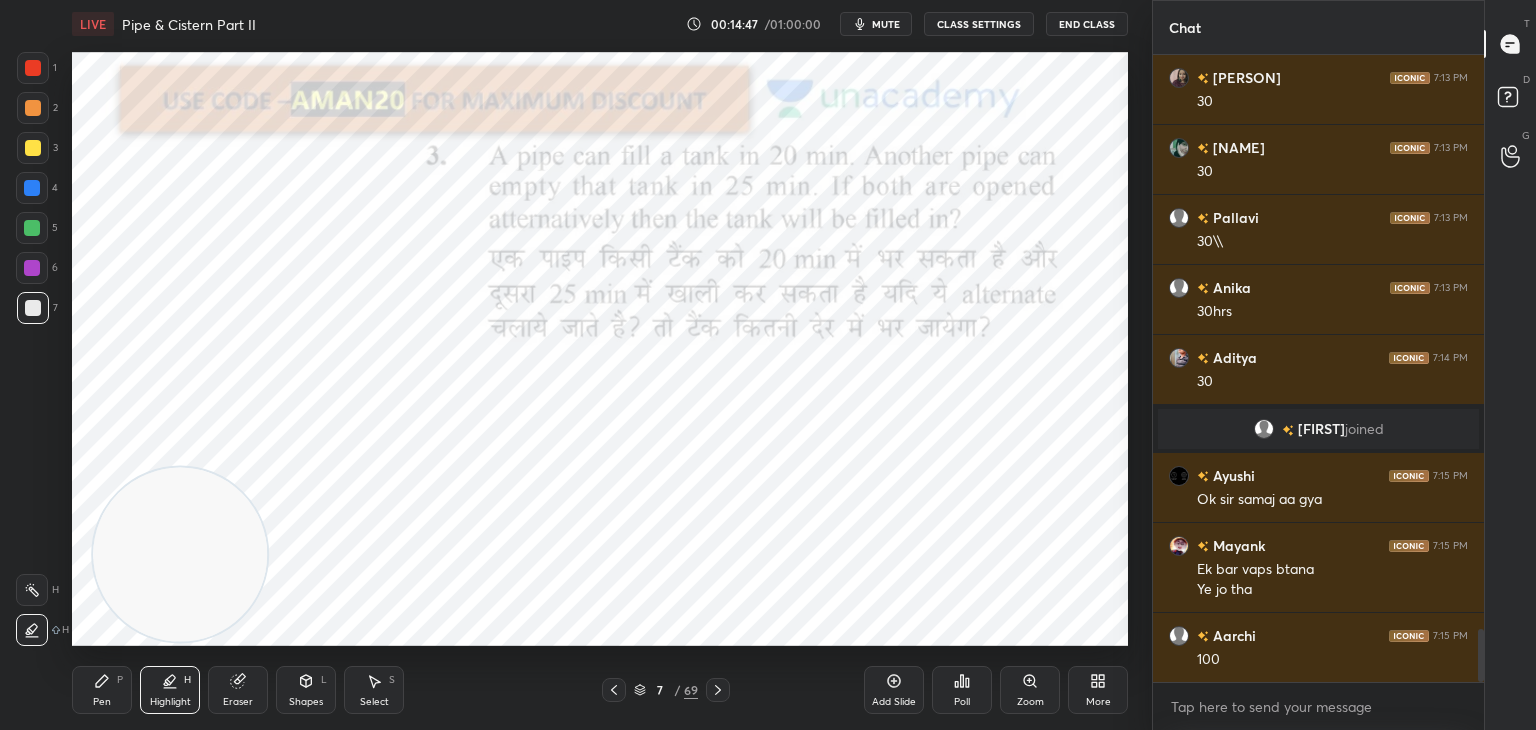 scroll, scrollTop: 6846, scrollLeft: 0, axis: vertical 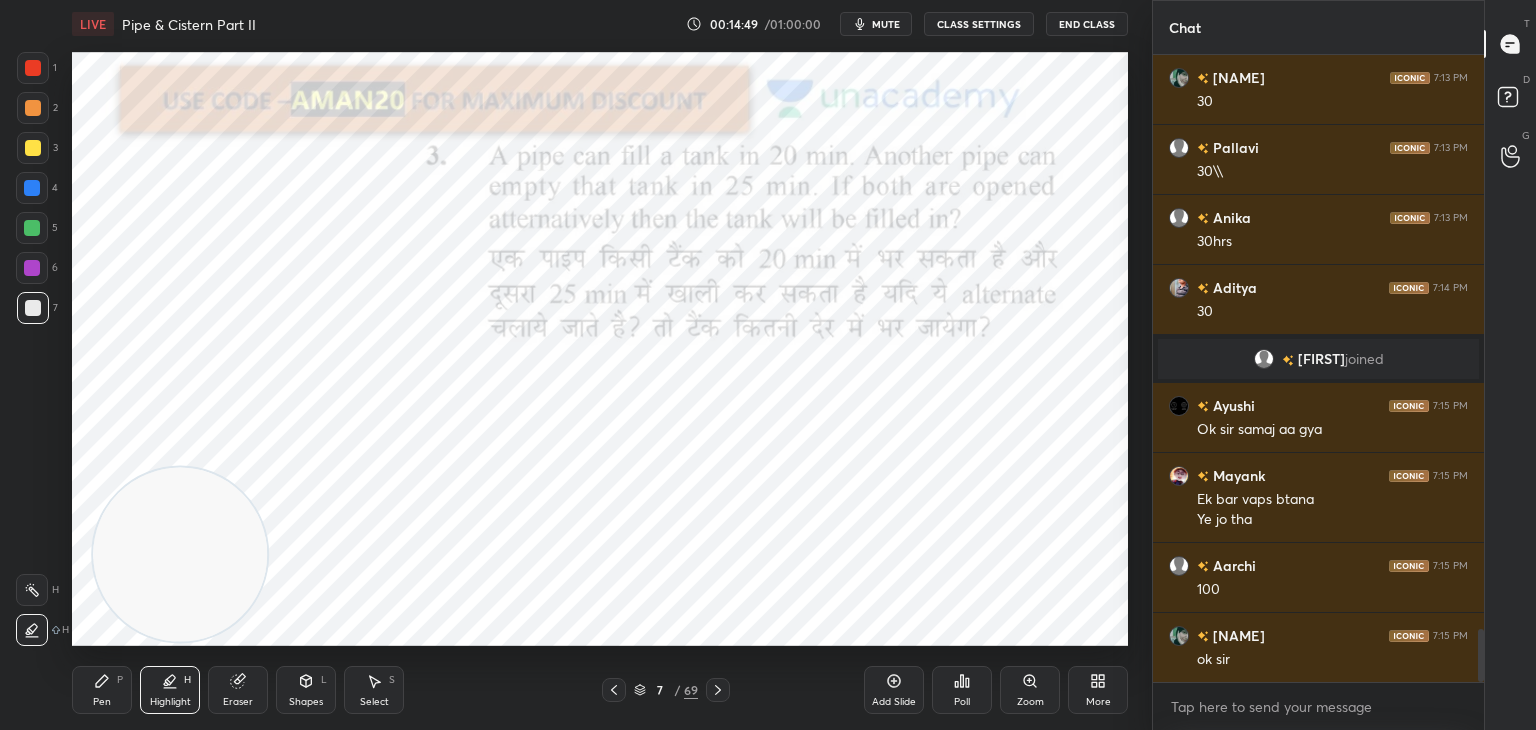 click 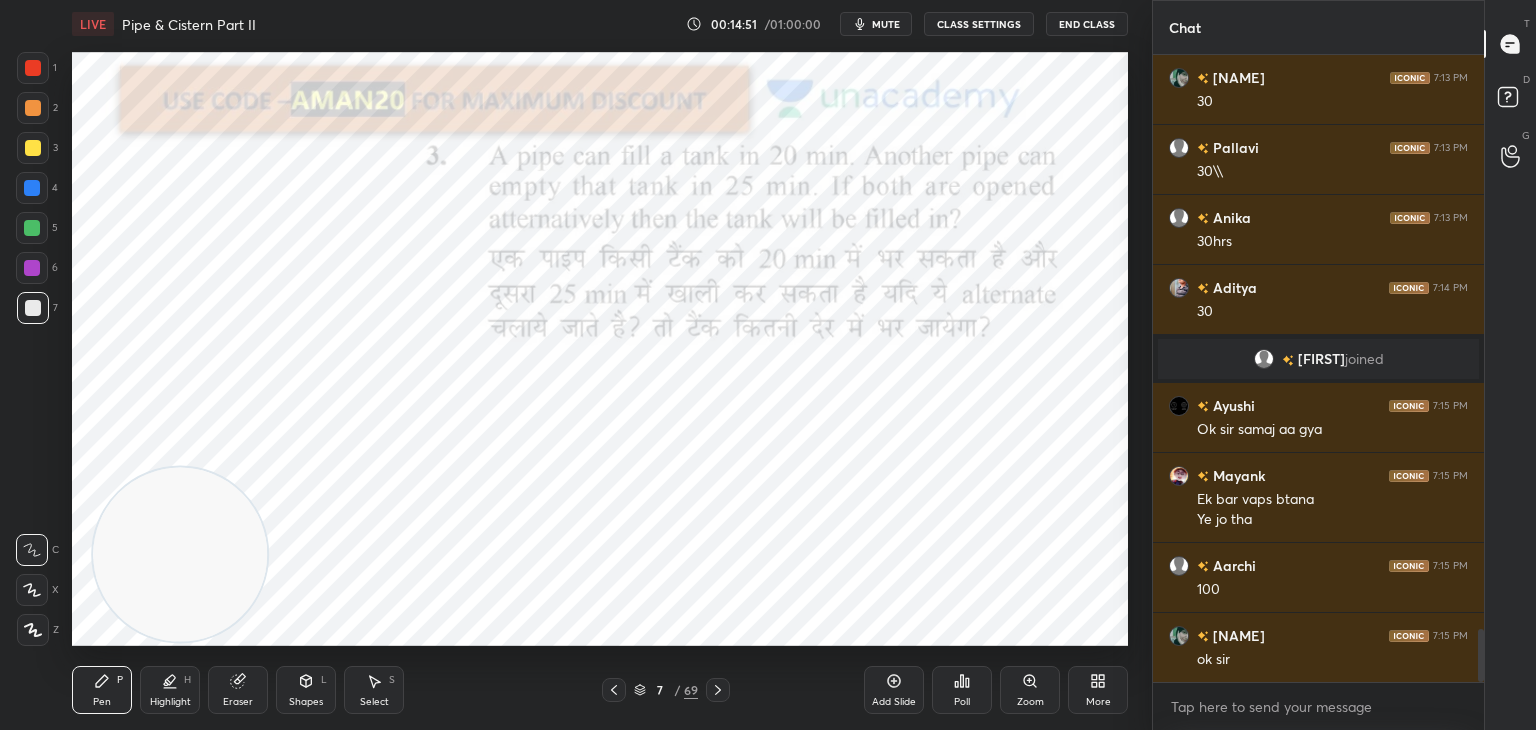click at bounding box center [33, 68] 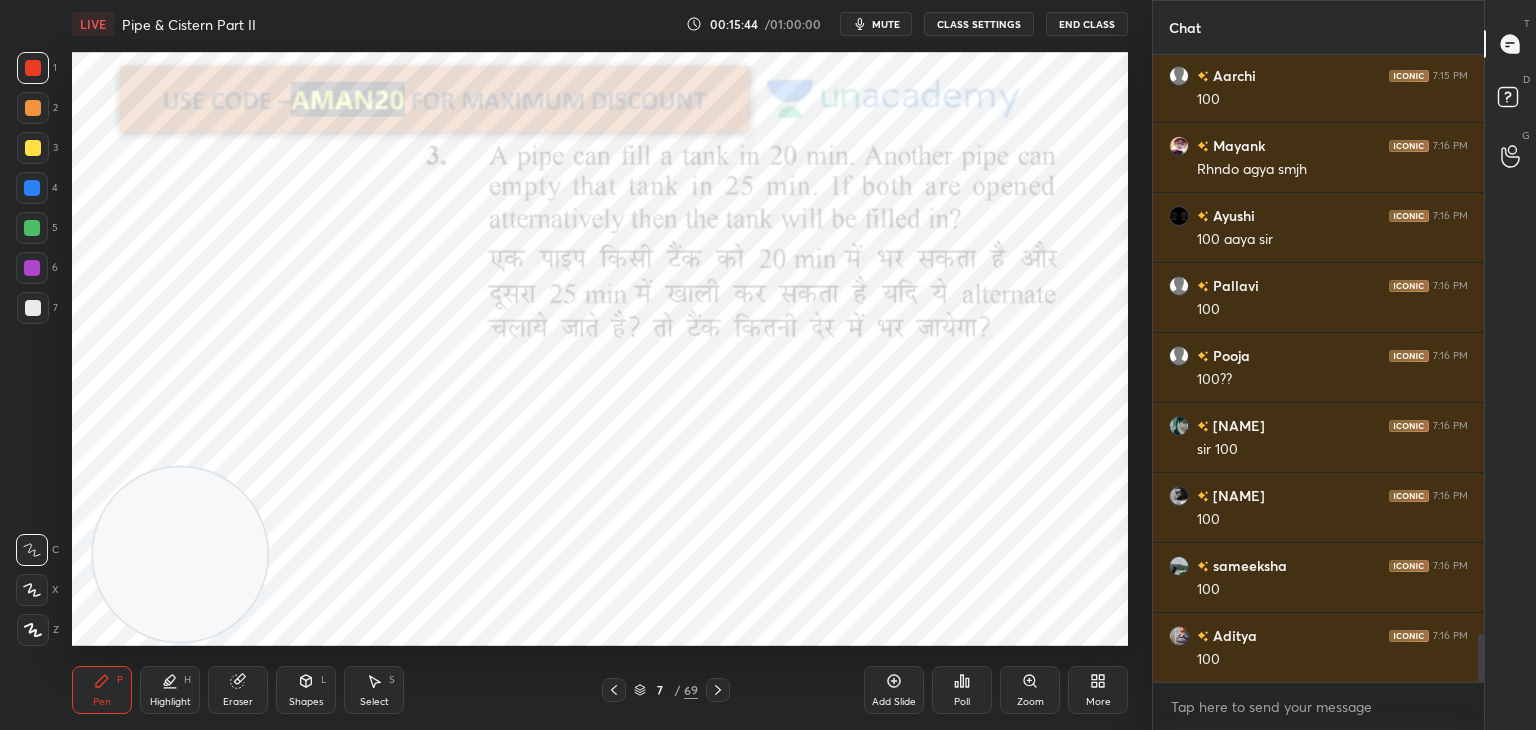scroll, scrollTop: 7546, scrollLeft: 0, axis: vertical 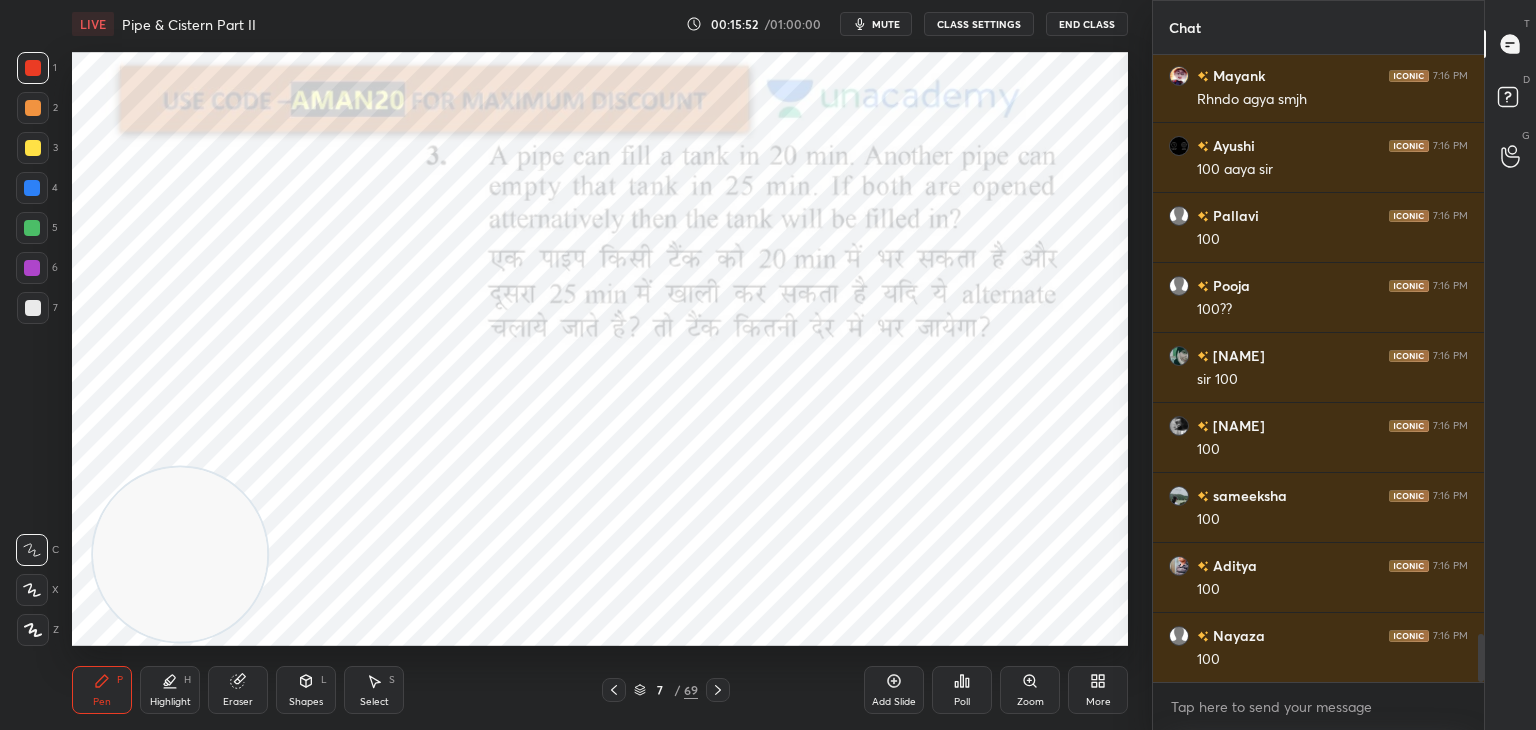 click 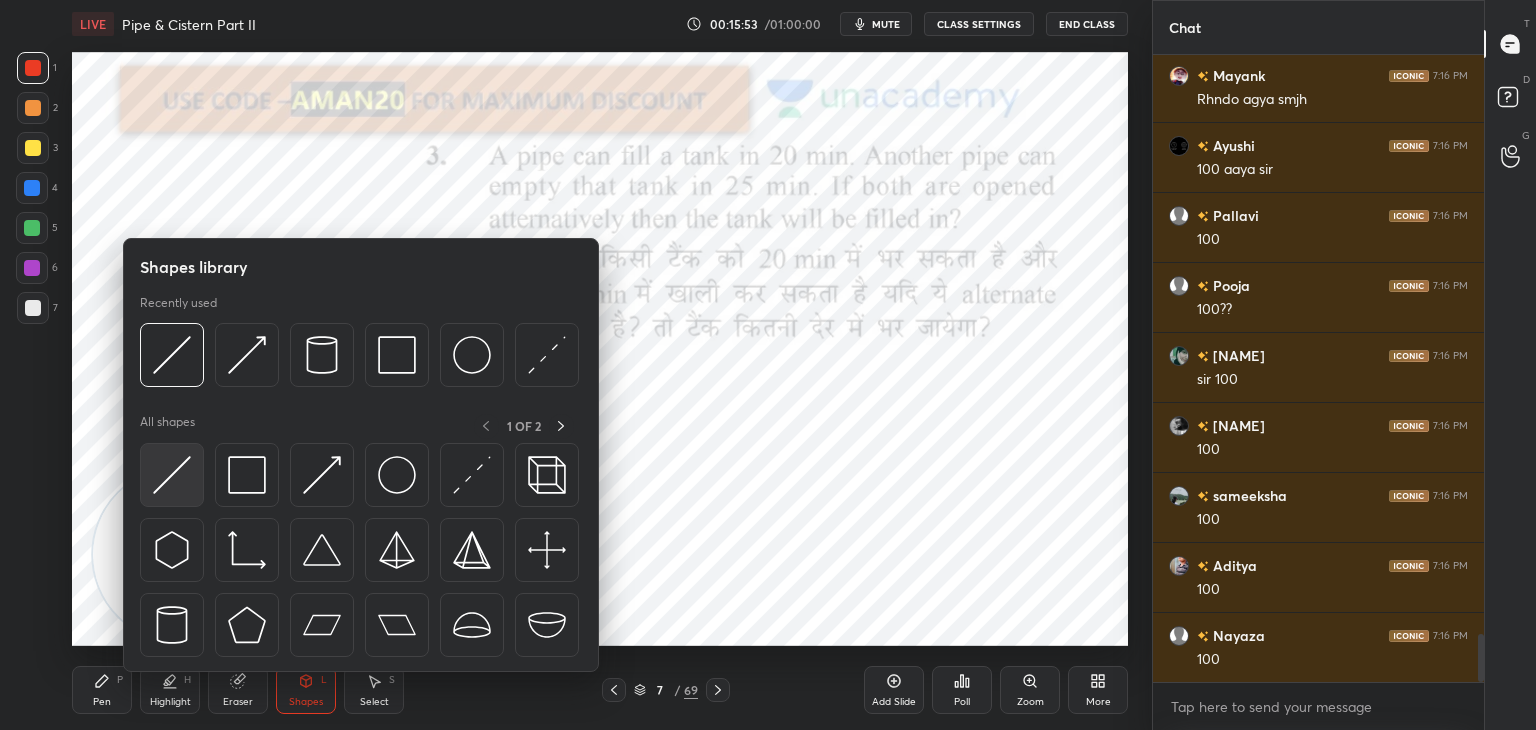 click at bounding box center [172, 475] 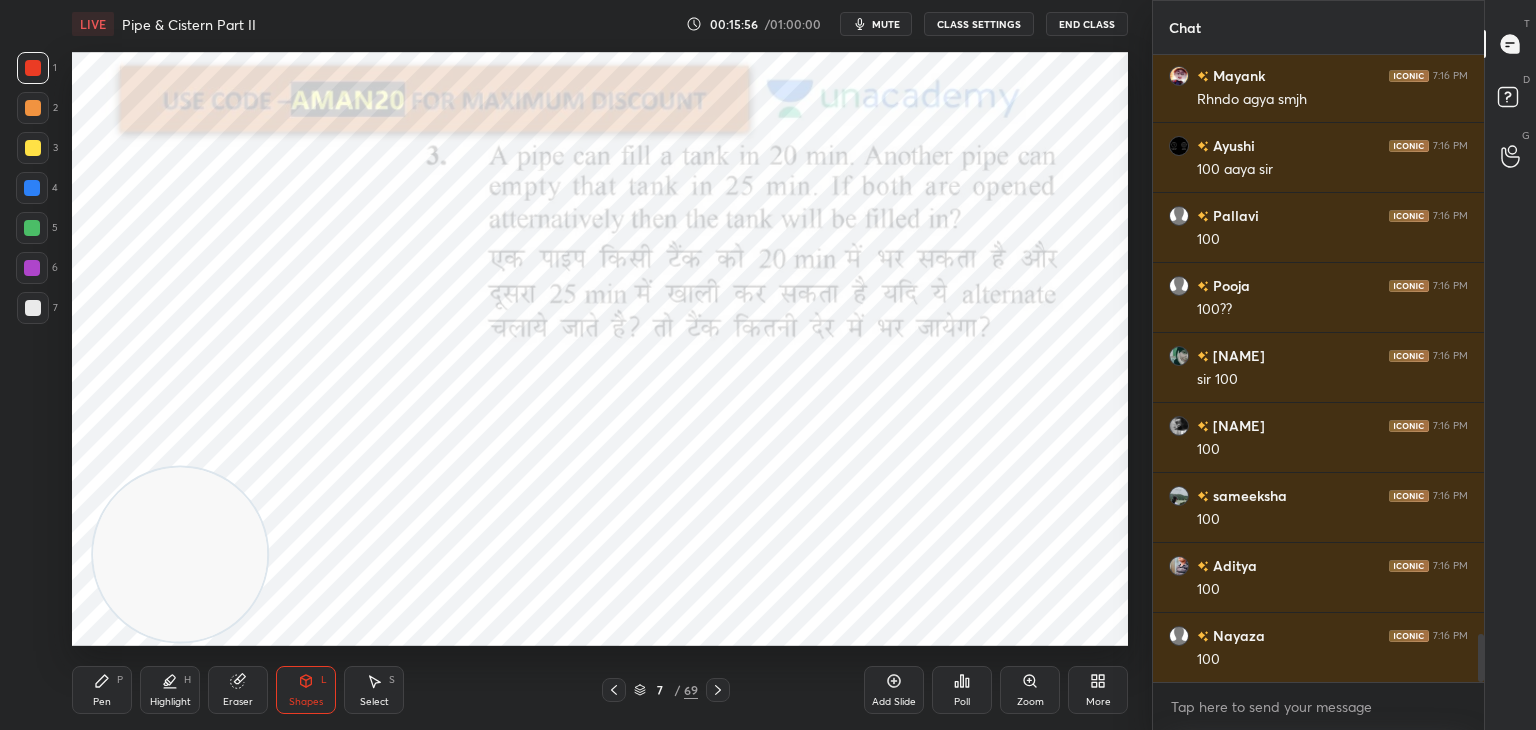 click on "Pen P" at bounding box center [102, 690] 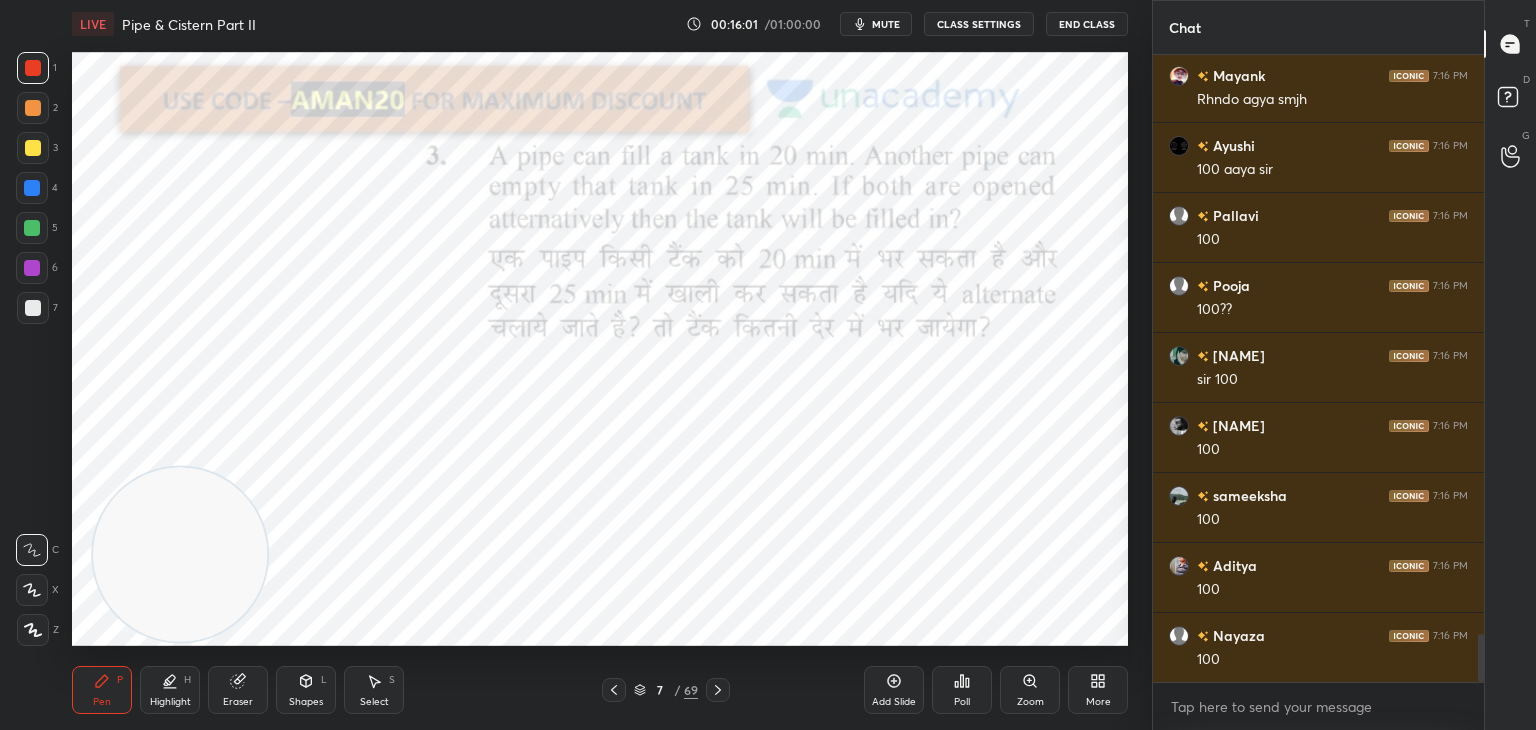 click at bounding box center (32, 228) 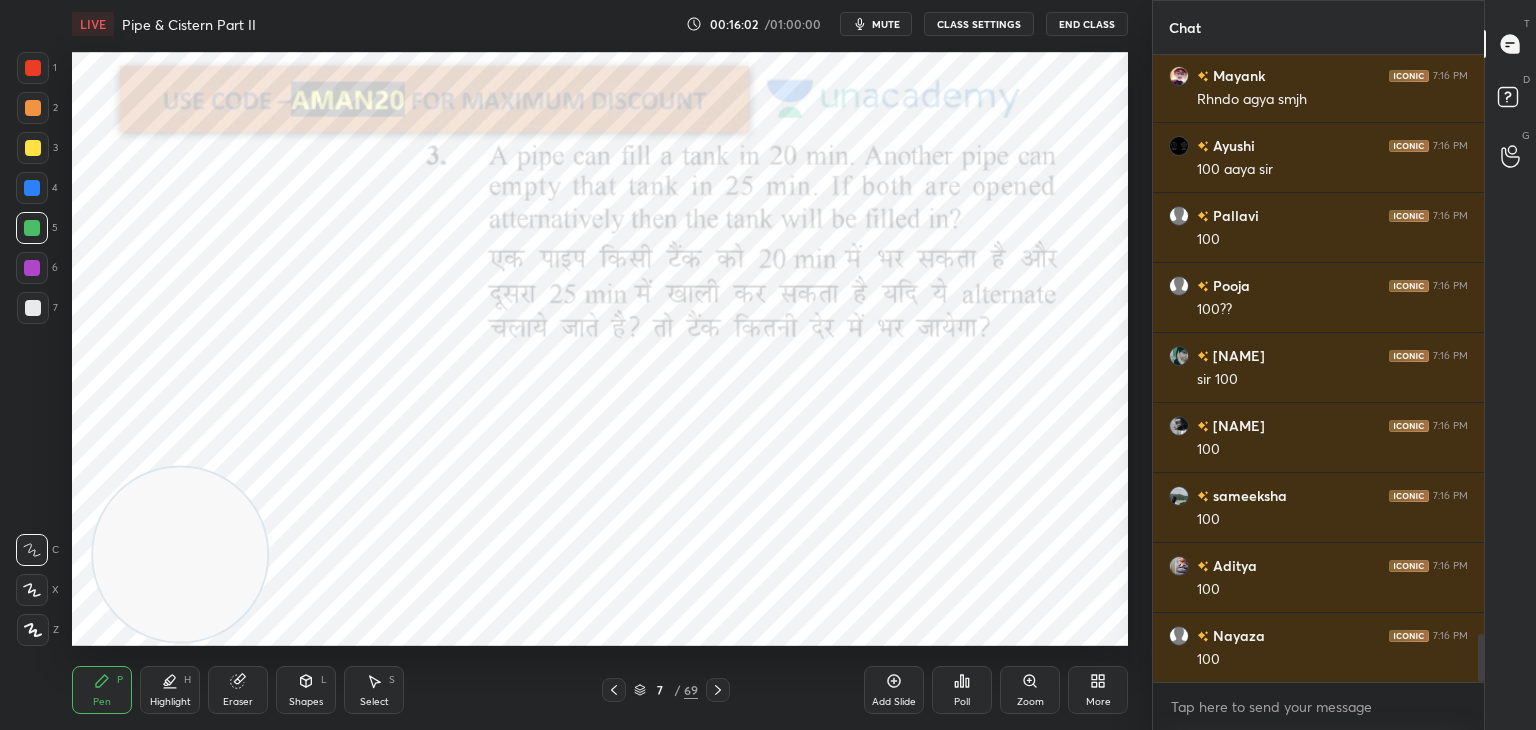 click at bounding box center (32, 590) 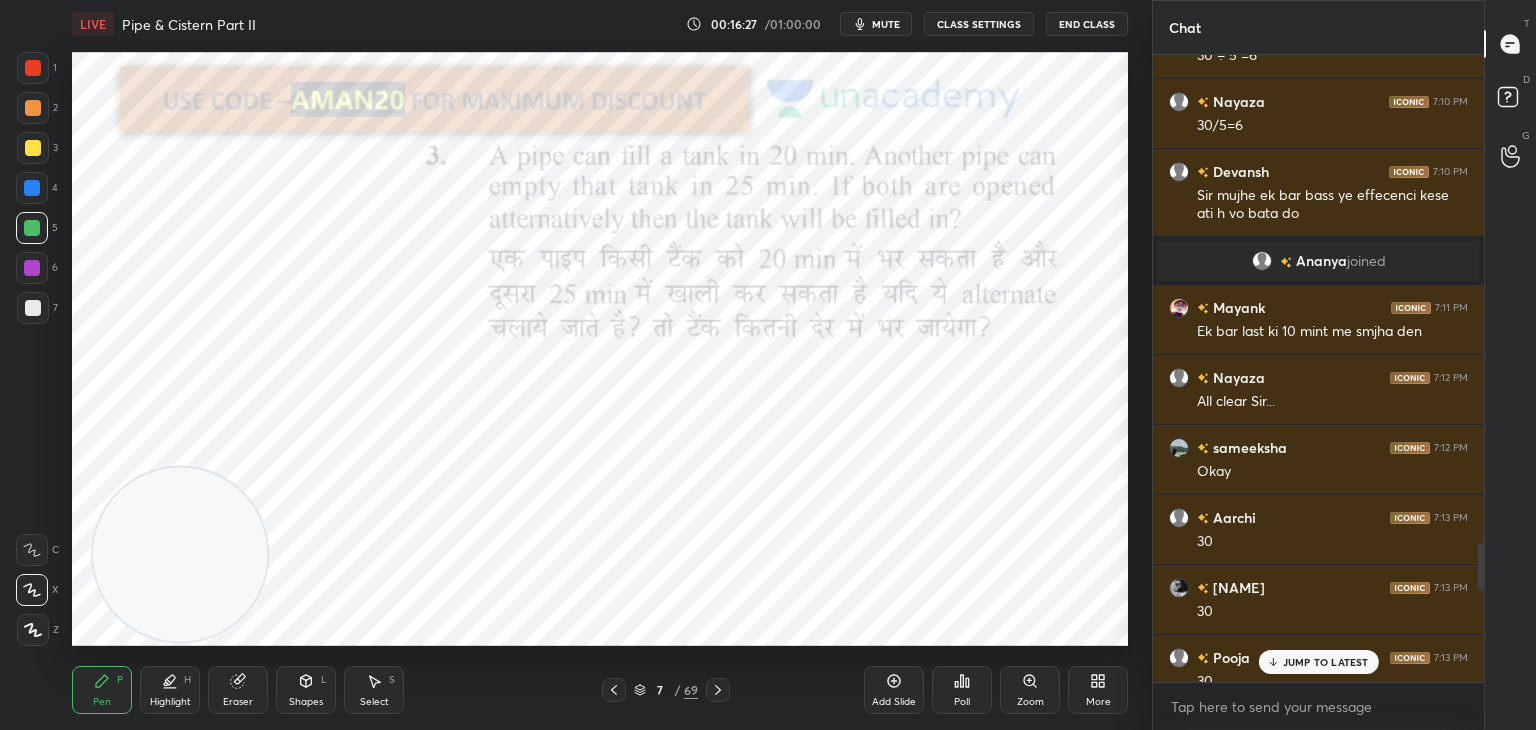 scroll, scrollTop: 6198, scrollLeft: 0, axis: vertical 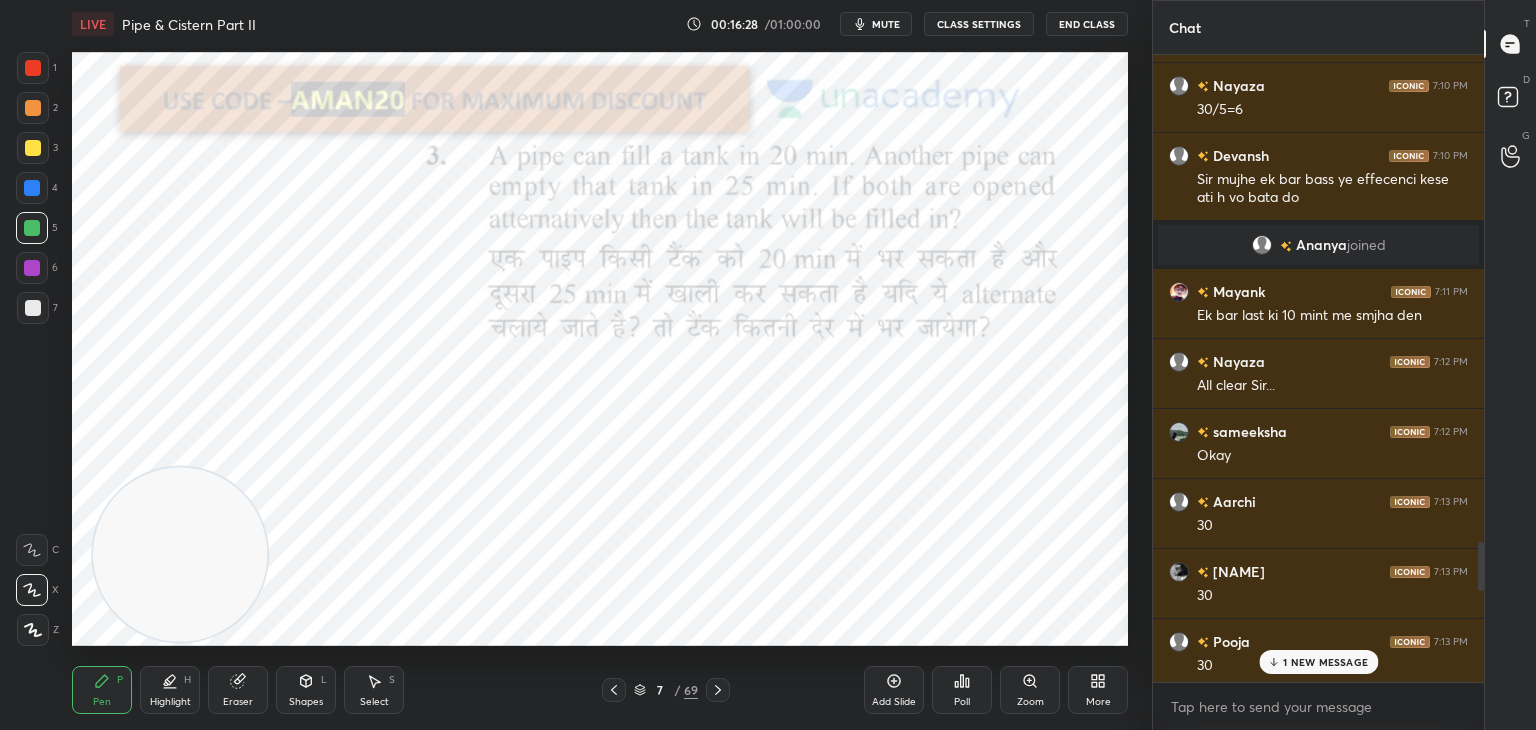 click on "1 NEW MESSAGE" at bounding box center [1318, 662] 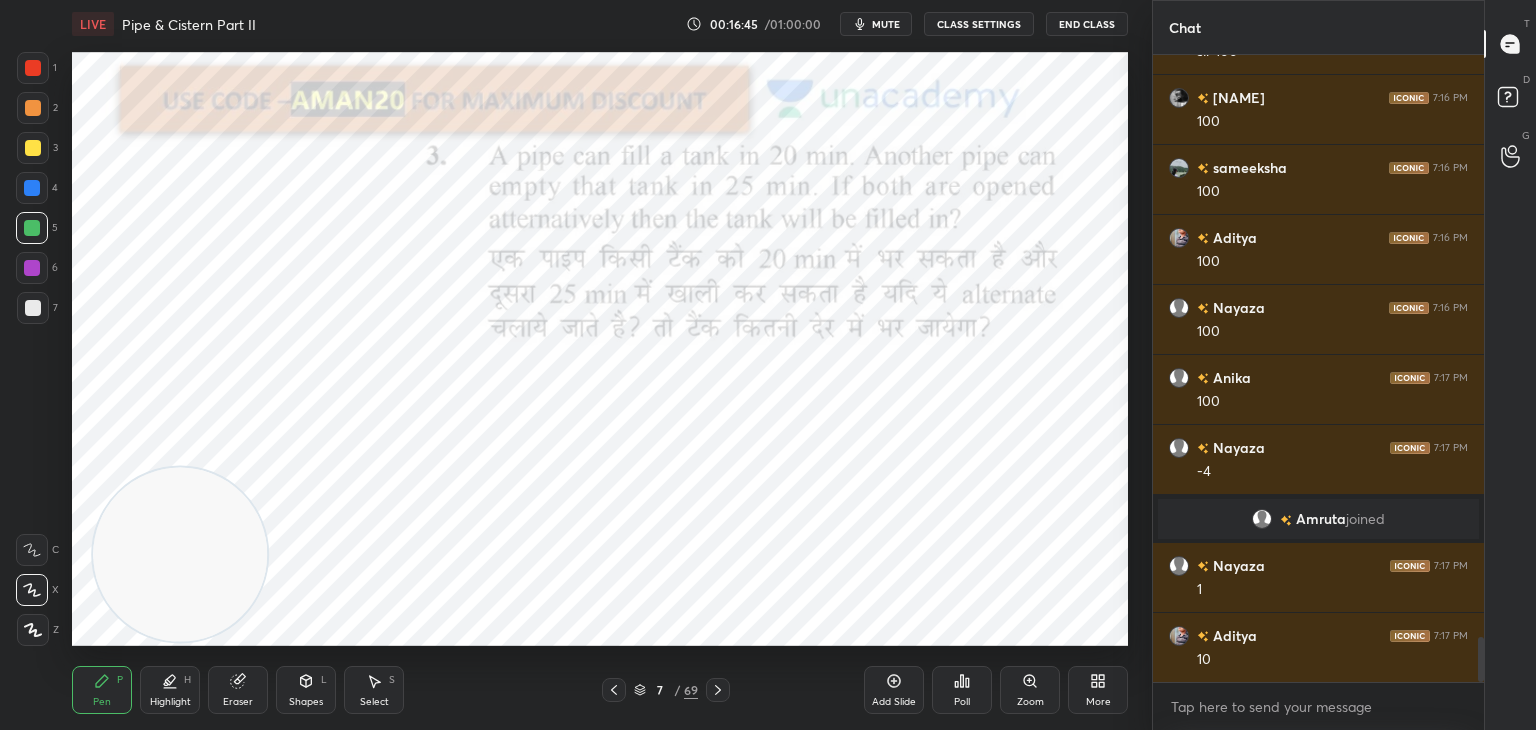 scroll, scrollTop: 8140, scrollLeft: 0, axis: vertical 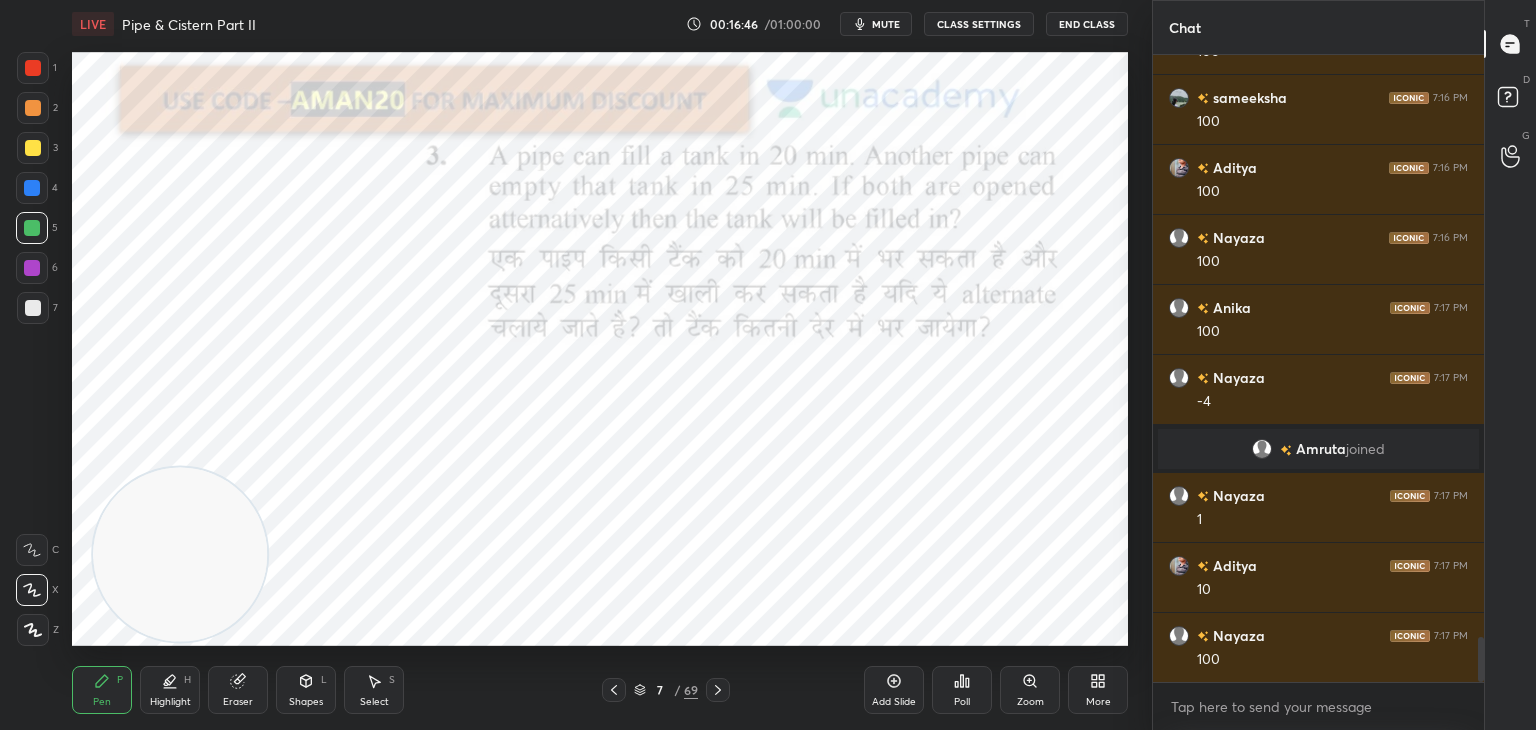 click 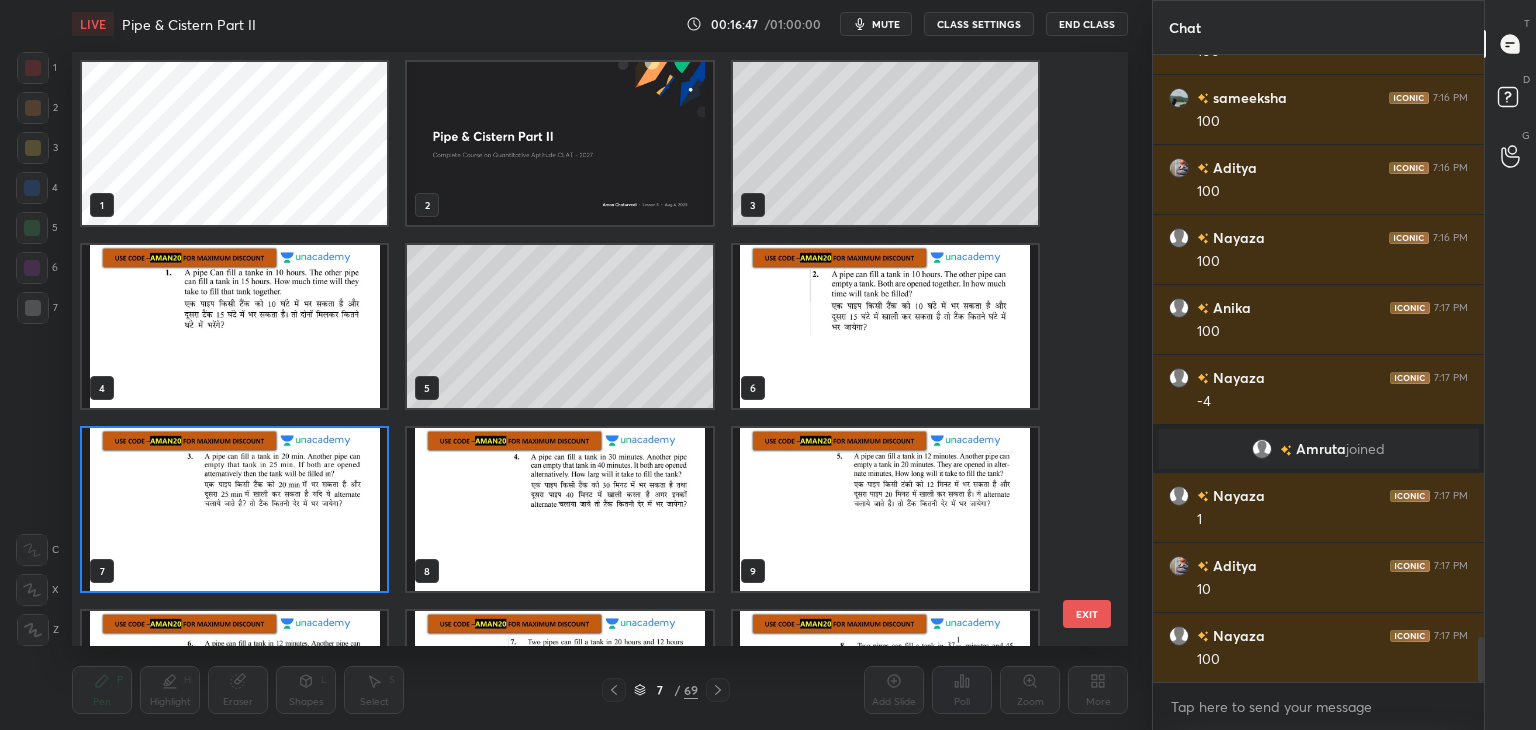 scroll, scrollTop: 6, scrollLeft: 10, axis: both 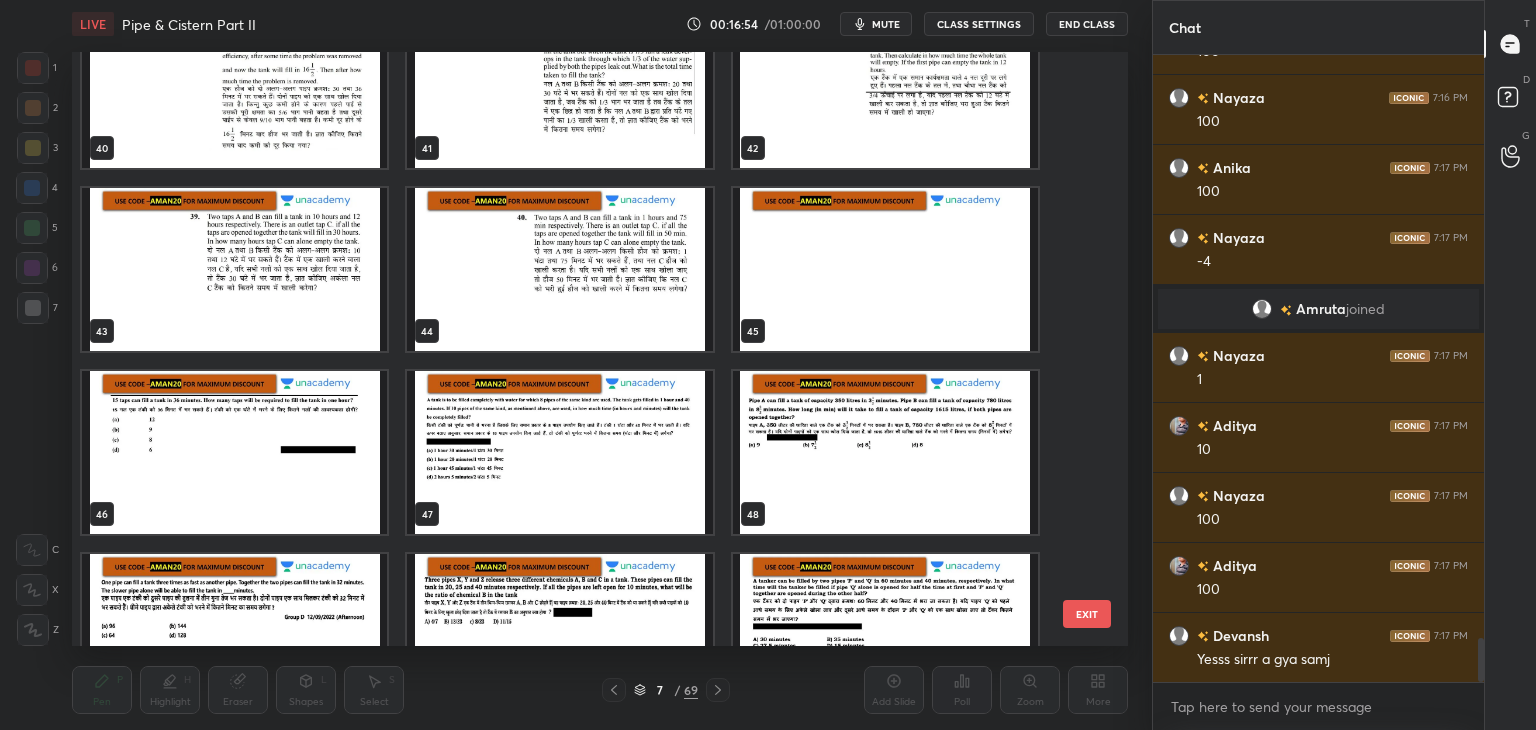 click at bounding box center (234, 452) 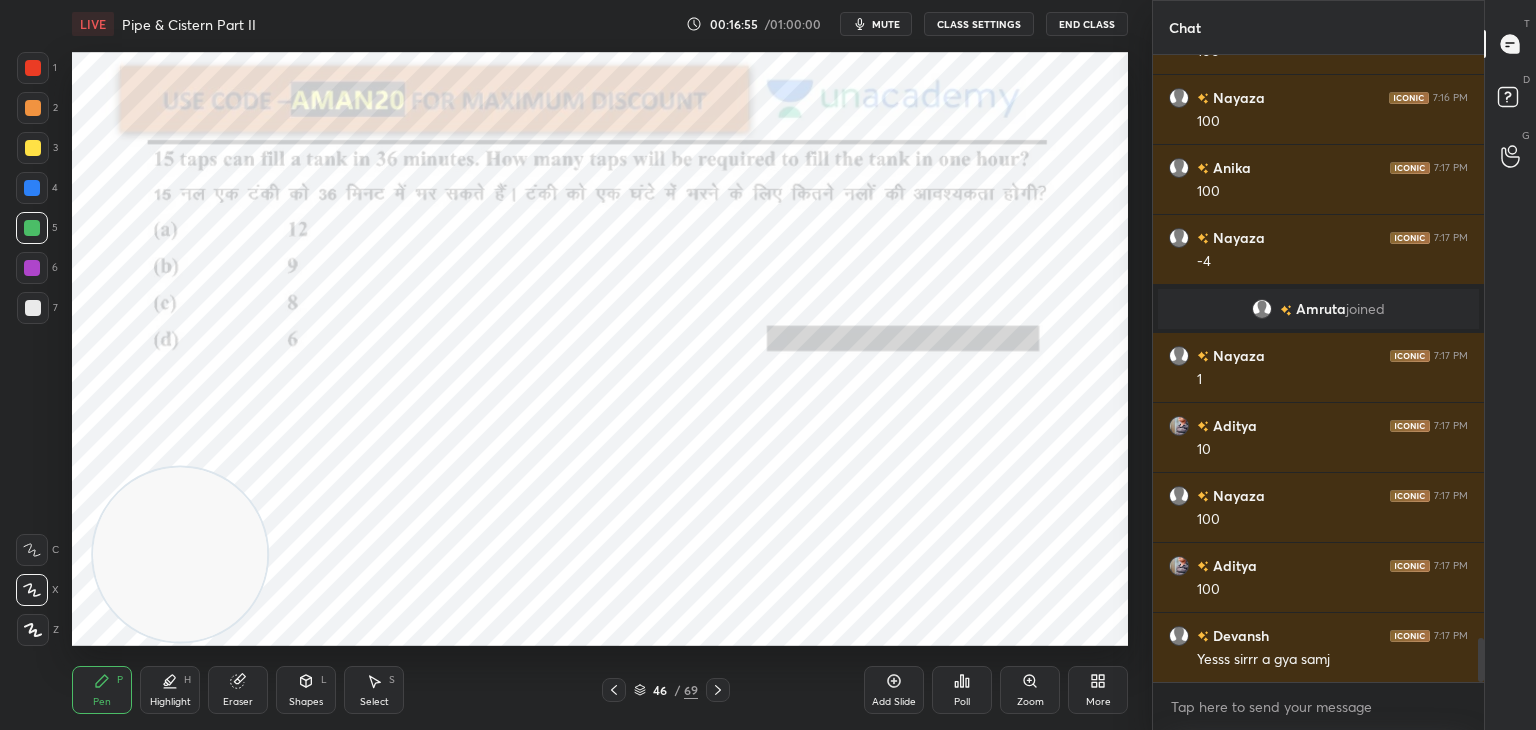 scroll, scrollTop: 8350, scrollLeft: 0, axis: vertical 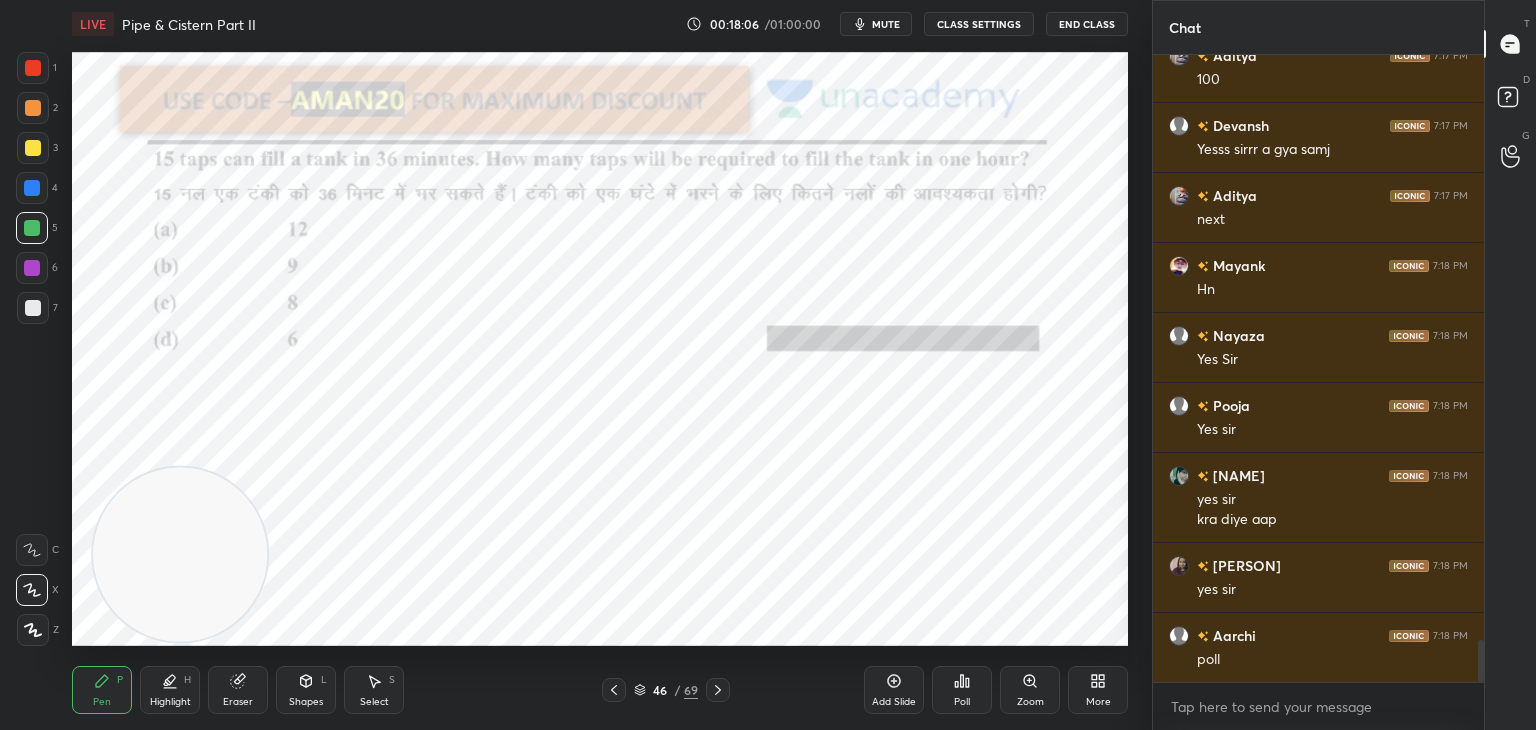 click on "Poll" at bounding box center (962, 702) 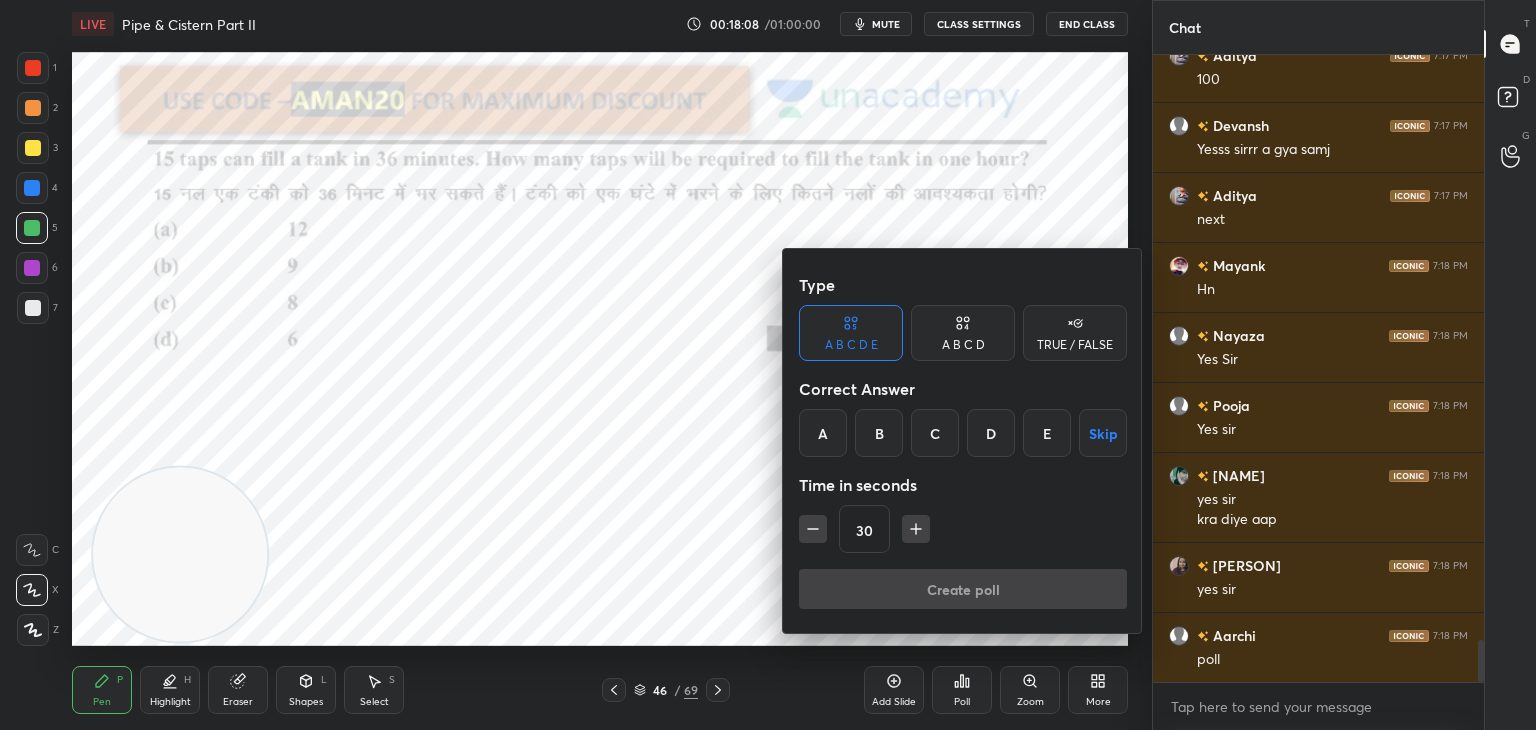 click on "A B C D" at bounding box center [963, 345] 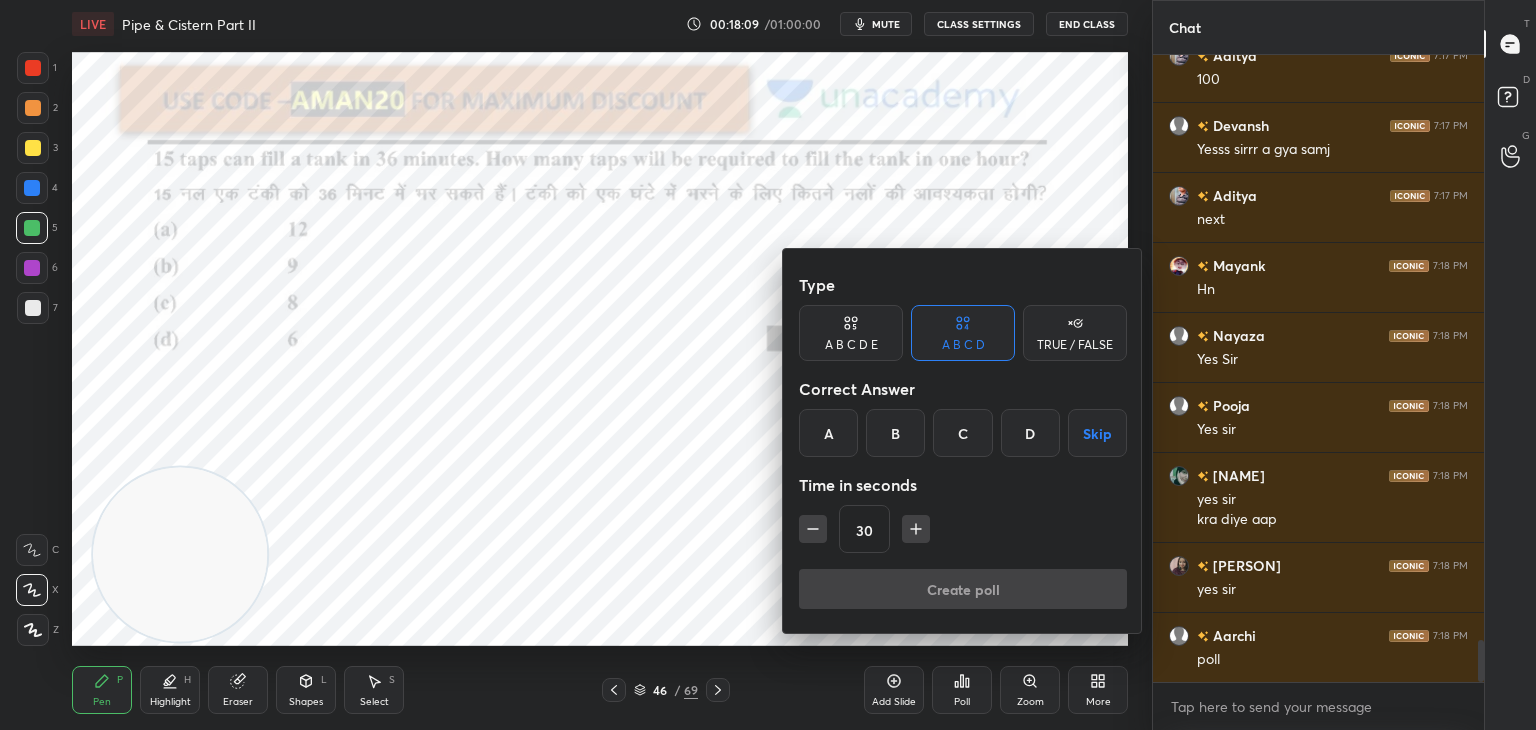 click on "B" at bounding box center [895, 433] 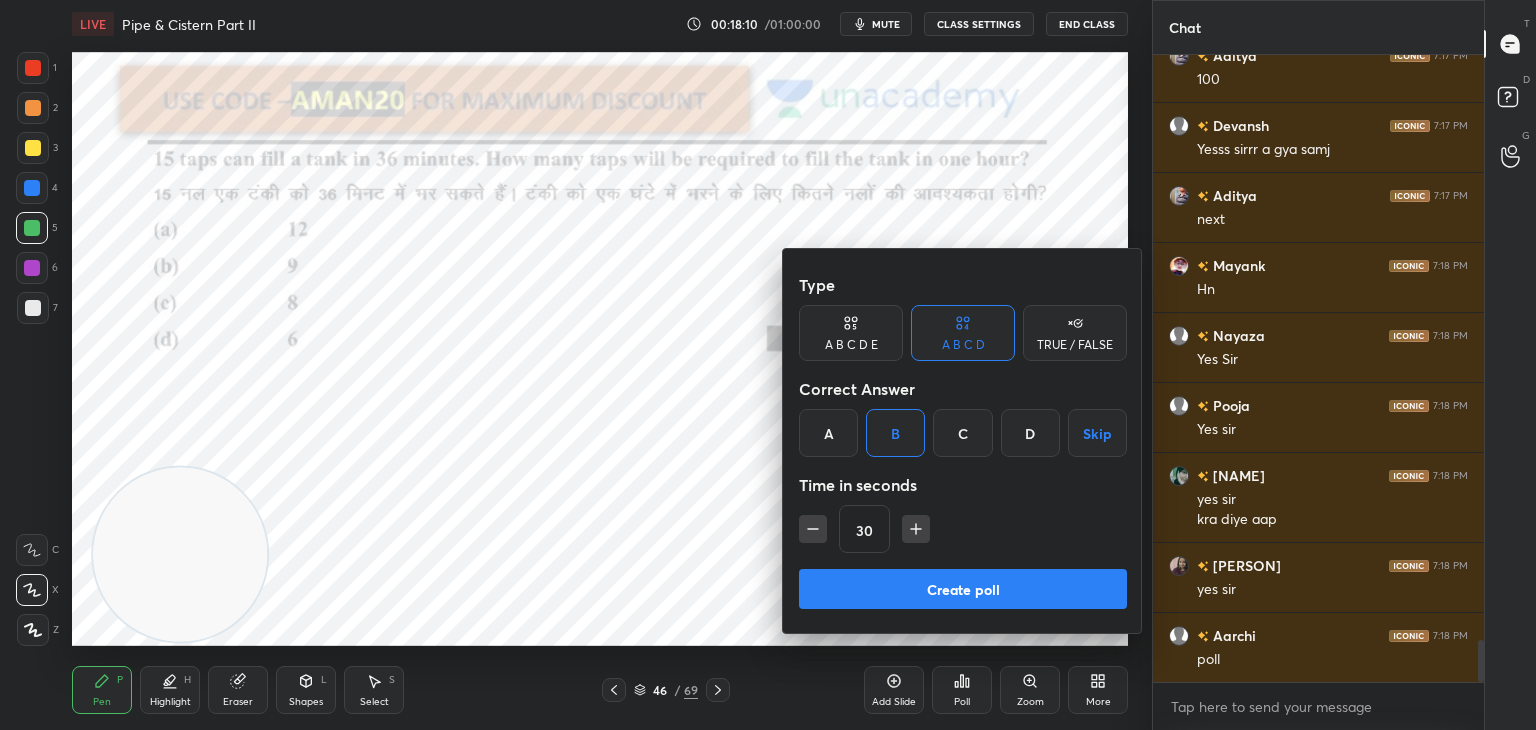 click on "Create poll" at bounding box center (963, 589) 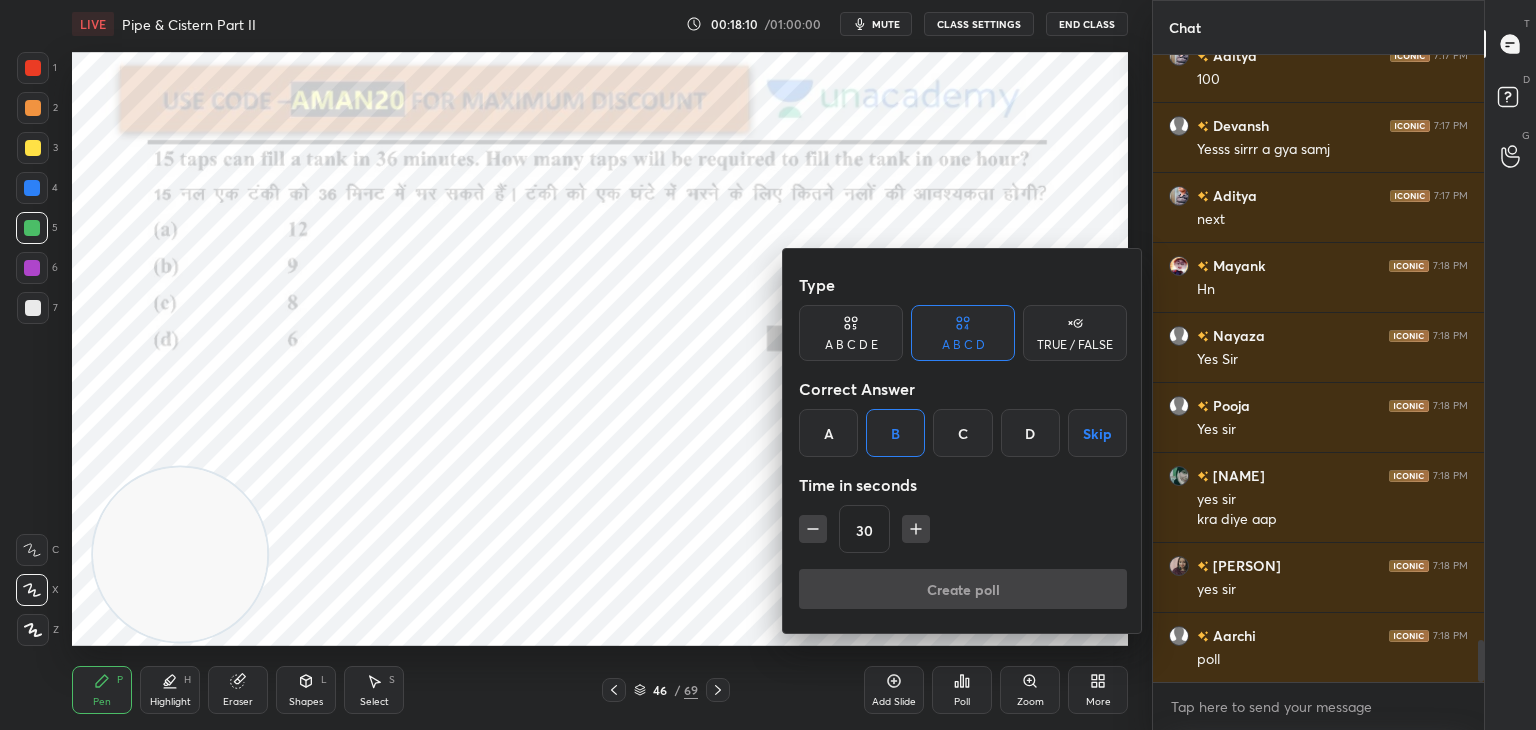 scroll, scrollTop: 385, scrollLeft: 325, axis: both 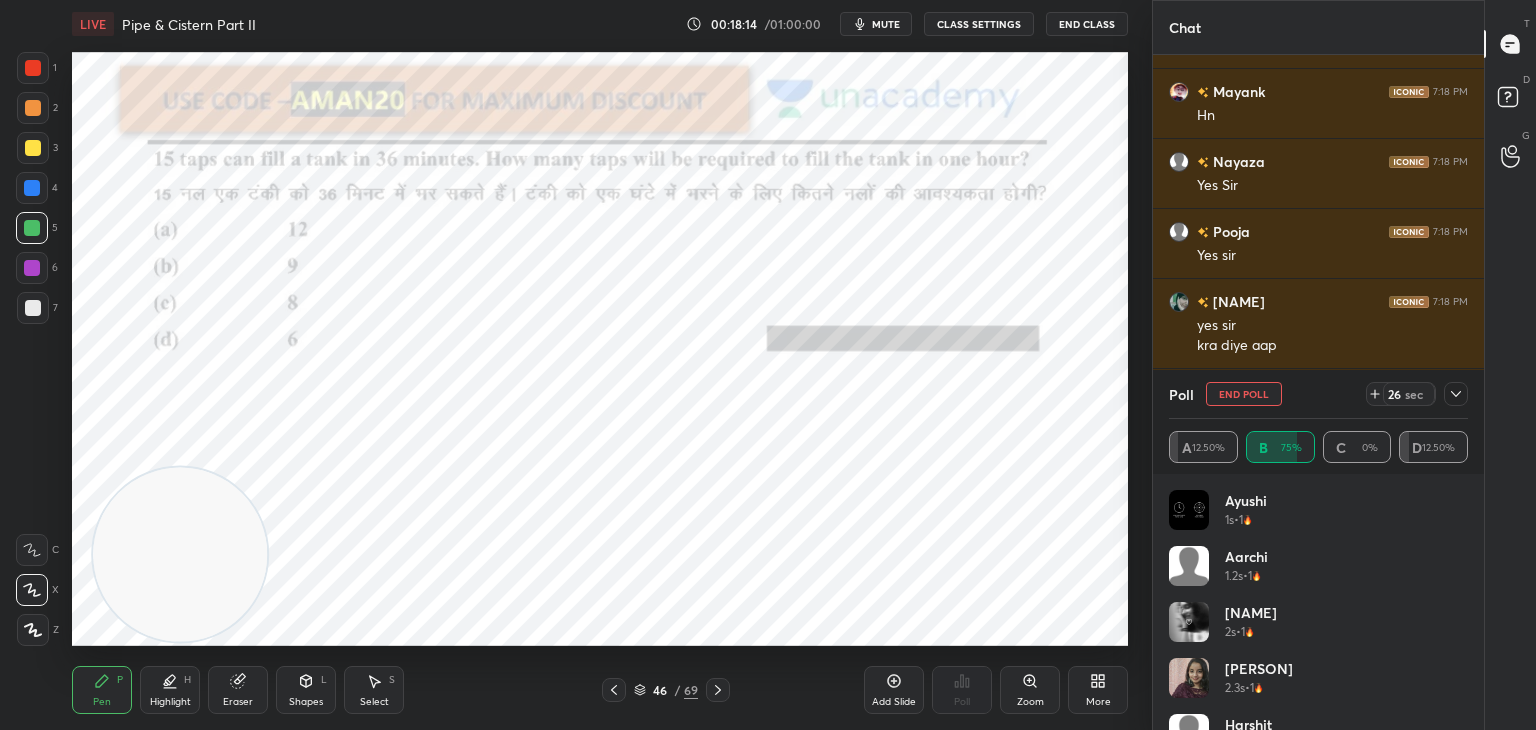 click on "mute" at bounding box center (876, 24) 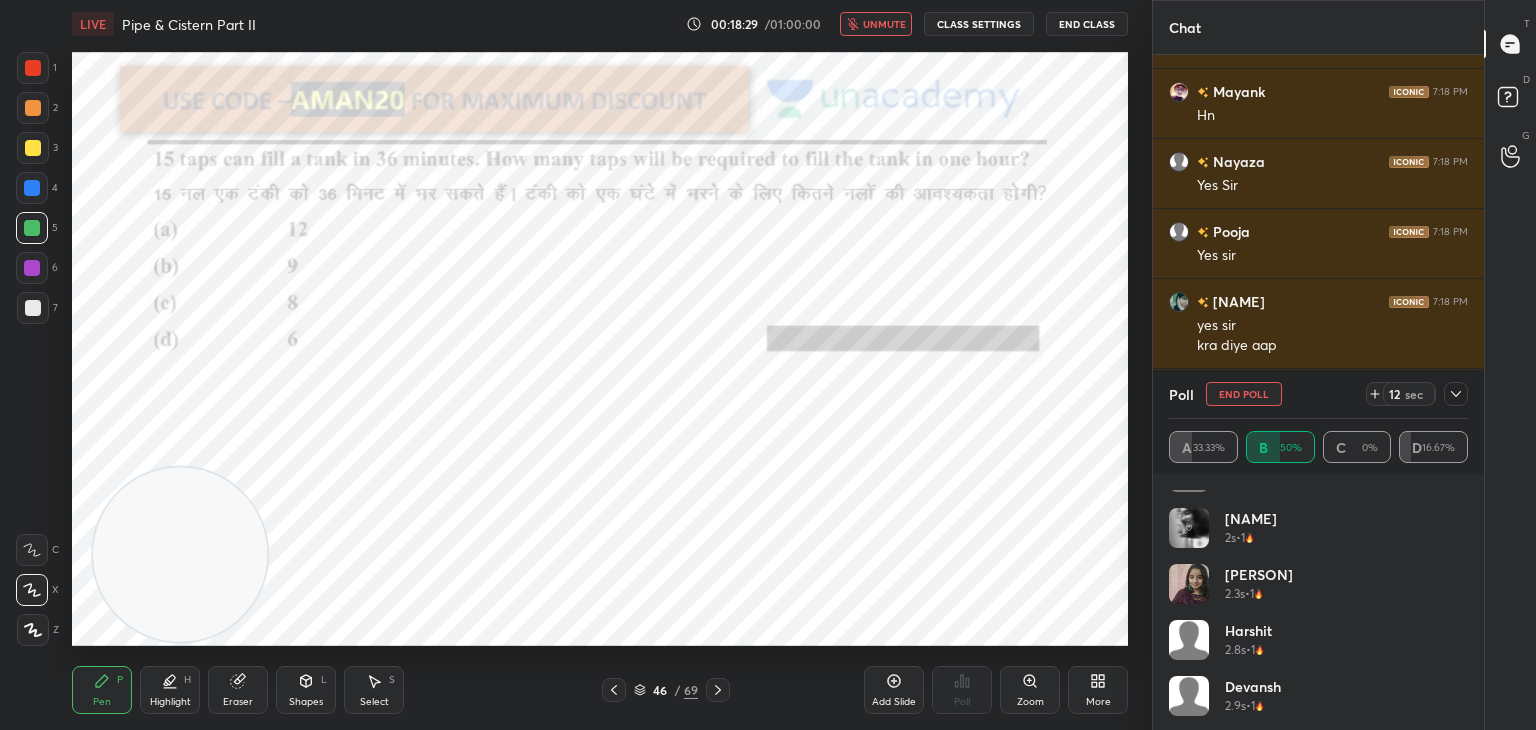 scroll, scrollTop: 96, scrollLeft: 0, axis: vertical 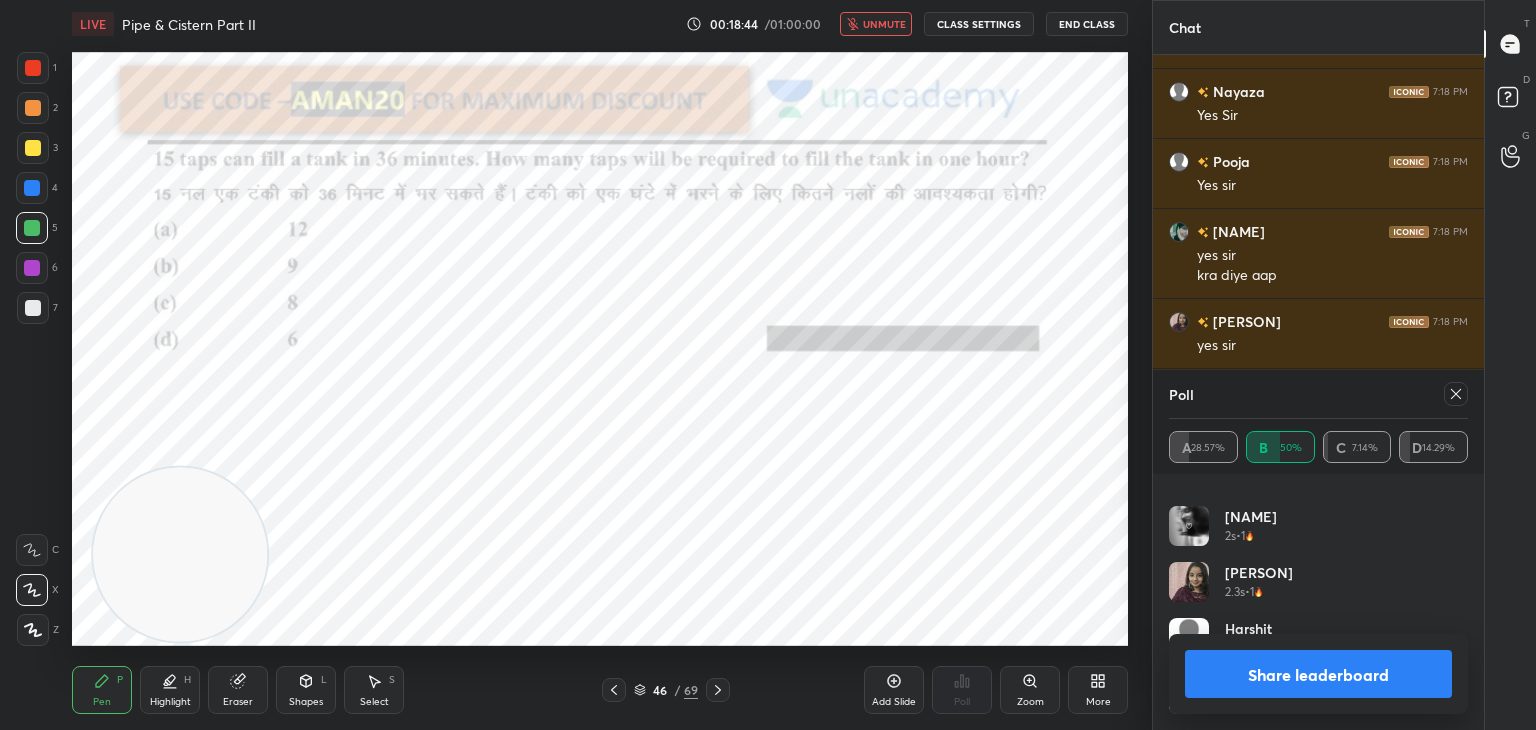 click on "unmute" at bounding box center [884, 24] 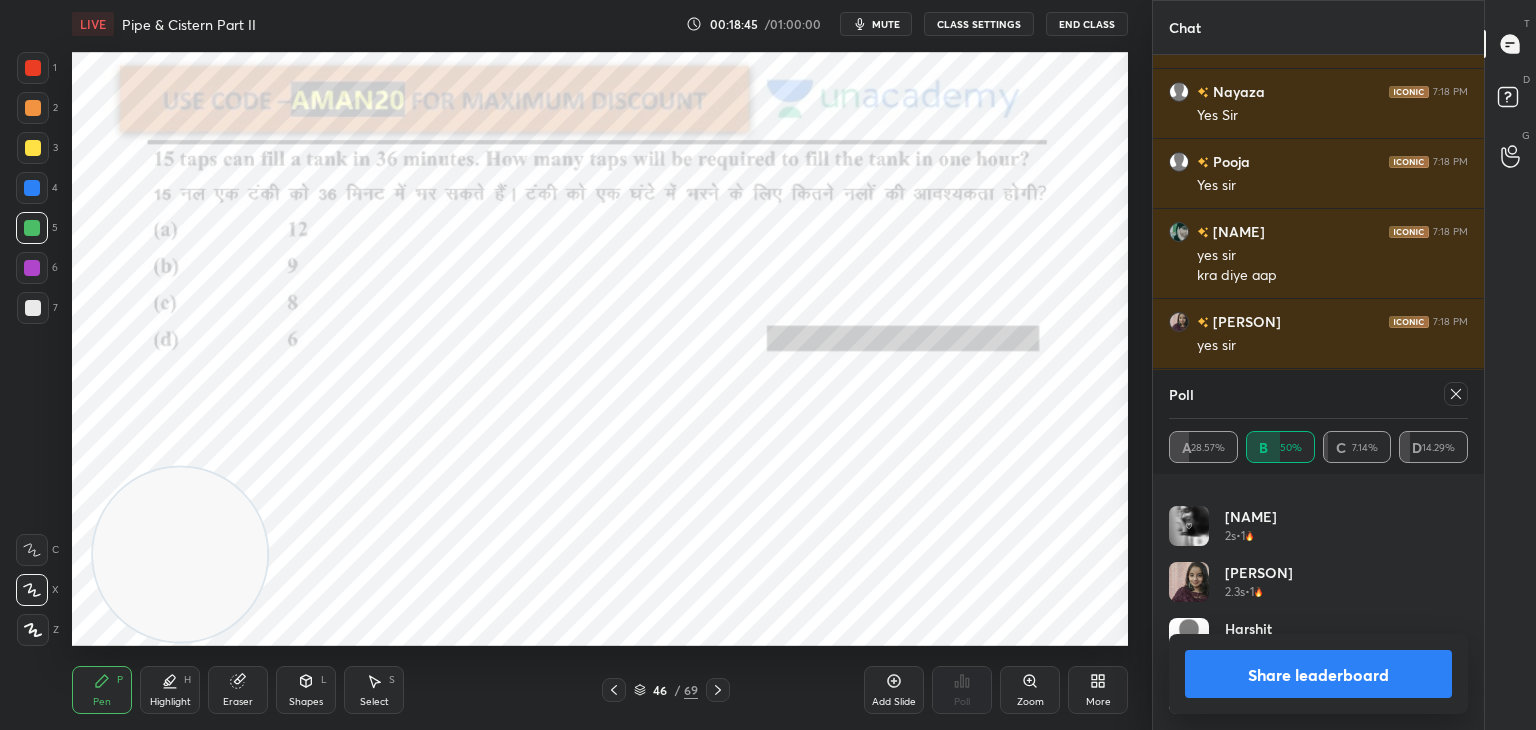 click on "Share leaderboard" at bounding box center (1318, 674) 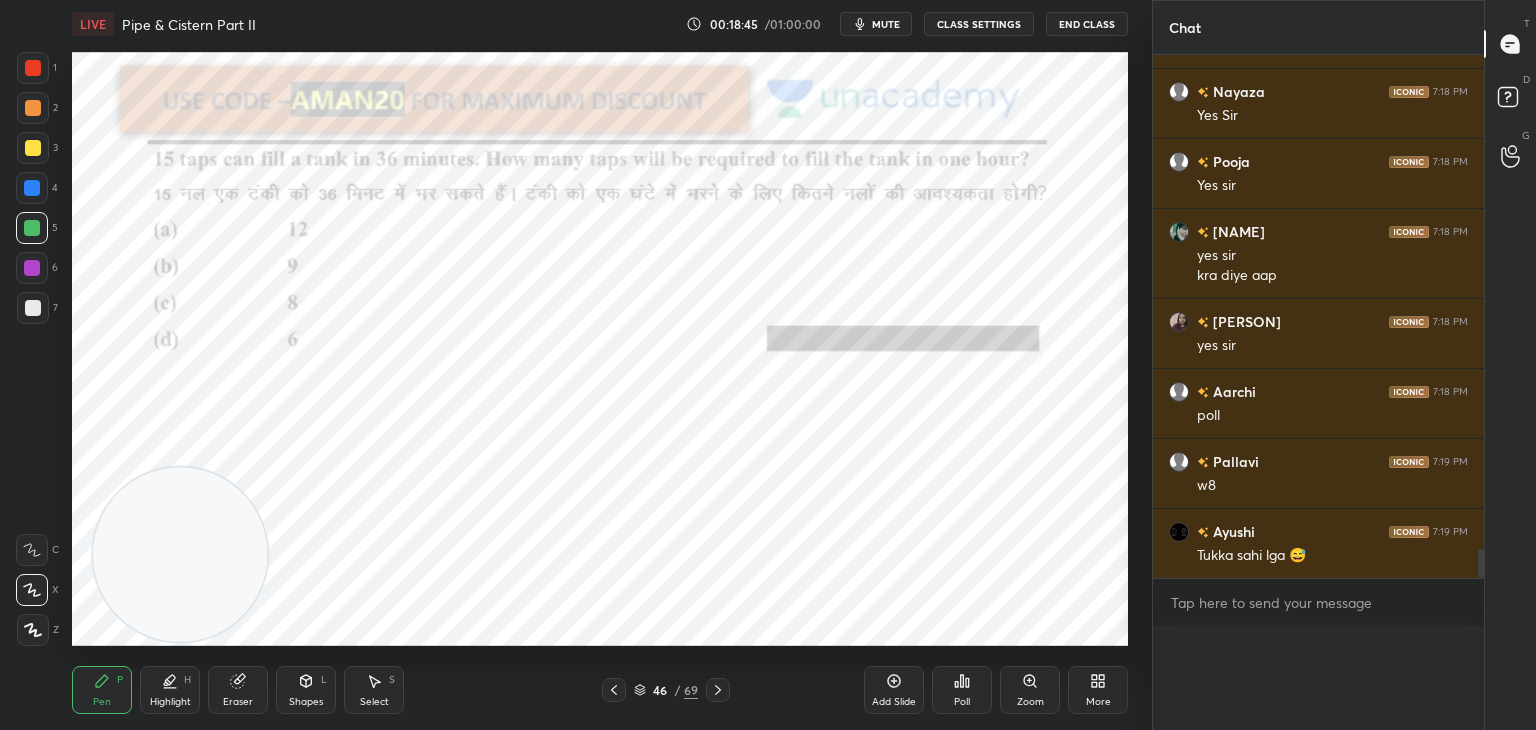 scroll, scrollTop: 176, scrollLeft: 293, axis: both 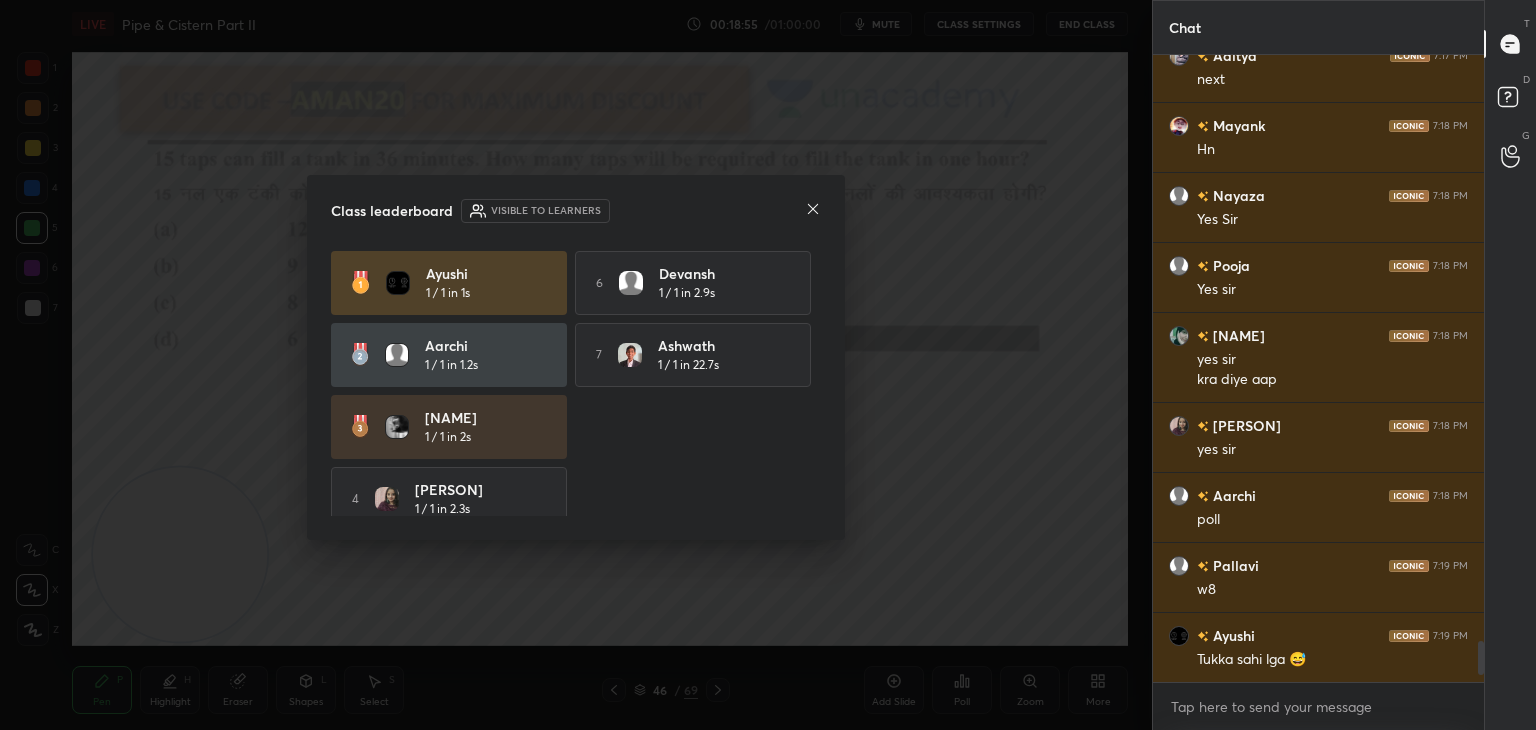 click 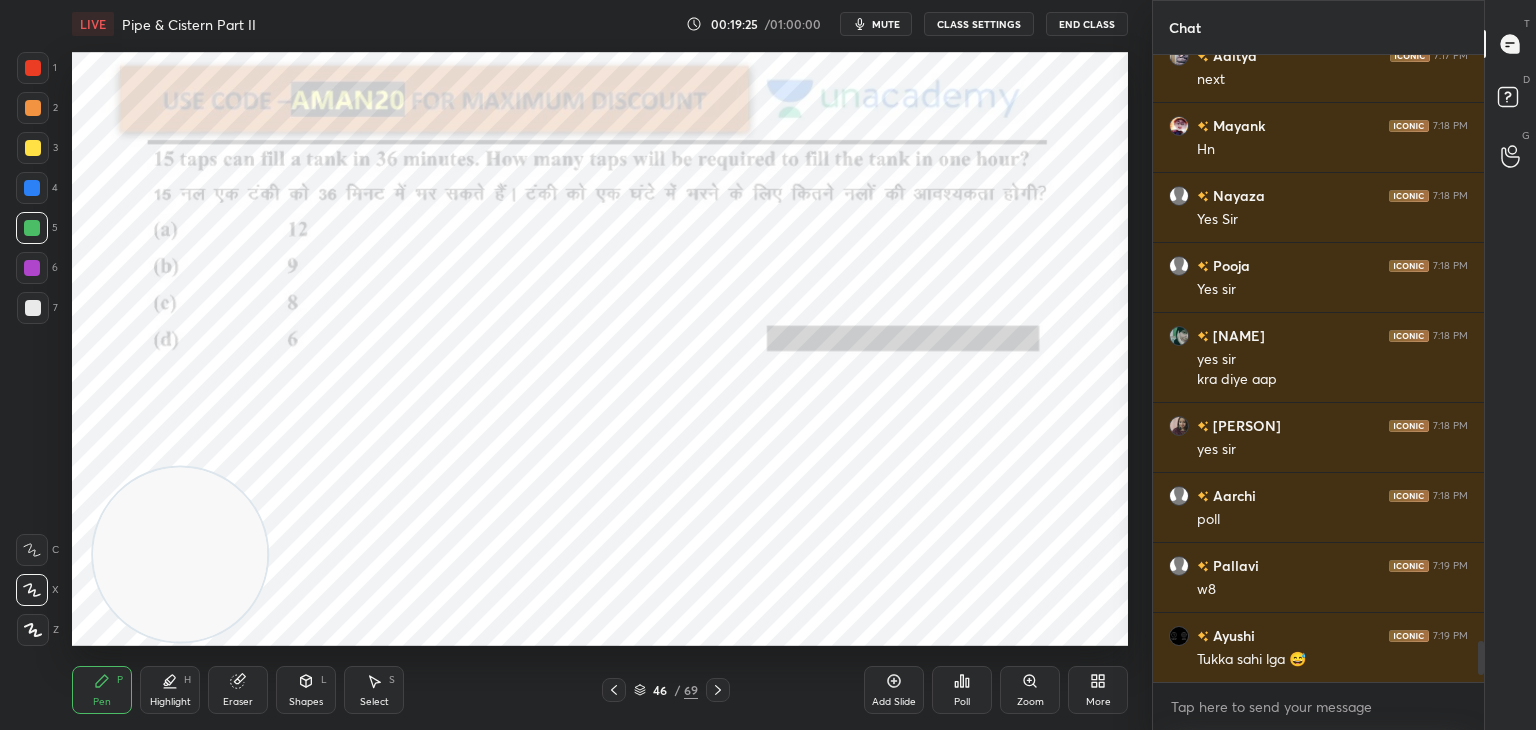 click at bounding box center (32, 188) 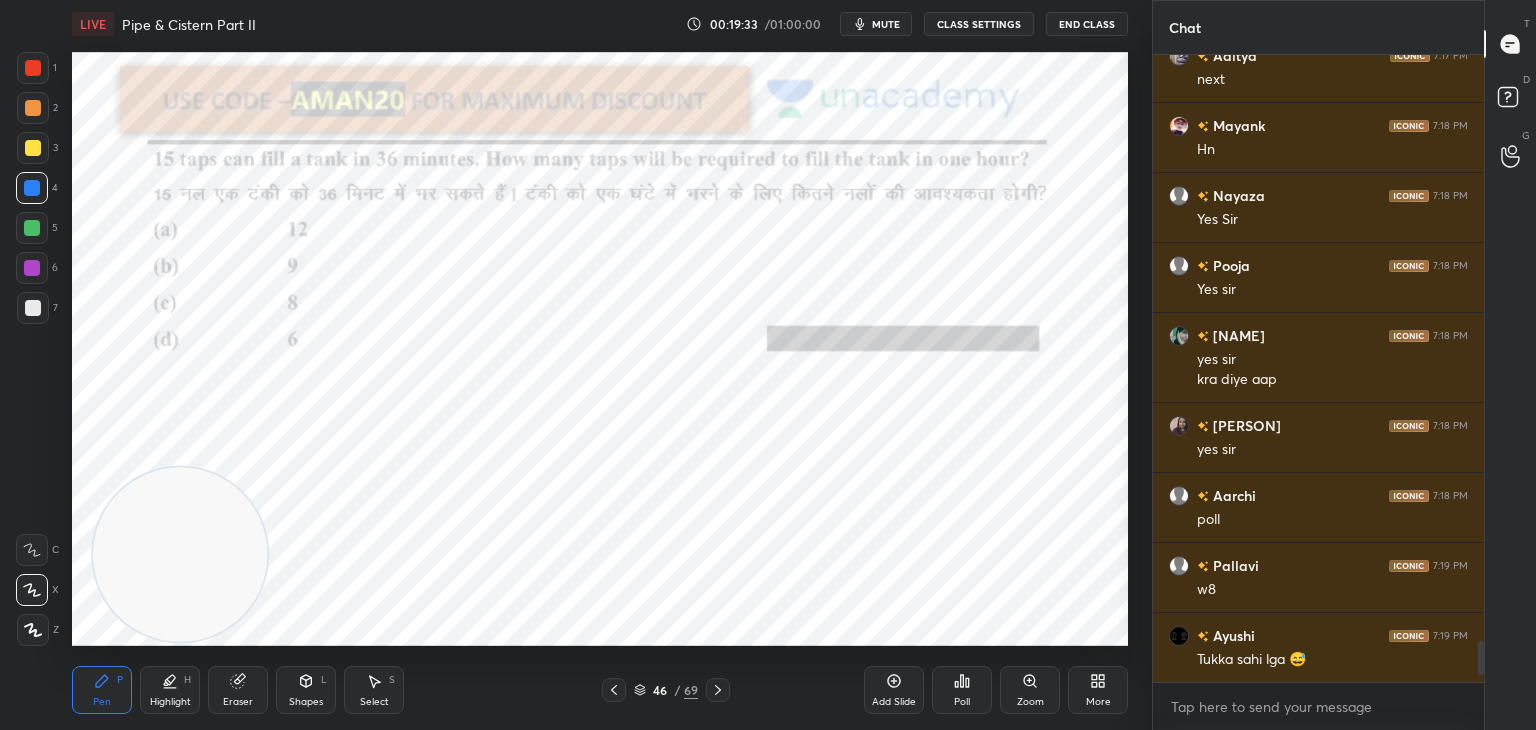 click at bounding box center [32, 550] 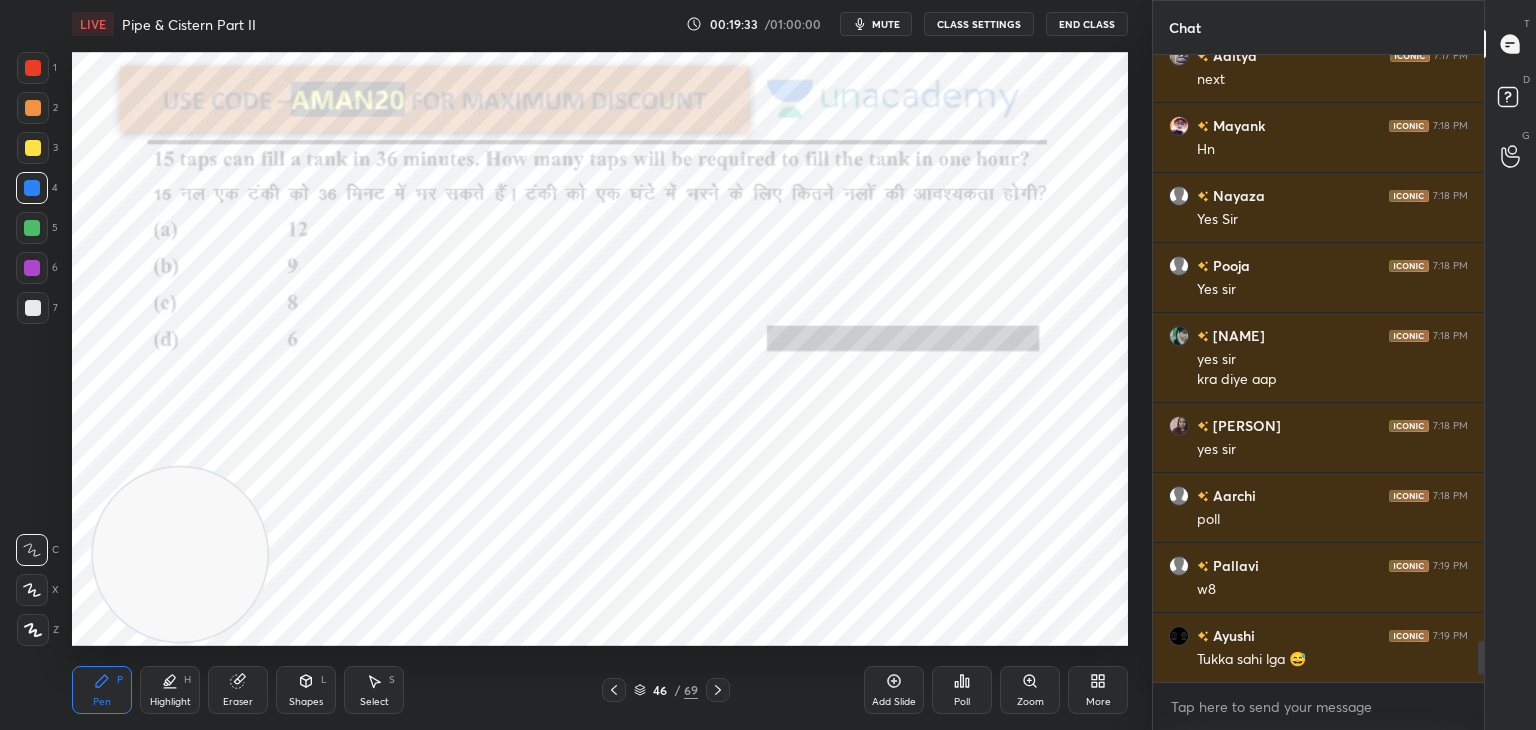 click at bounding box center (32, 268) 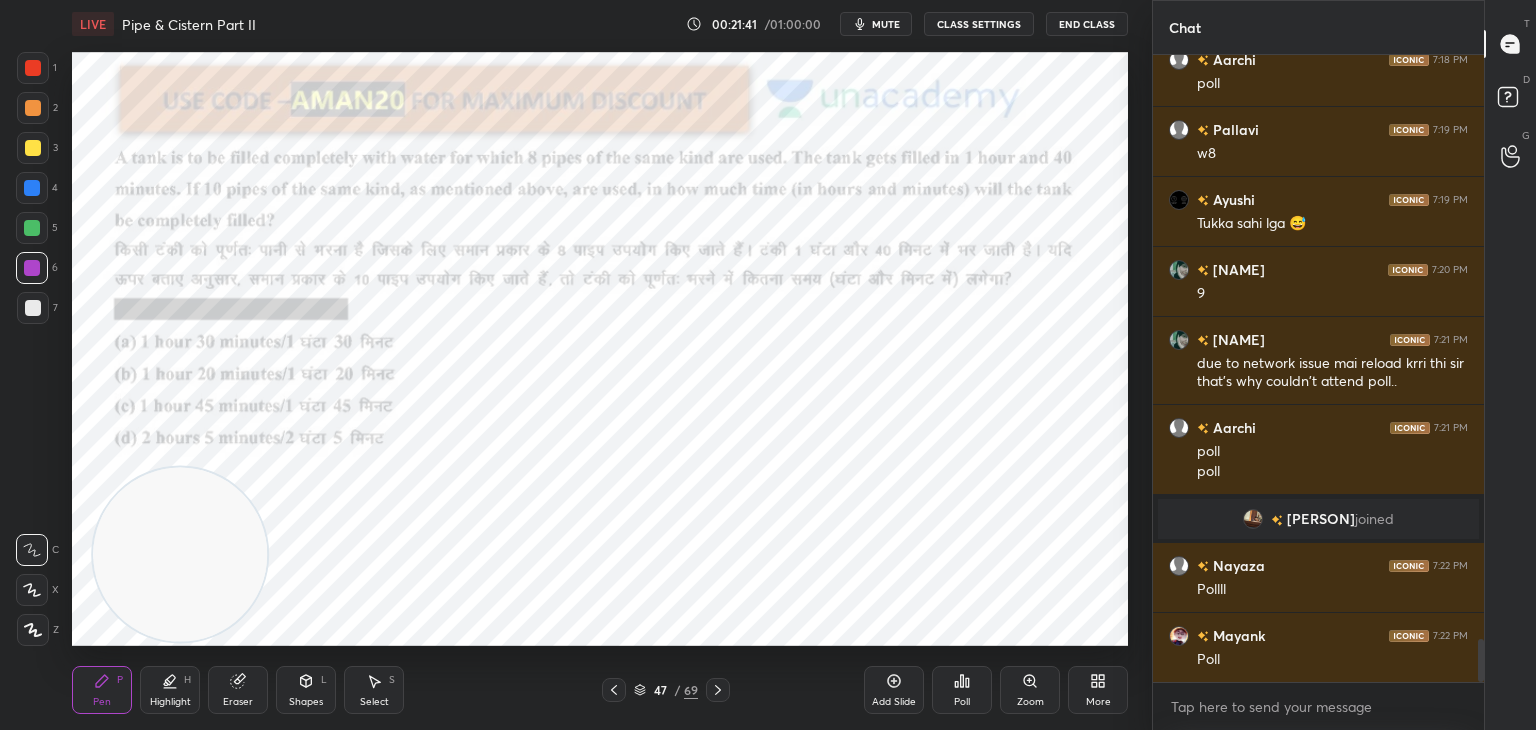 scroll, scrollTop: 8546, scrollLeft: 0, axis: vertical 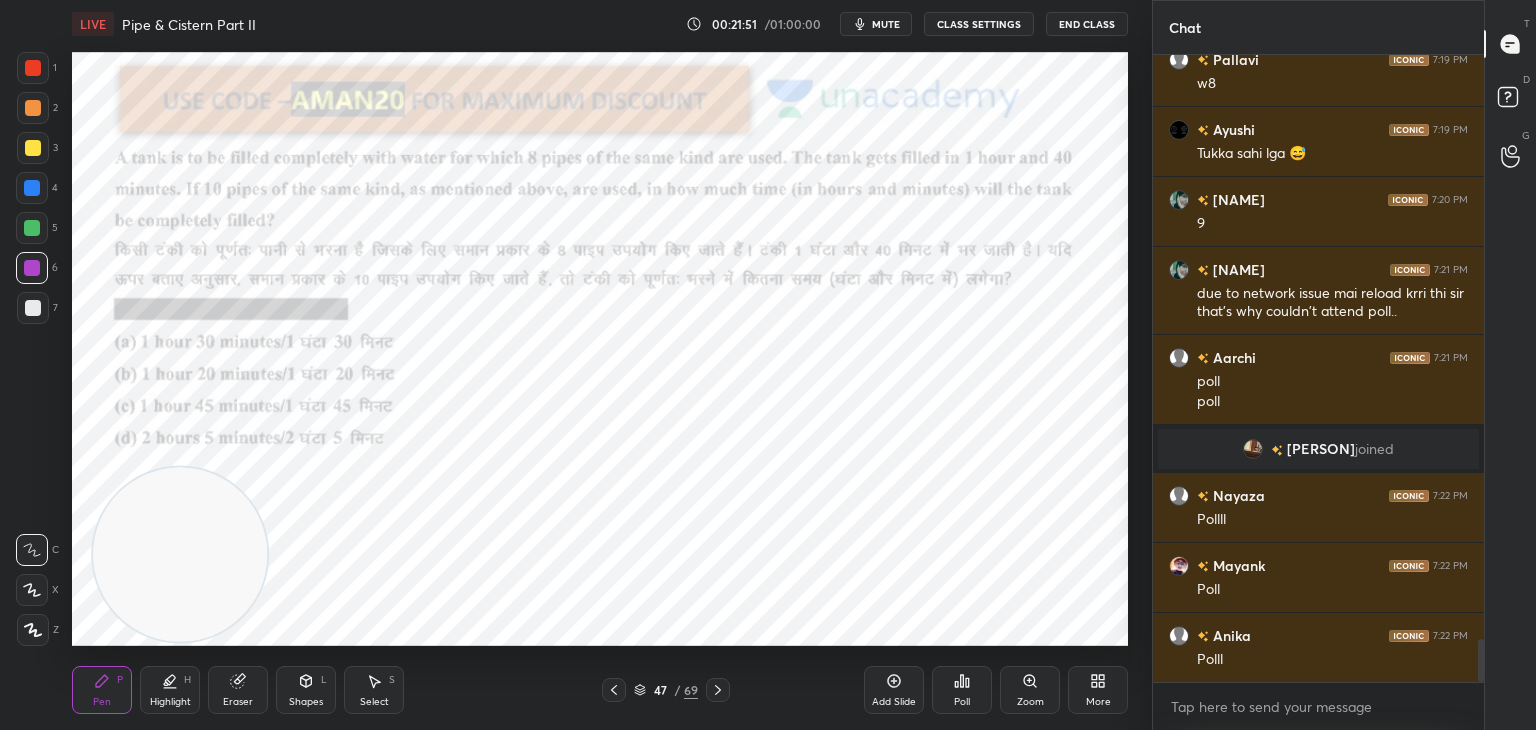 click on "Poll" at bounding box center (962, 690) 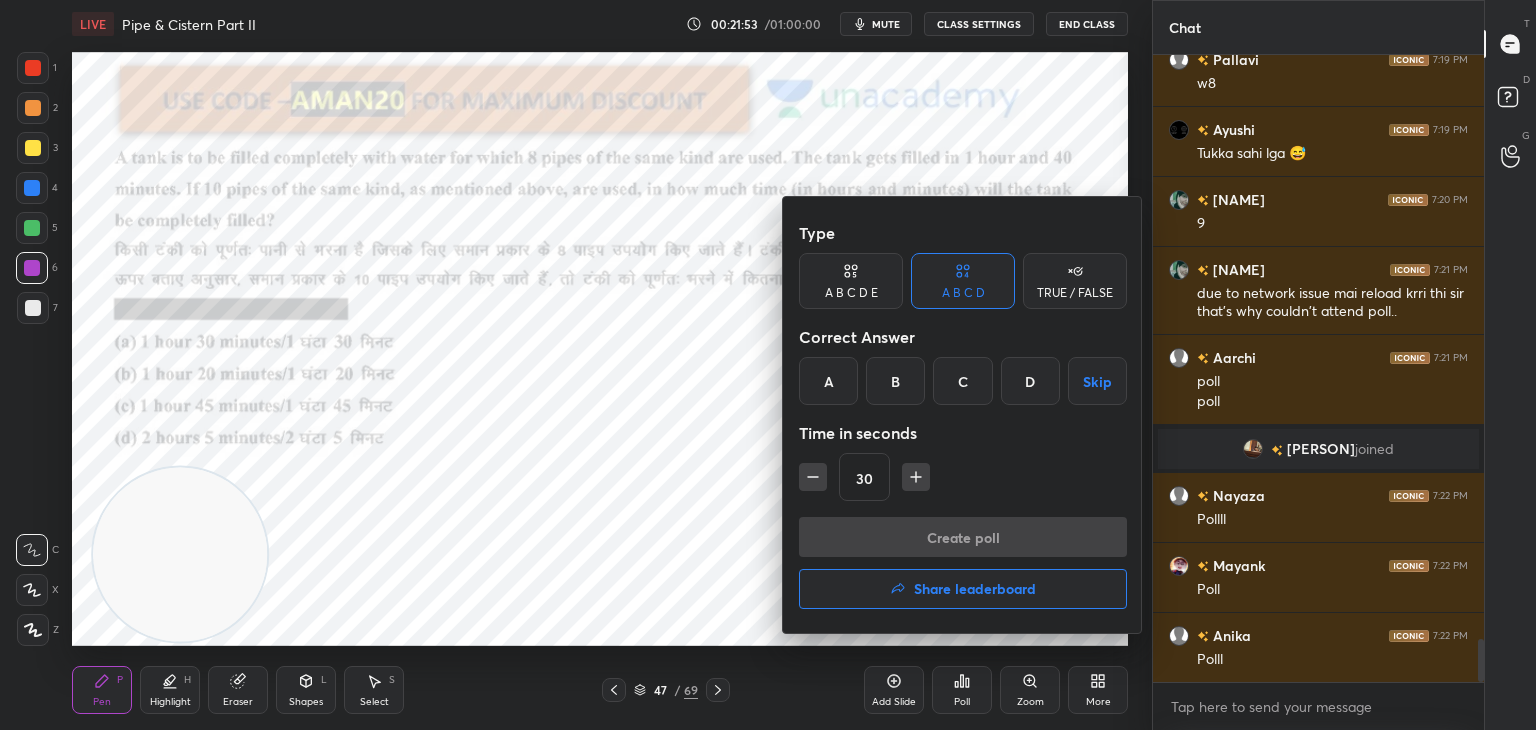 click on "B" at bounding box center [895, 381] 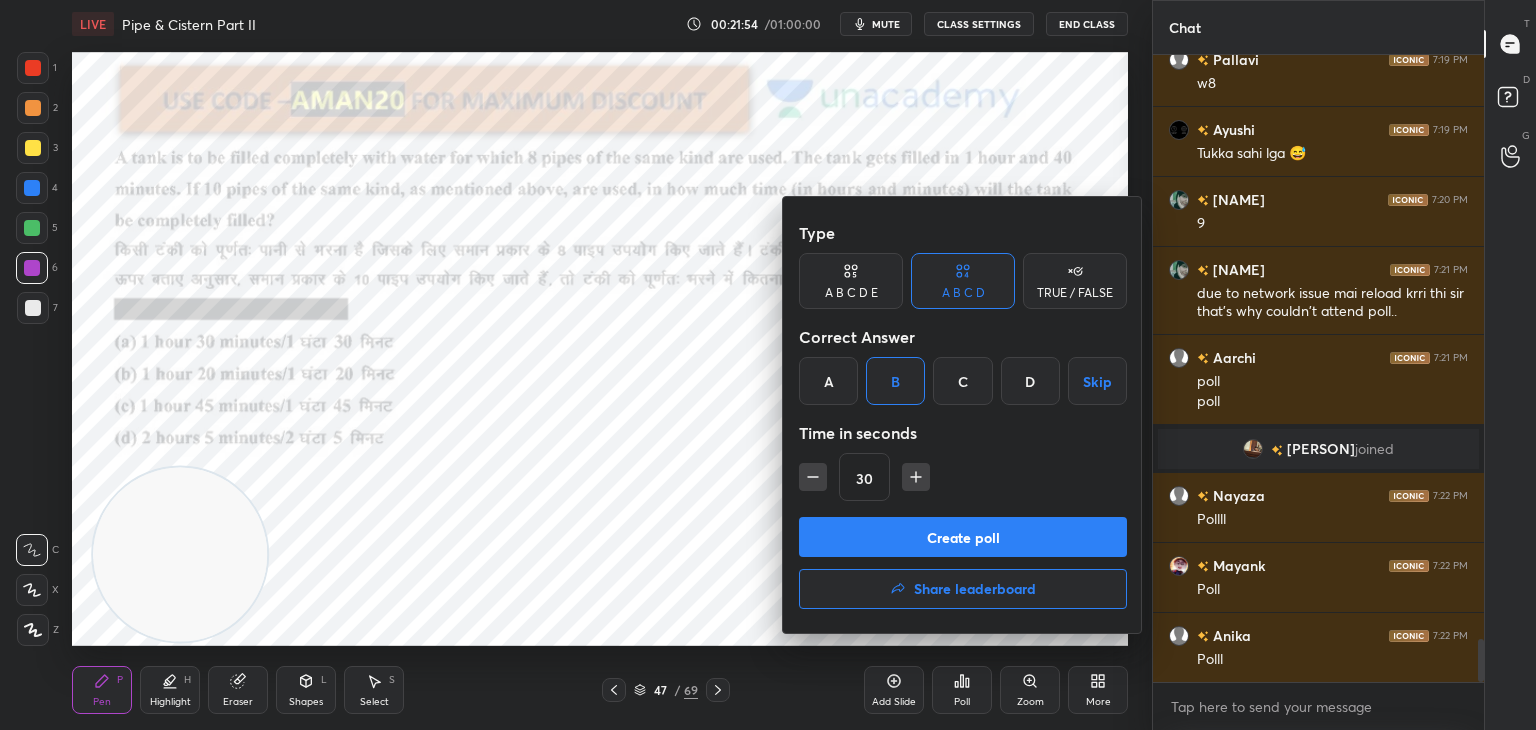 click on "Create poll" at bounding box center [963, 537] 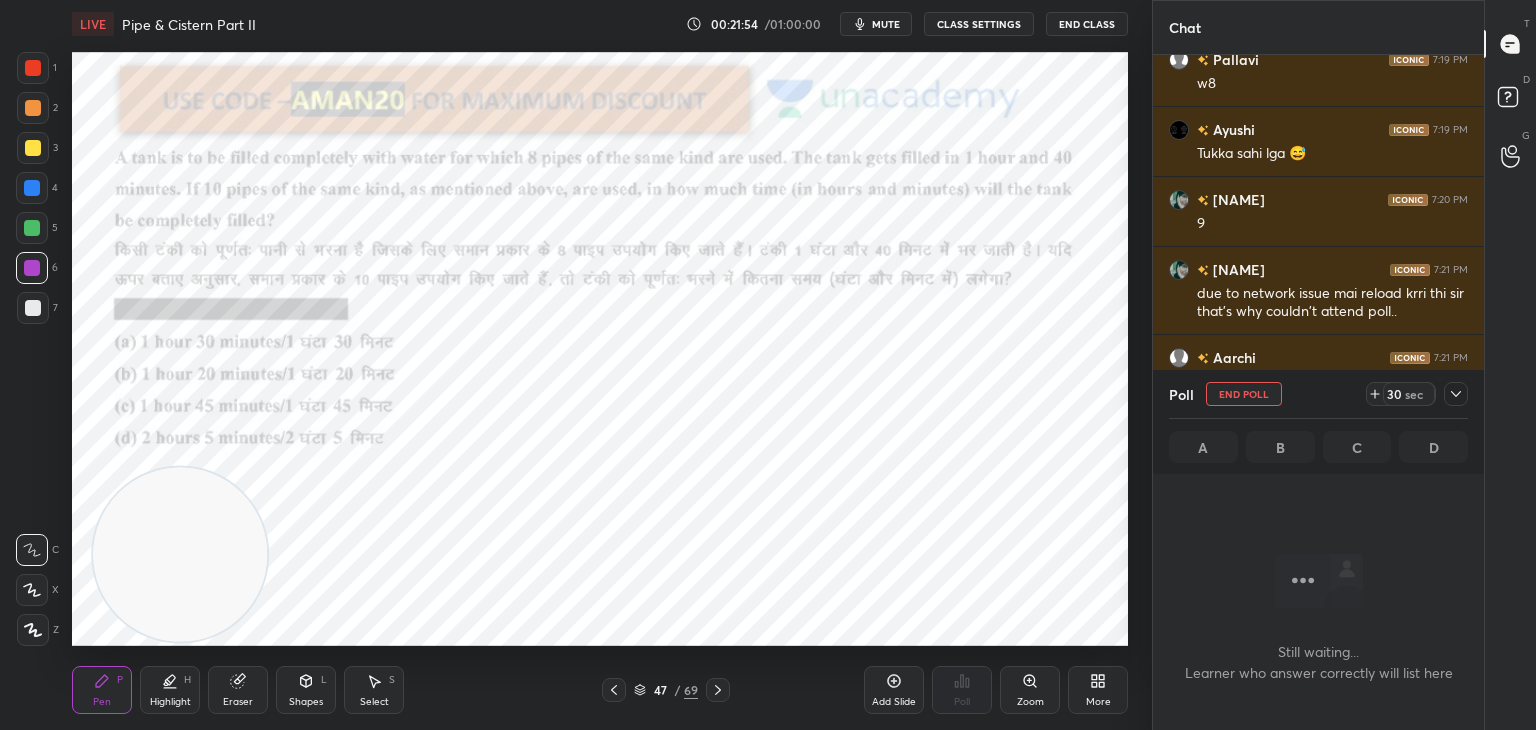 scroll, scrollTop: 368, scrollLeft: 325, axis: both 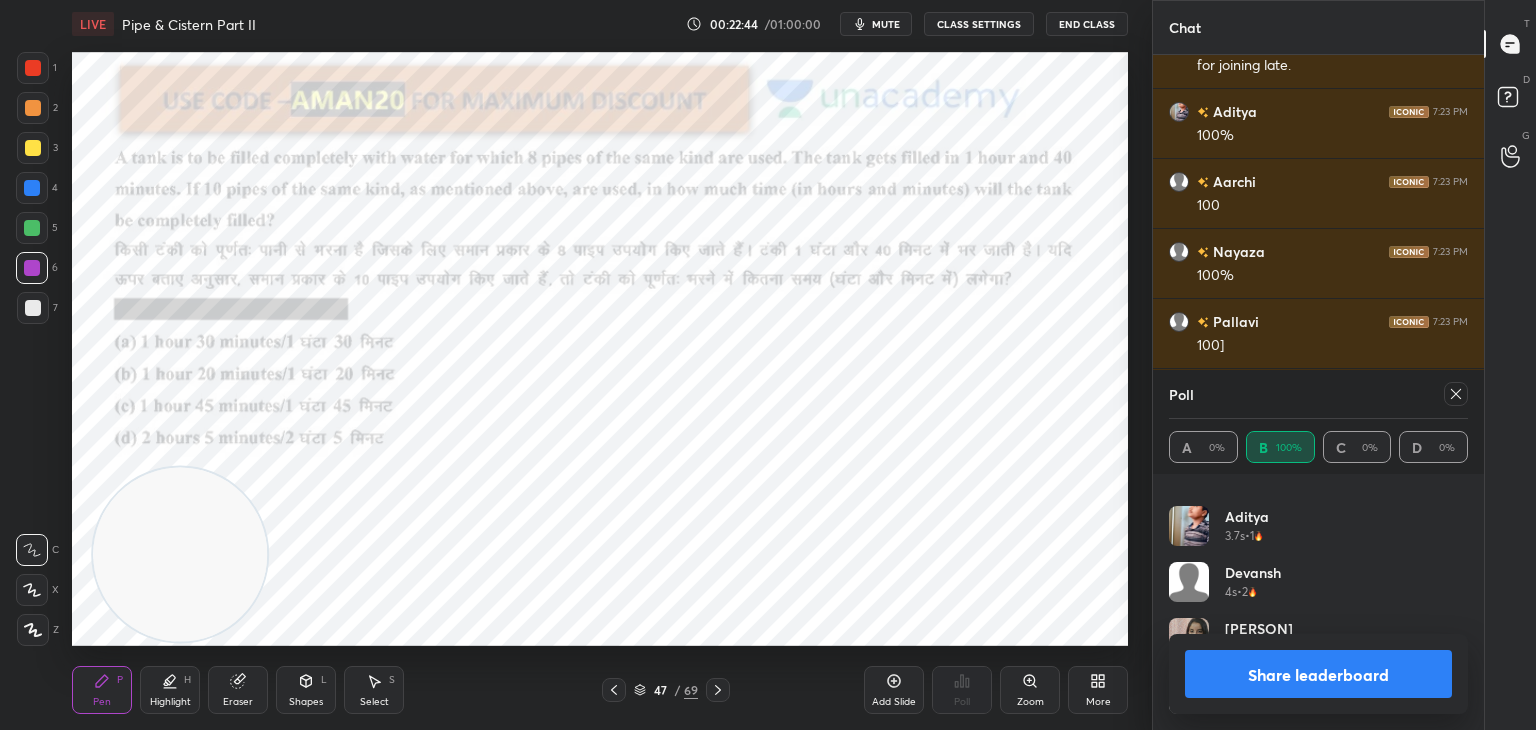 click on "Share leaderboard" at bounding box center (1318, 674) 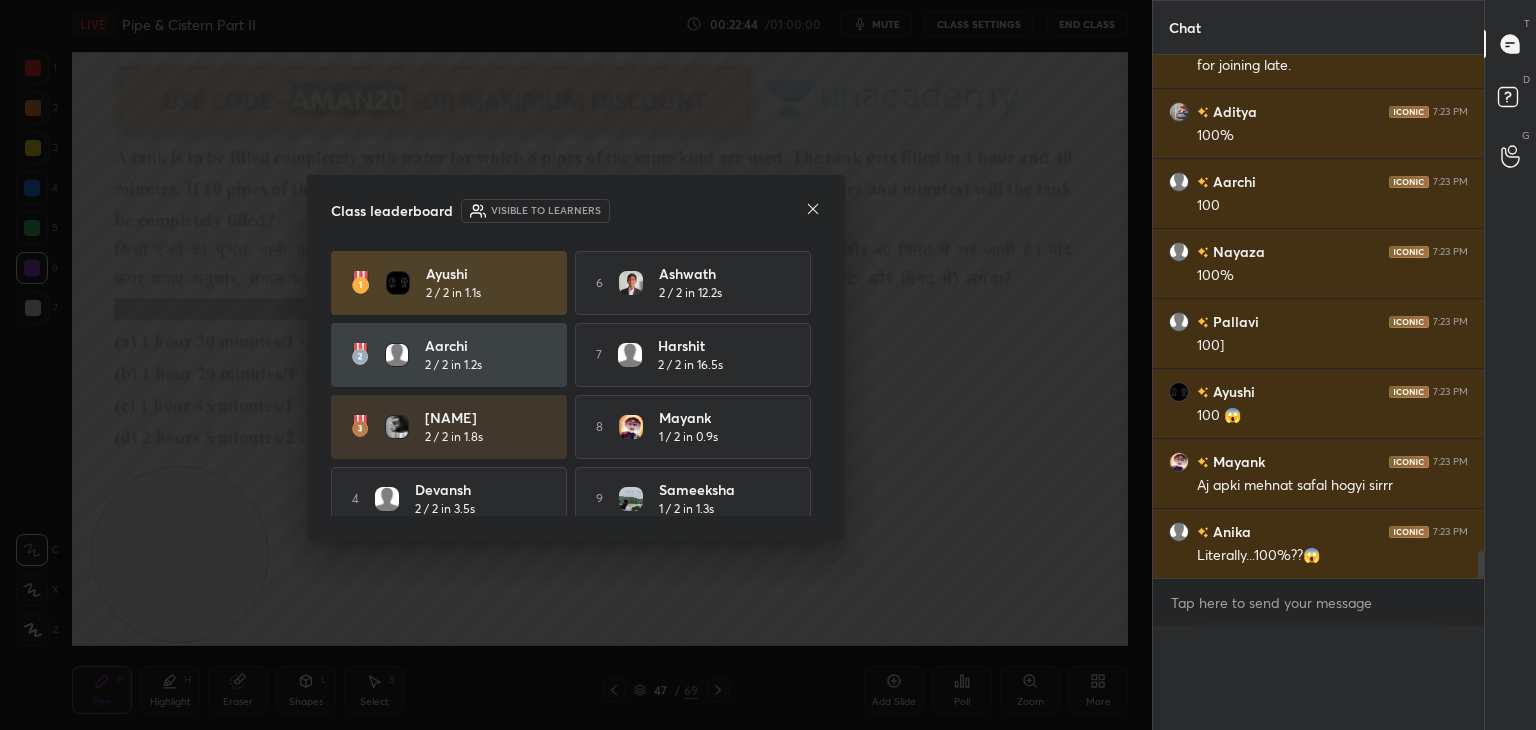 scroll, scrollTop: 0, scrollLeft: 0, axis: both 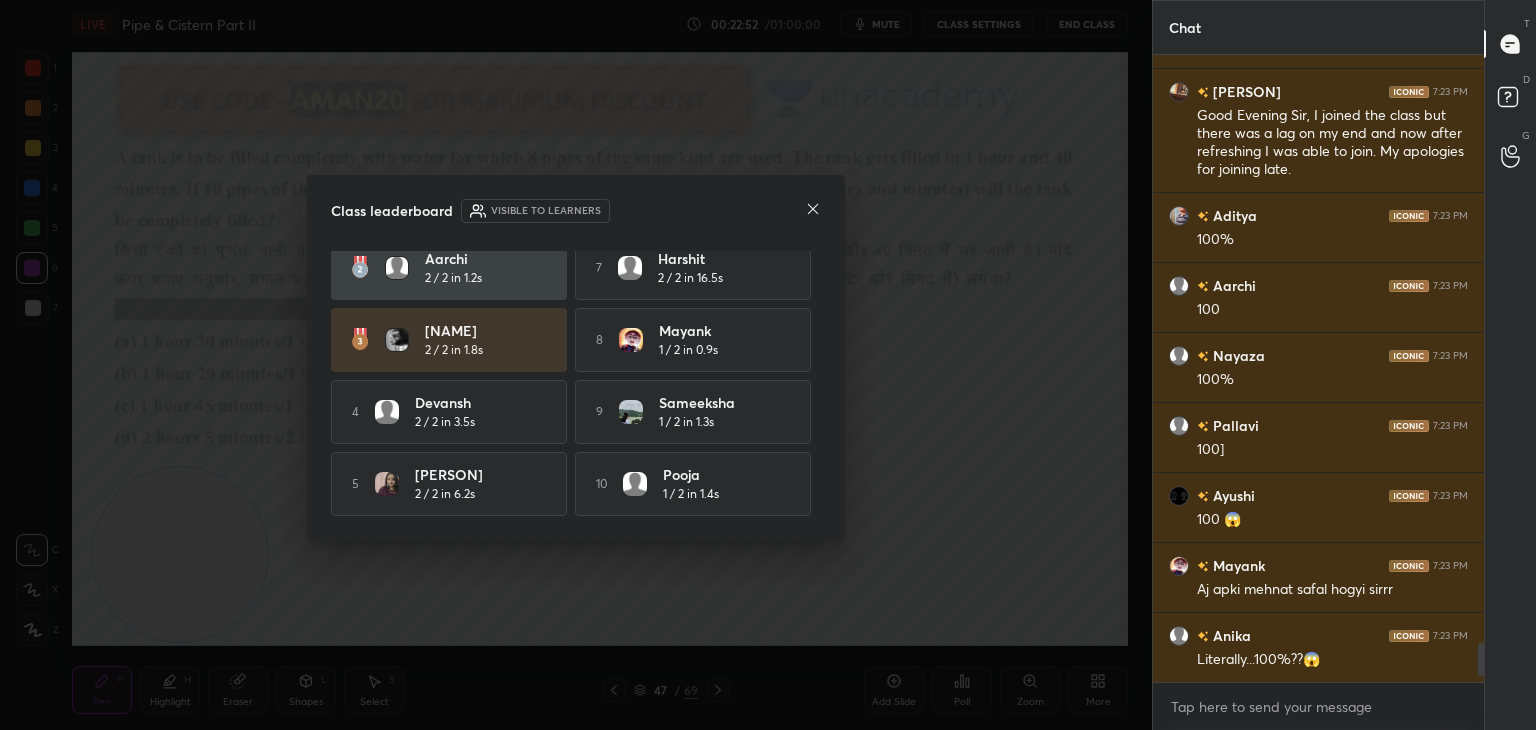 click 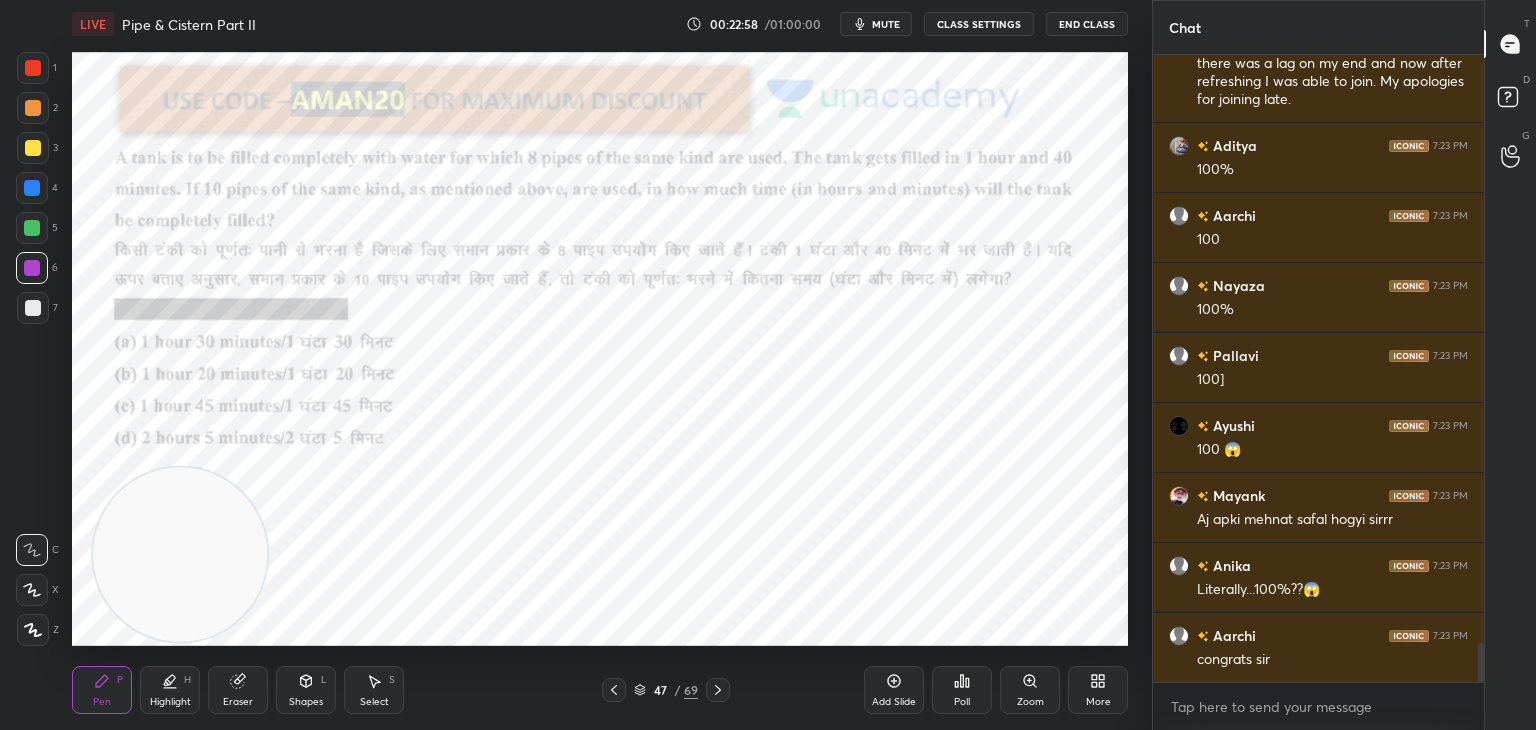 click on "Pen P Highlight H Eraser Shapes L Select S" at bounding box center [270, 690] 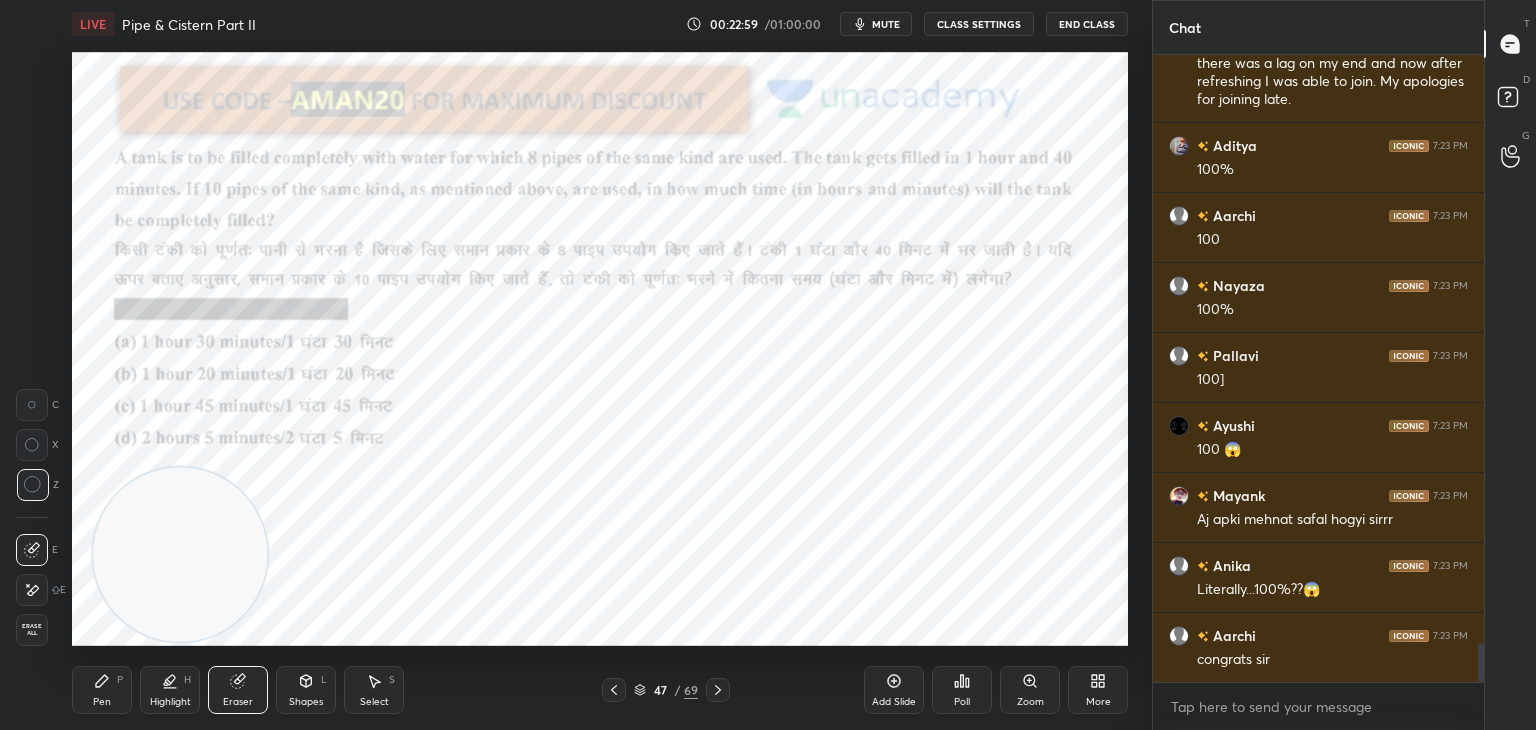 click on "Erase all" at bounding box center (34, 626) 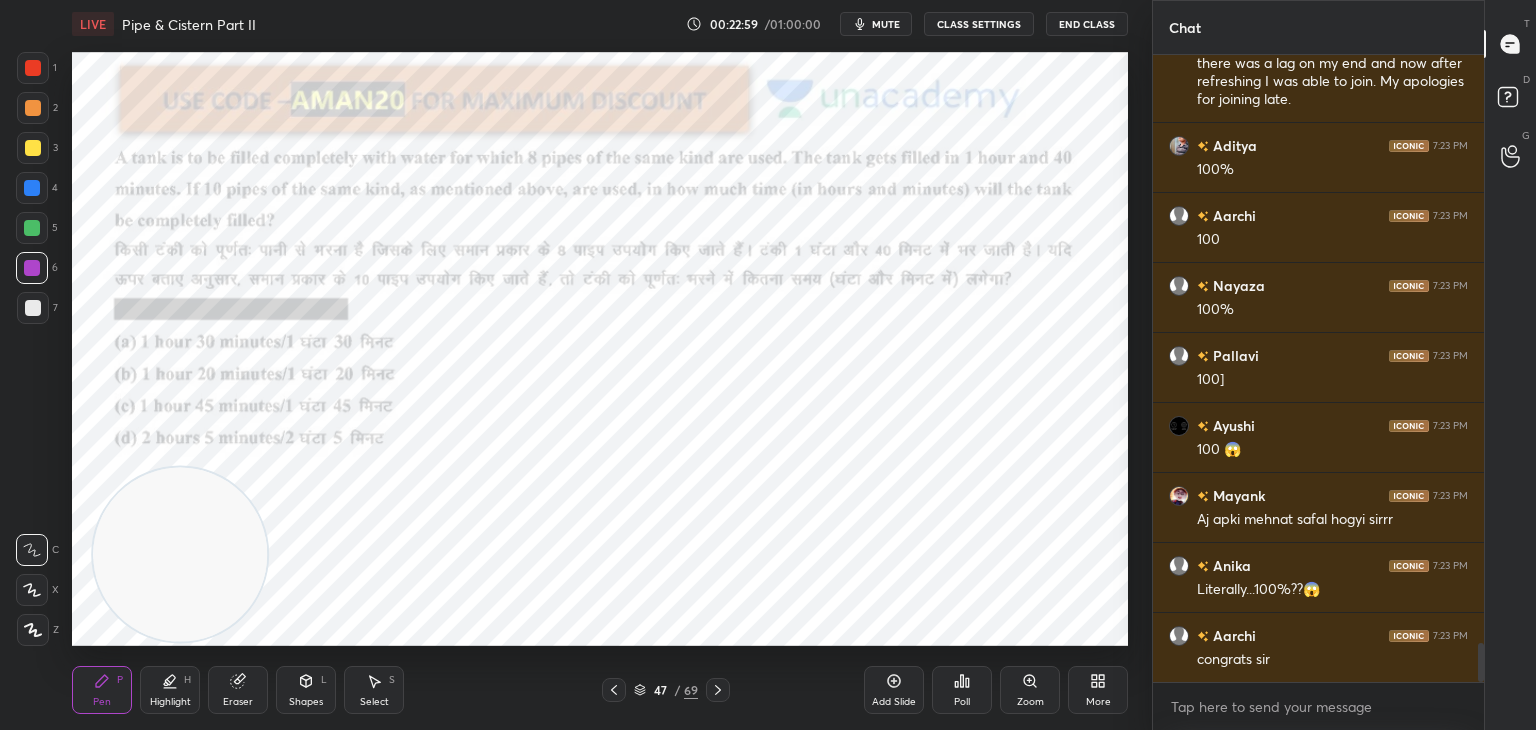 click on "Pen P" at bounding box center (102, 690) 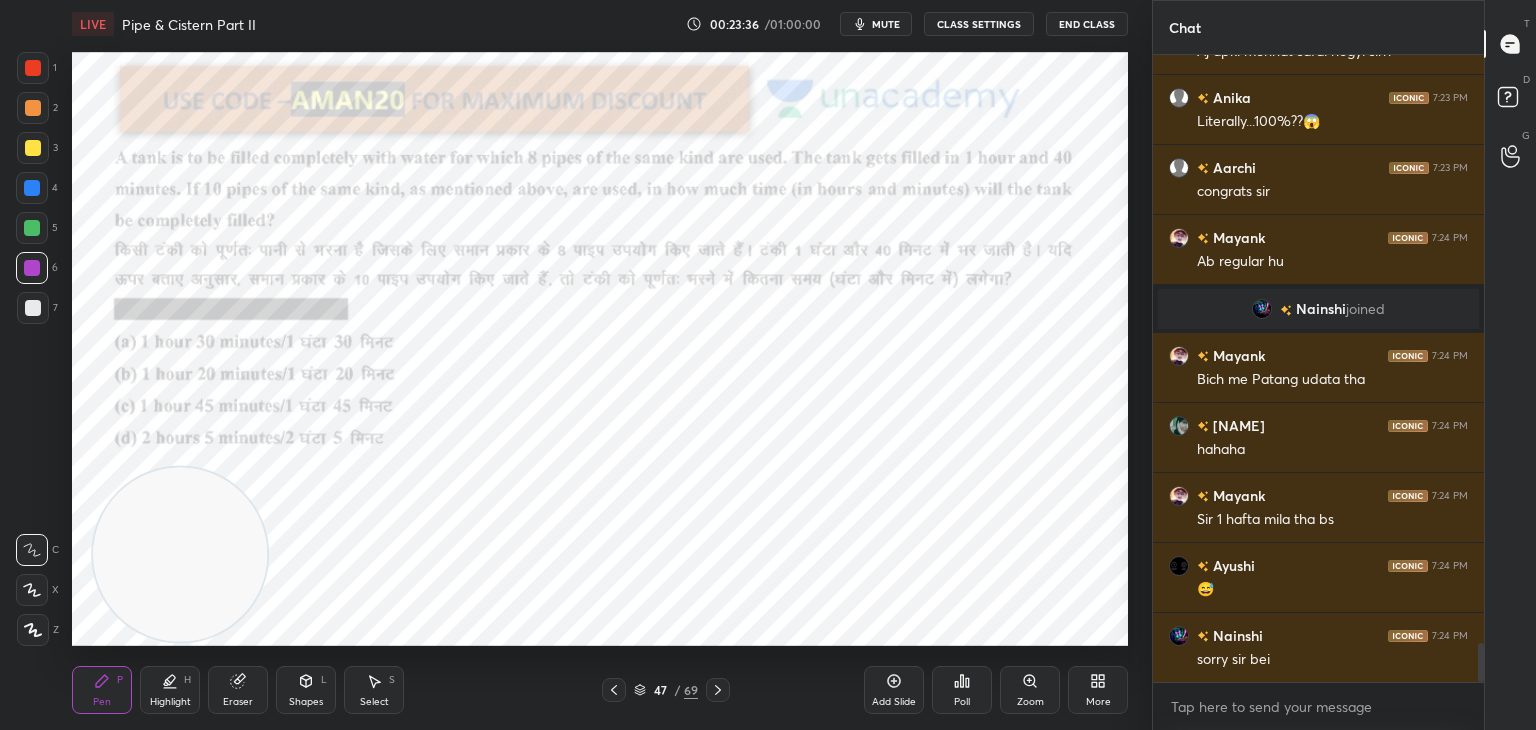 click 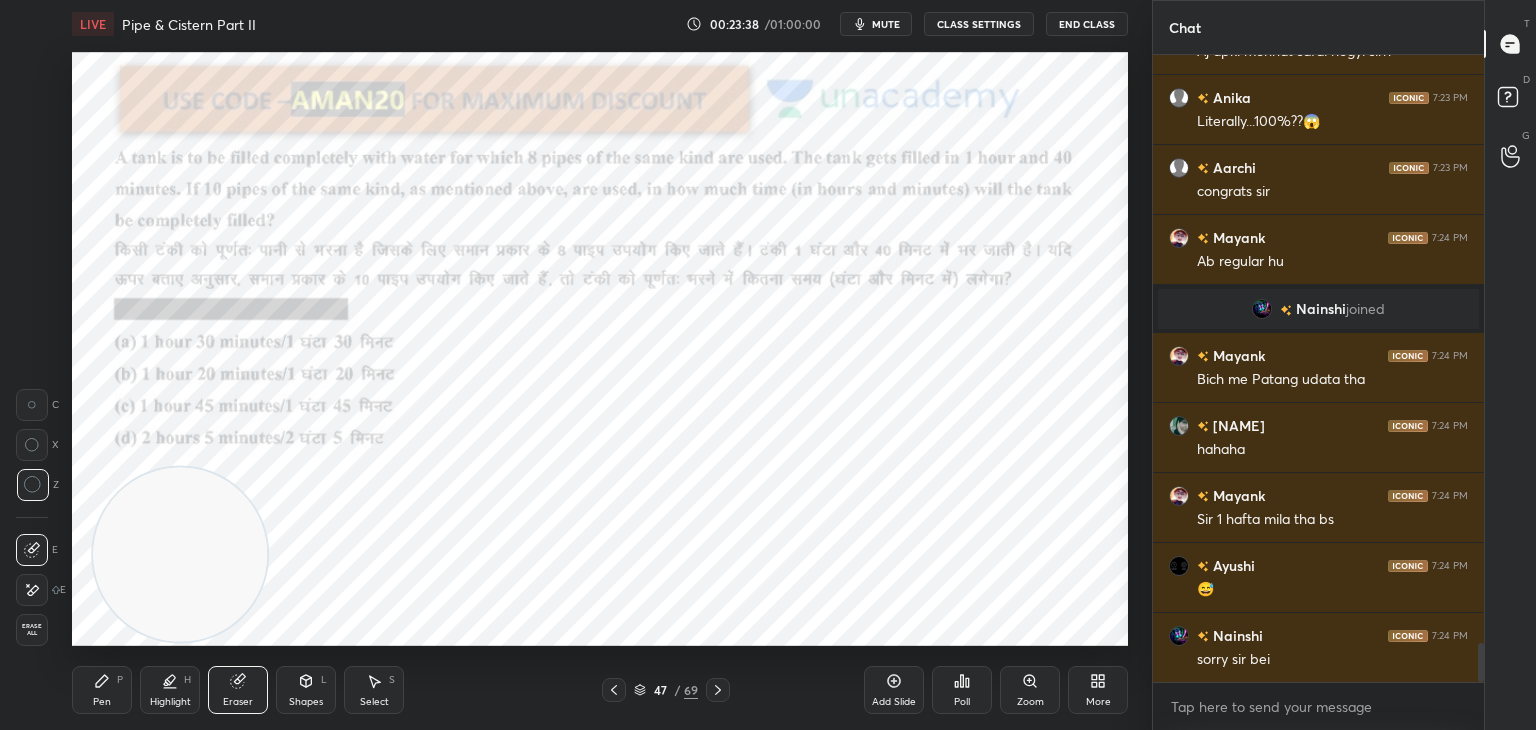 click on "Pen P Highlight H Eraser Shapes L Select S 47 / 69 Add Slide Poll Zoom More" at bounding box center (600, 690) 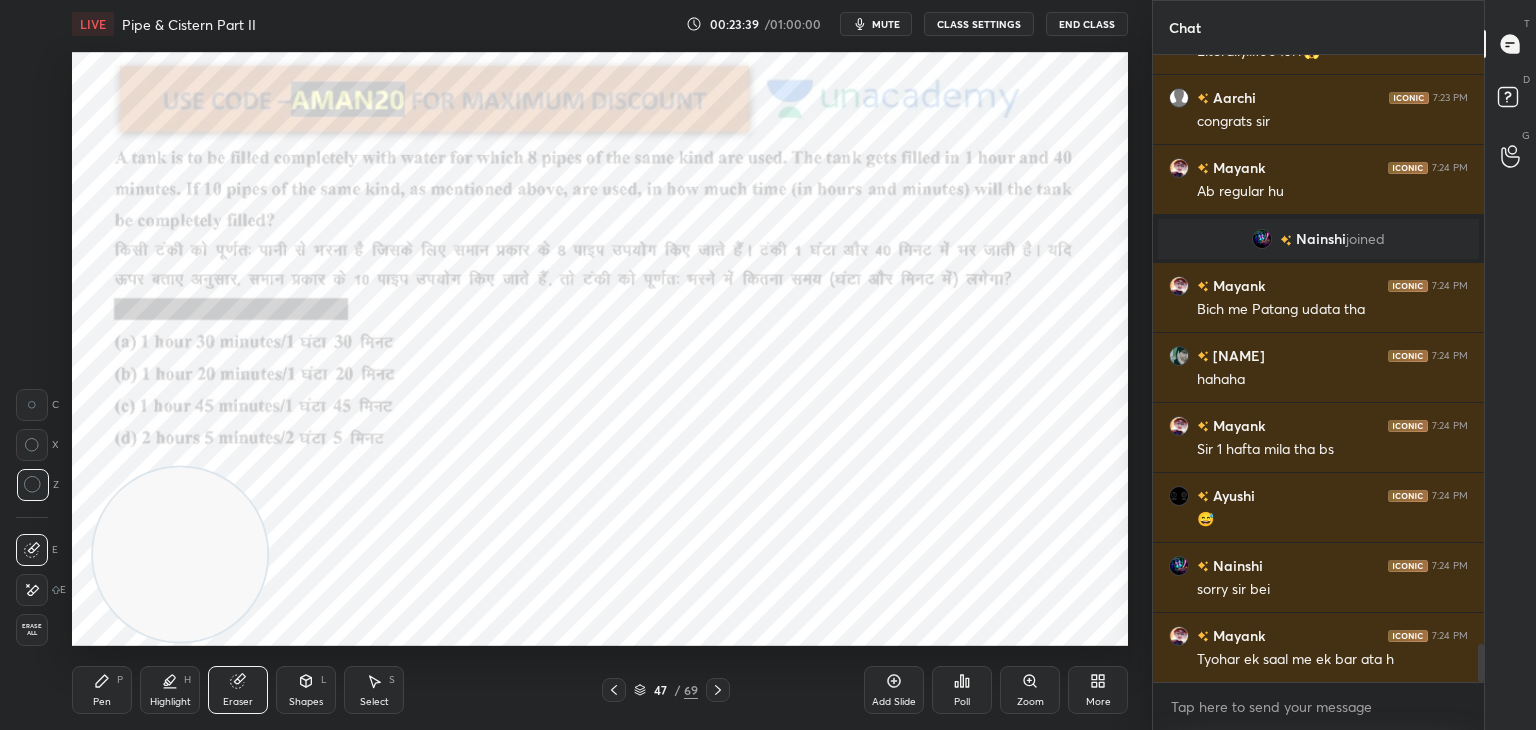 click on "Pen P" at bounding box center (102, 690) 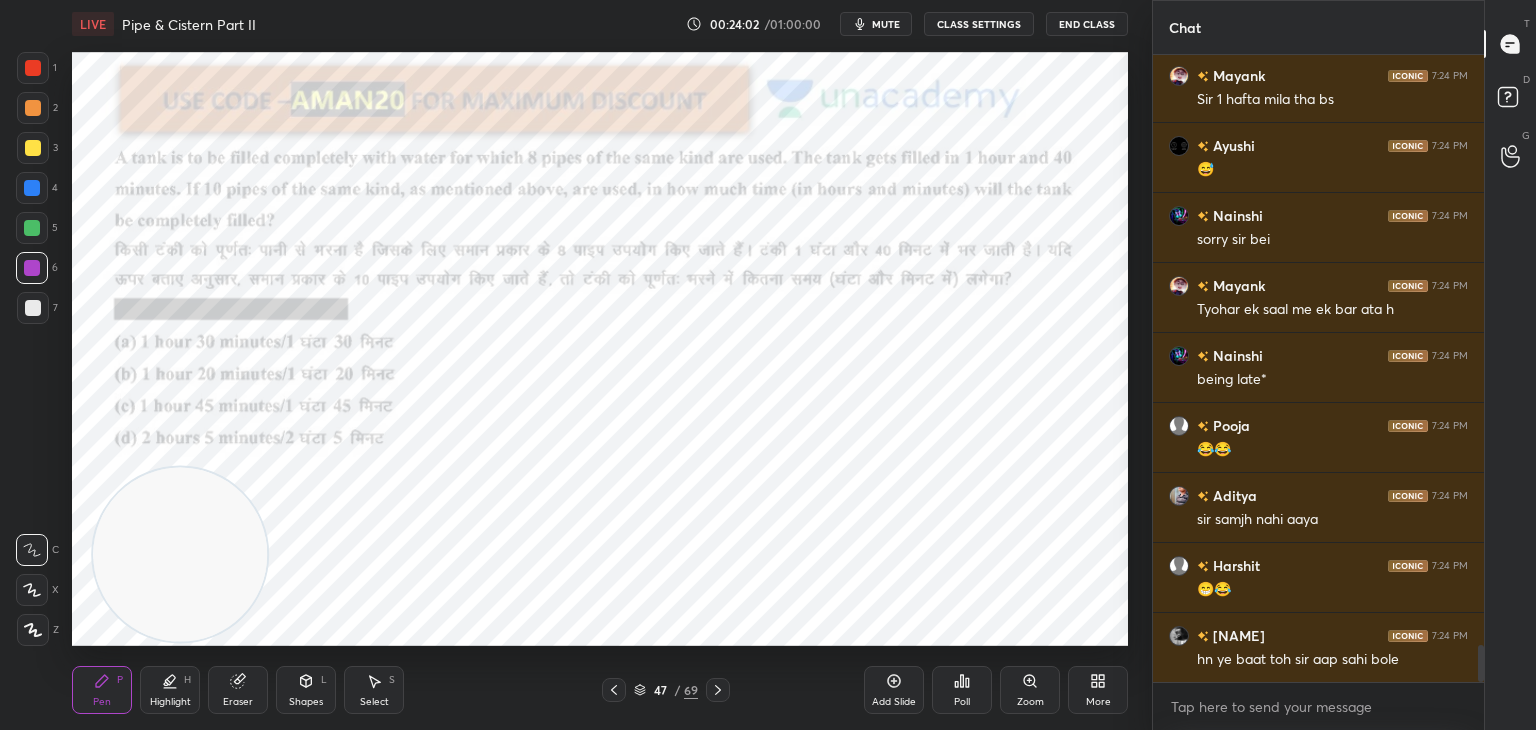 scroll, scrollTop: 10080, scrollLeft: 0, axis: vertical 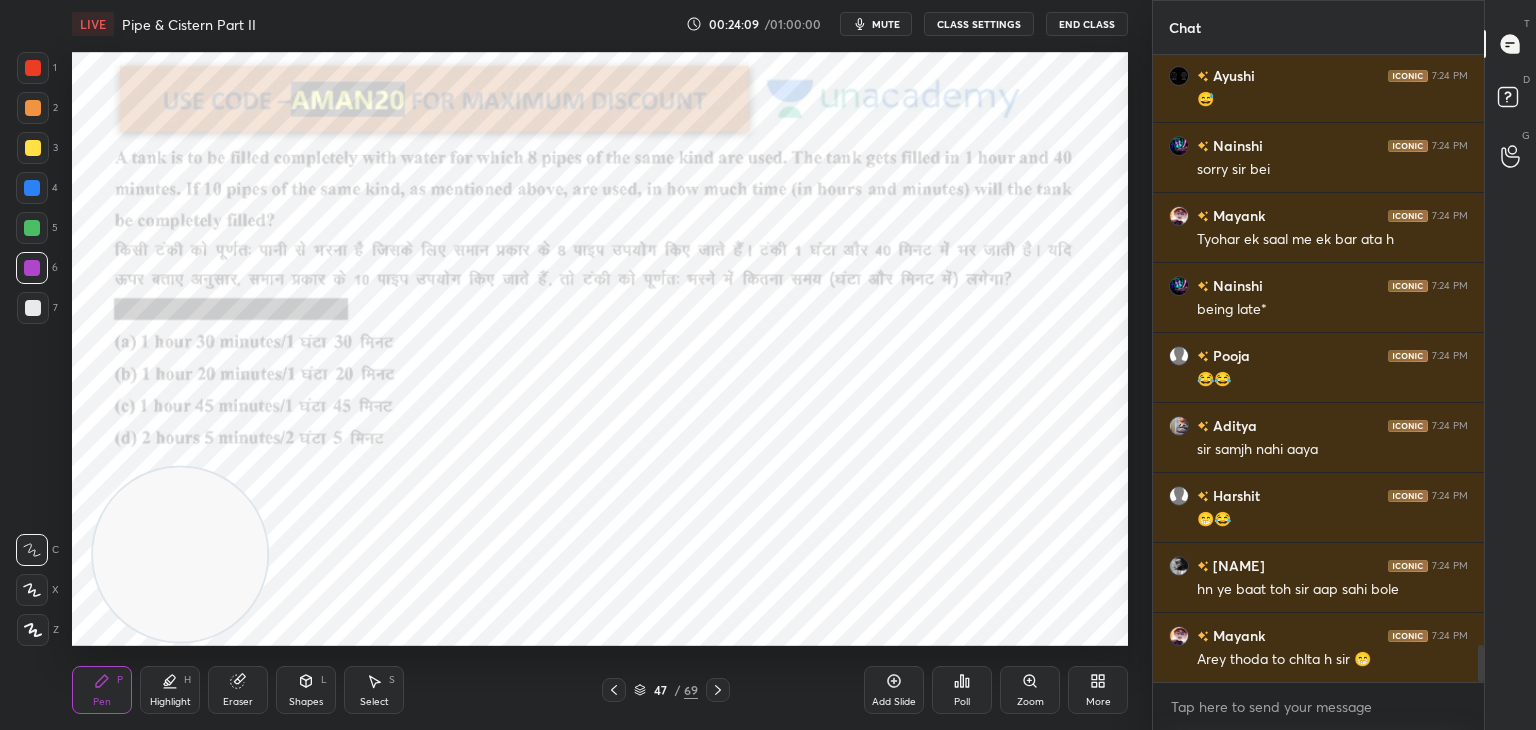 click on "Eraser" at bounding box center (238, 690) 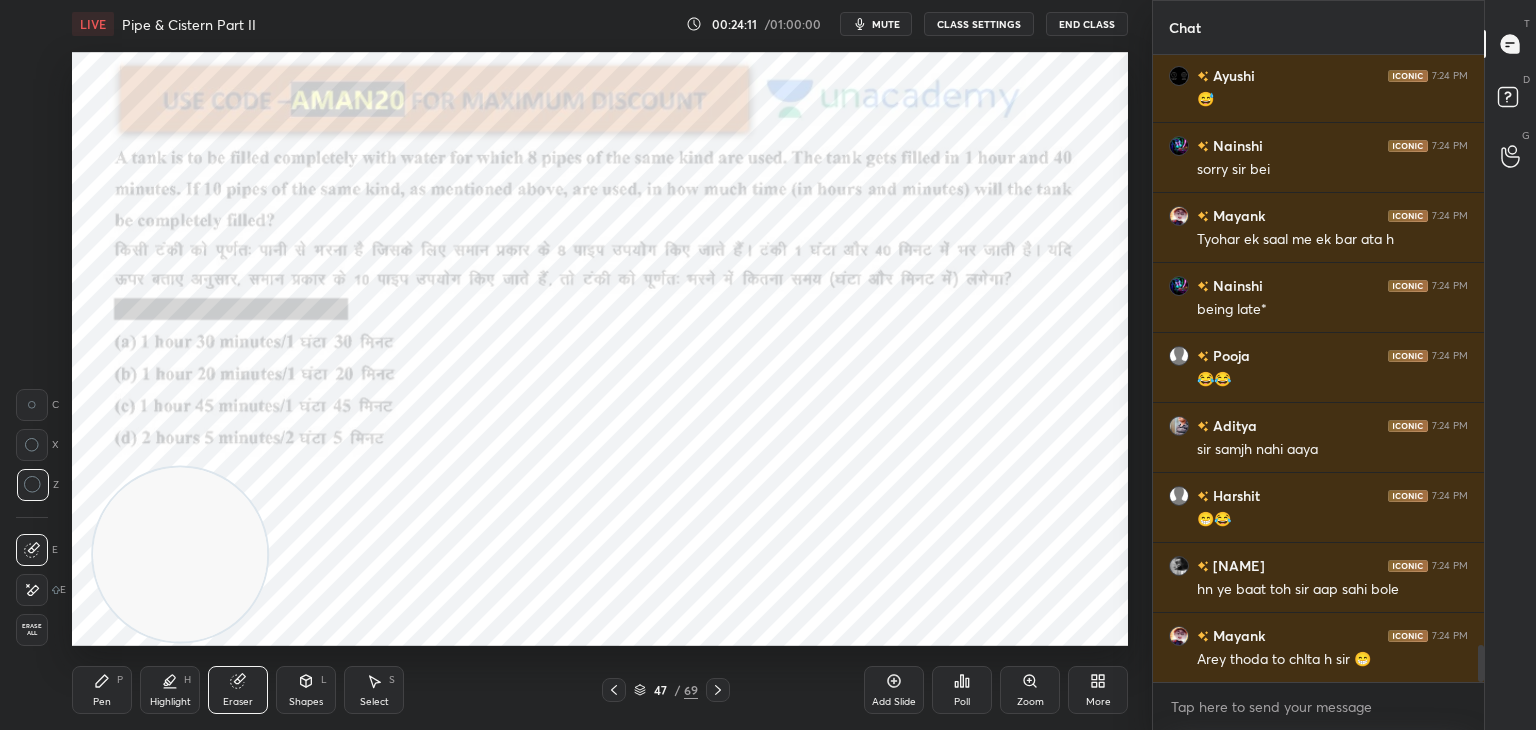 click 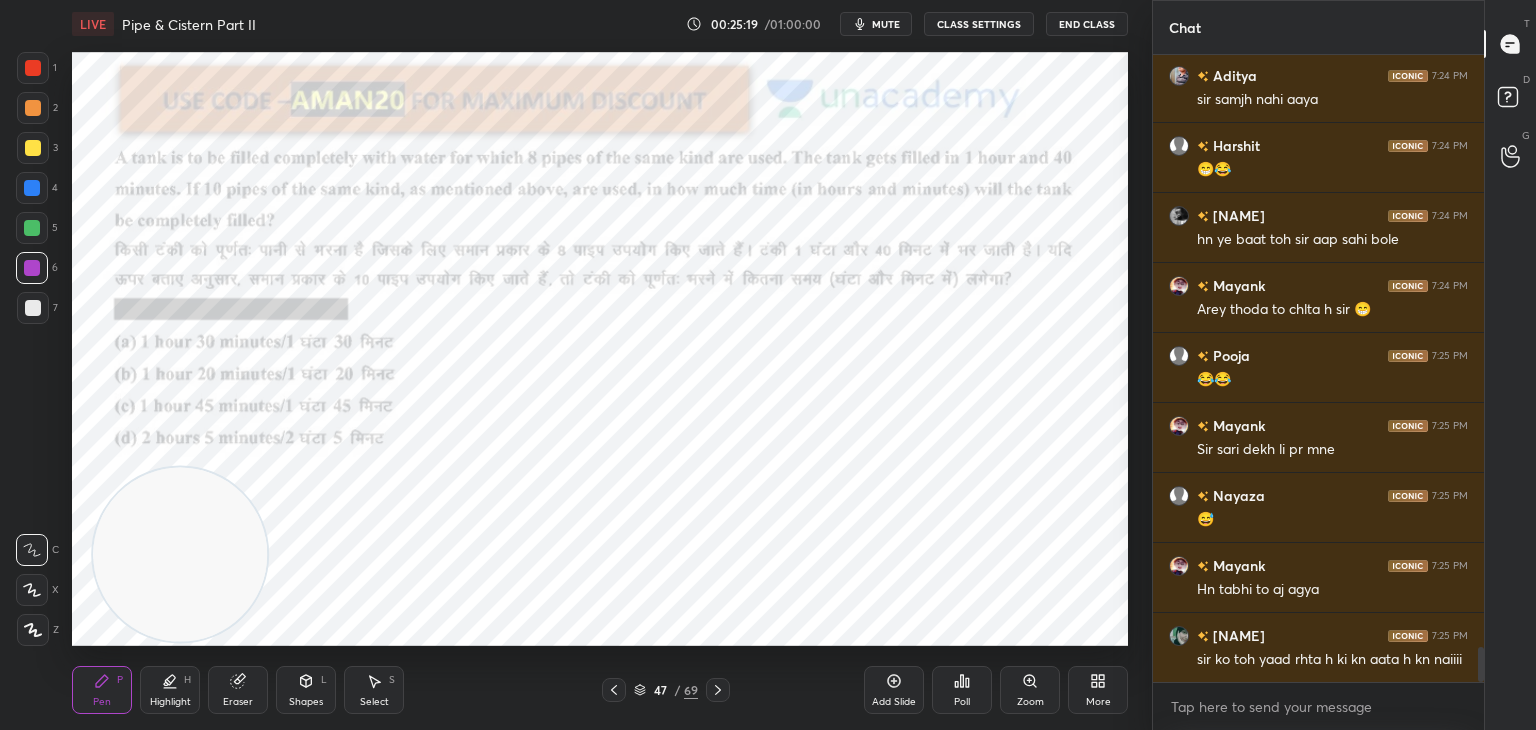 scroll, scrollTop: 10478, scrollLeft: 0, axis: vertical 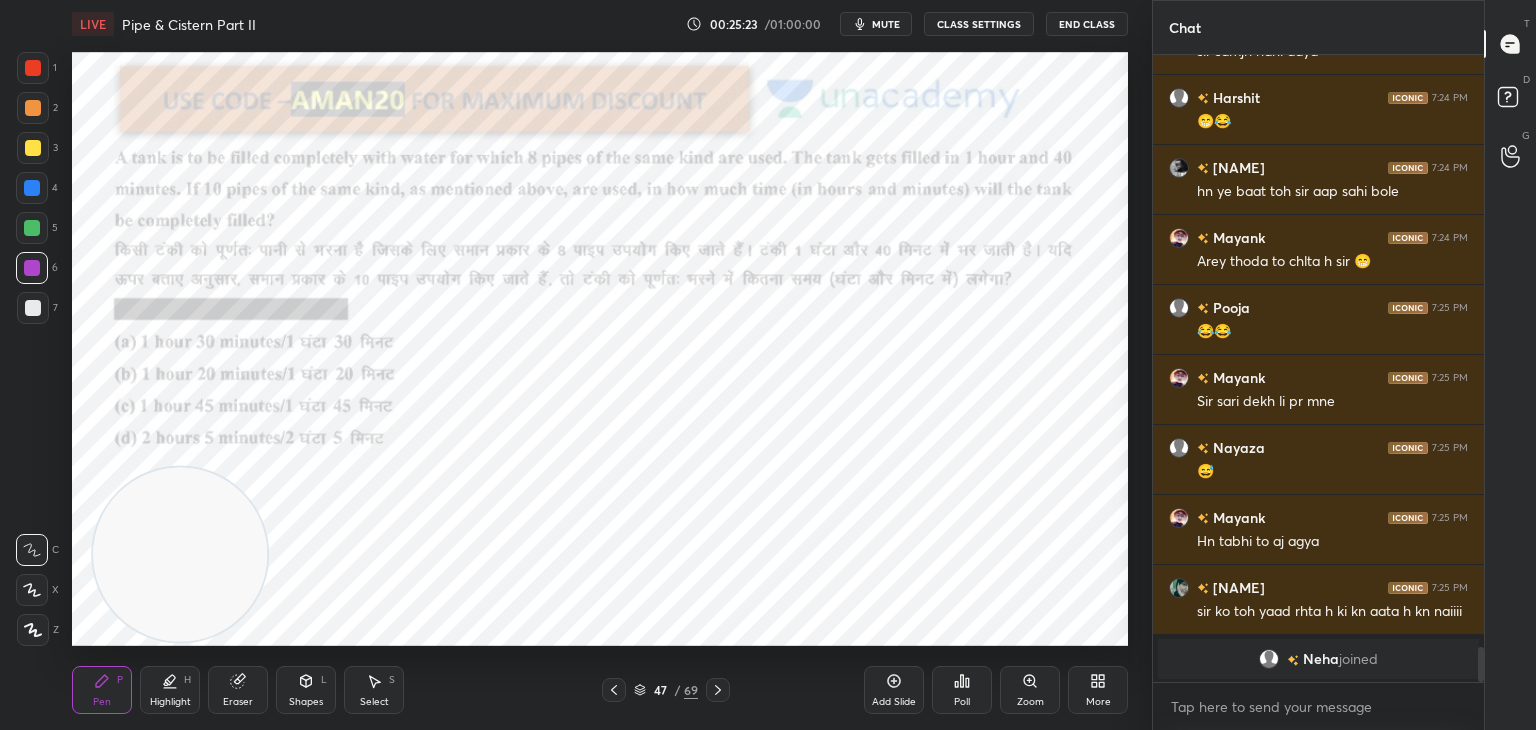 click at bounding box center (33, 68) 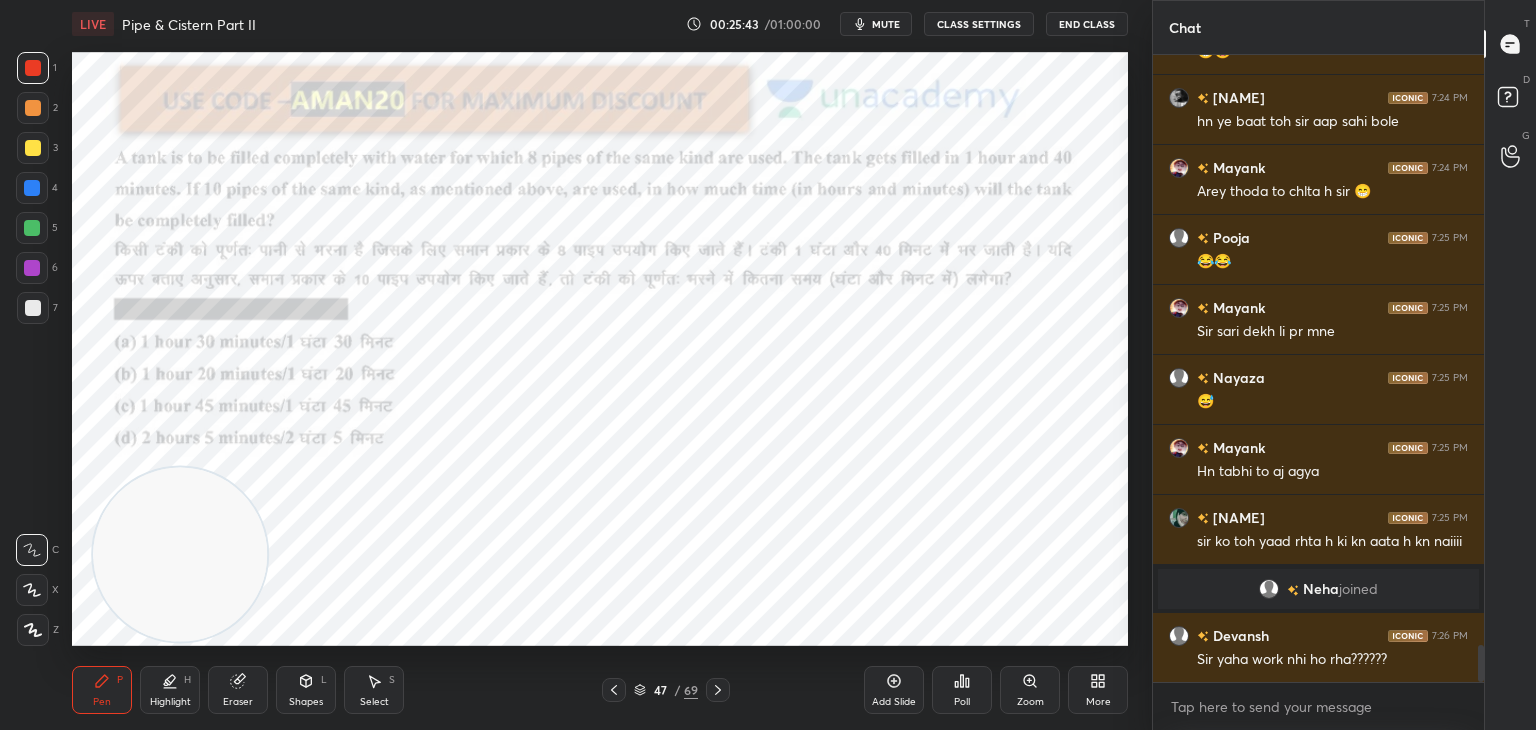 scroll, scrollTop: 10262, scrollLeft: 0, axis: vertical 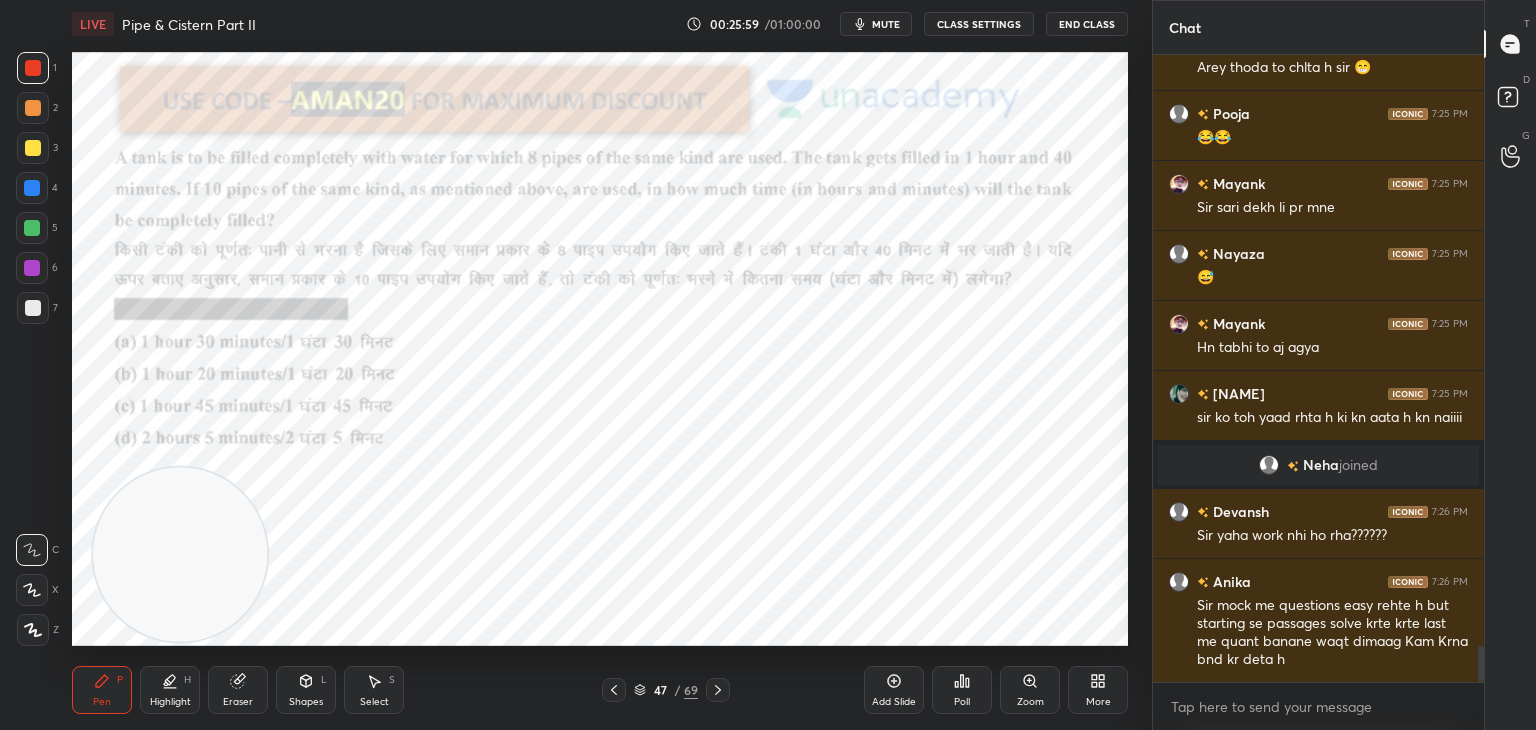 click at bounding box center (32, 188) 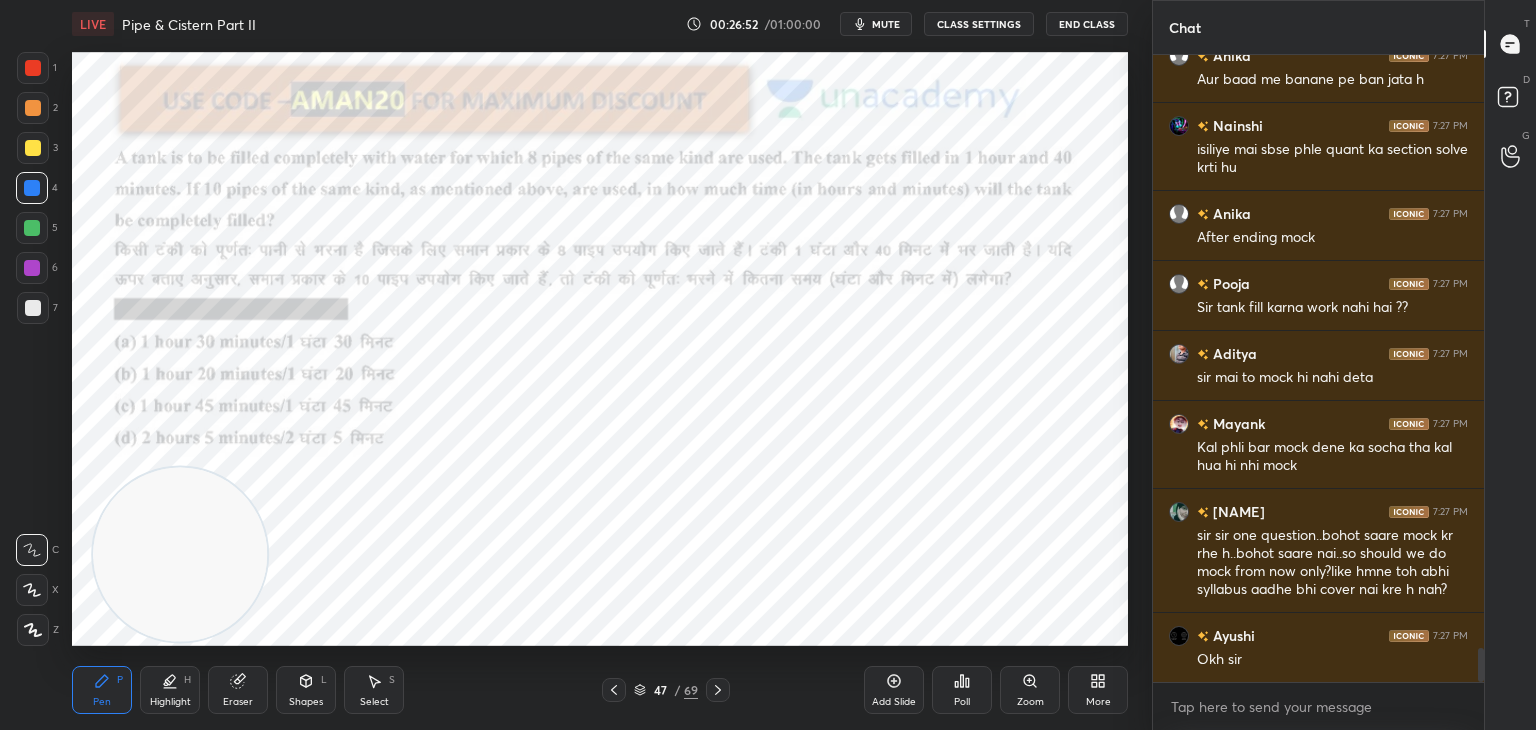 scroll, scrollTop: 11052, scrollLeft: 0, axis: vertical 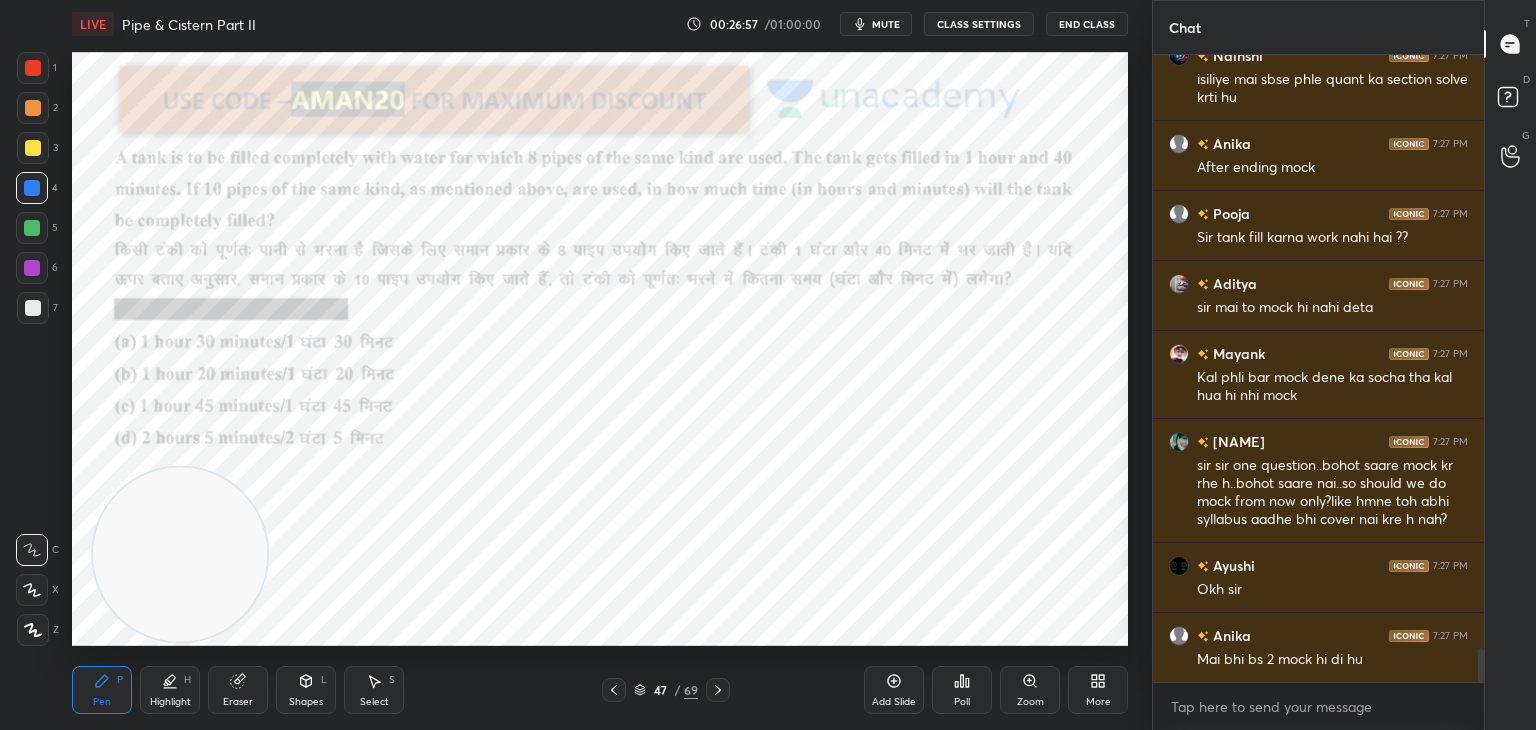 click 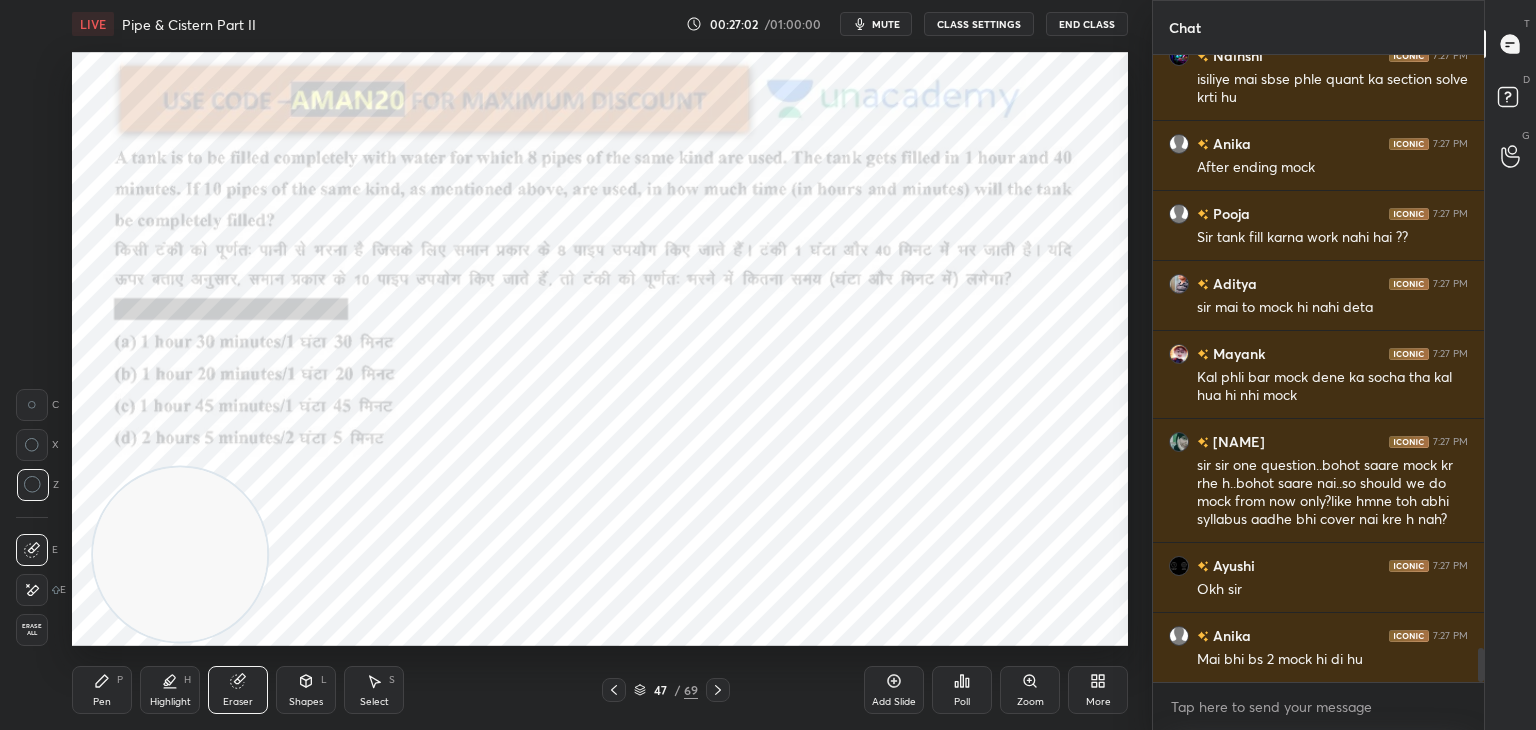 scroll, scrollTop: 11122, scrollLeft: 0, axis: vertical 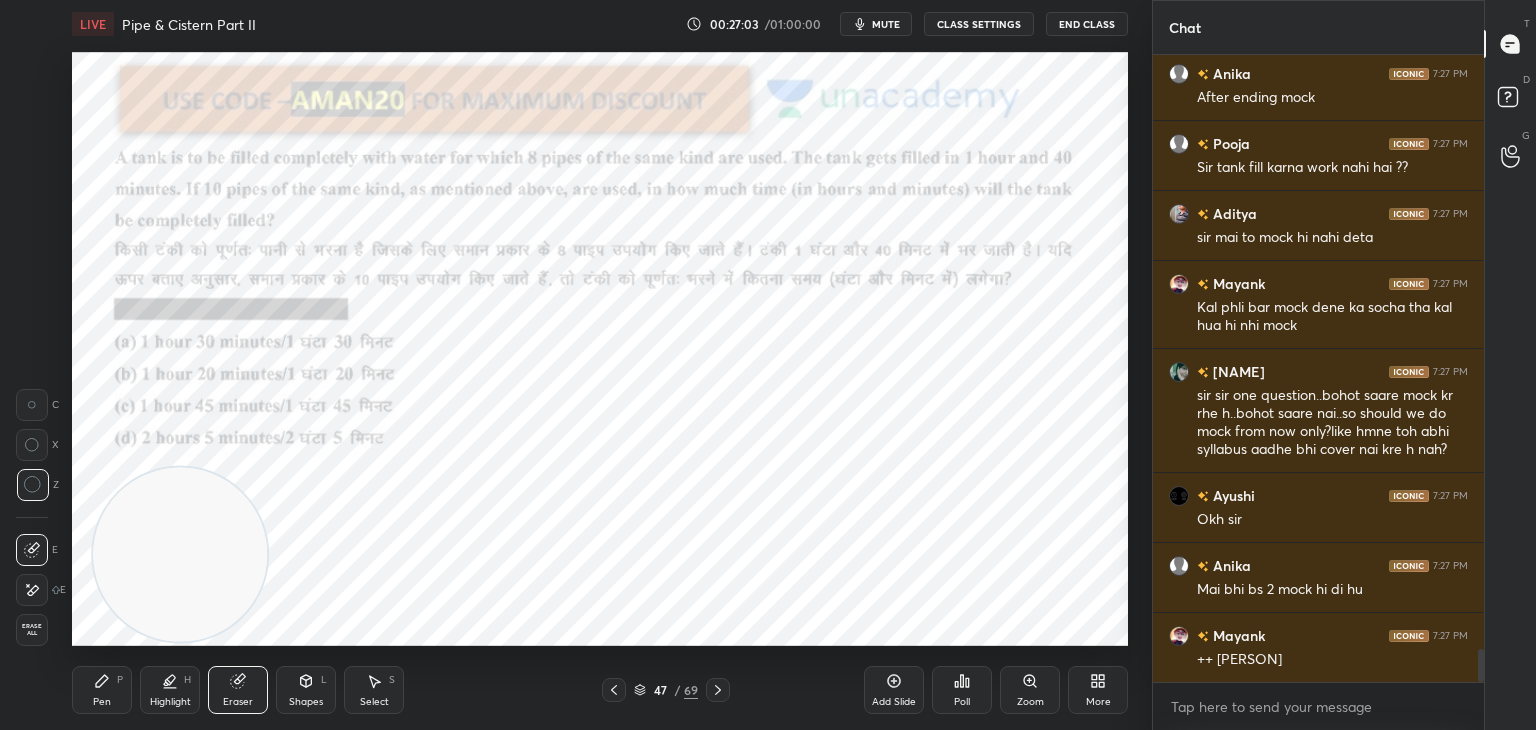 click 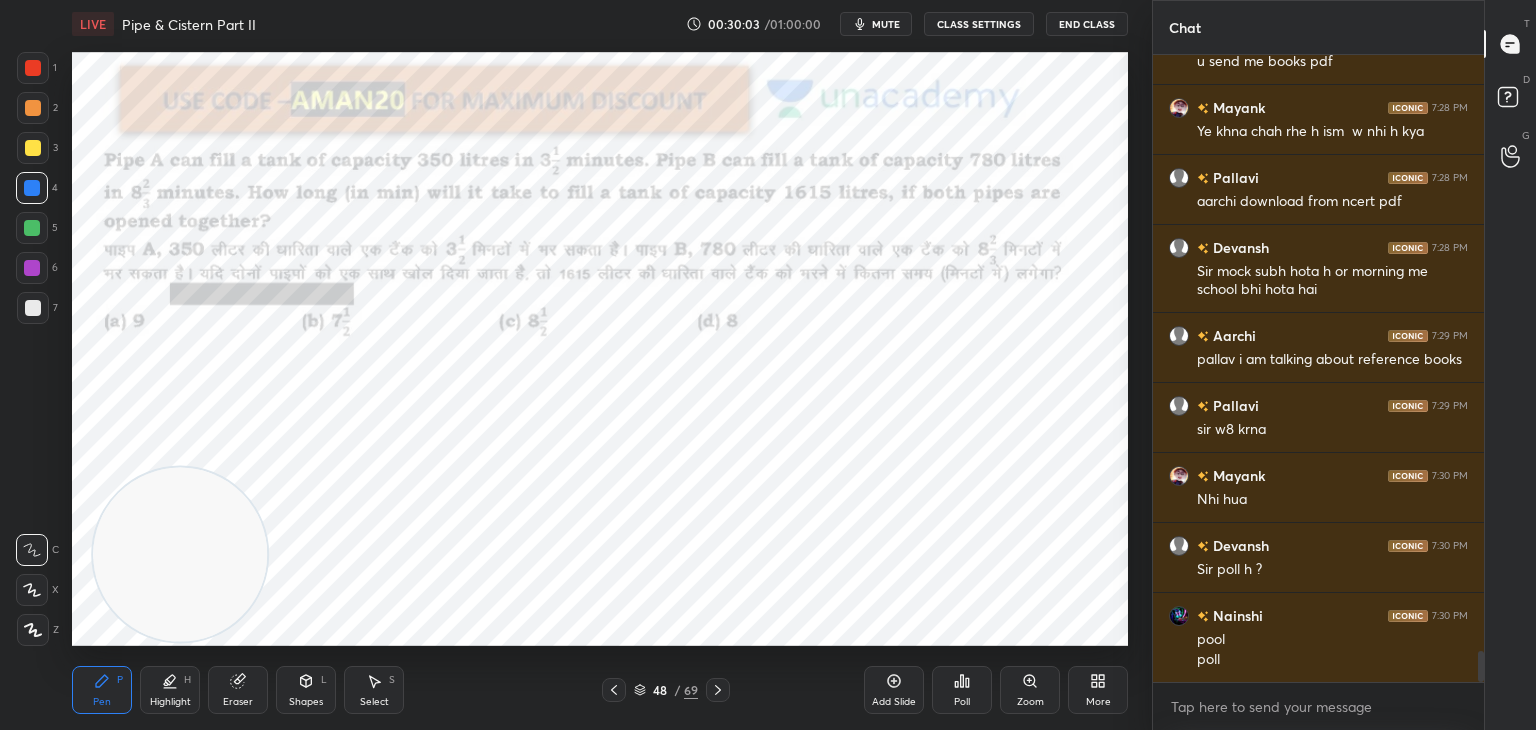 scroll, scrollTop: 12246, scrollLeft: 0, axis: vertical 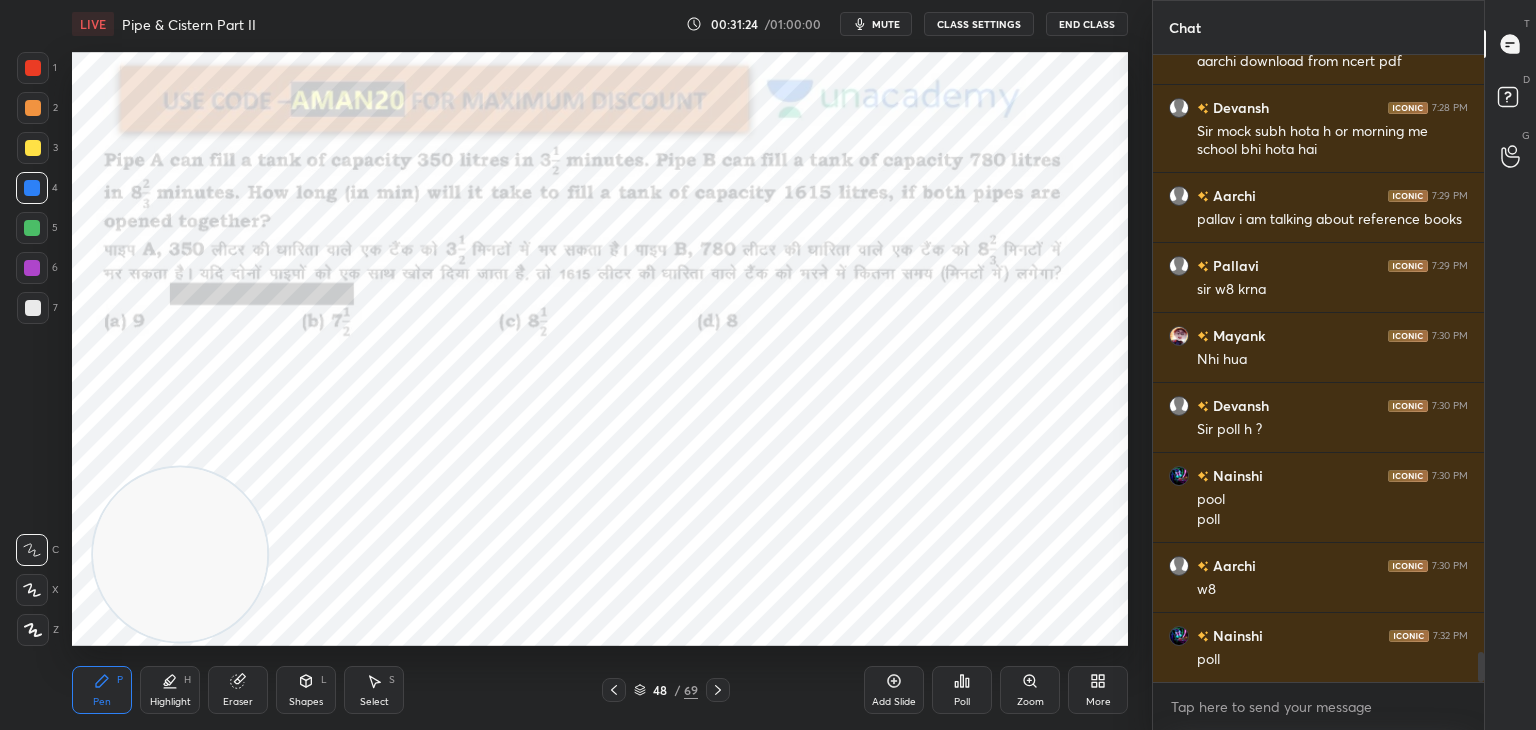 click on "Poll" at bounding box center [962, 690] 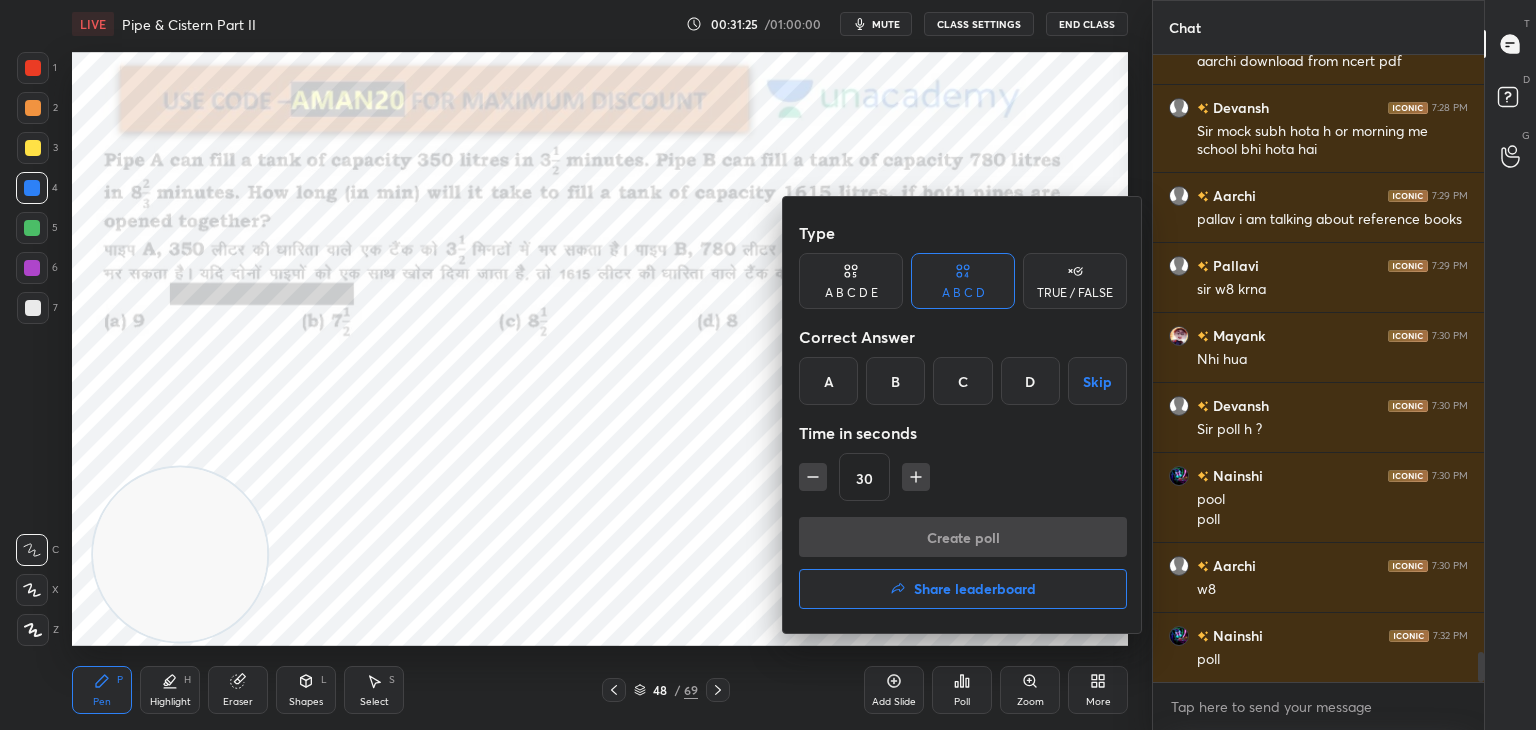 scroll, scrollTop: 12404, scrollLeft: 0, axis: vertical 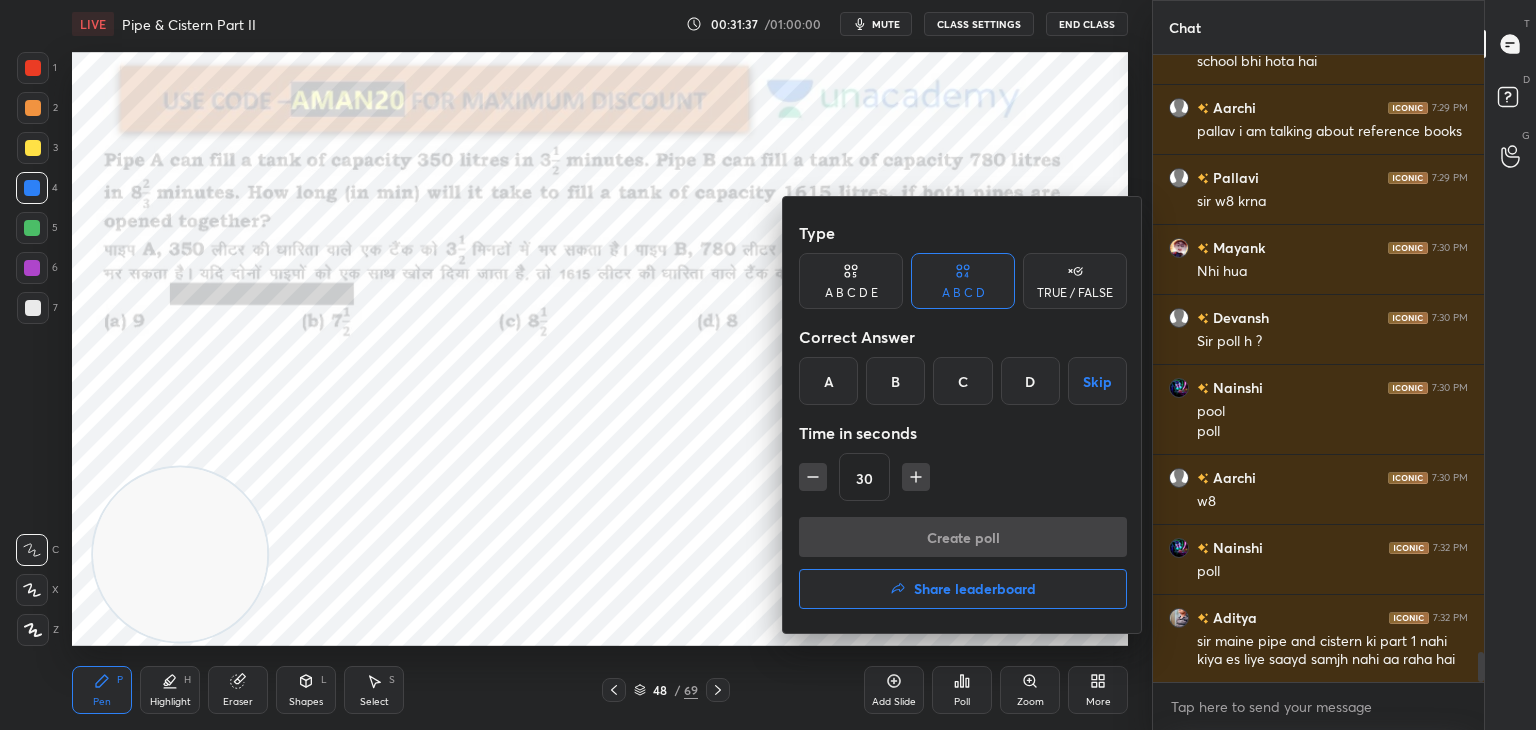 click on "C" at bounding box center (962, 381) 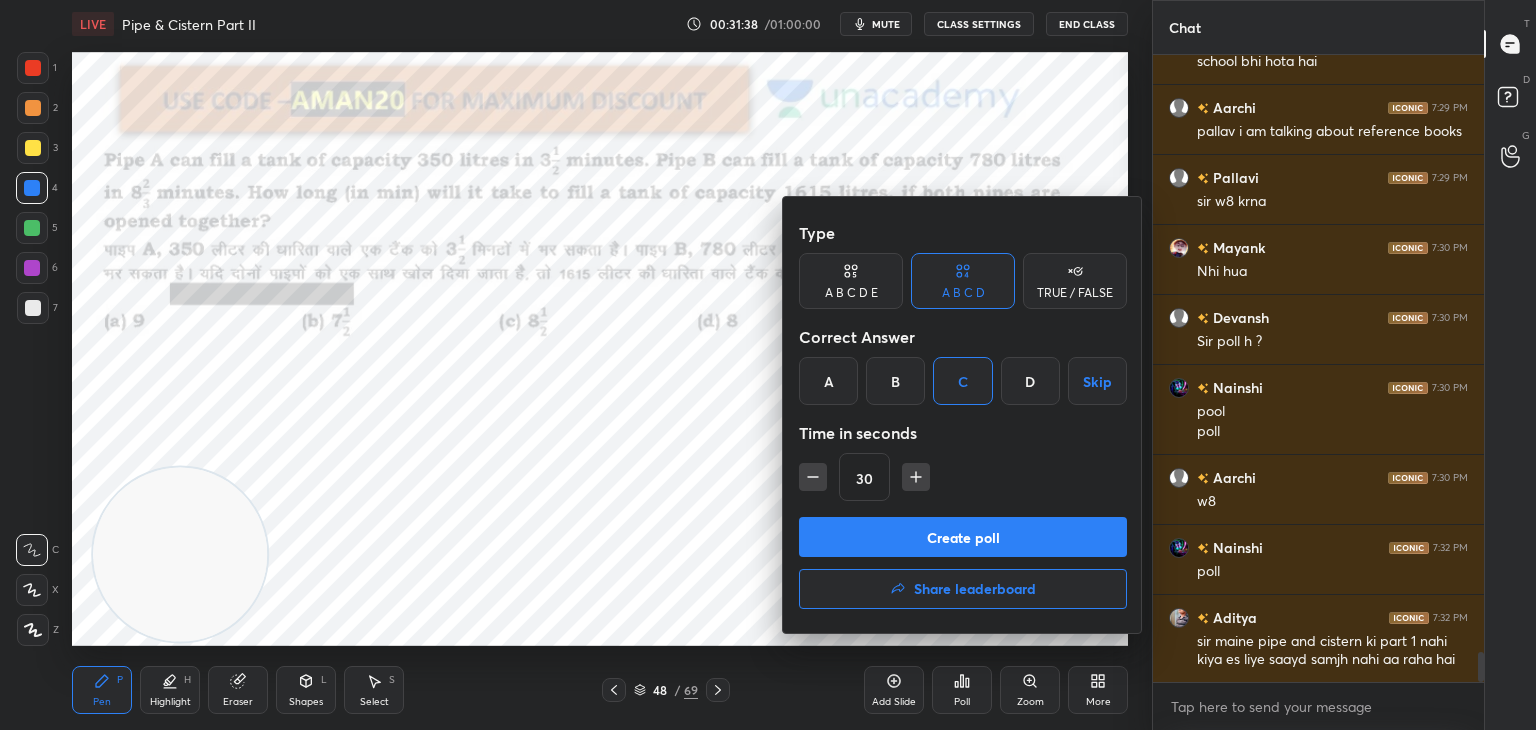 click on "Create poll" at bounding box center [963, 537] 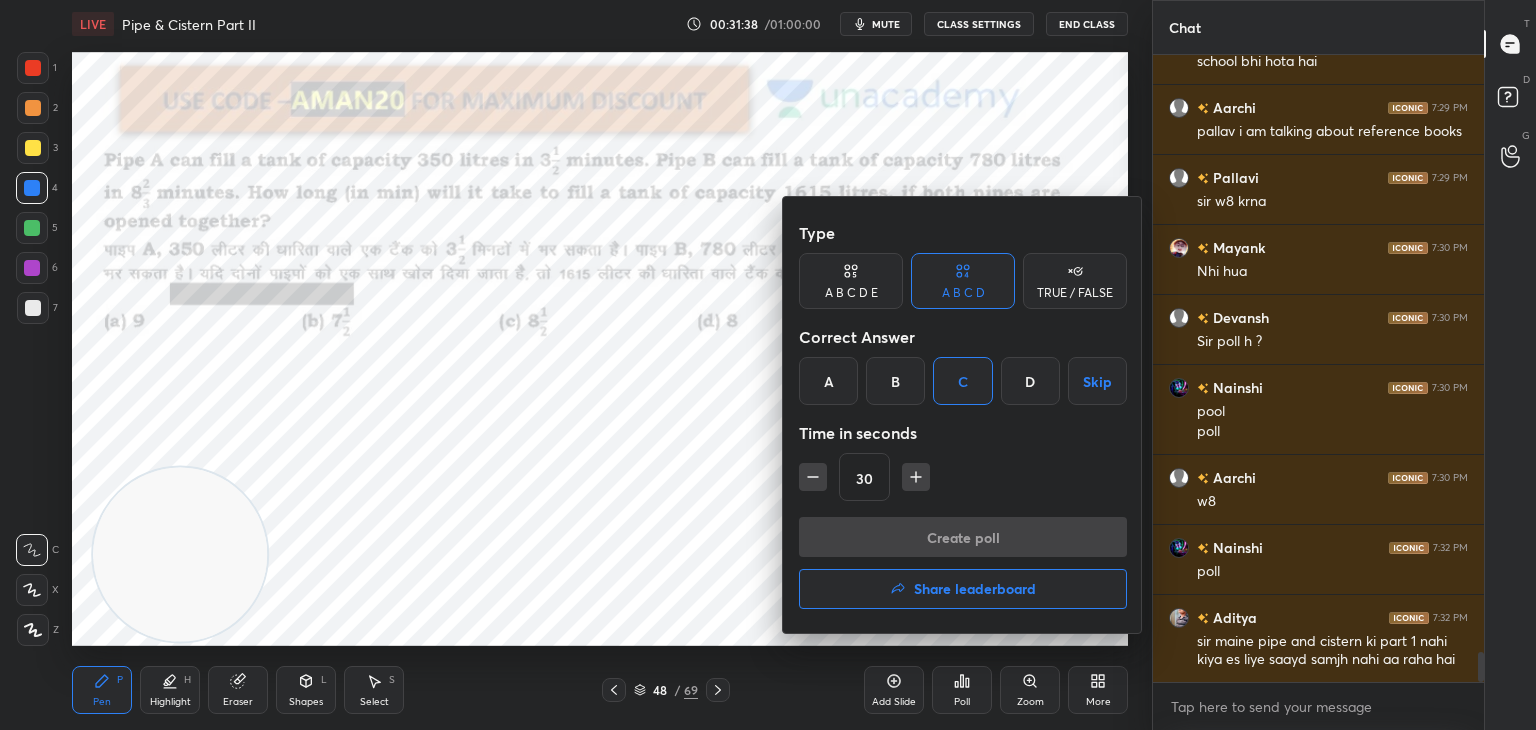 scroll, scrollTop: 436, scrollLeft: 325, axis: both 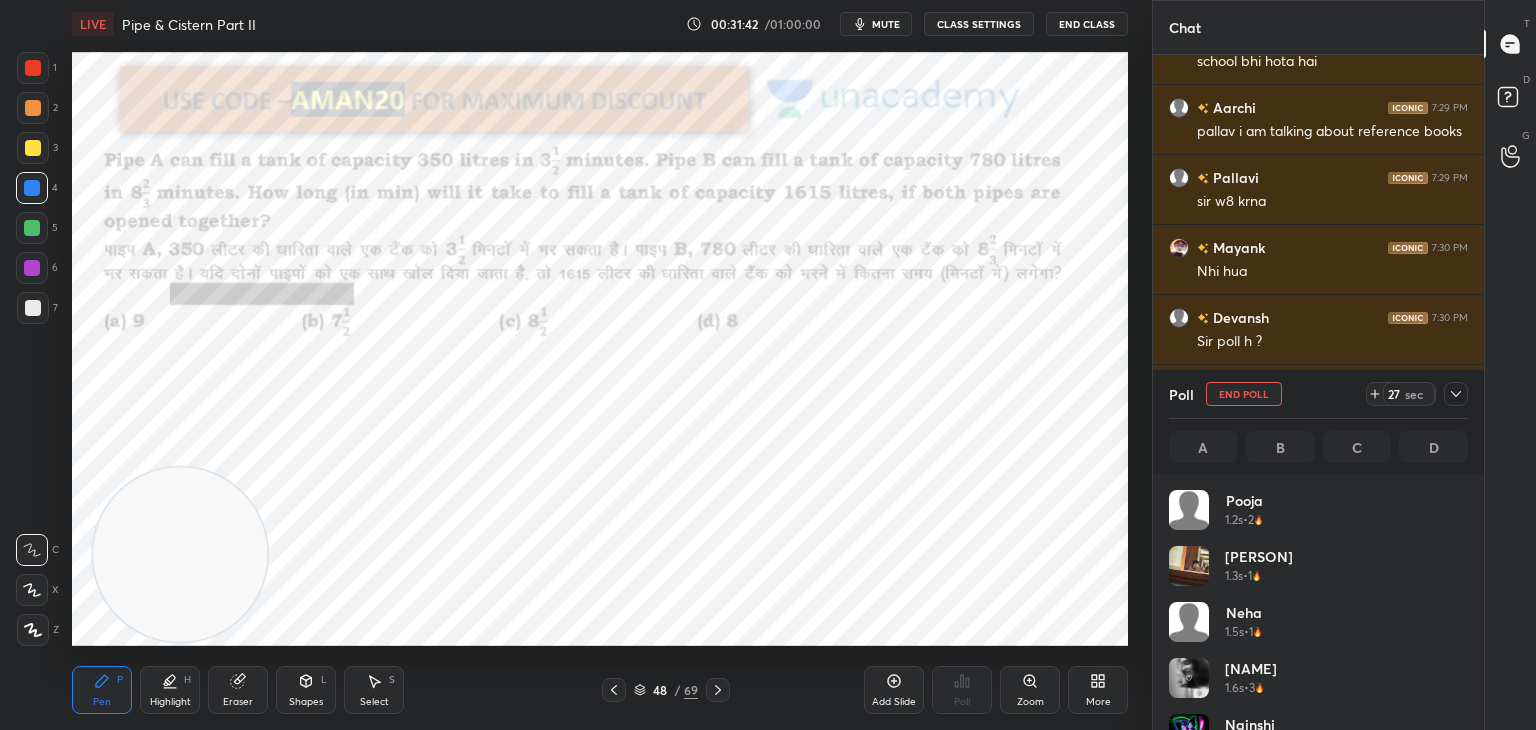 click 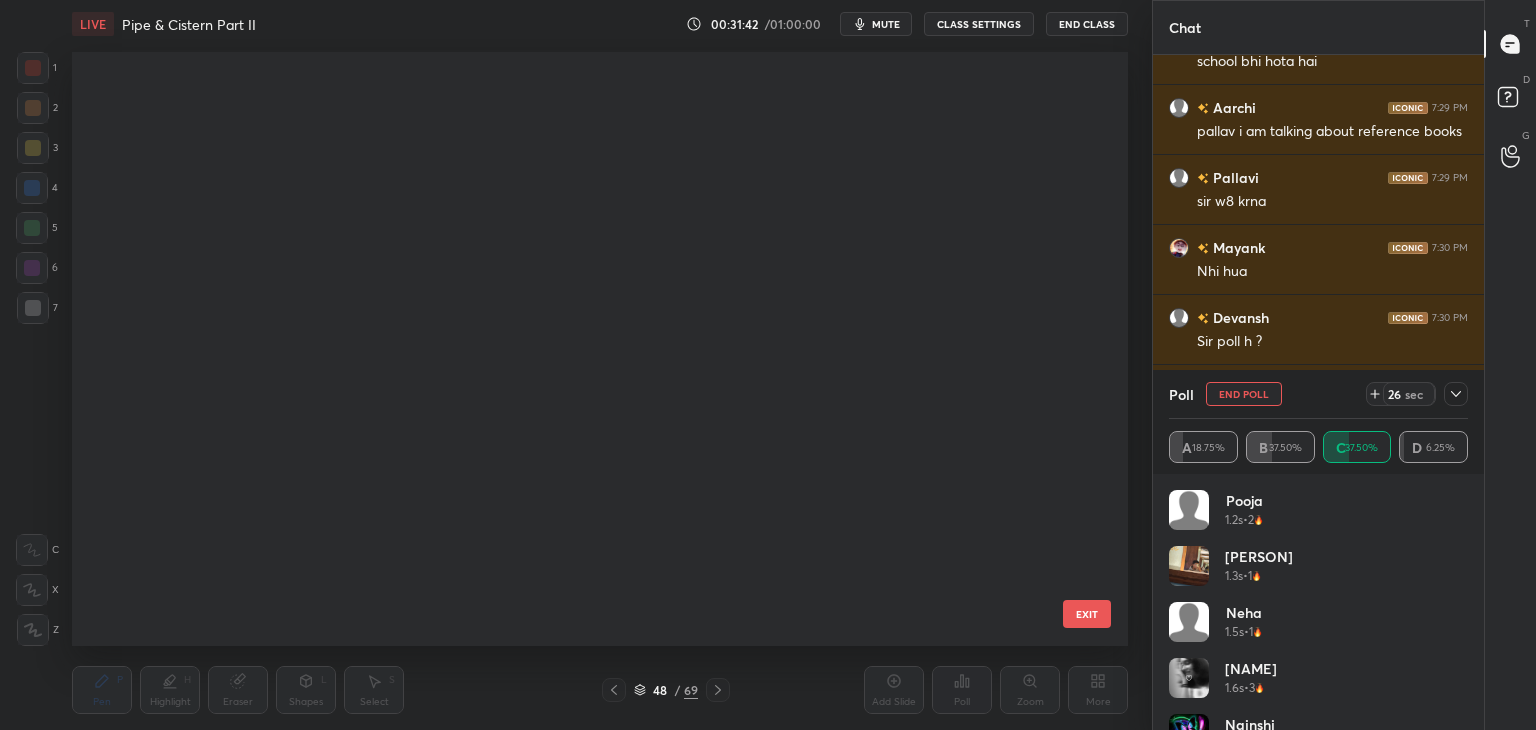 scroll, scrollTop: 2334, scrollLeft: 0, axis: vertical 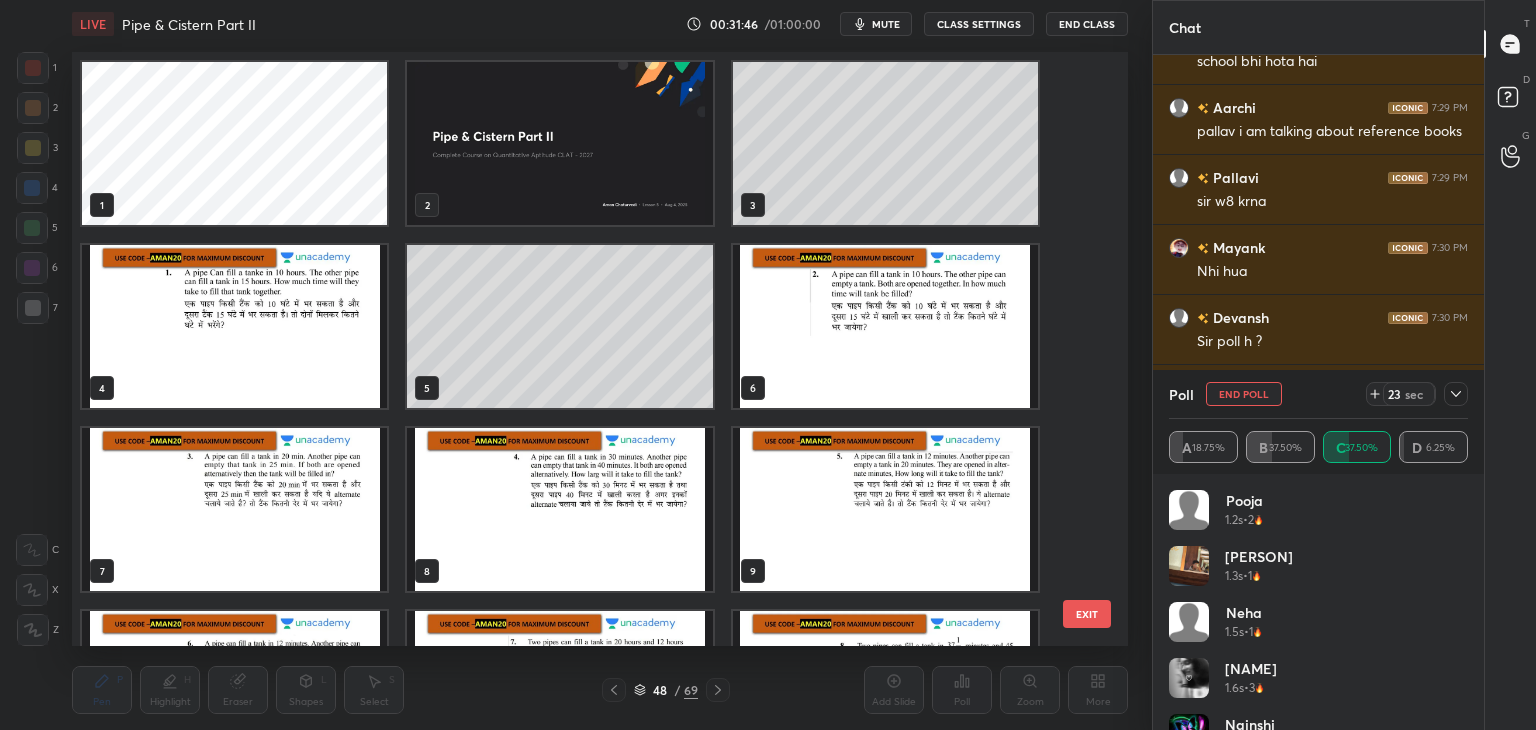 click at bounding box center (559, 143) 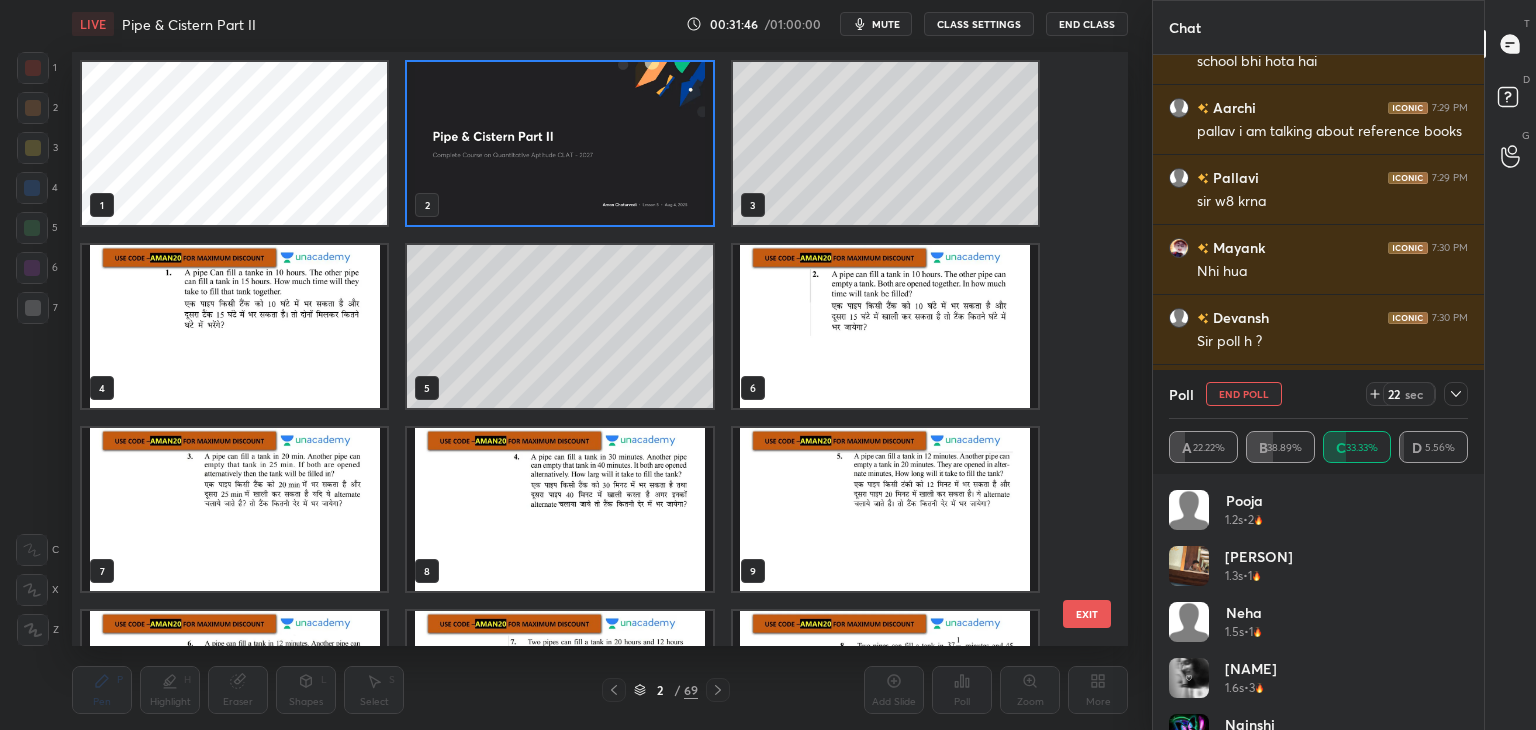 click at bounding box center [559, 143] 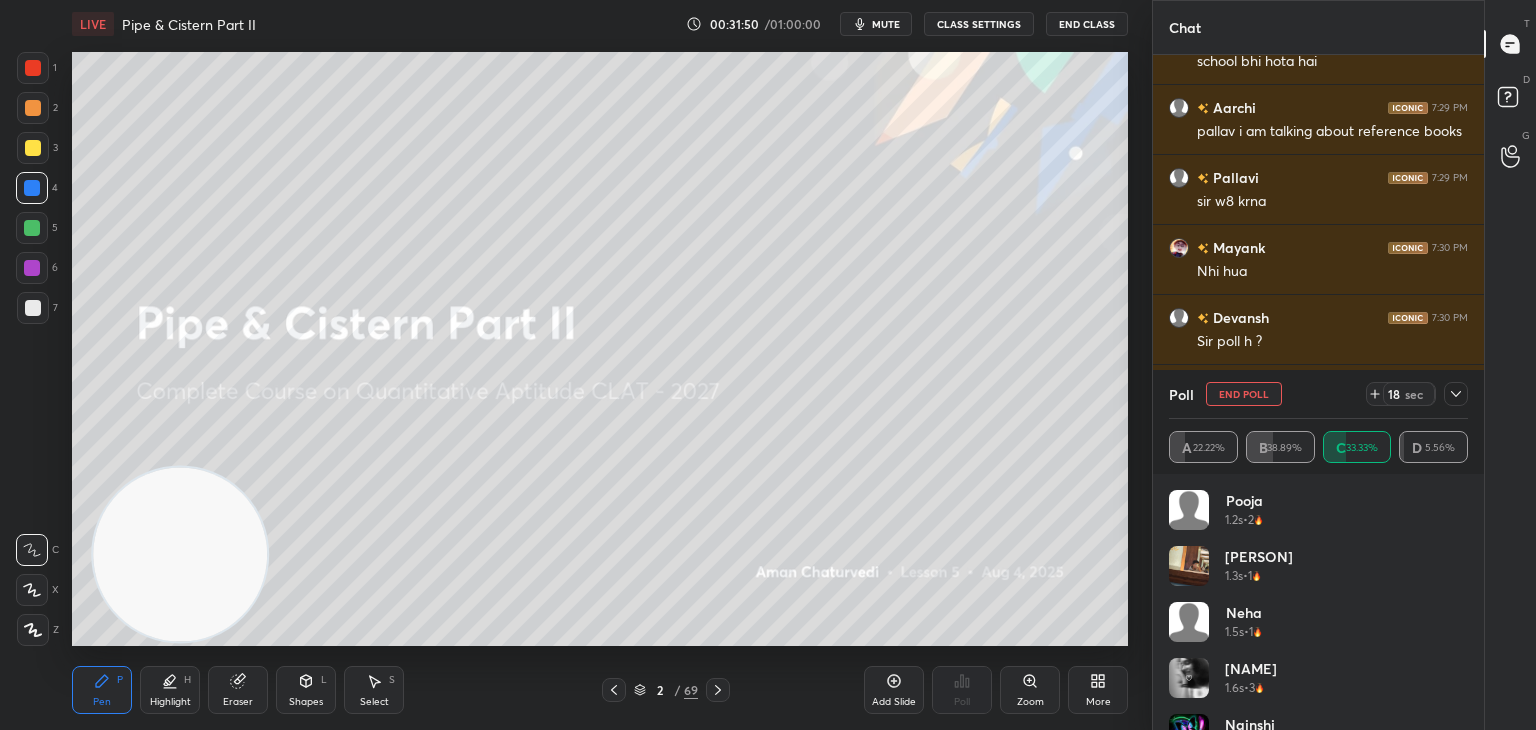scroll, scrollTop: 12578, scrollLeft: 0, axis: vertical 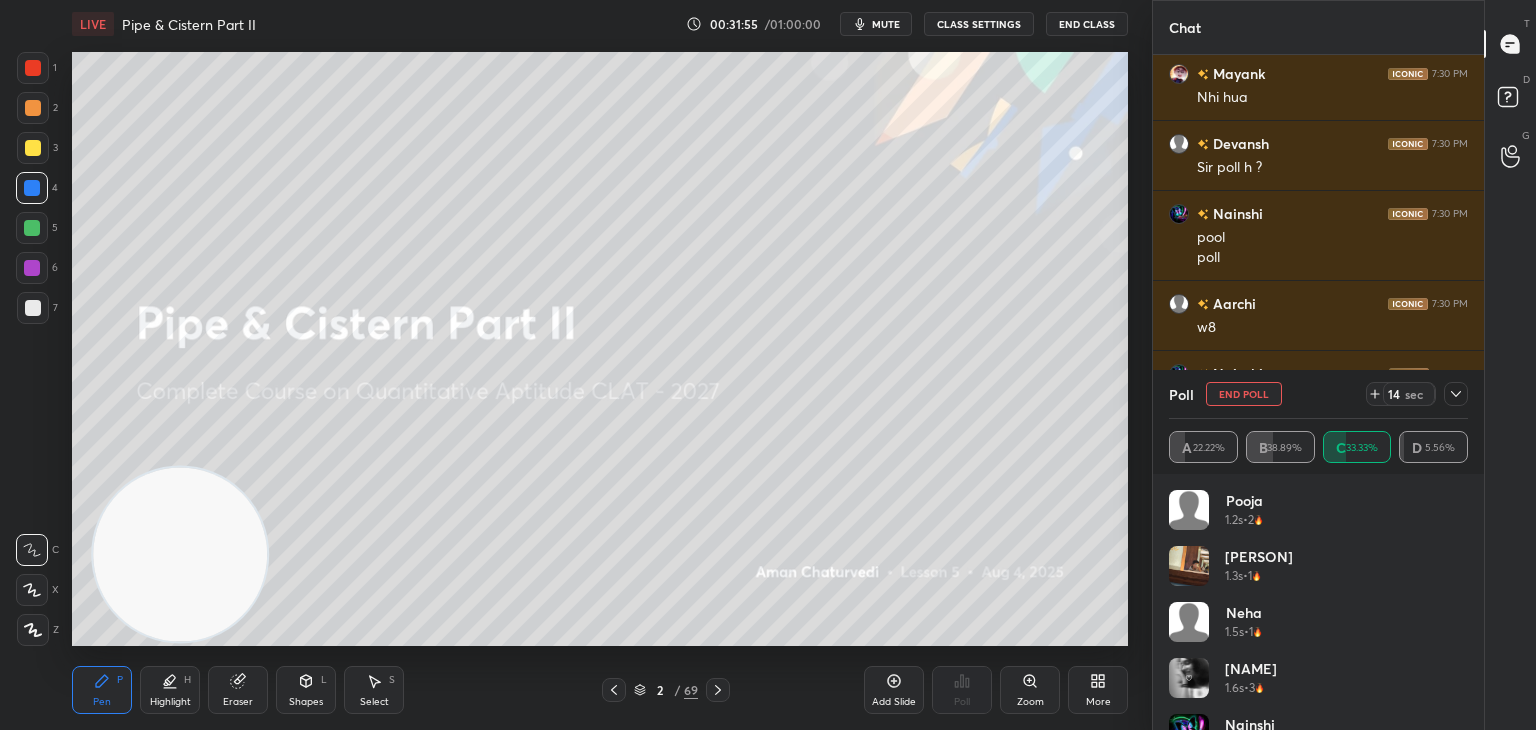 click 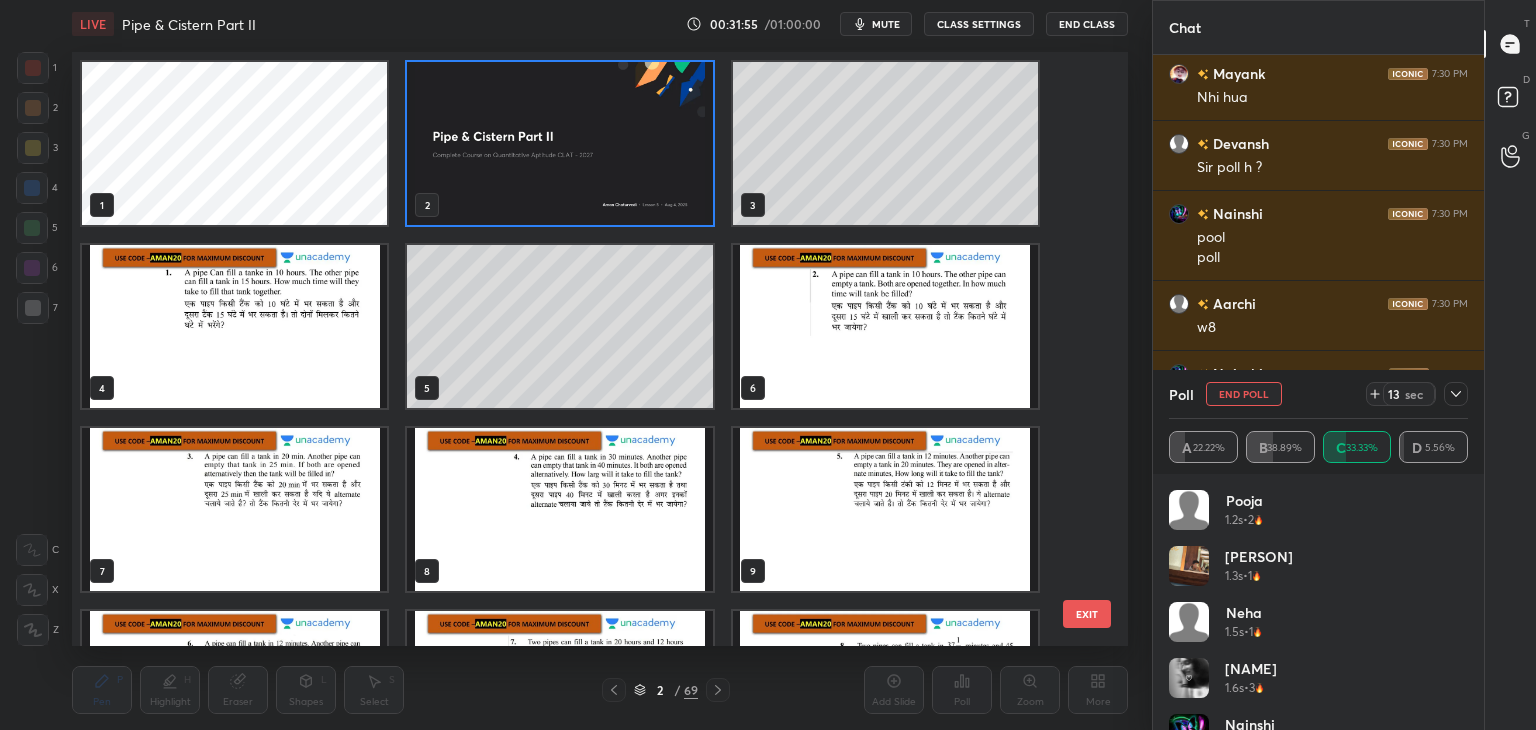 scroll, scrollTop: 6, scrollLeft: 10, axis: both 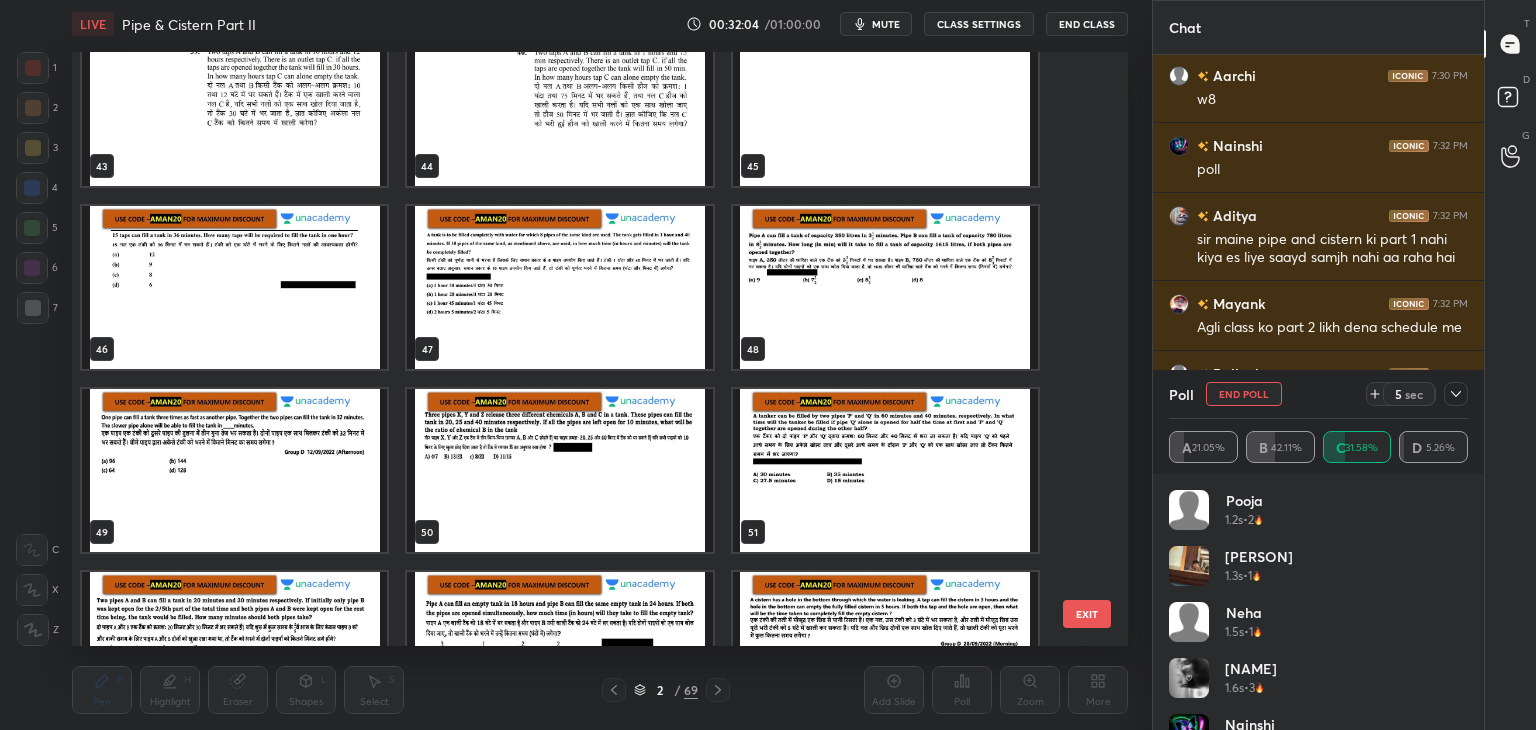 click at bounding box center (885, 287) 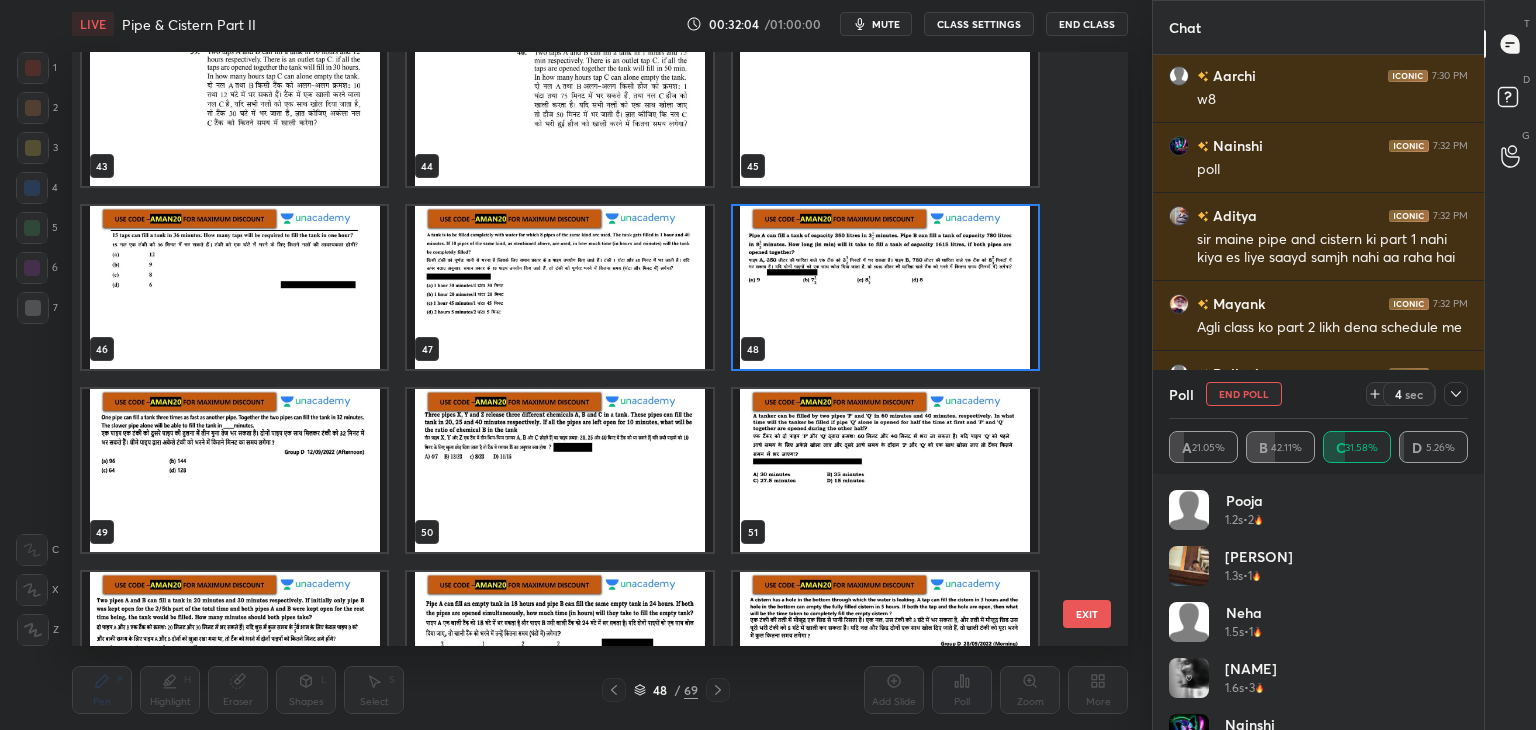 click at bounding box center (885, 287) 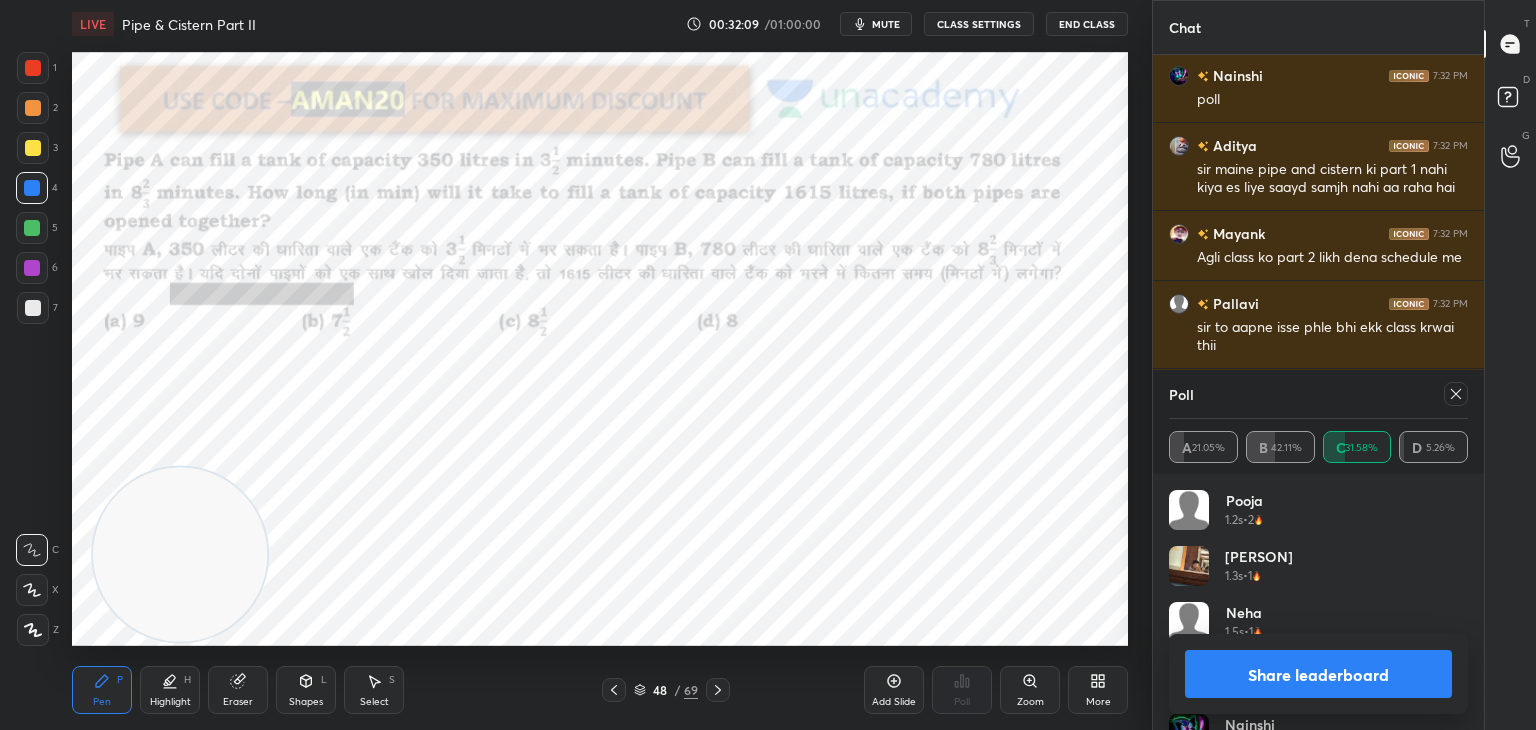 click on "Share leaderboard" at bounding box center [1318, 674] 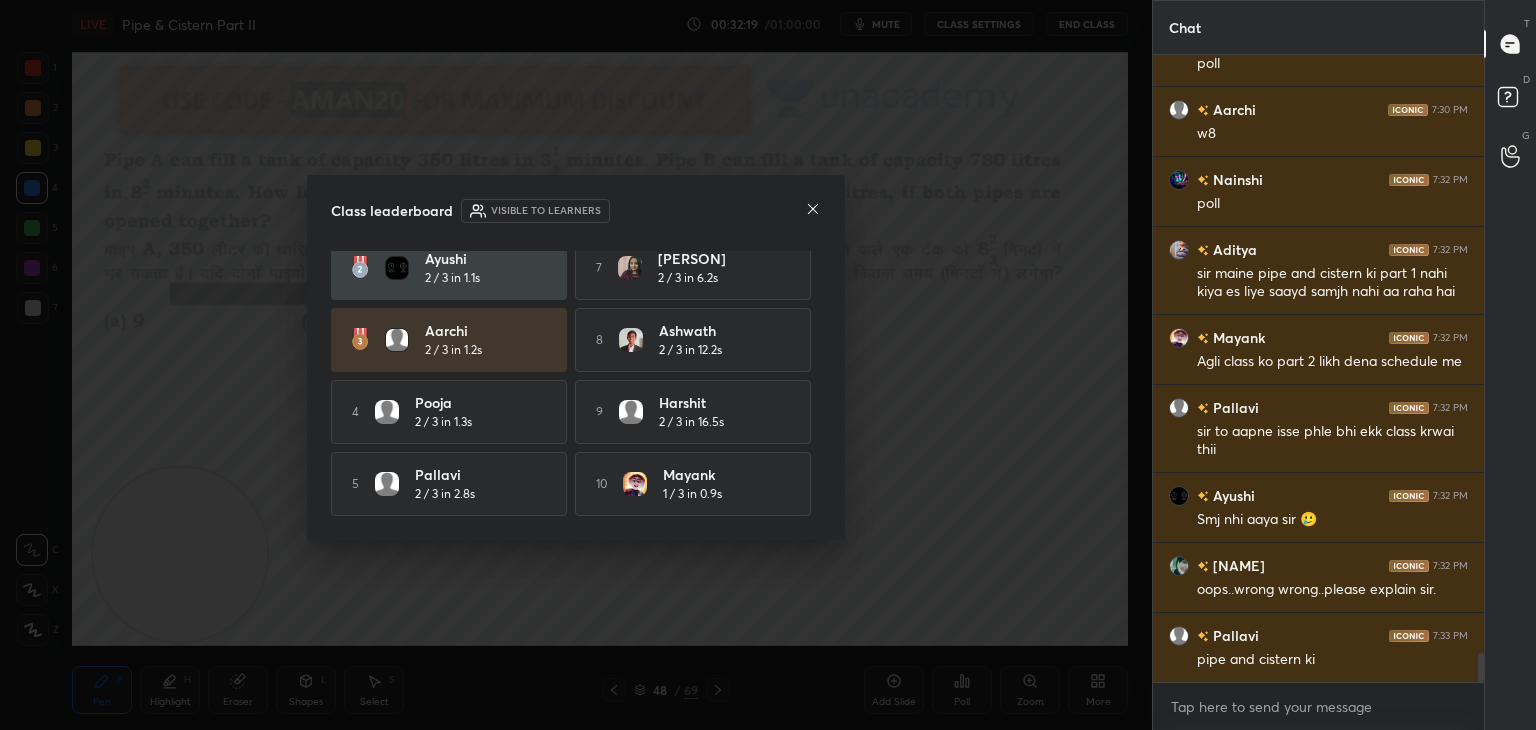 click 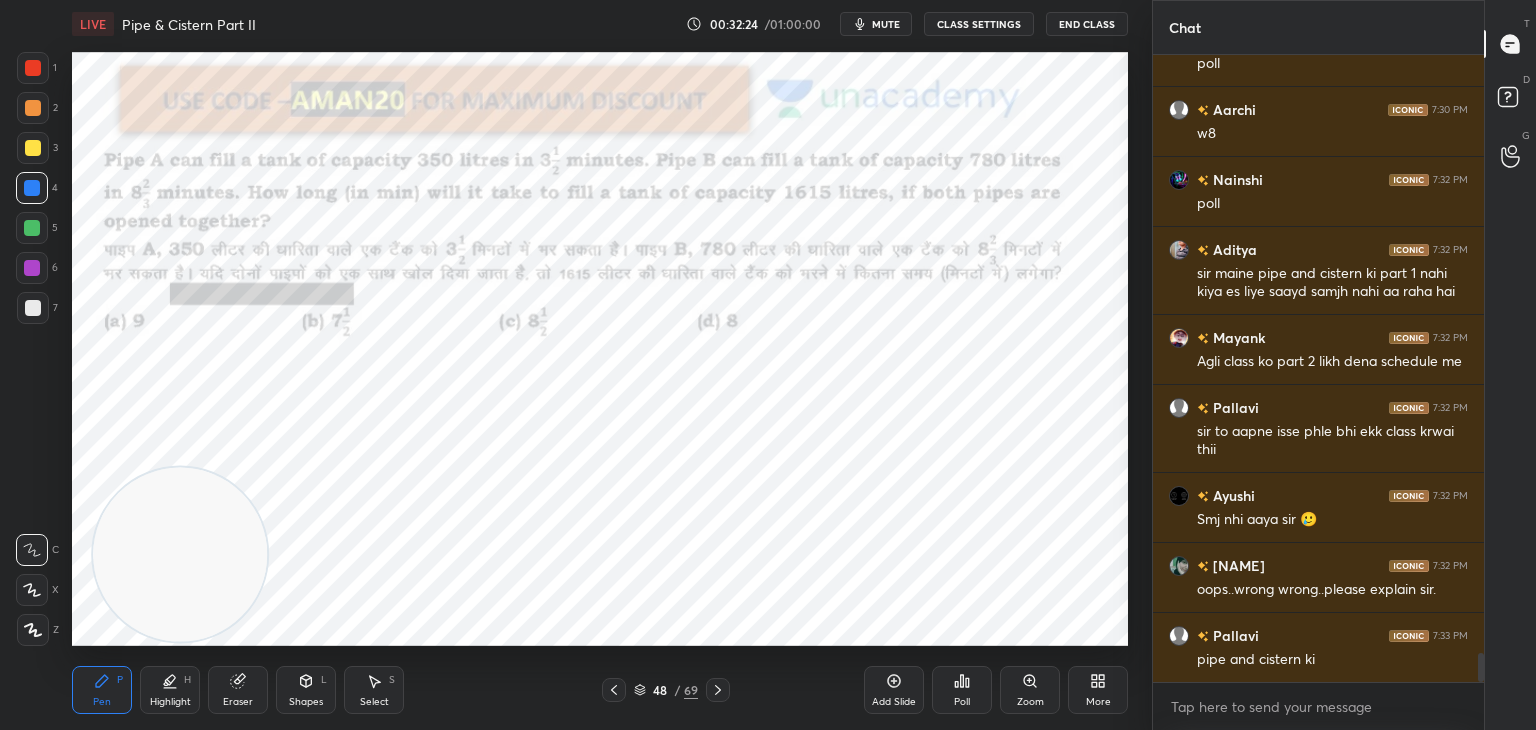 click on "Eraser" at bounding box center (238, 690) 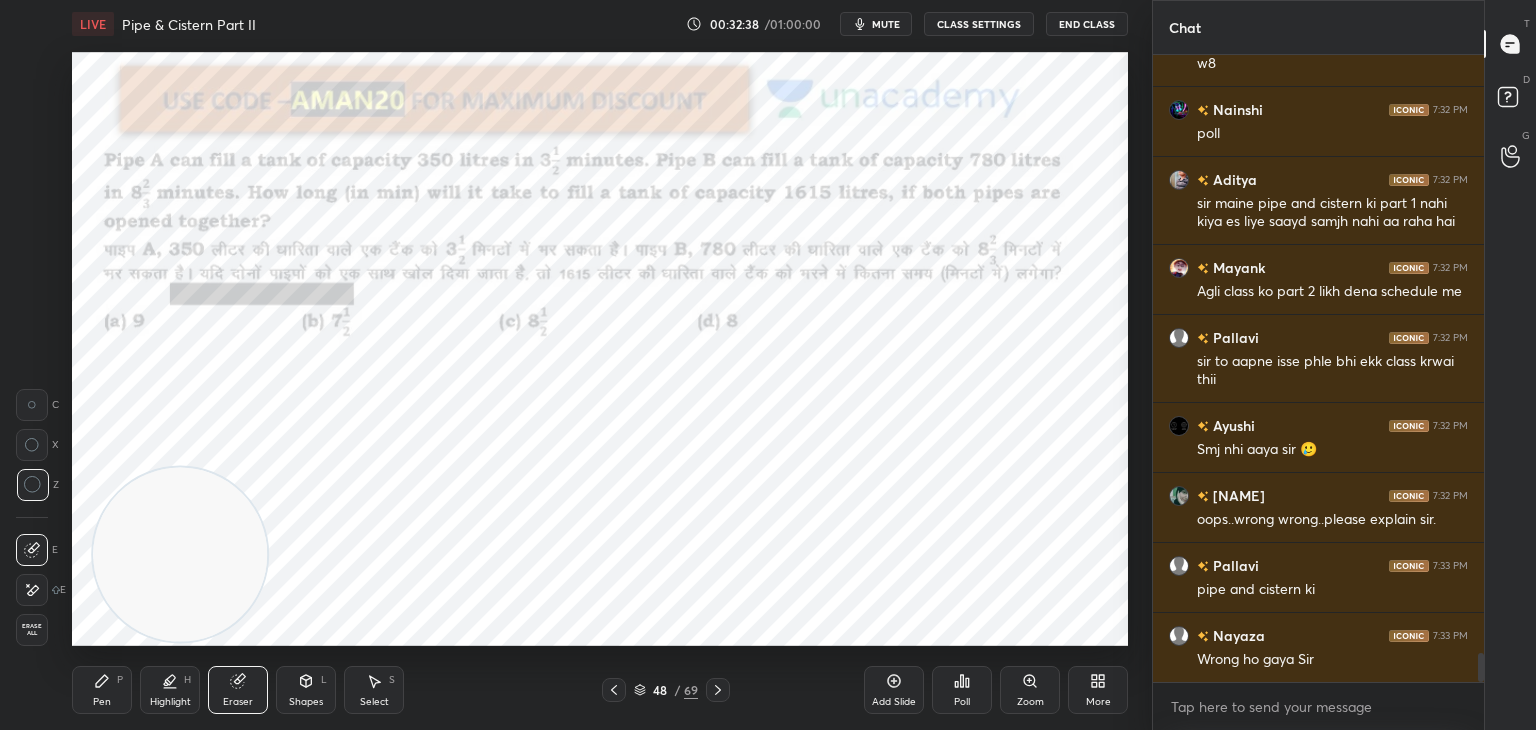 click on "Pen P" at bounding box center (102, 690) 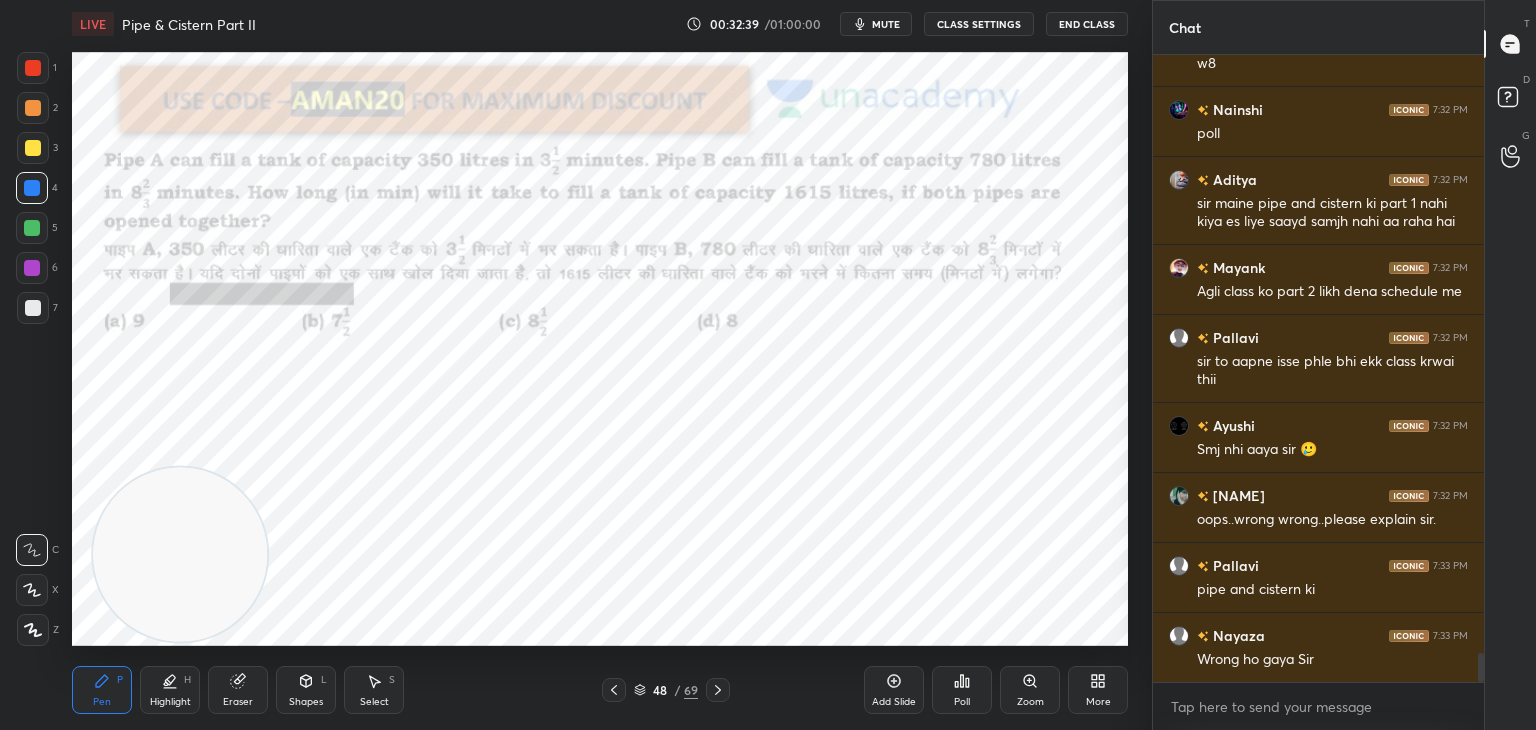 click at bounding box center (33, 68) 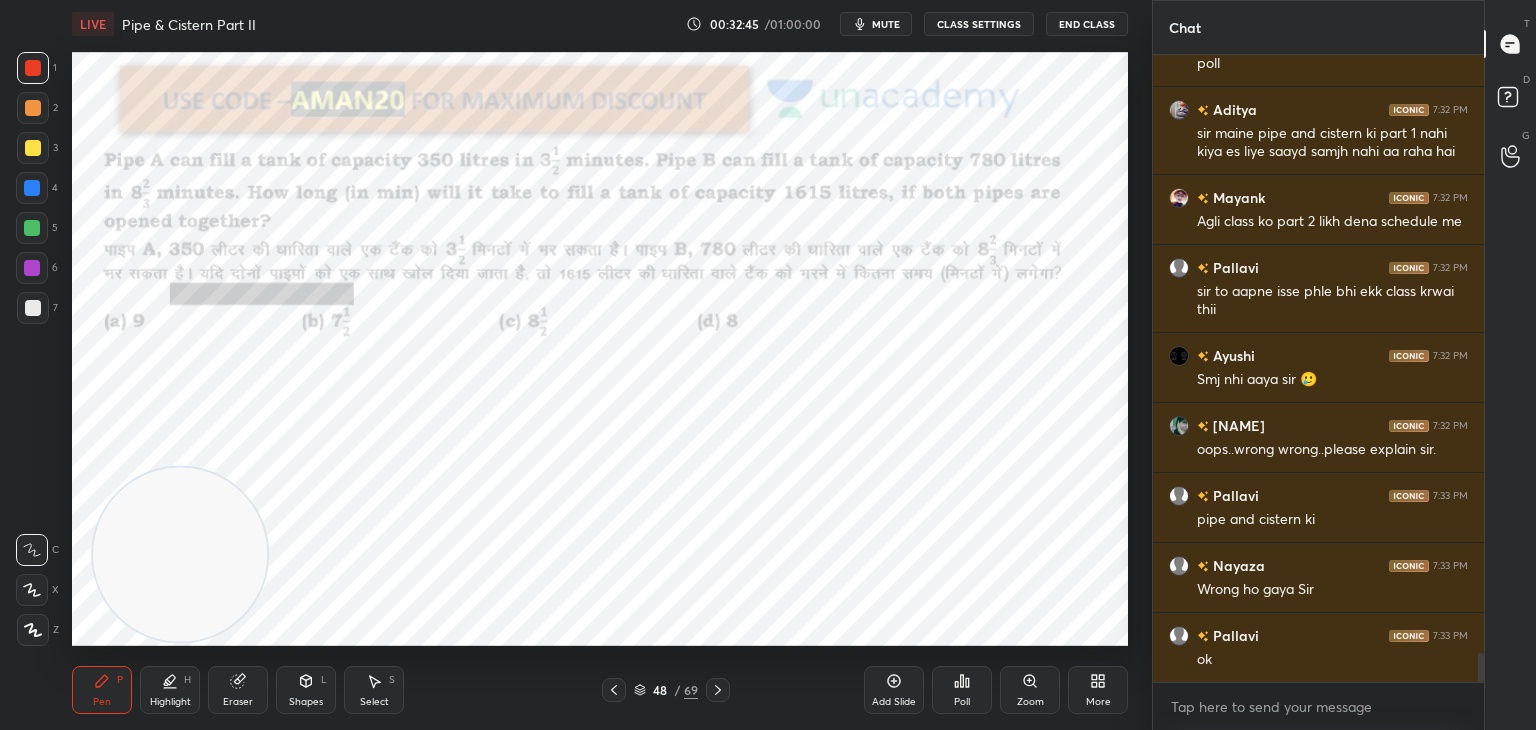 click 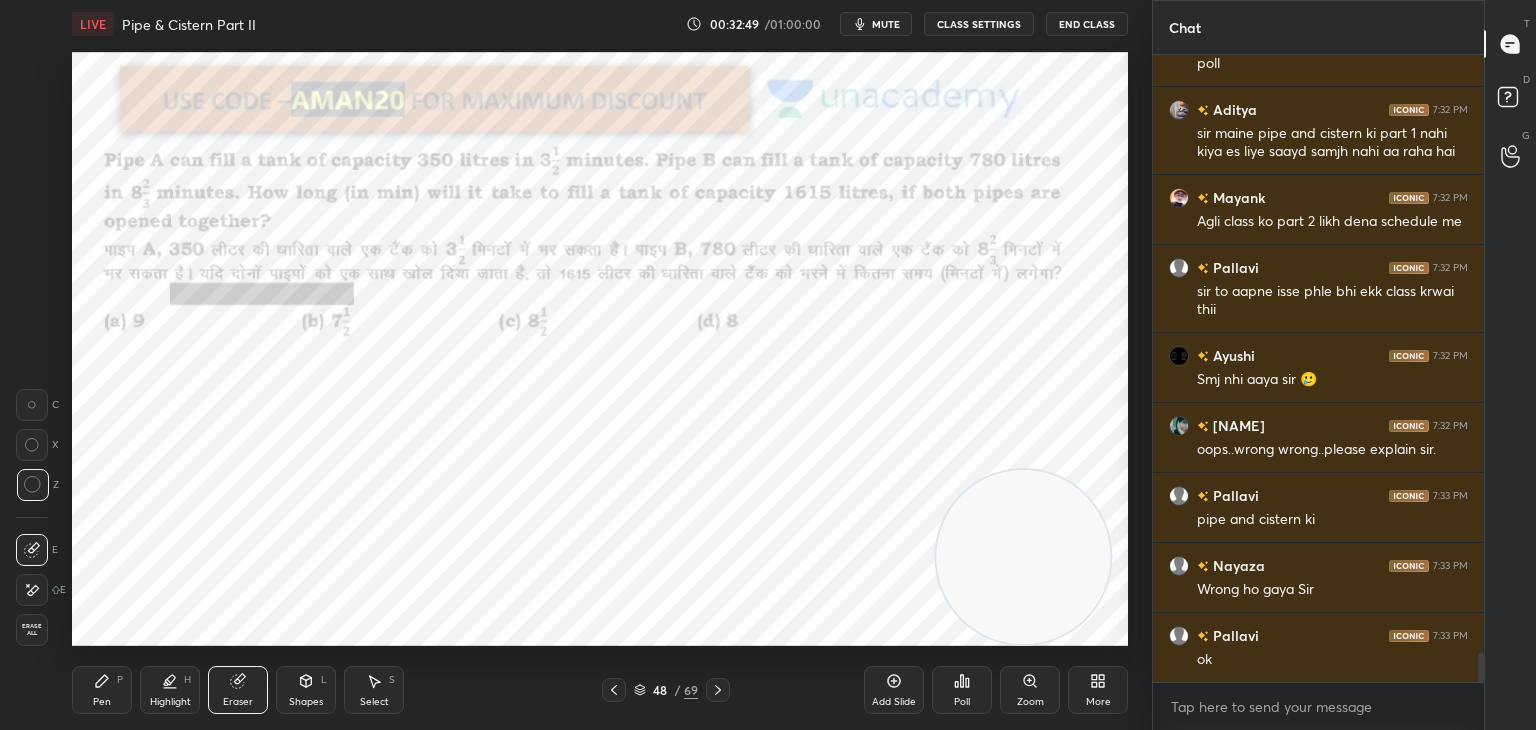 click on "Pen P" at bounding box center (102, 690) 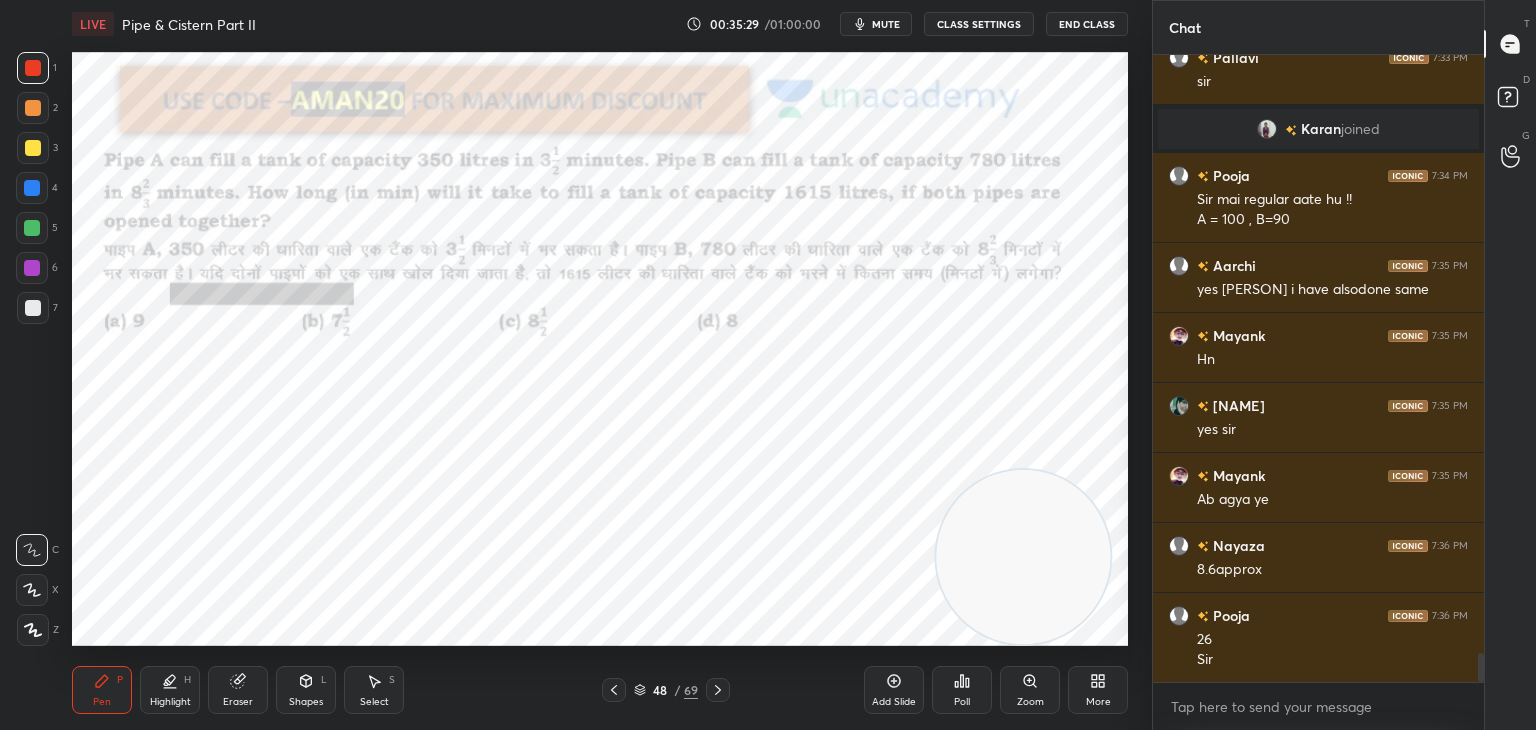 scroll, scrollTop: 12814, scrollLeft: 0, axis: vertical 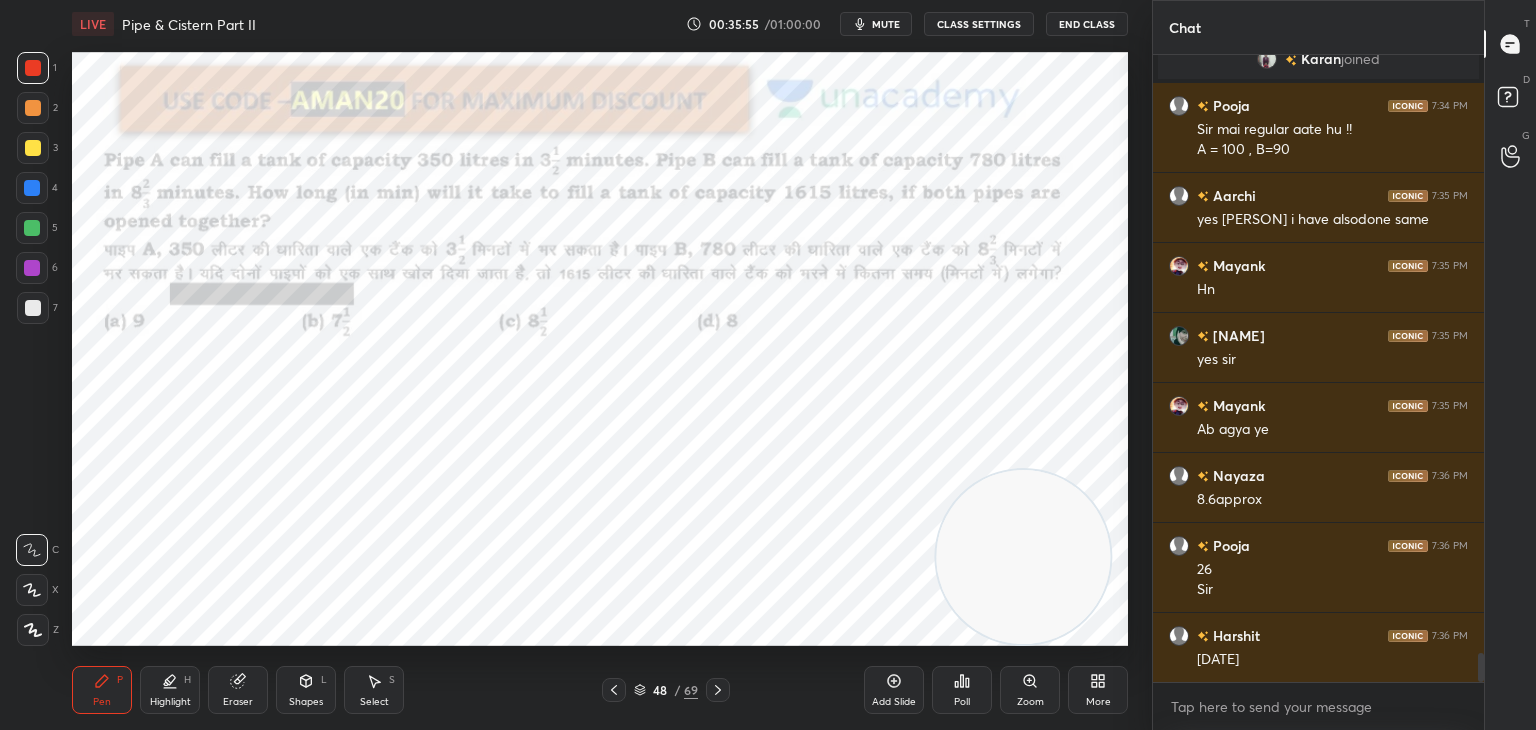 click at bounding box center [32, 228] 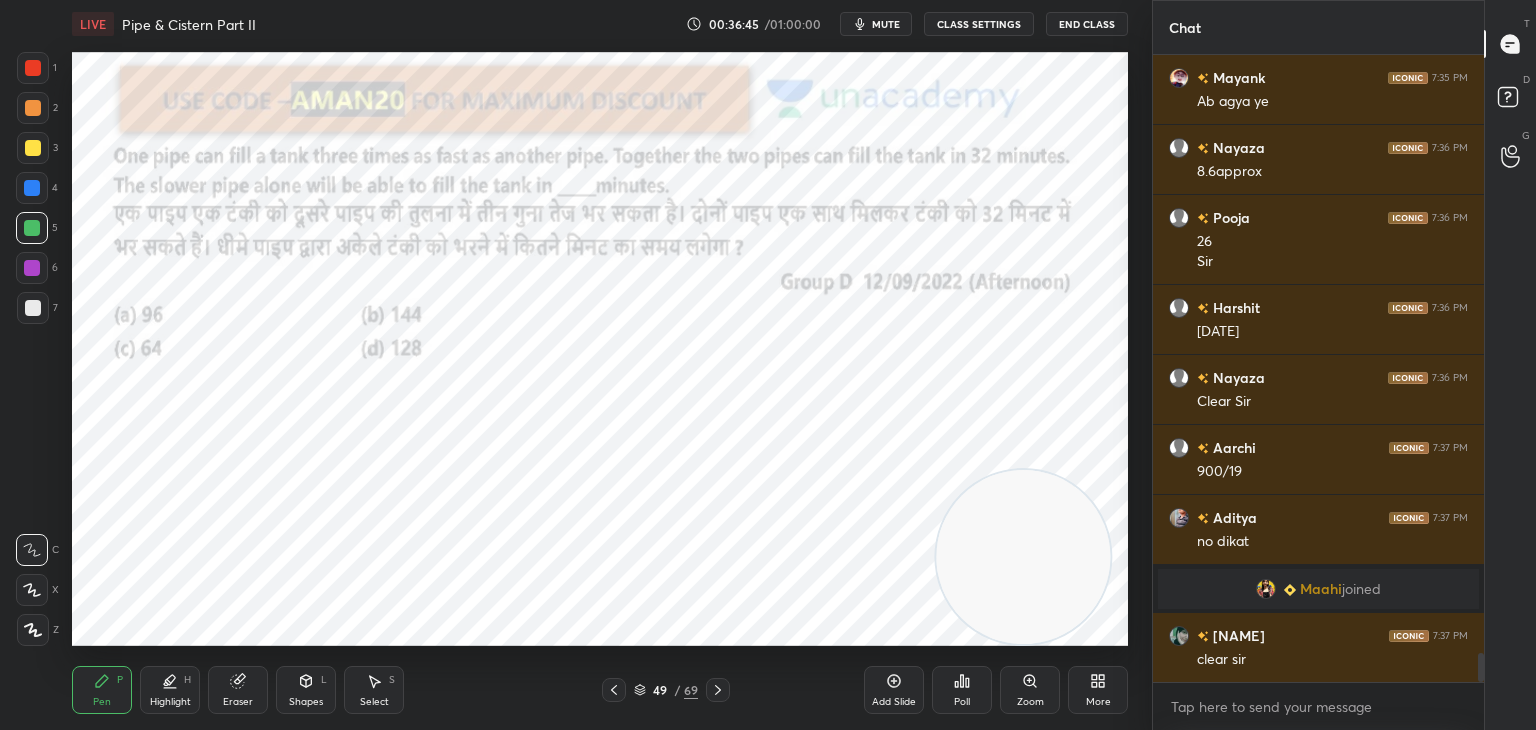 scroll, scrollTop: 12878, scrollLeft: 0, axis: vertical 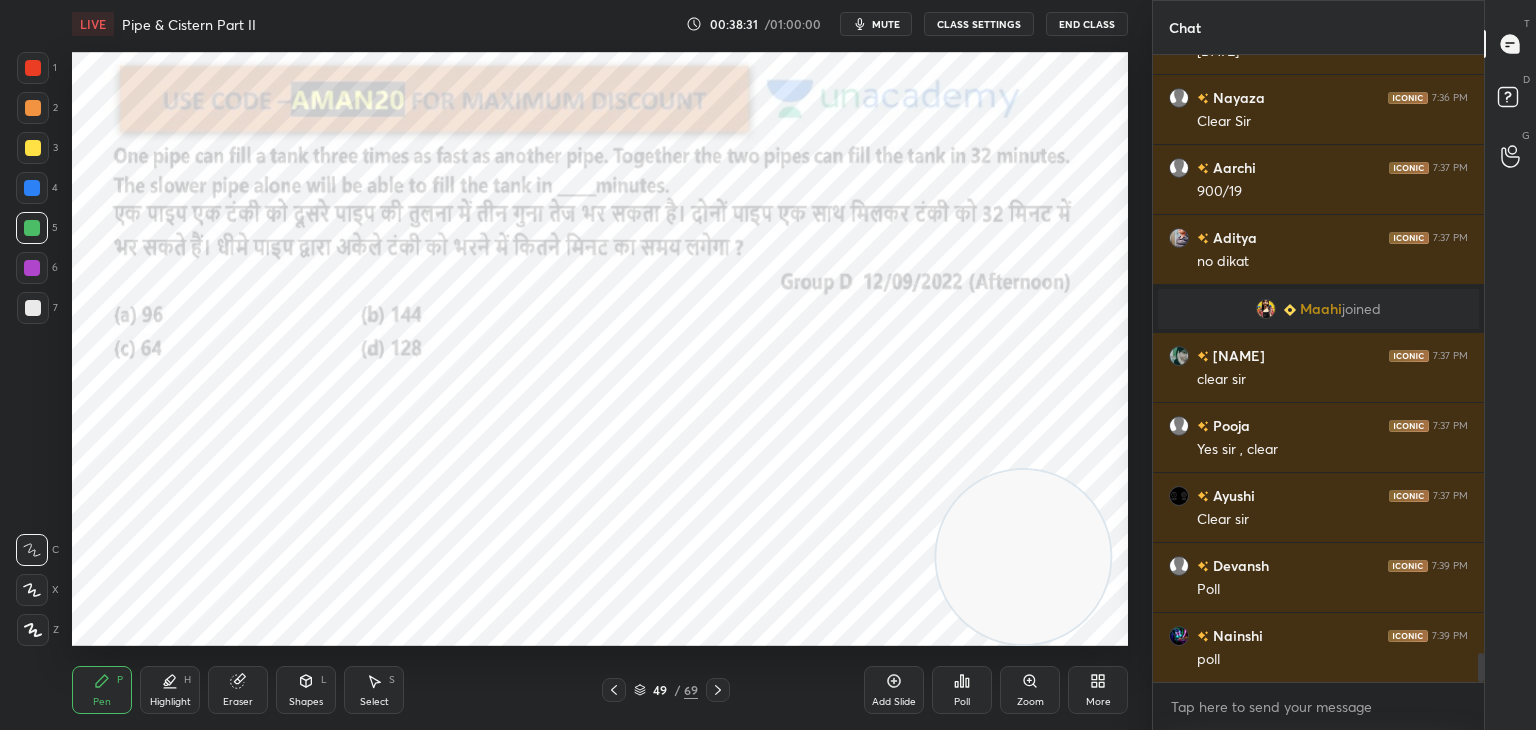 click on "Poll" at bounding box center [962, 690] 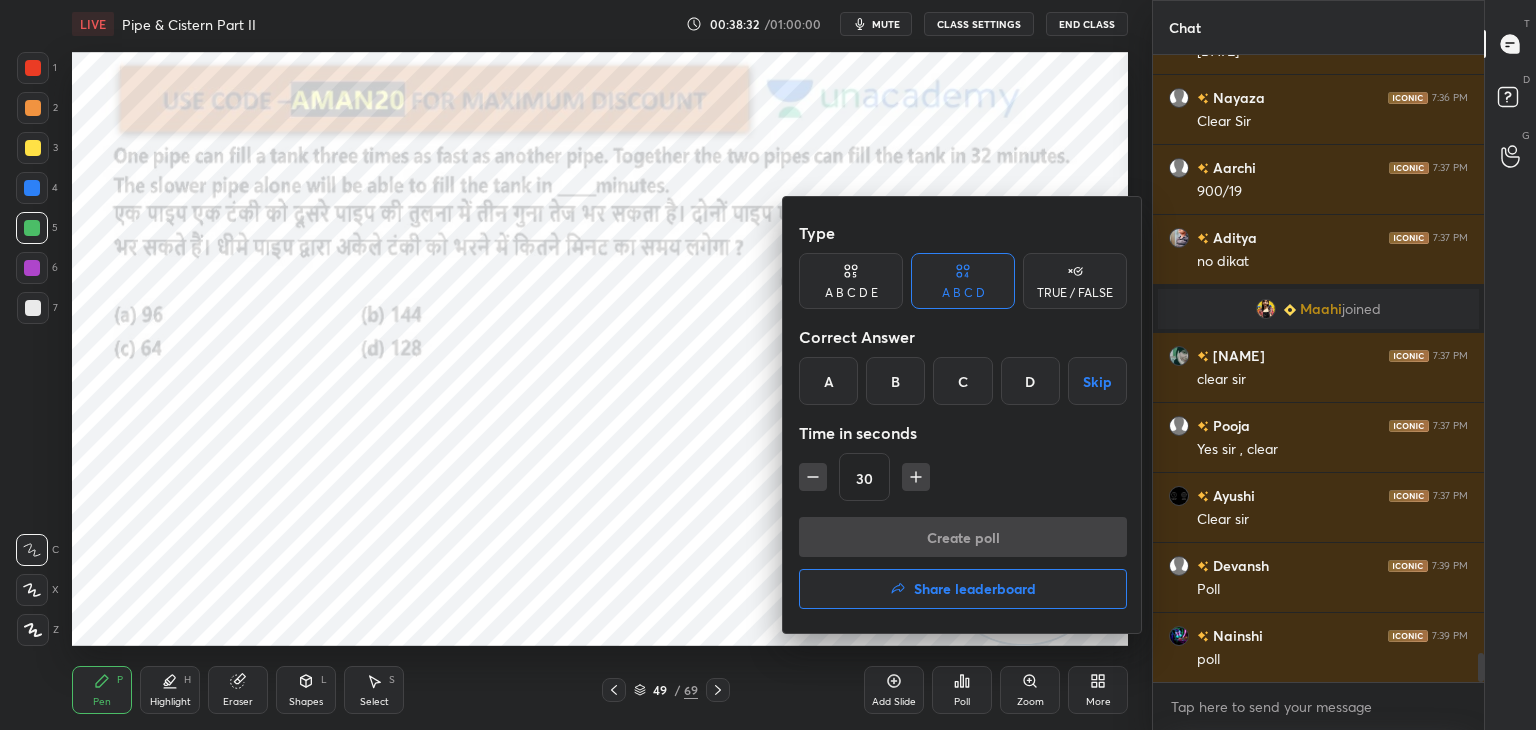 click on "D" at bounding box center (1030, 381) 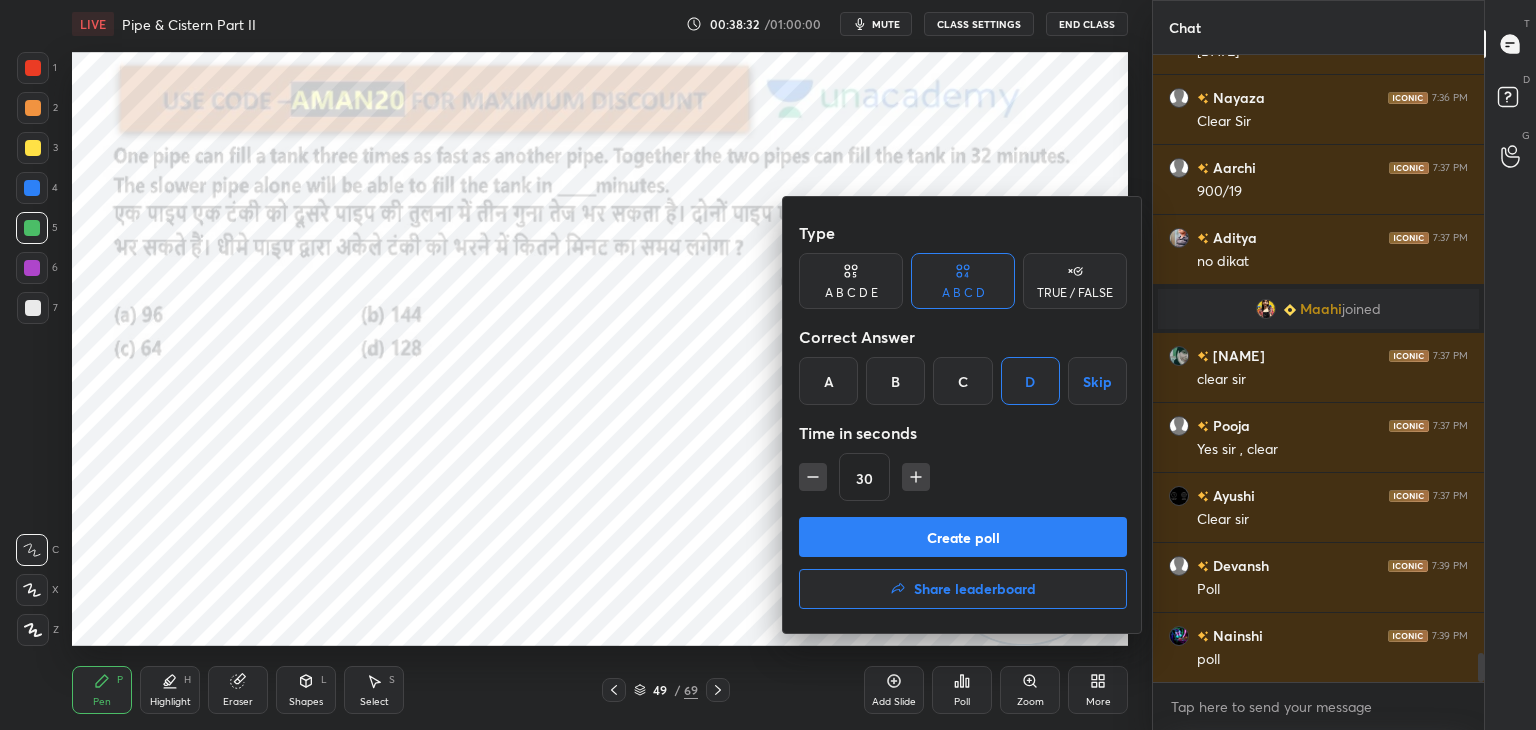 click on "Create poll" at bounding box center [963, 537] 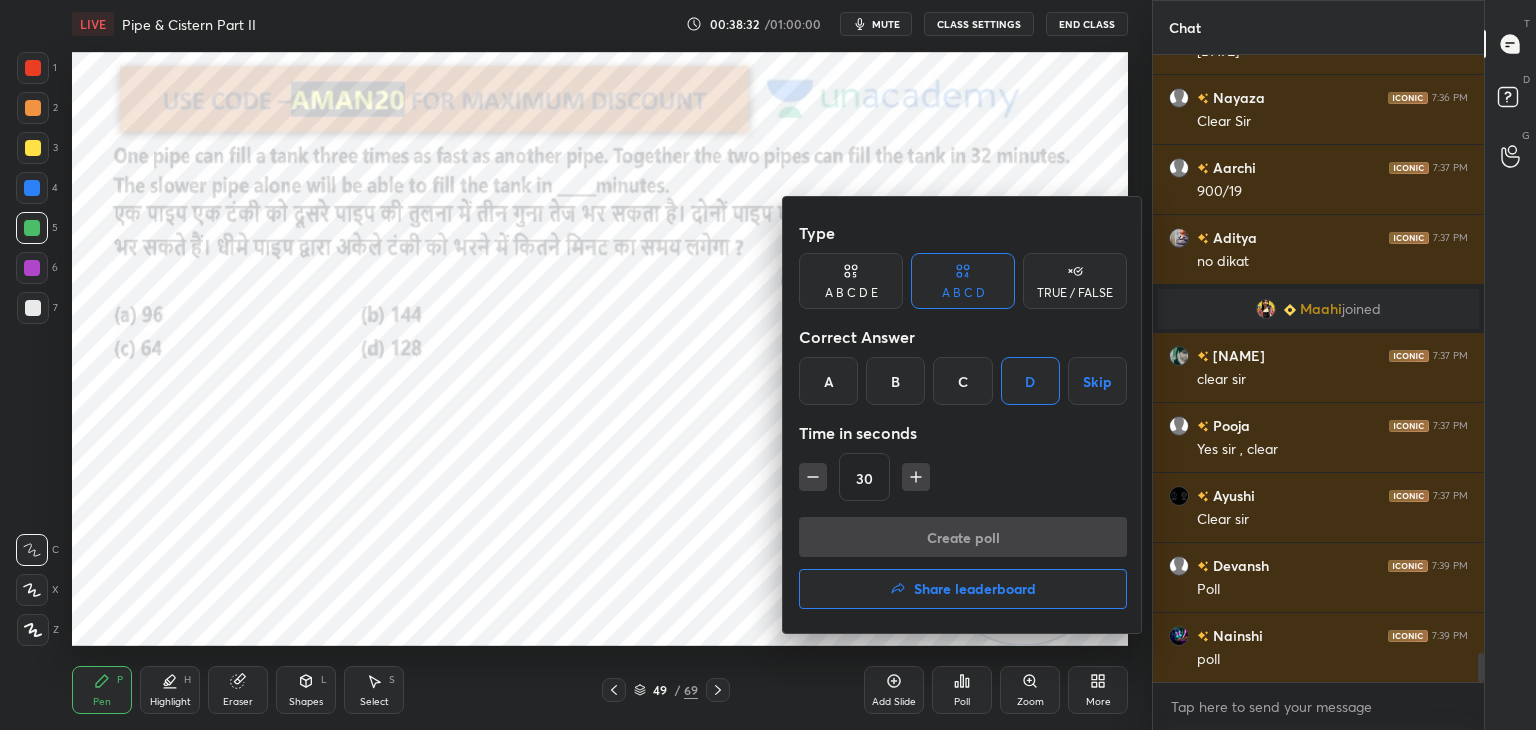 scroll, scrollTop: 432, scrollLeft: 325, axis: both 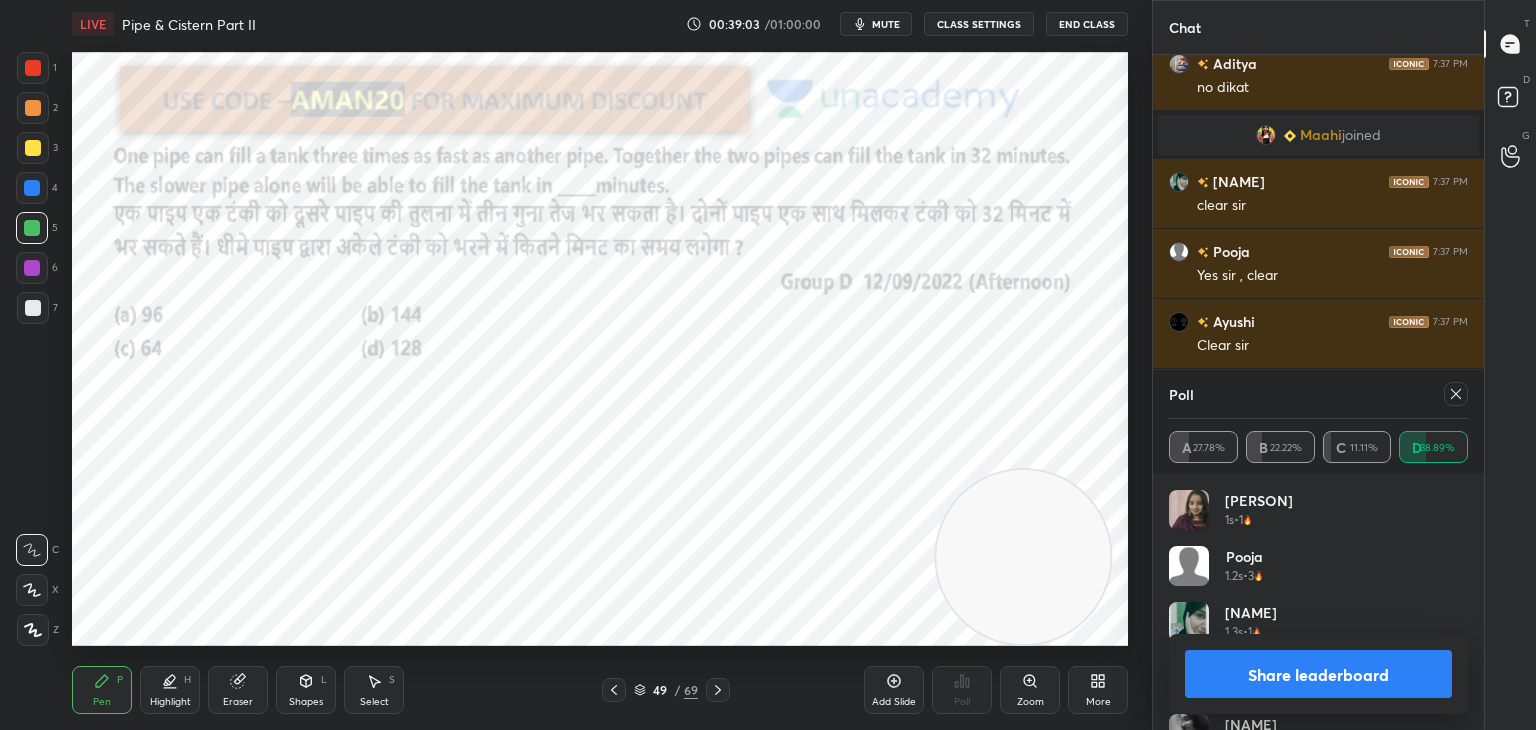 click on "Share leaderboard" at bounding box center (1318, 674) 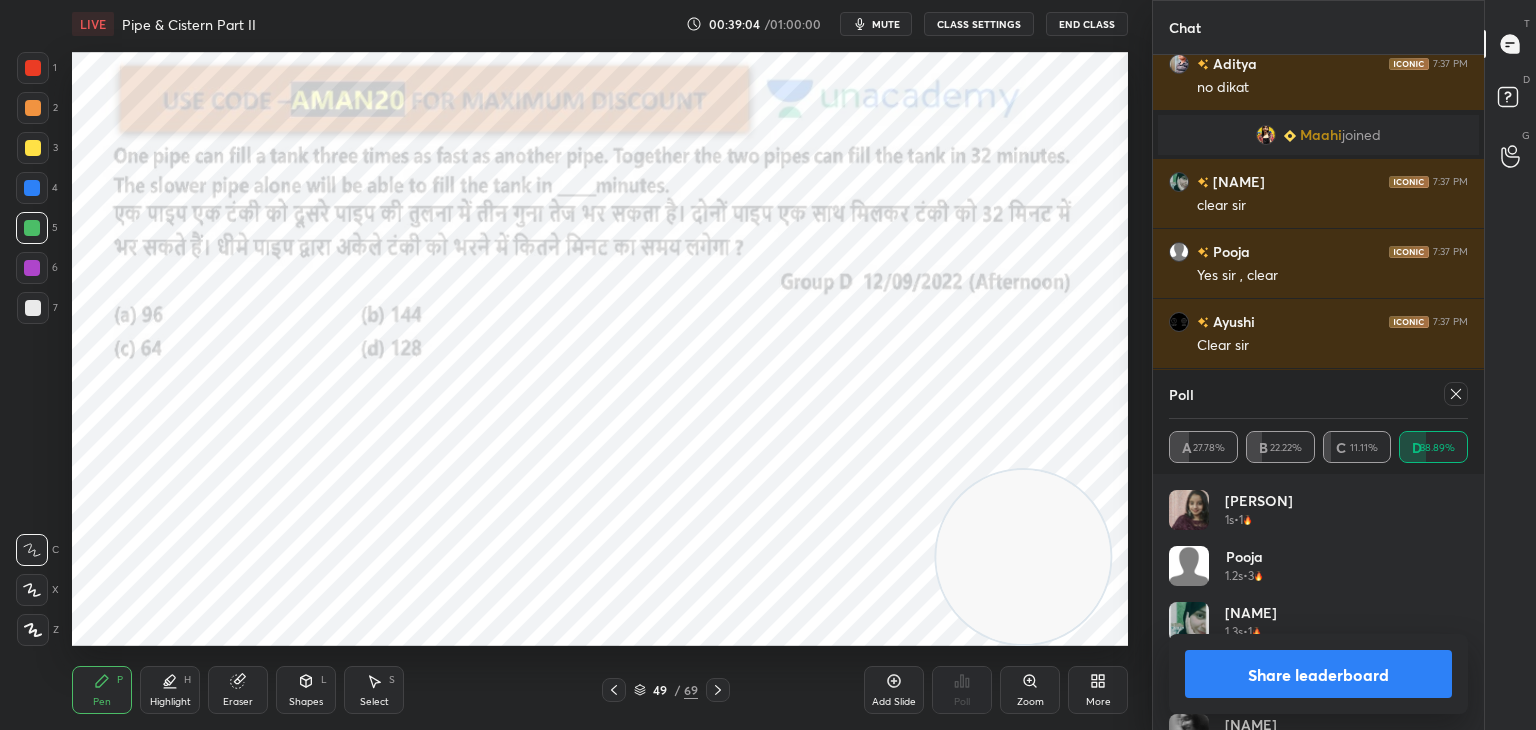 click on "Share leaderboard" at bounding box center (1318, 674) 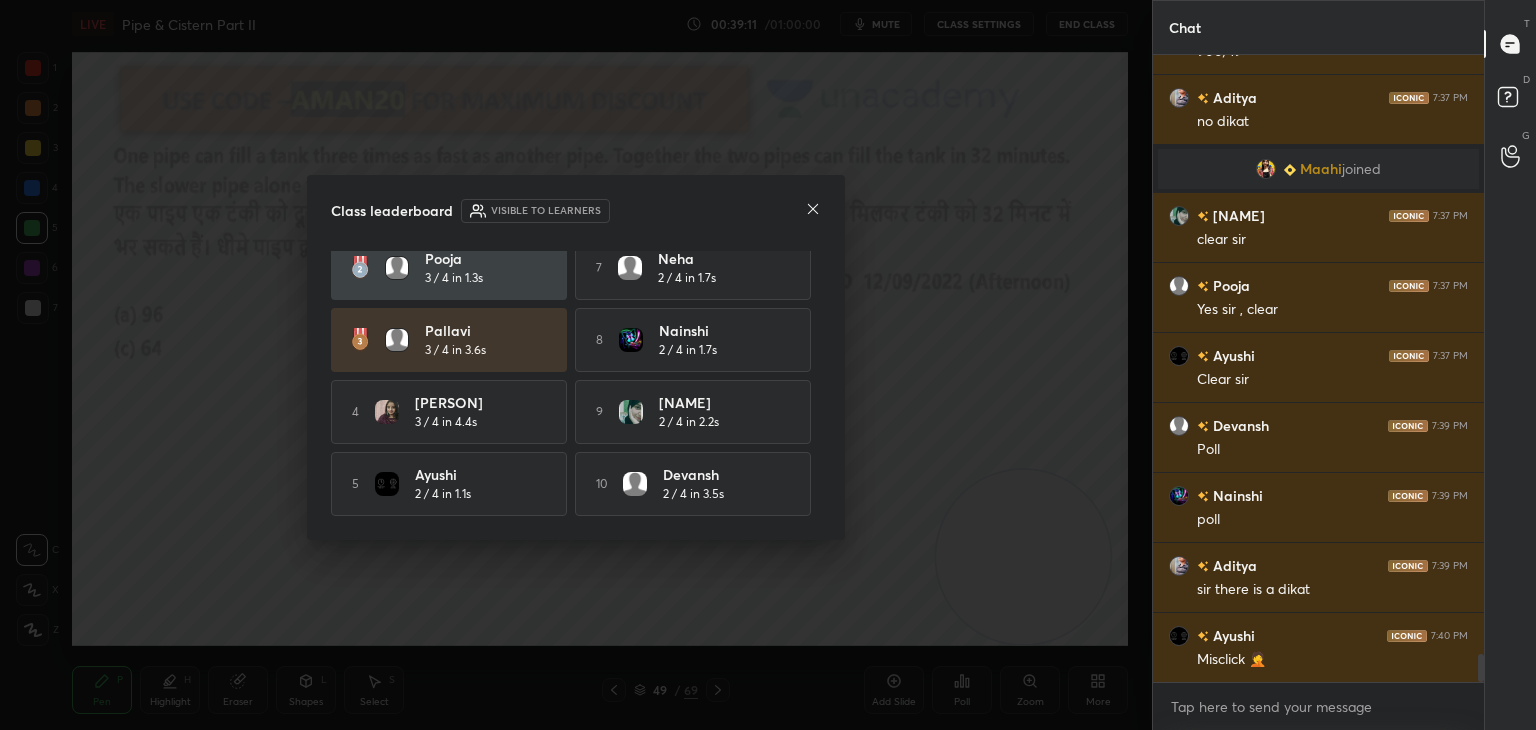 click 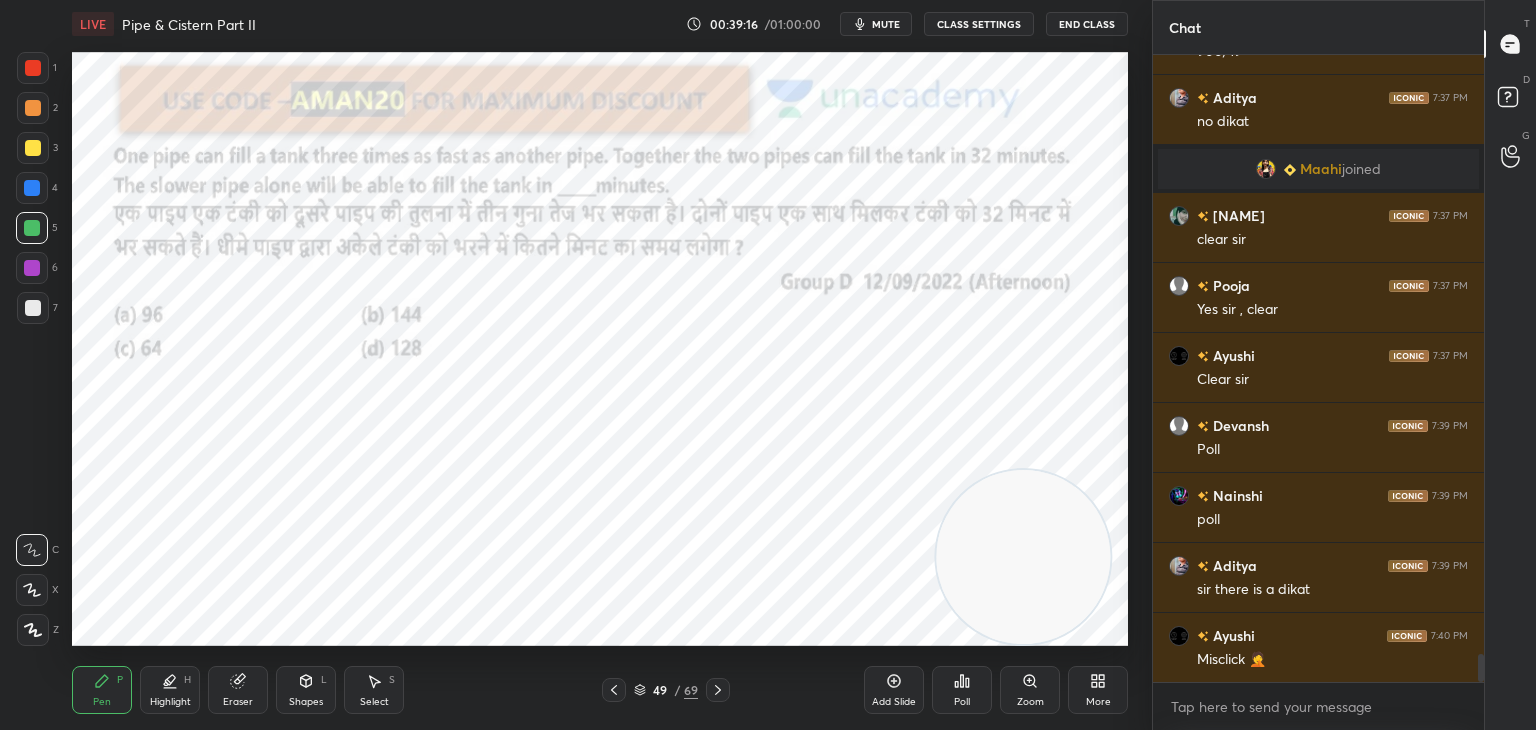 click 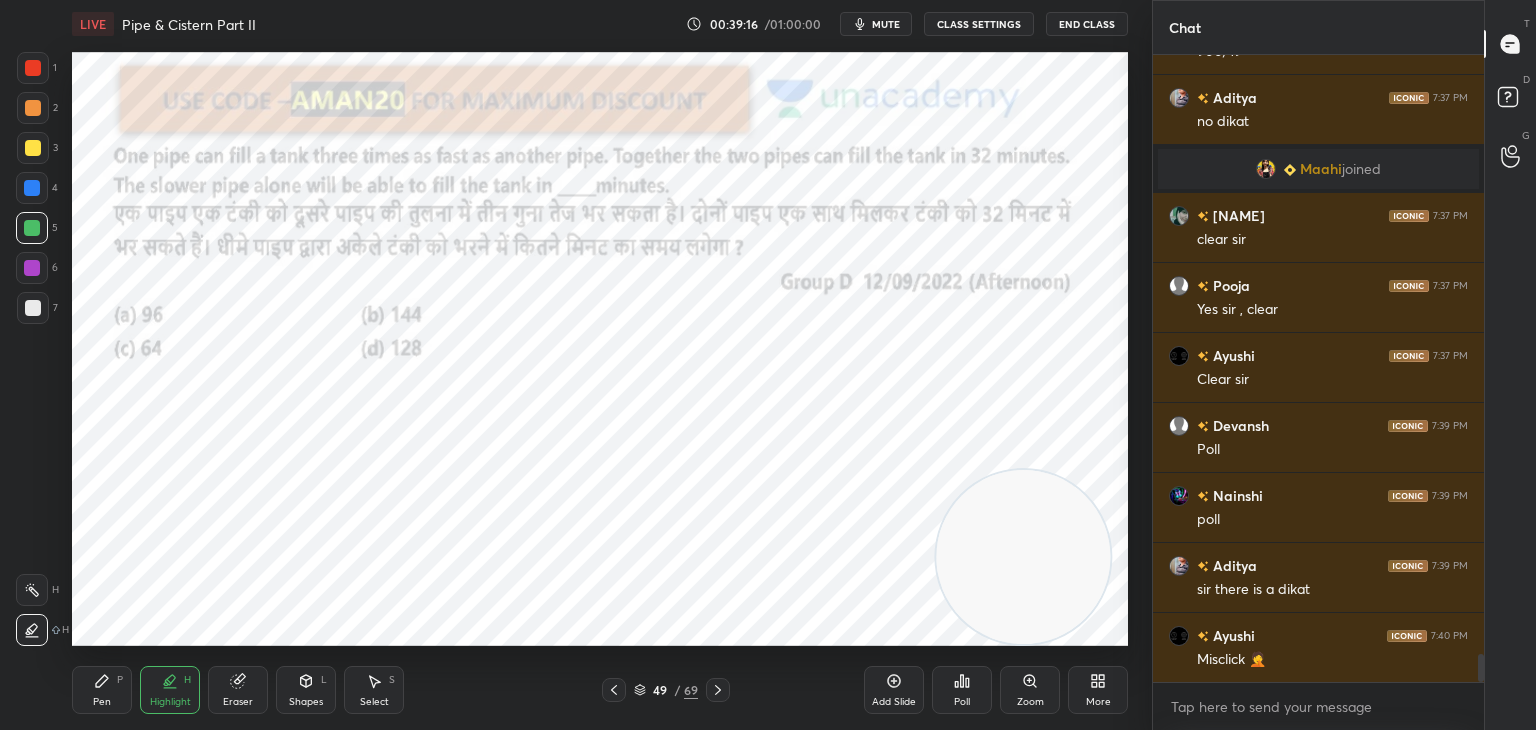 click at bounding box center [32, 630] 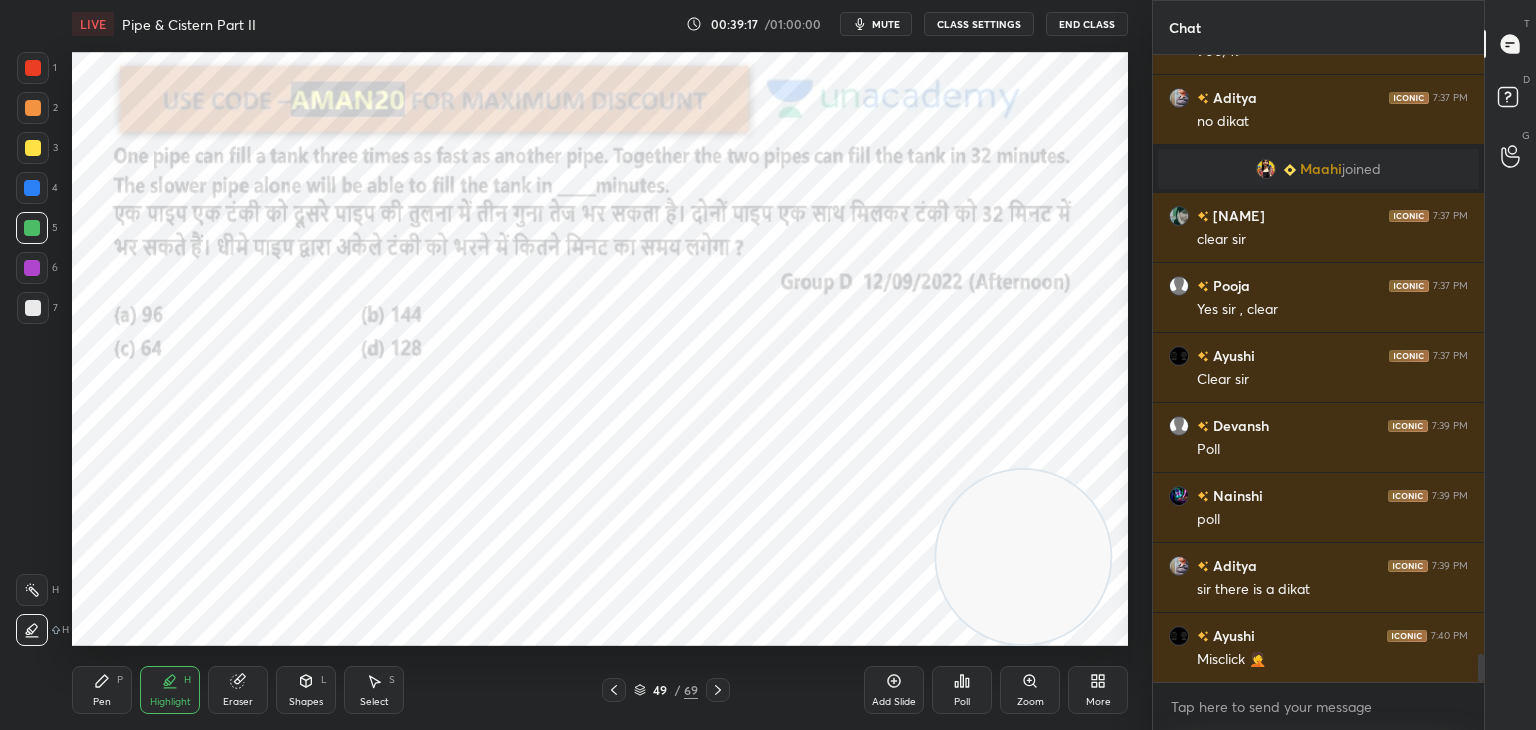 click 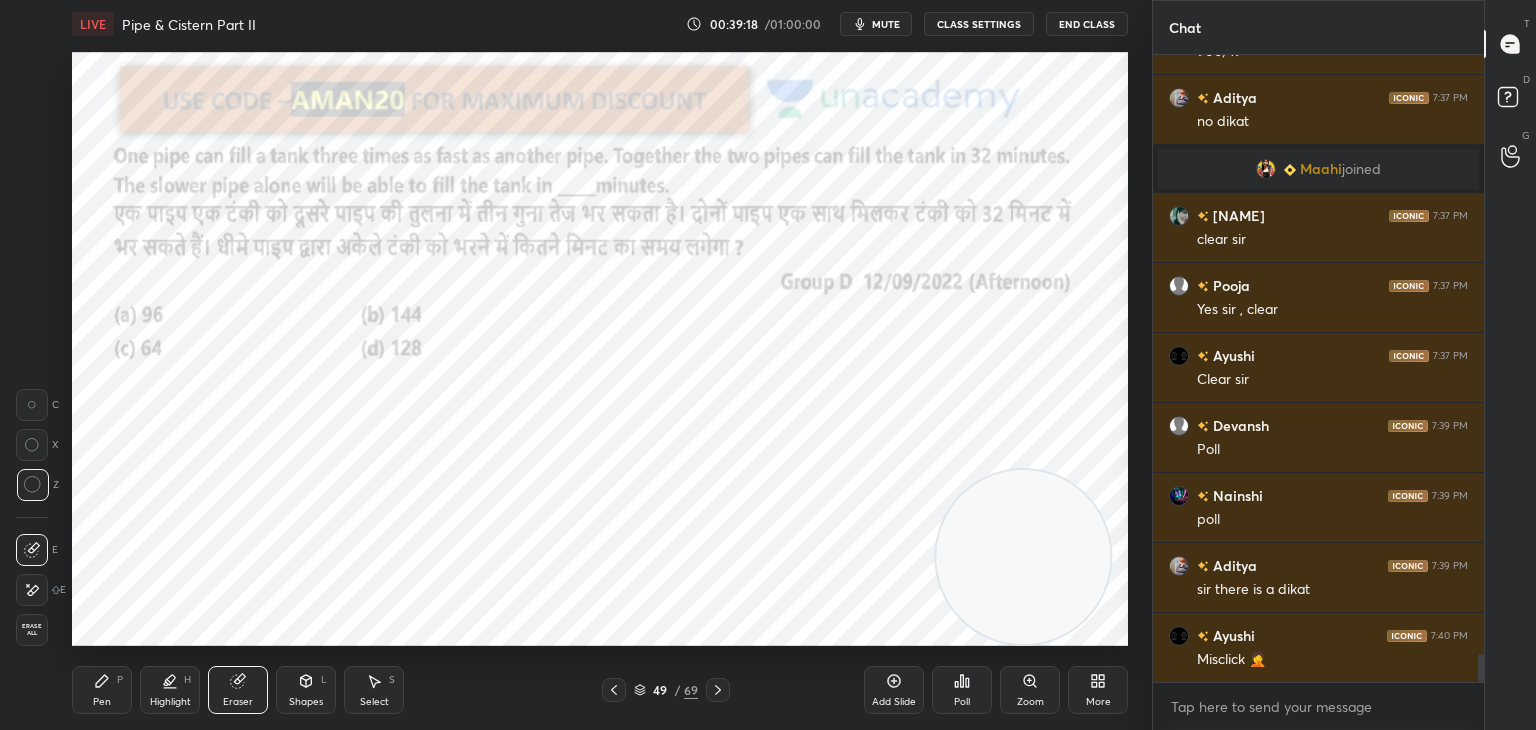 click on "Erase all" at bounding box center [32, 630] 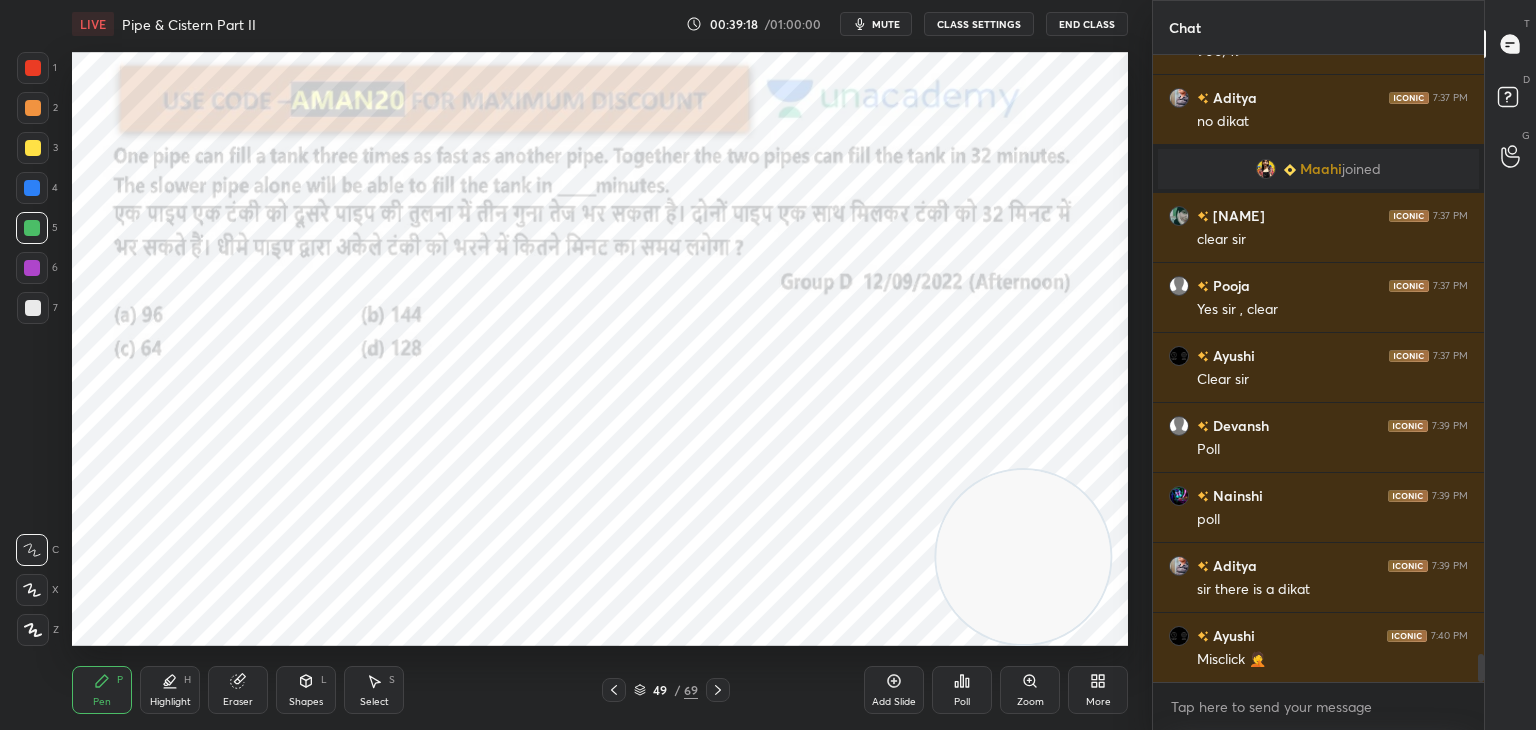 click on "Pen P" at bounding box center (102, 690) 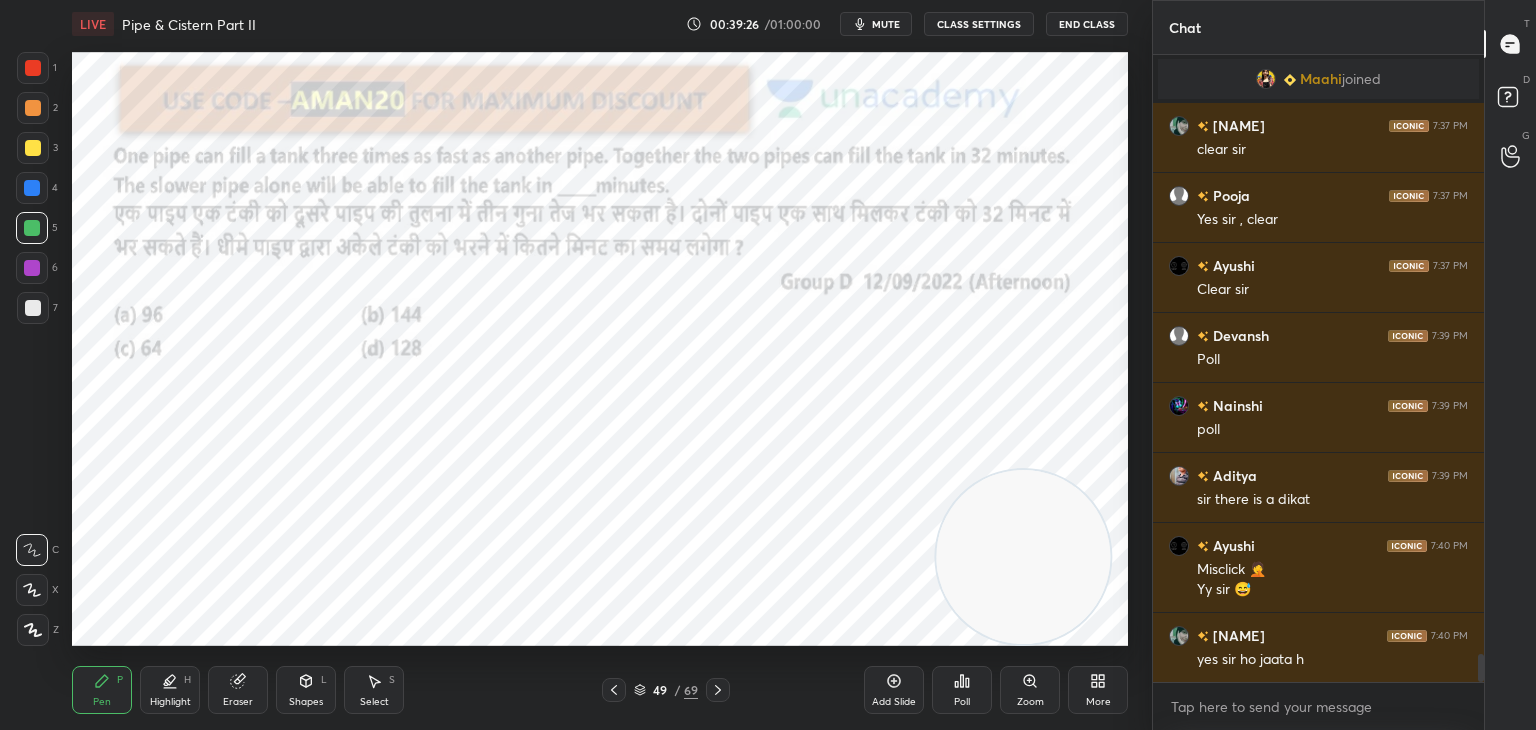click at bounding box center [32, 590] 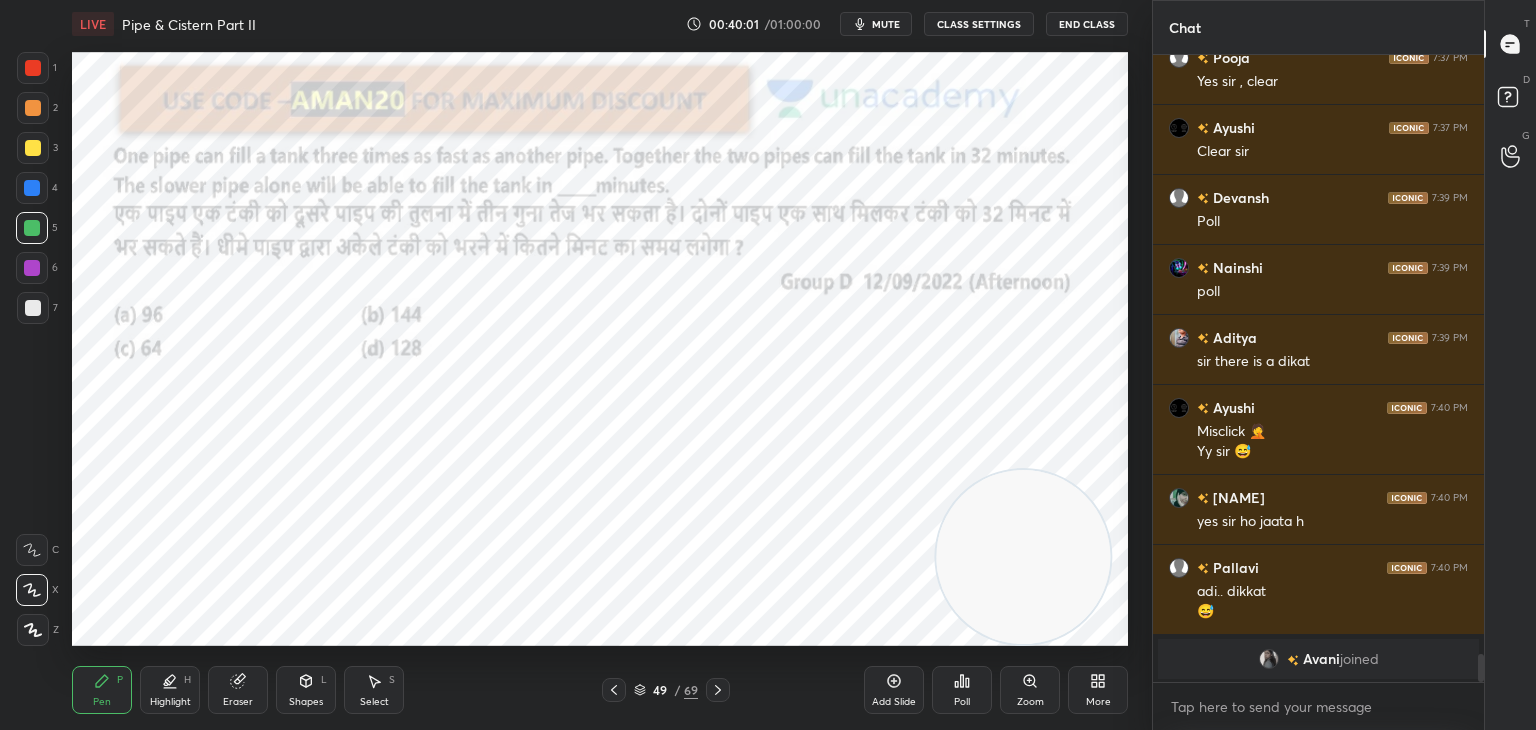 click on "L" at bounding box center (324, 680) 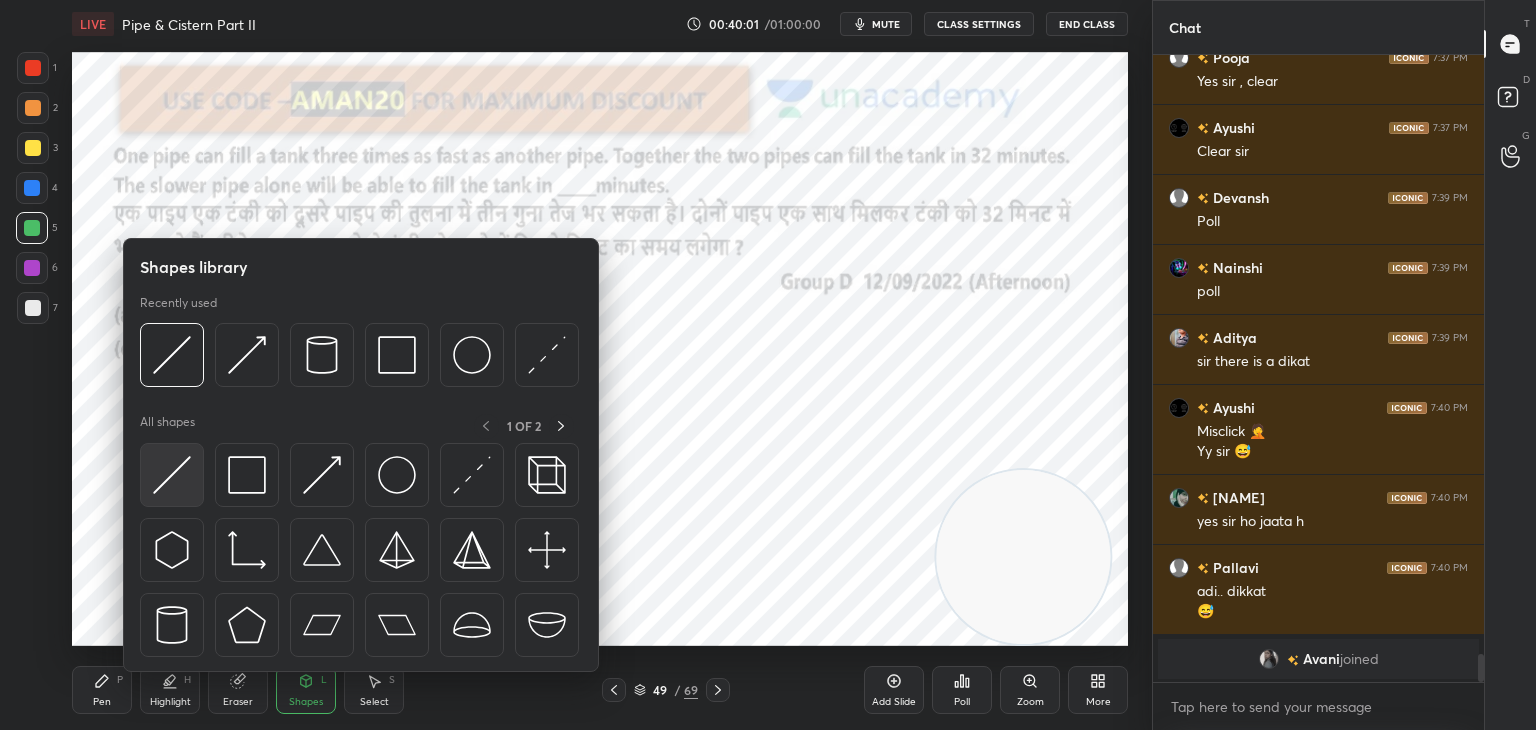 click at bounding box center [172, 475] 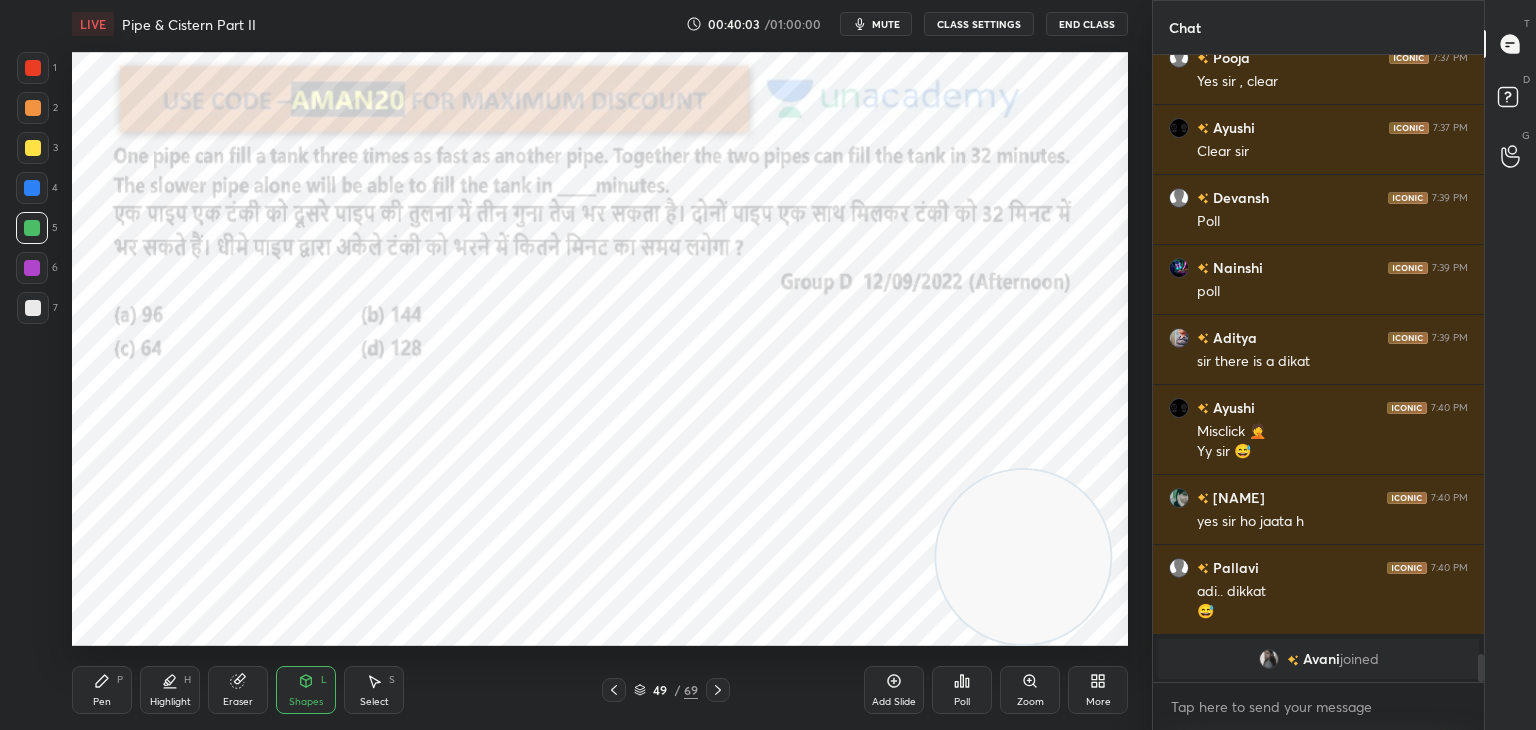 click on "Pen P" at bounding box center (102, 690) 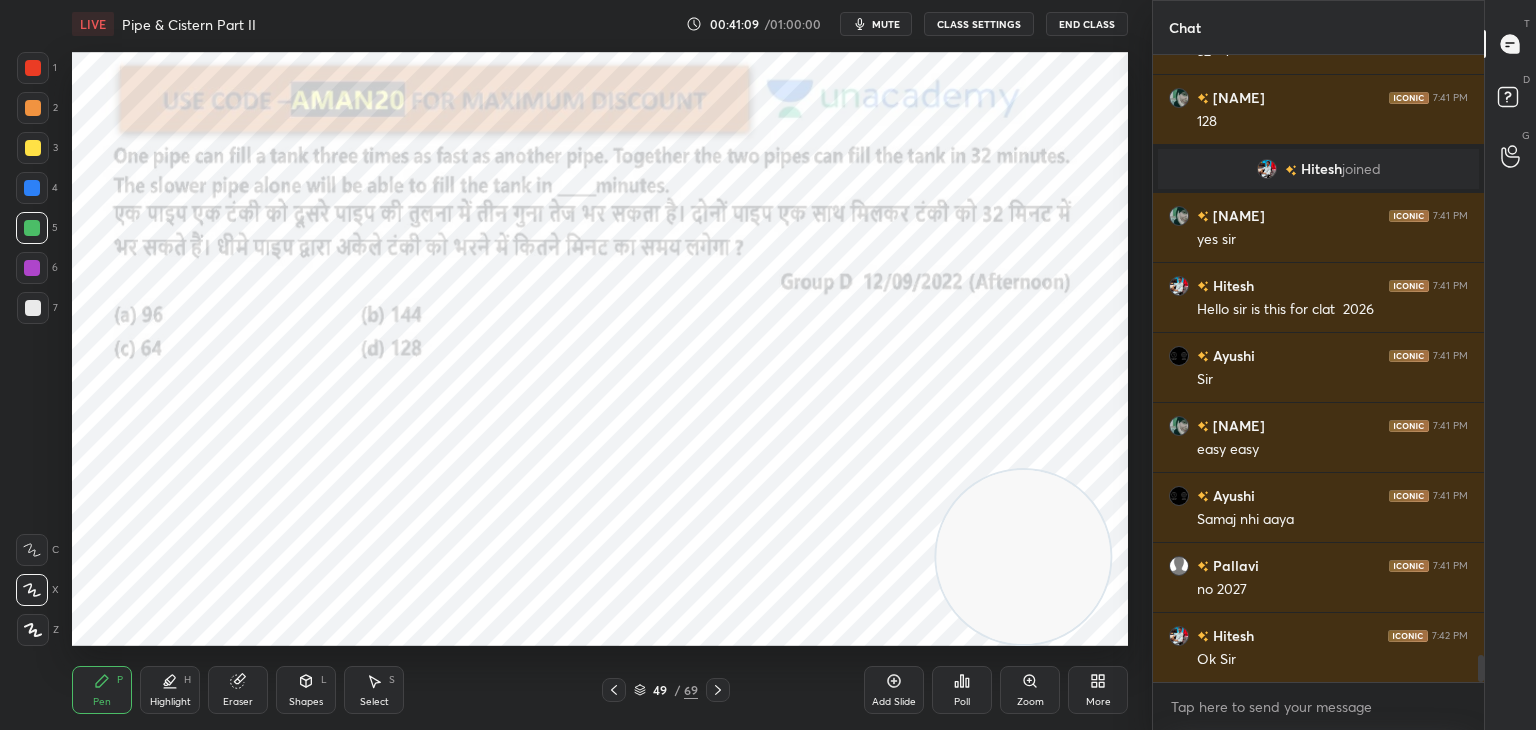 scroll, scrollTop: 13946, scrollLeft: 0, axis: vertical 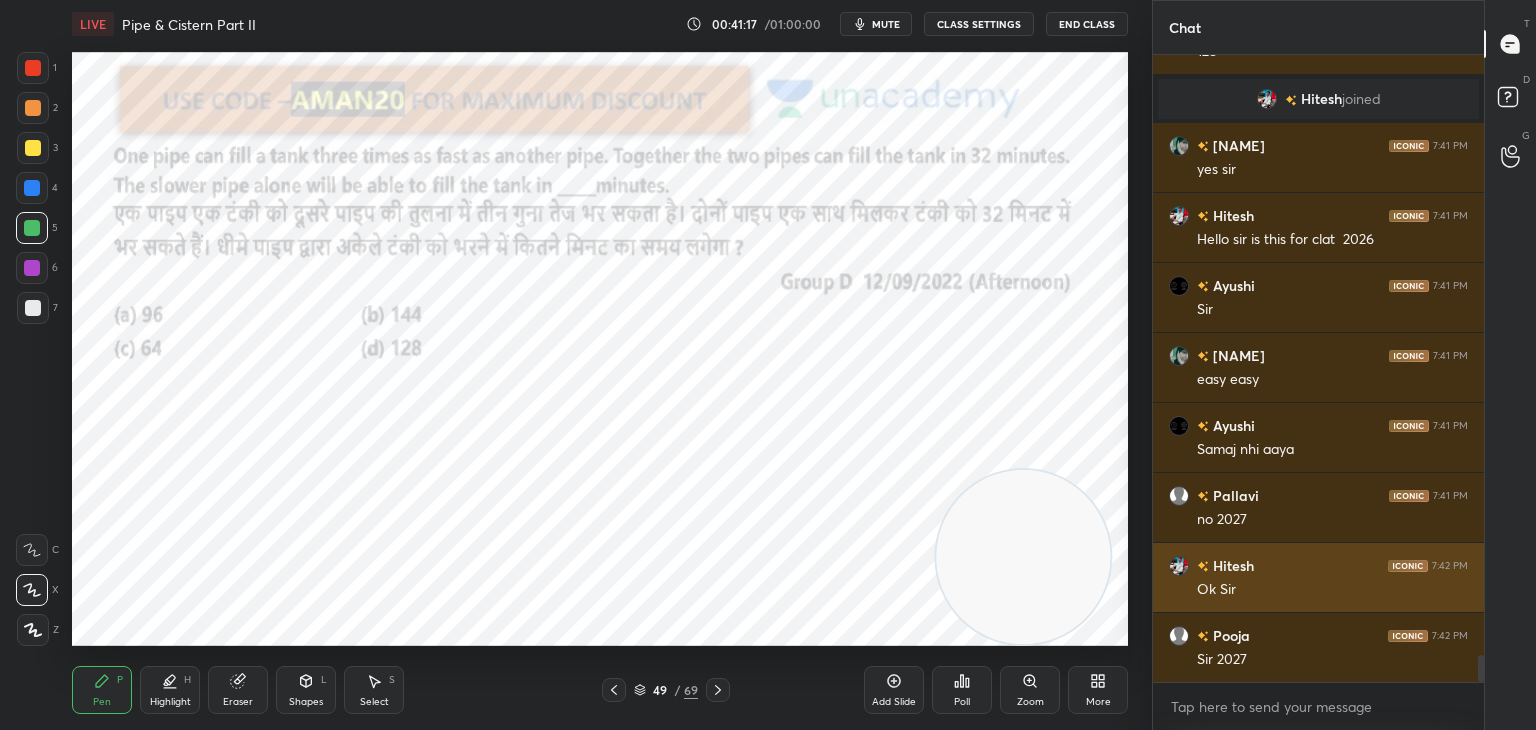 click on "Ok Sir" at bounding box center [1332, 590] 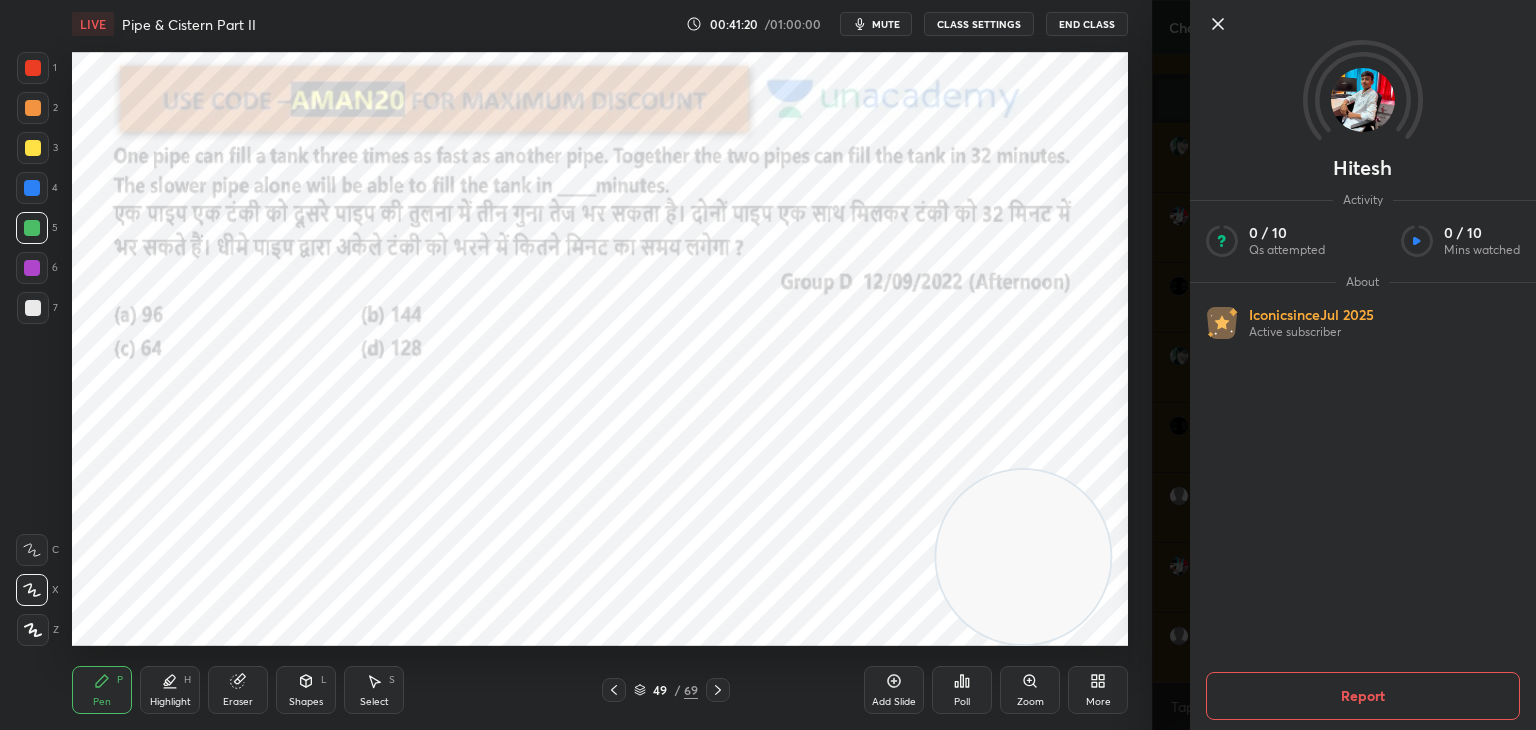 click 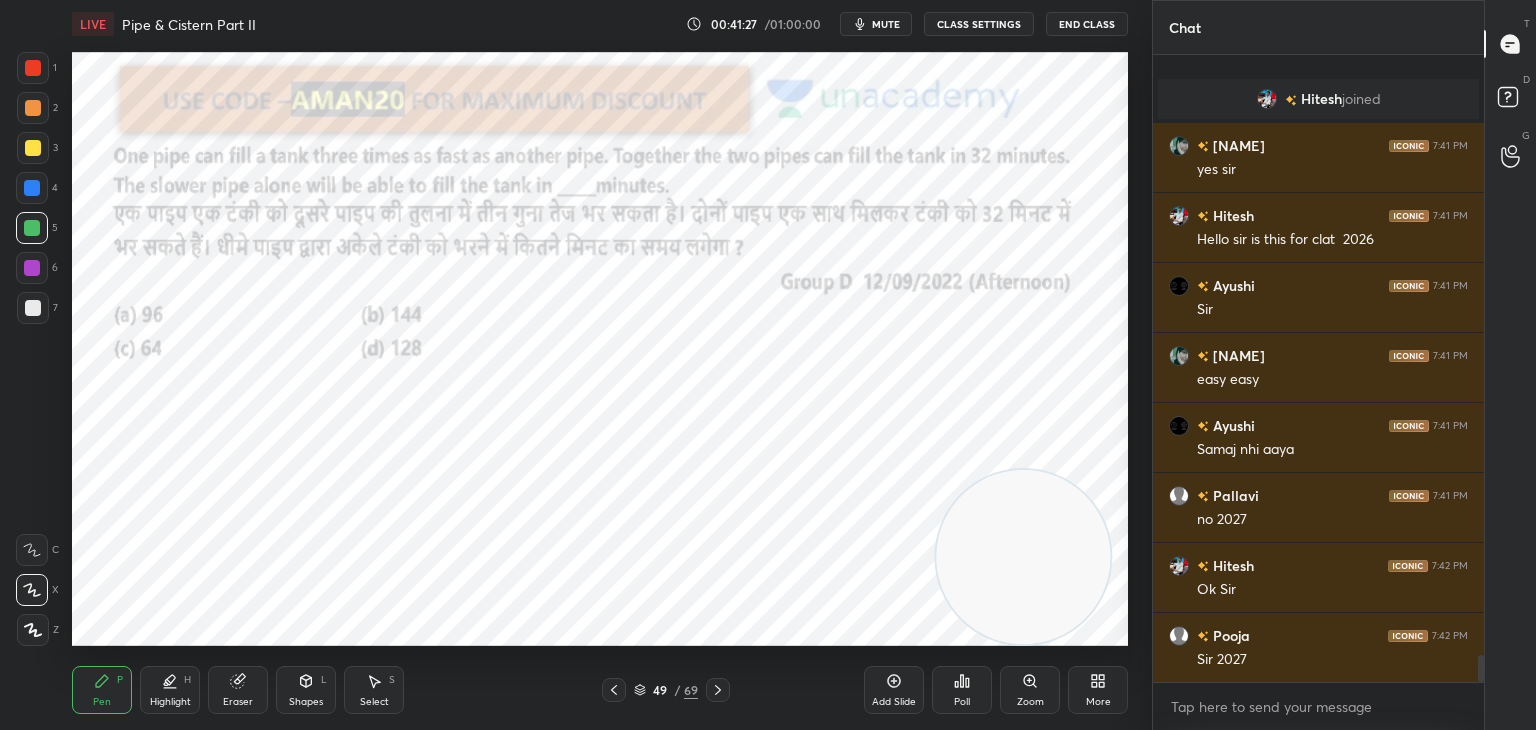scroll, scrollTop: 14034, scrollLeft: 0, axis: vertical 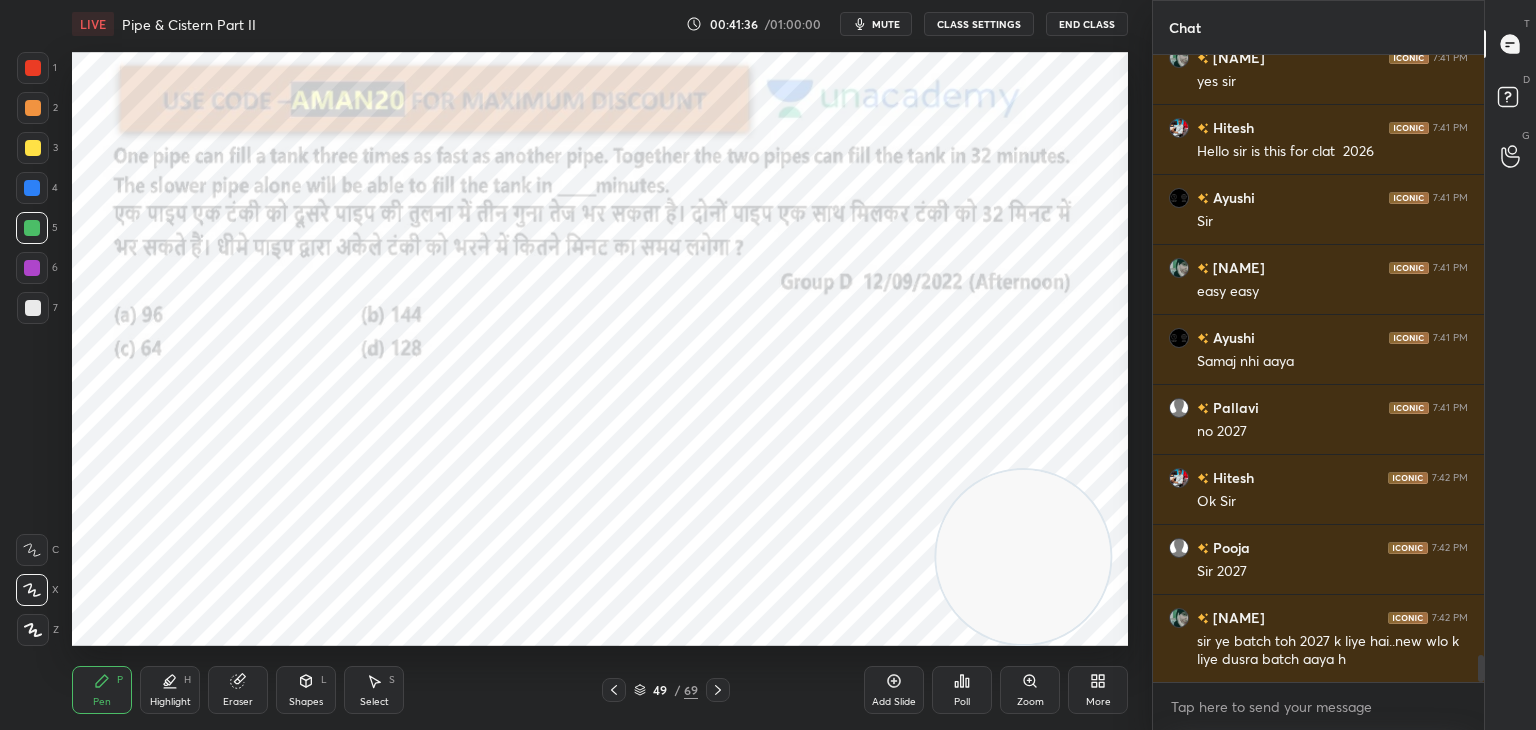 click at bounding box center [32, 268] 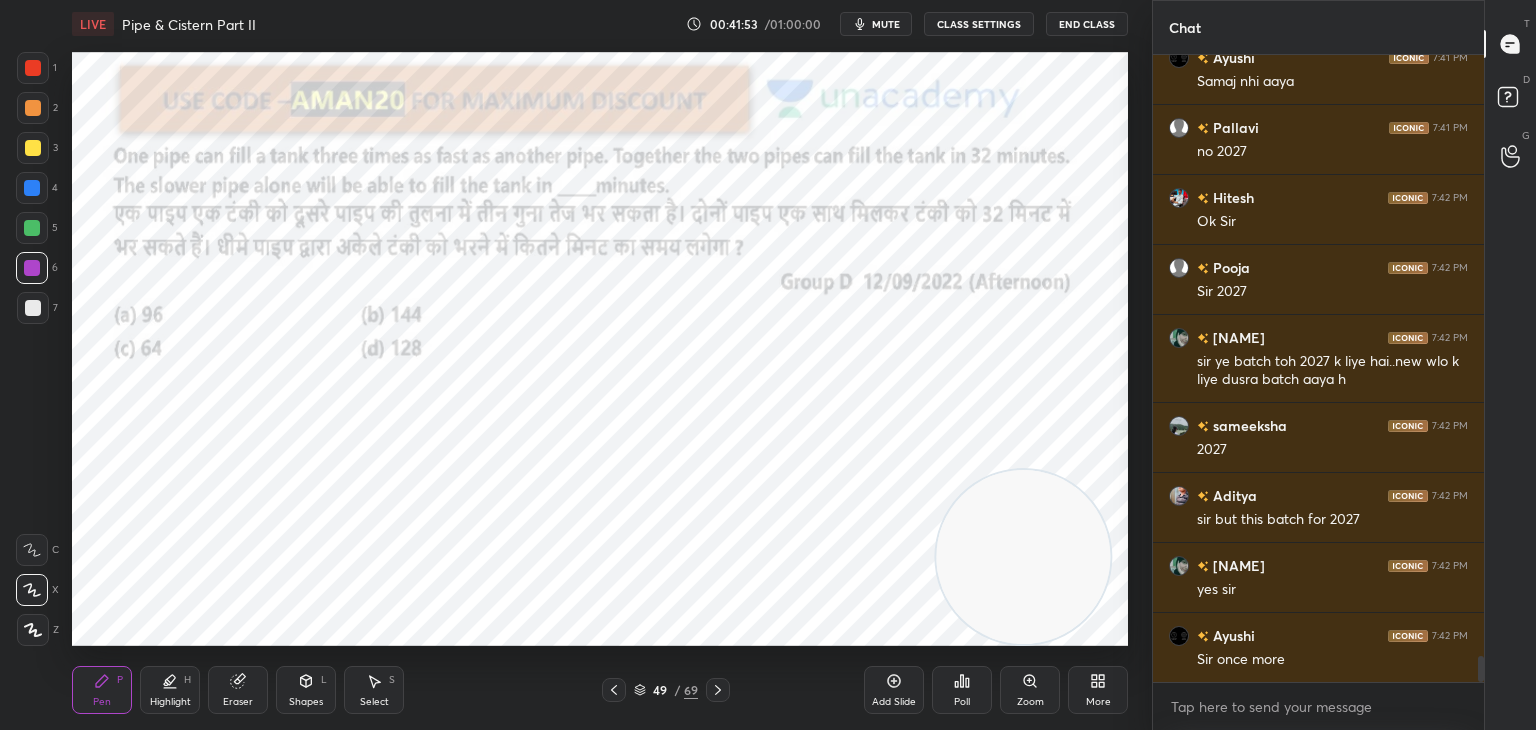 scroll, scrollTop: 14384, scrollLeft: 0, axis: vertical 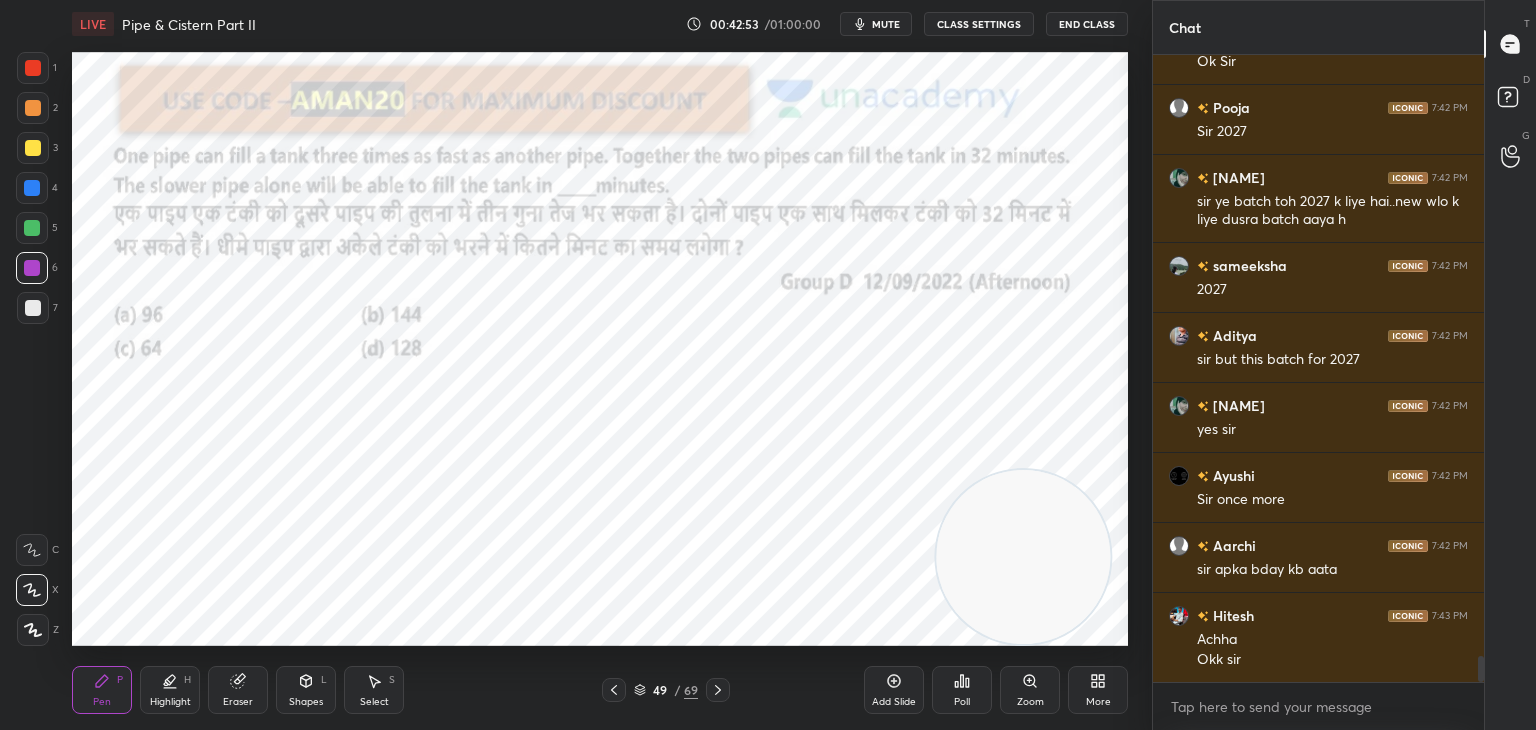 click on "Eraser" at bounding box center [238, 690] 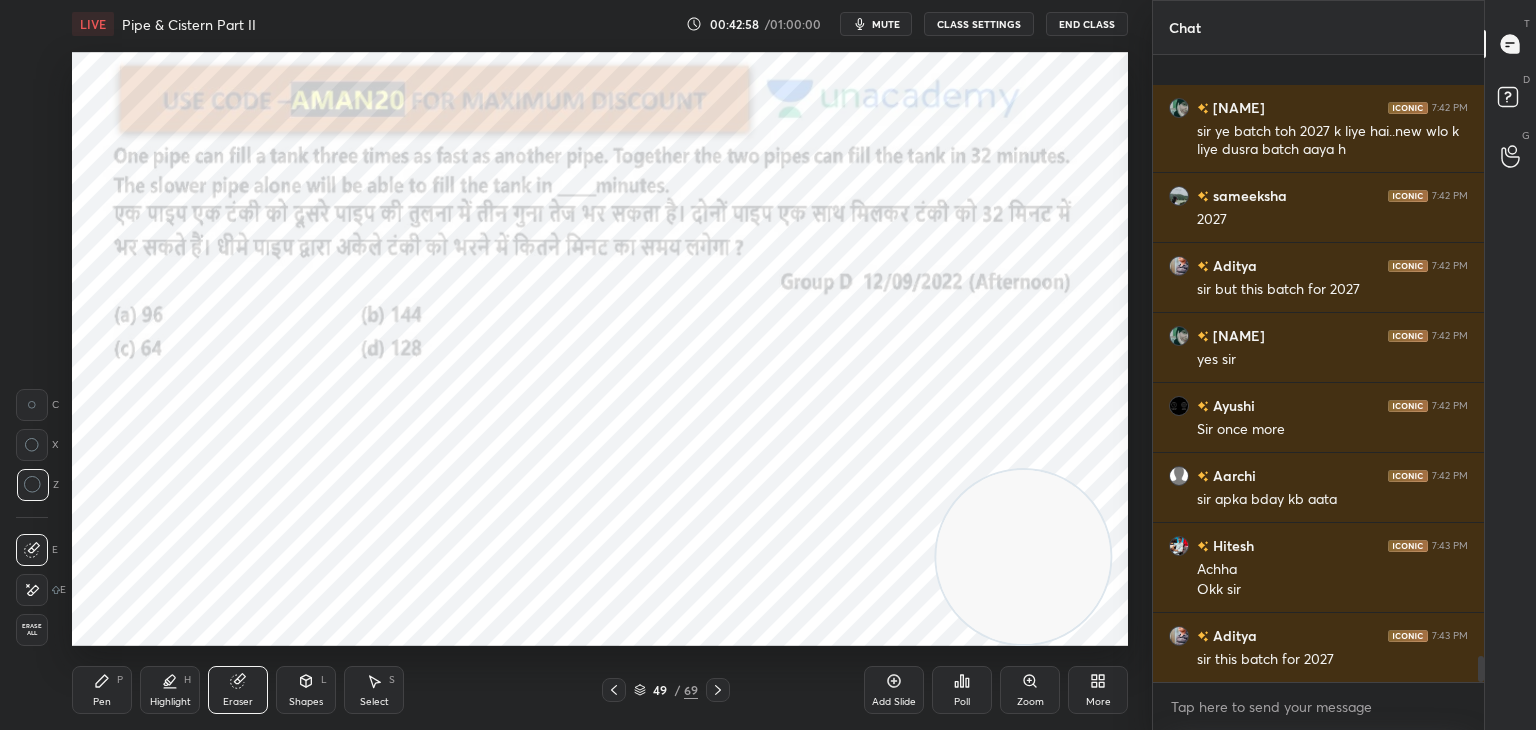 scroll, scrollTop: 14684, scrollLeft: 0, axis: vertical 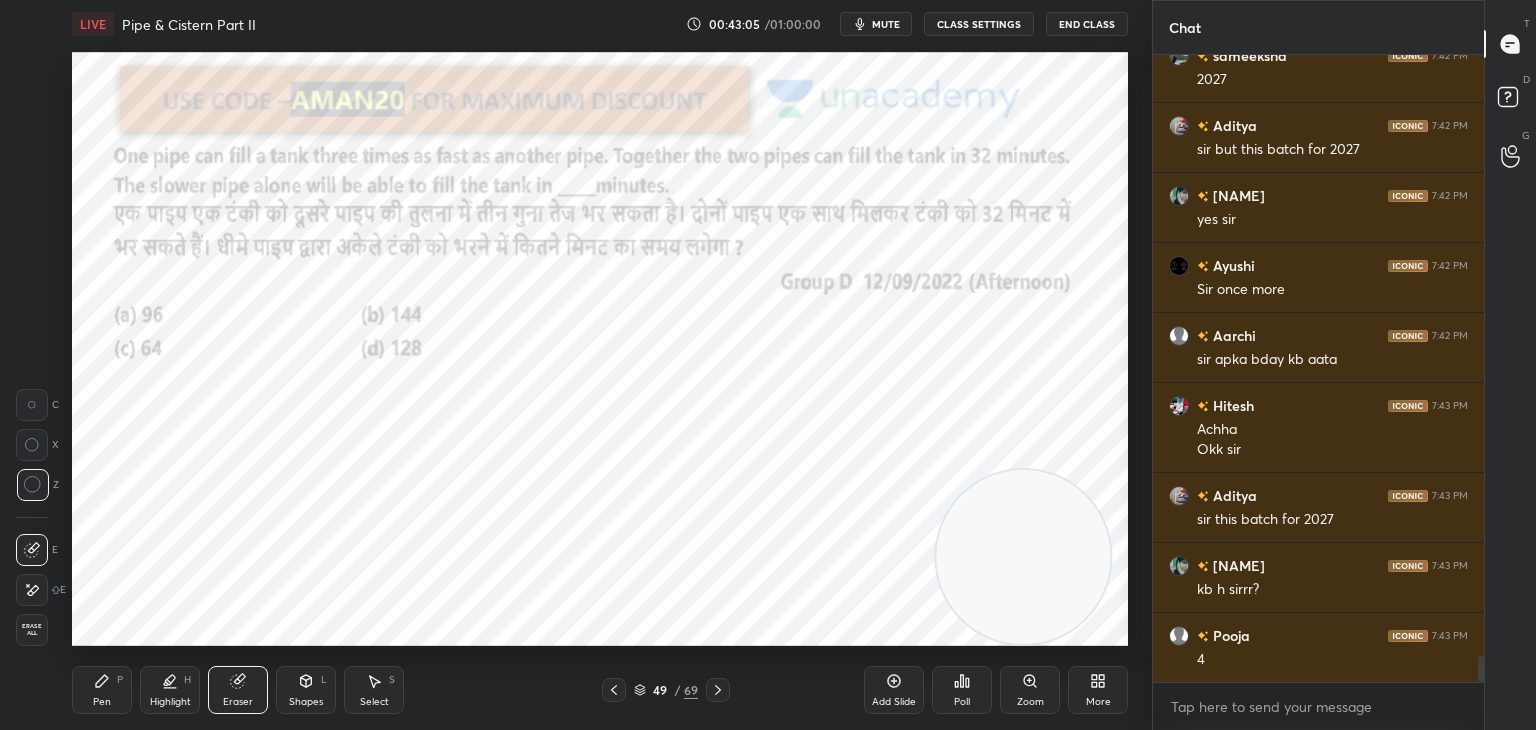 click on "Pen" at bounding box center (102, 702) 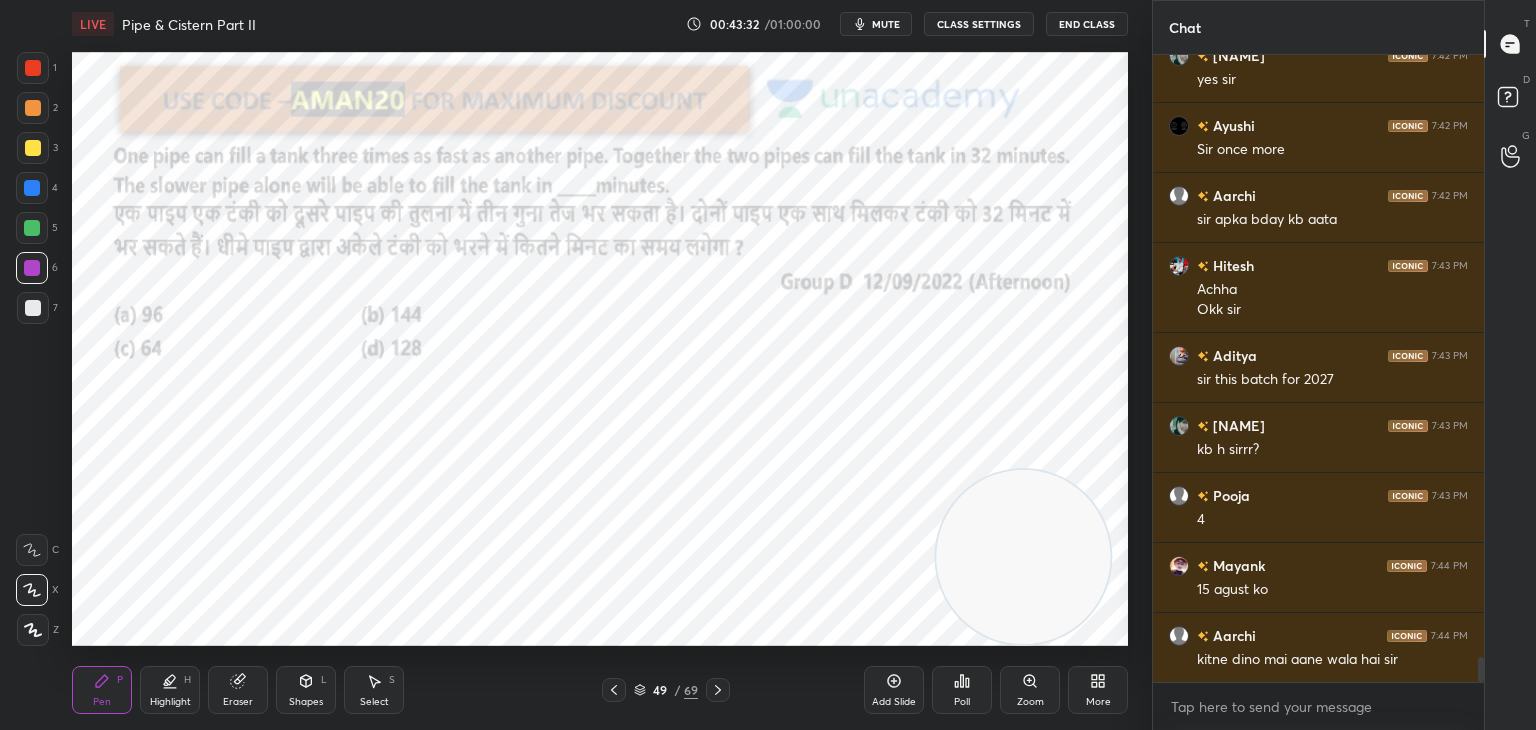 scroll, scrollTop: 14894, scrollLeft: 0, axis: vertical 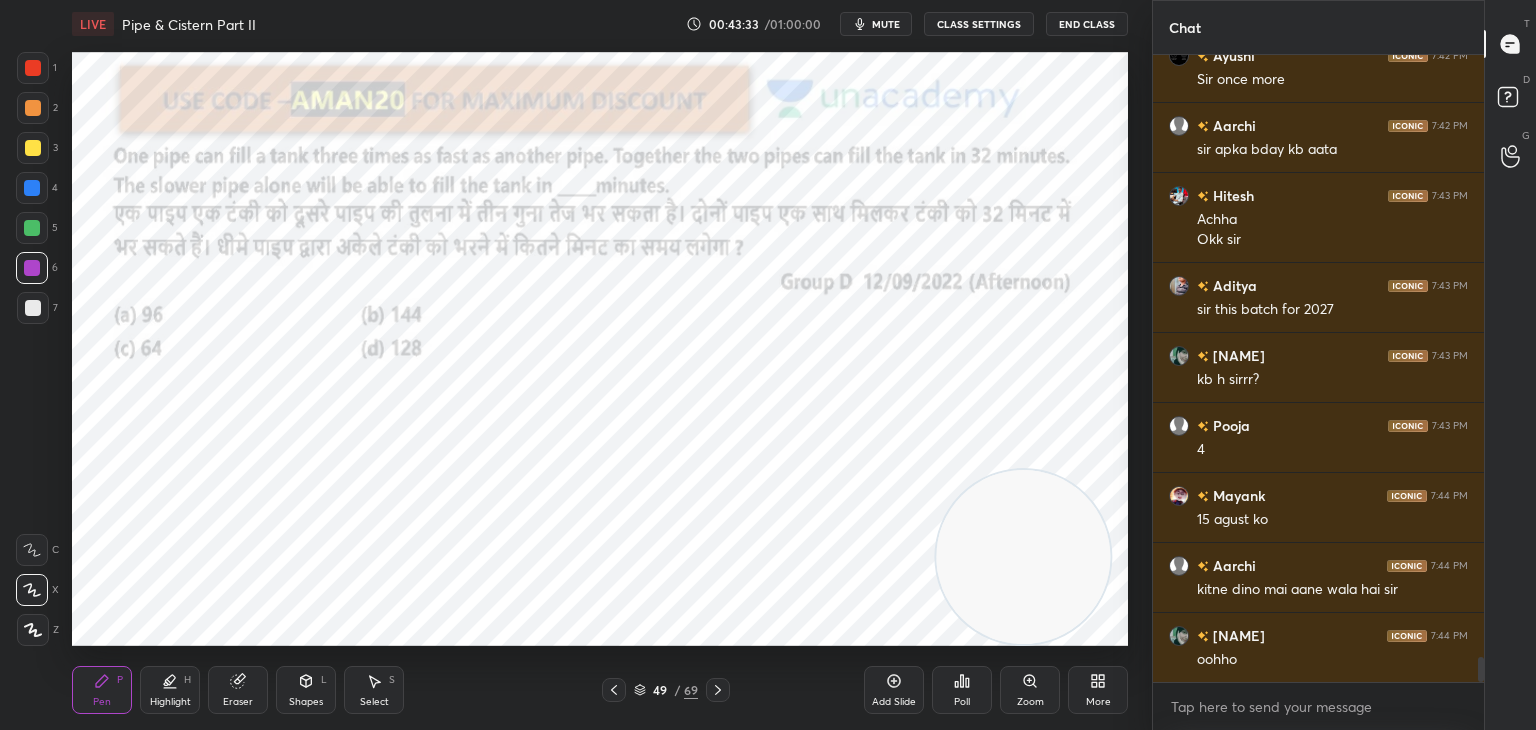 click 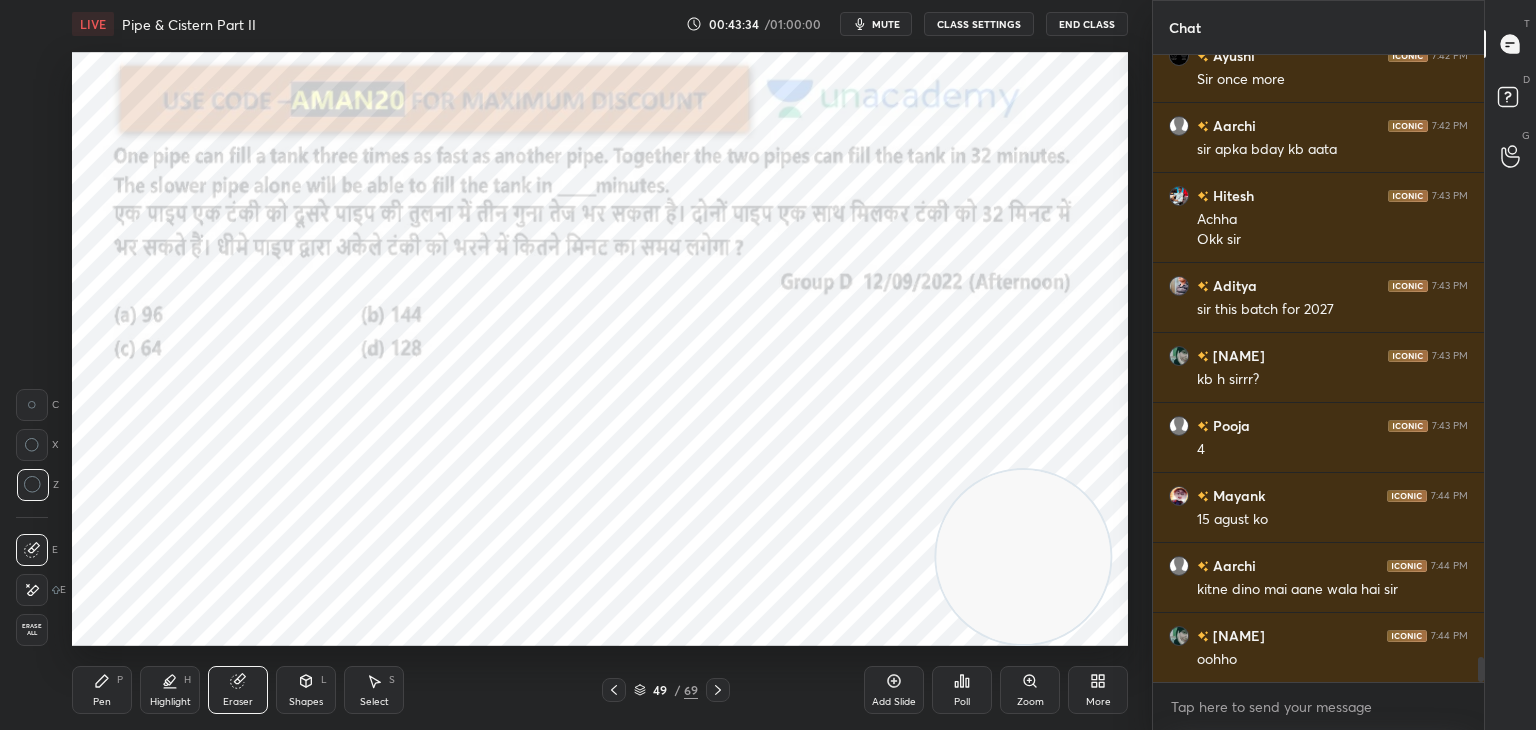scroll, scrollTop: 14914, scrollLeft: 0, axis: vertical 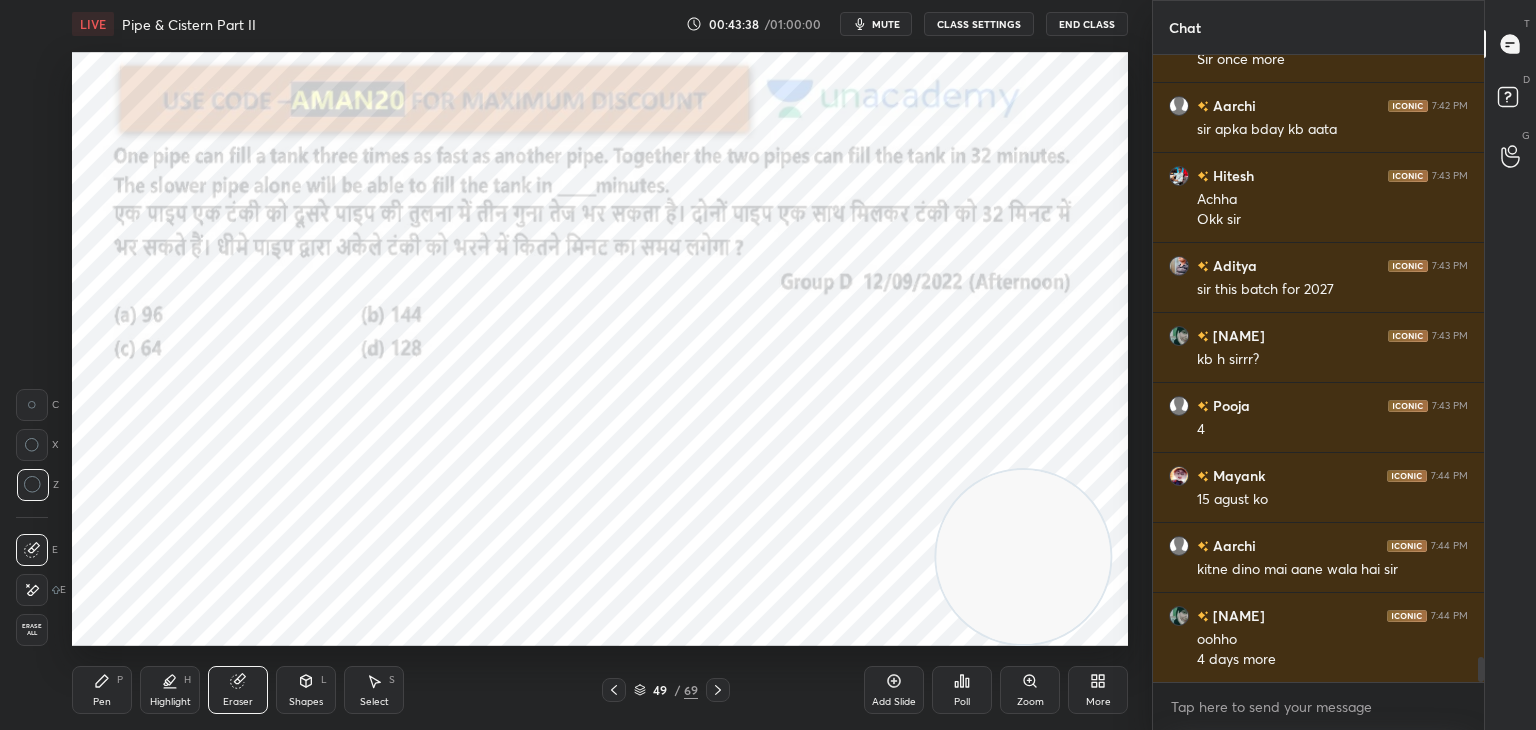 click on "Pen" at bounding box center (102, 702) 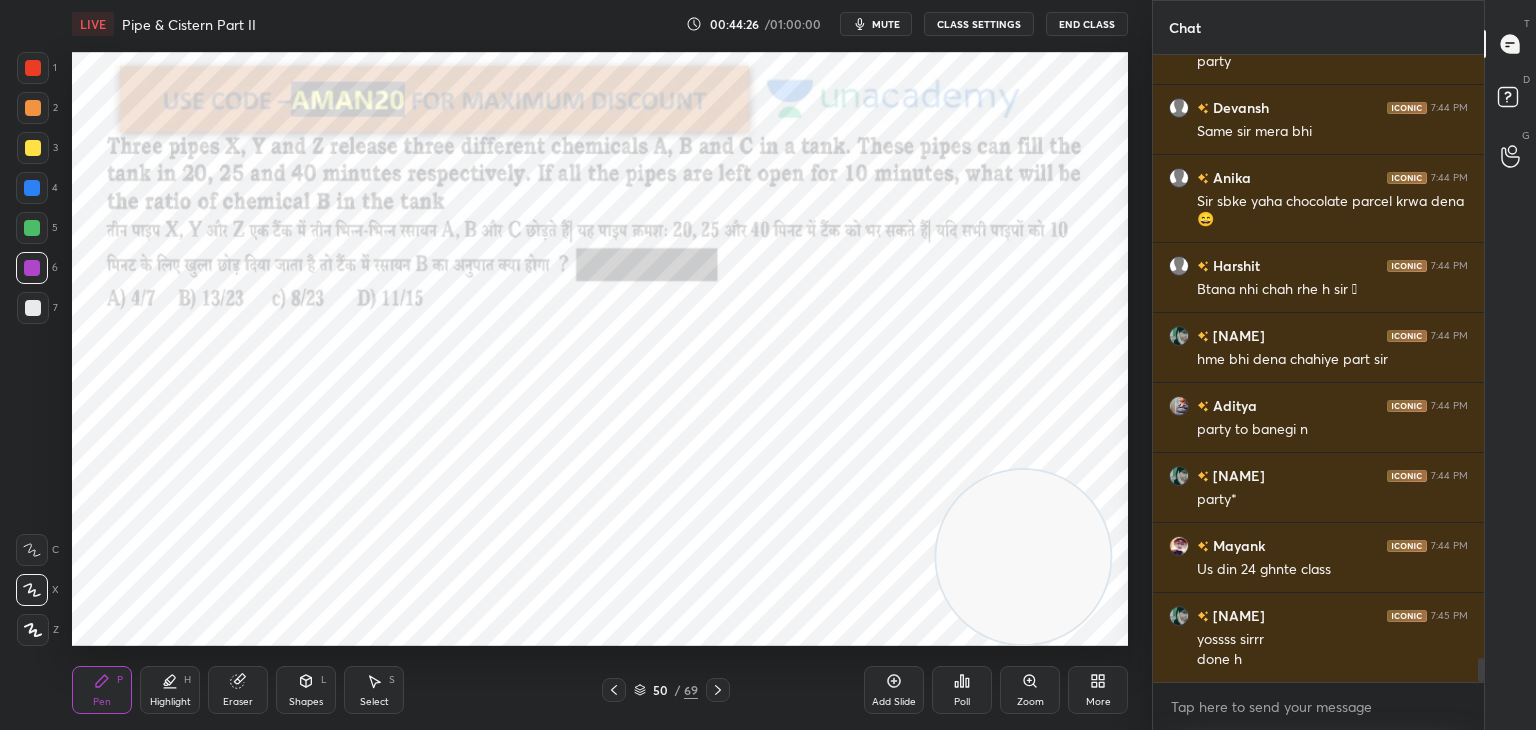 scroll, scrollTop: 15652, scrollLeft: 0, axis: vertical 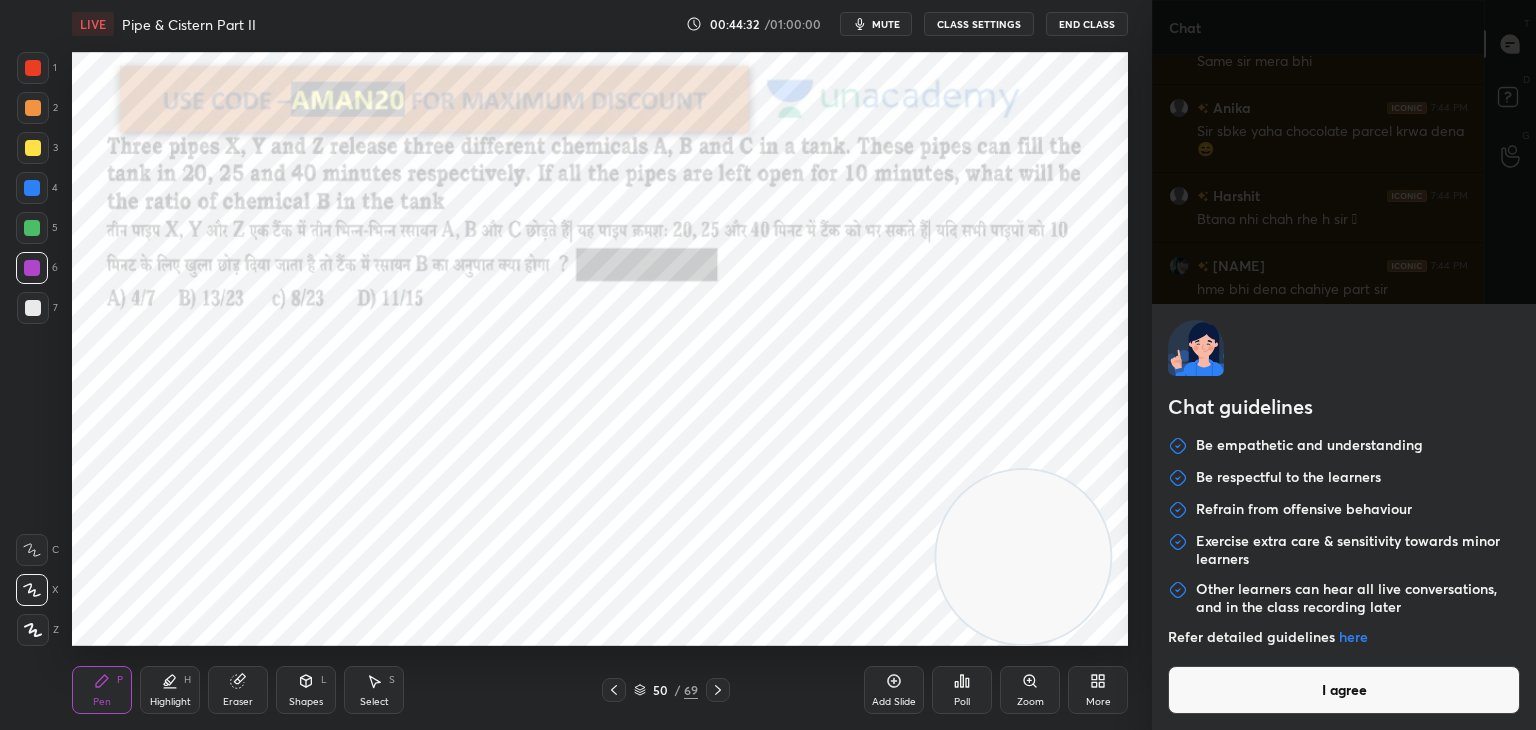 click on "[FIRST] 7:44 PM party [FIRST] 7:44 PM Same sir mera bhi [FIRST] 7:44 PM Sir sbke yaha chocolate parcel krwa dena😄 [FIRST] 7:44 PM Btana nhi chah rhe h sir 🥹 [FIRST] 7:44 PM hme bhi dena chahiye part sir [FIRST] 7:44 PM party to banegi n [FIRST] 7:44 PM party* [FIRST] 7:44 PM Us din 24 ghnte class [FIRST] 7:45 PM yossss sirrr done h [FIRST] 7:45 PM dn JUMP TO LATEST Enable hand raising Enable raise hand to speak to learners. Once enabled, chat will be turned off temporarily. Enable x   introducing Raise a hand with a doubt Now learners can raise their hand along with a doubt  How it works? Doubts asked by learners will show up here" at bounding box center [768, 365] 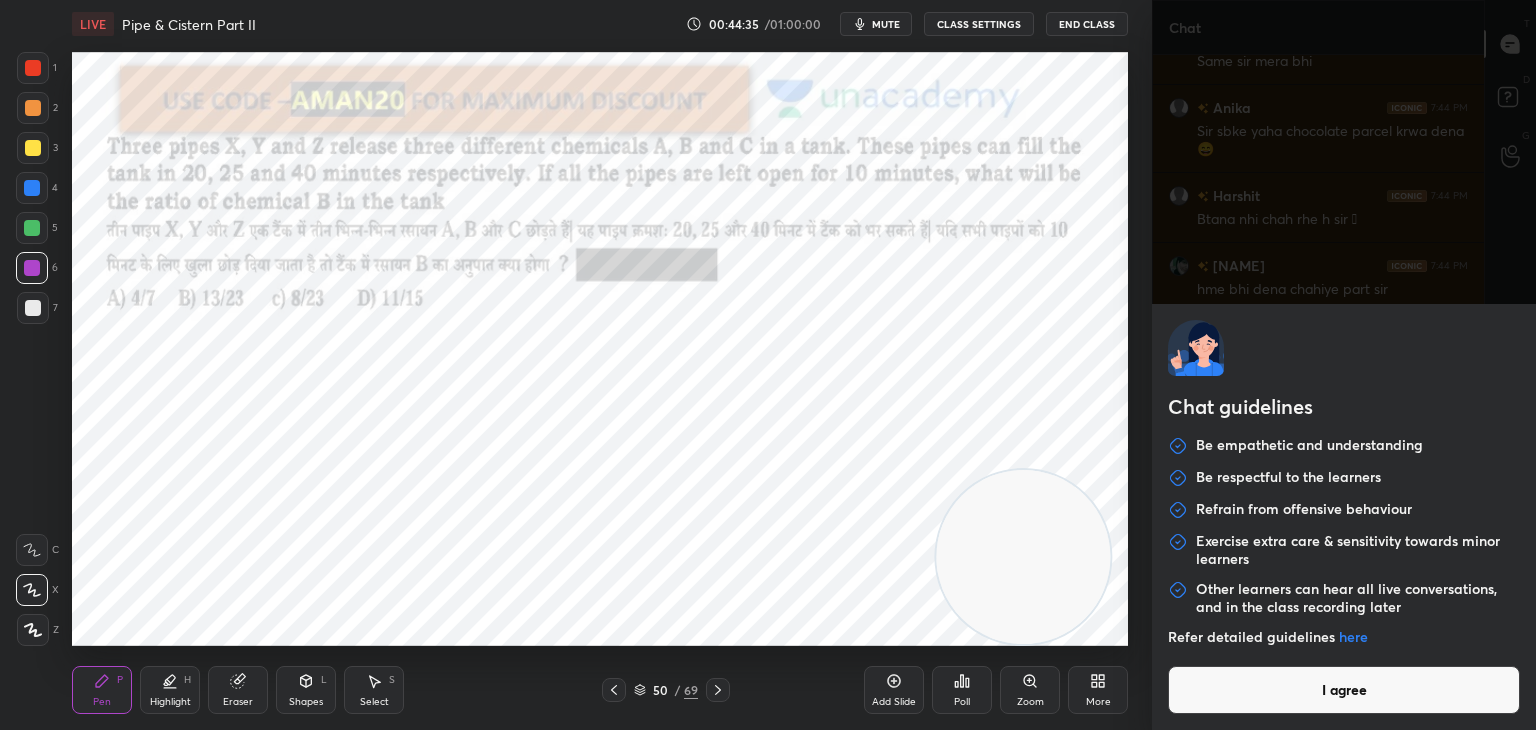 click on "I agree" at bounding box center [1344, 690] 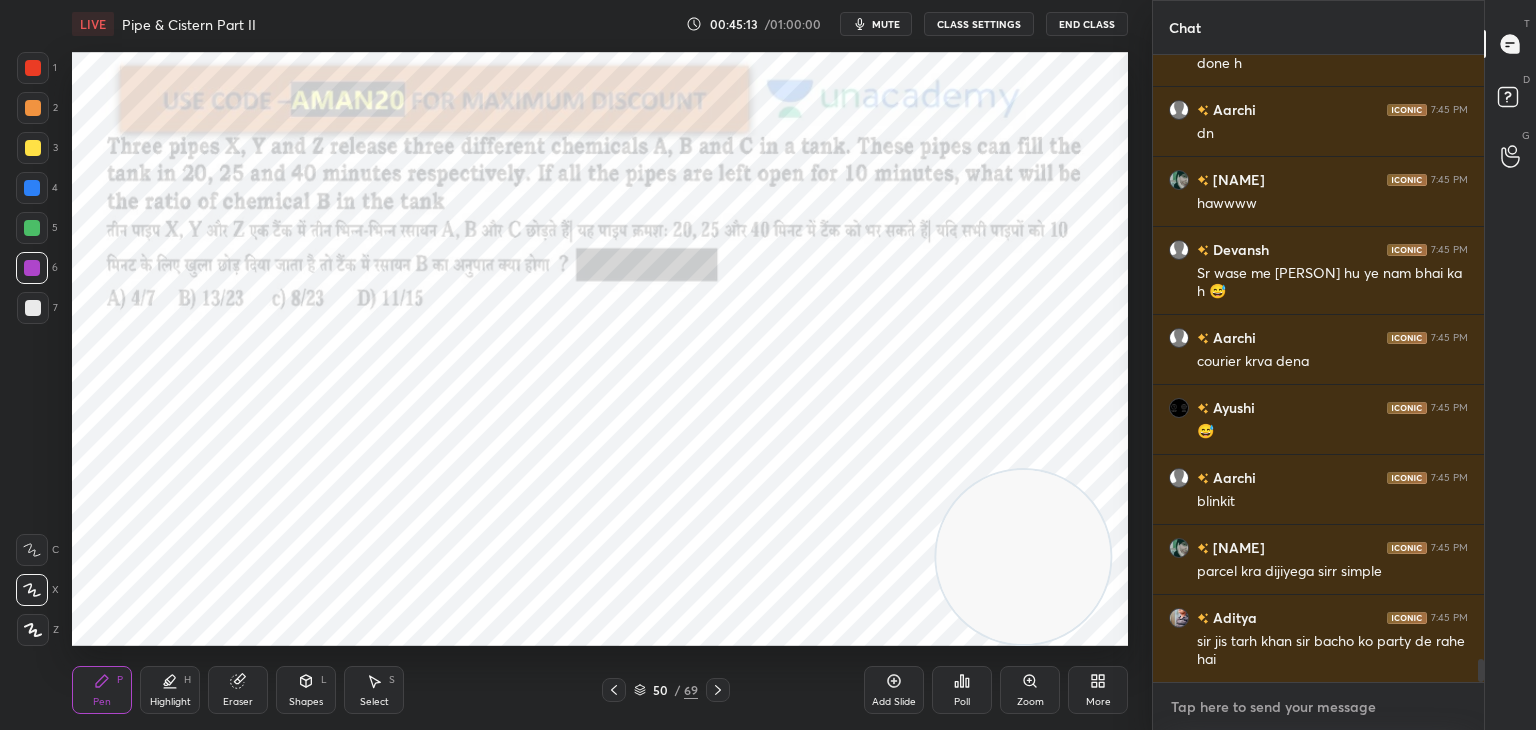 scroll, scrollTop: 16248, scrollLeft: 0, axis: vertical 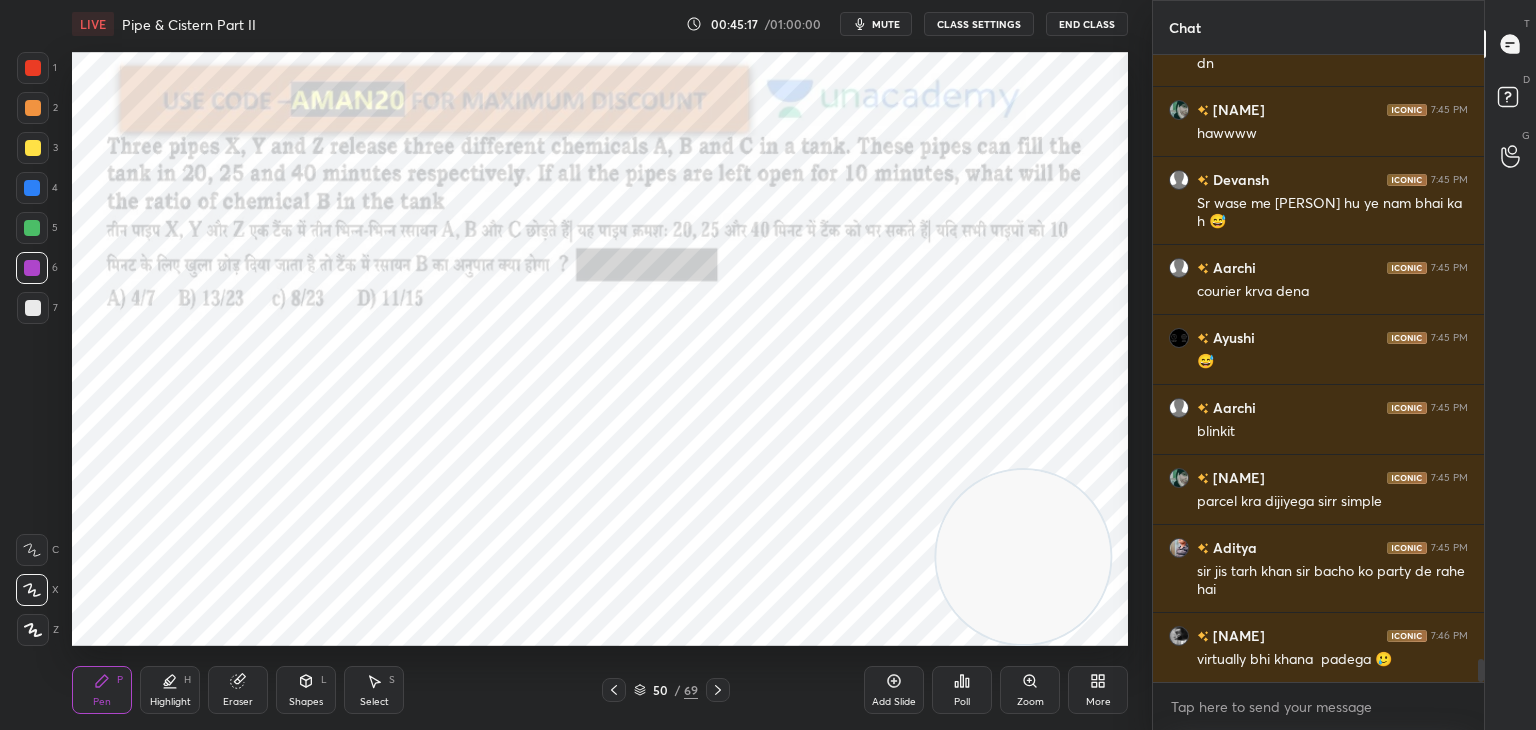 click on "Eraser" at bounding box center (238, 690) 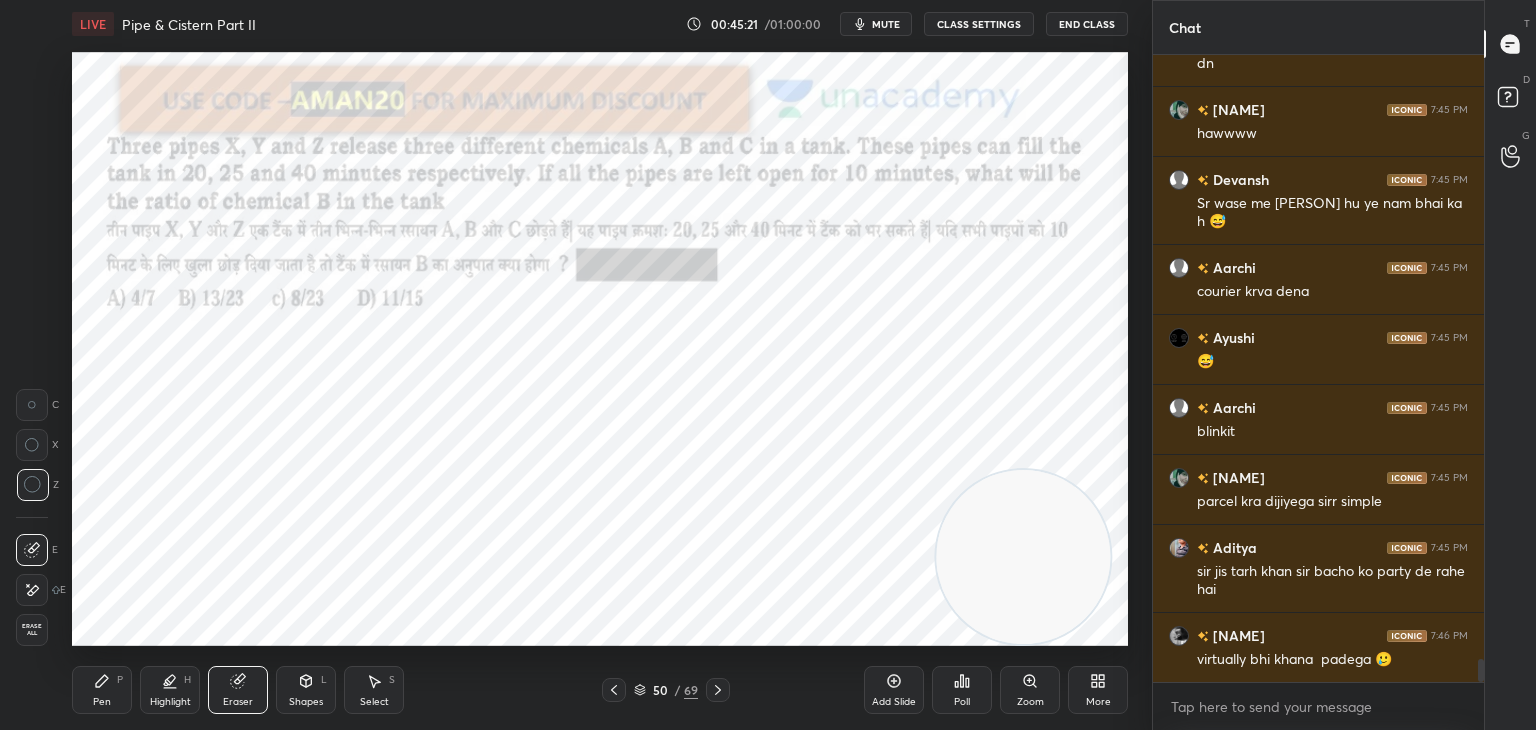 click 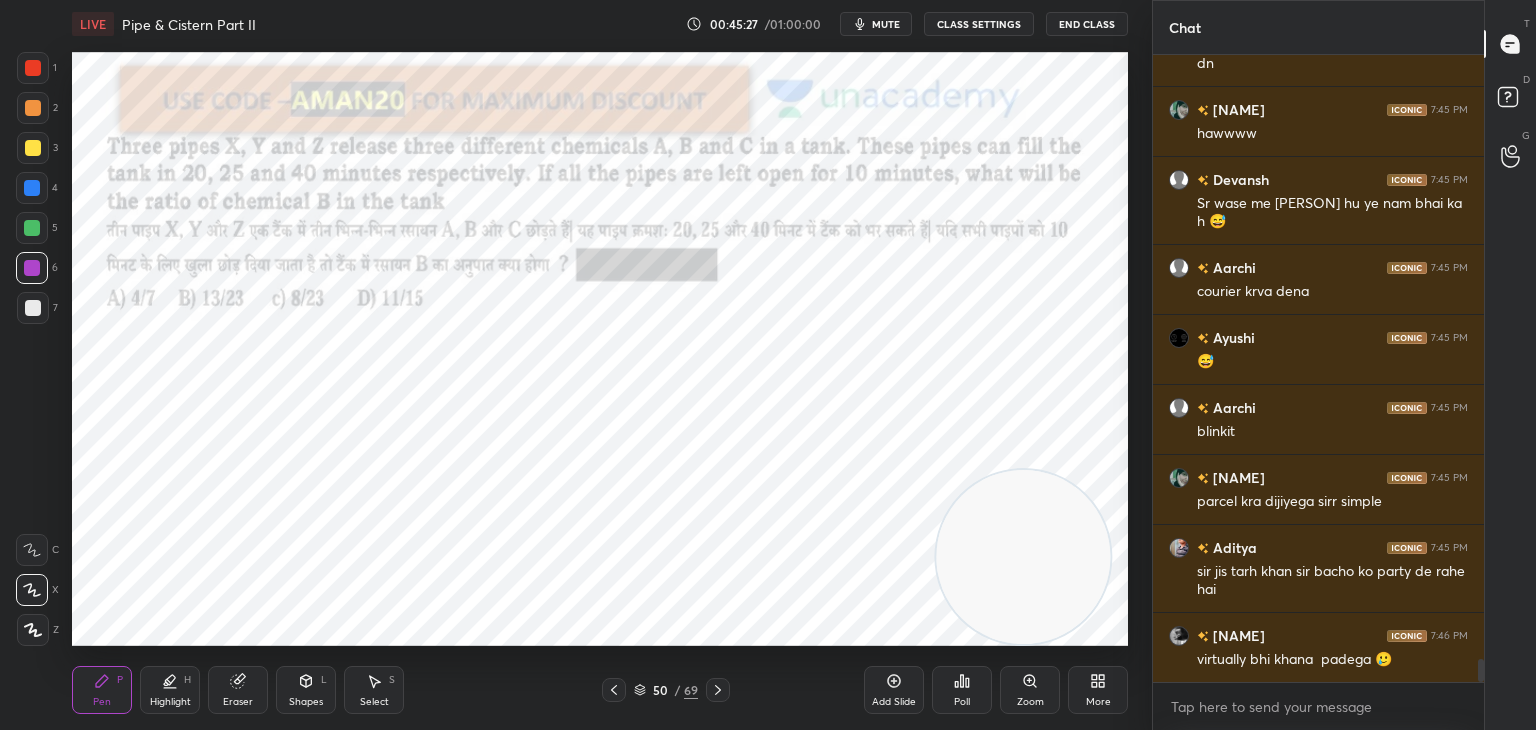 scroll, scrollTop: 16318, scrollLeft: 0, axis: vertical 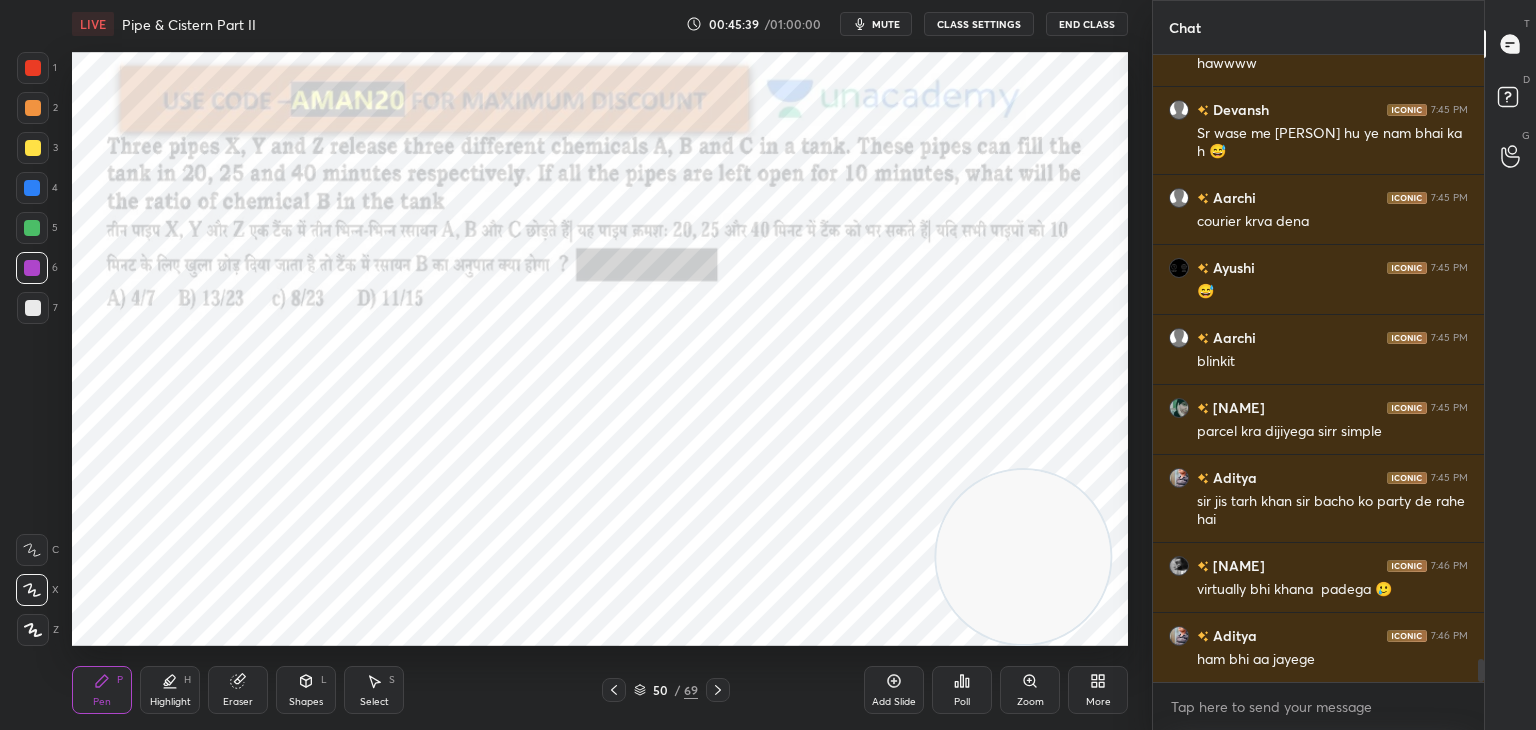 click on "Pen P Highlight H Eraser Shapes L Select S" at bounding box center [270, 690] 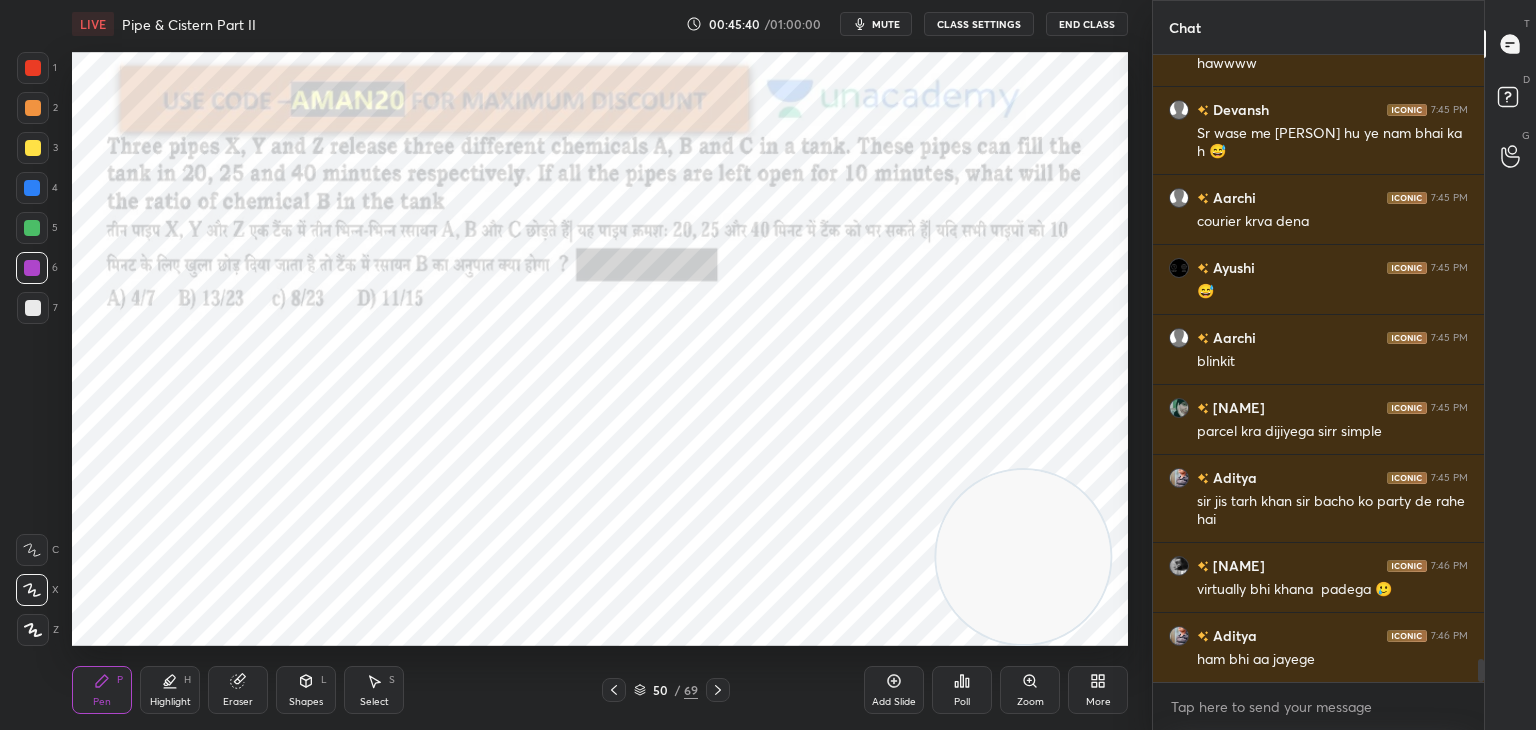 click on "Eraser" at bounding box center [238, 690] 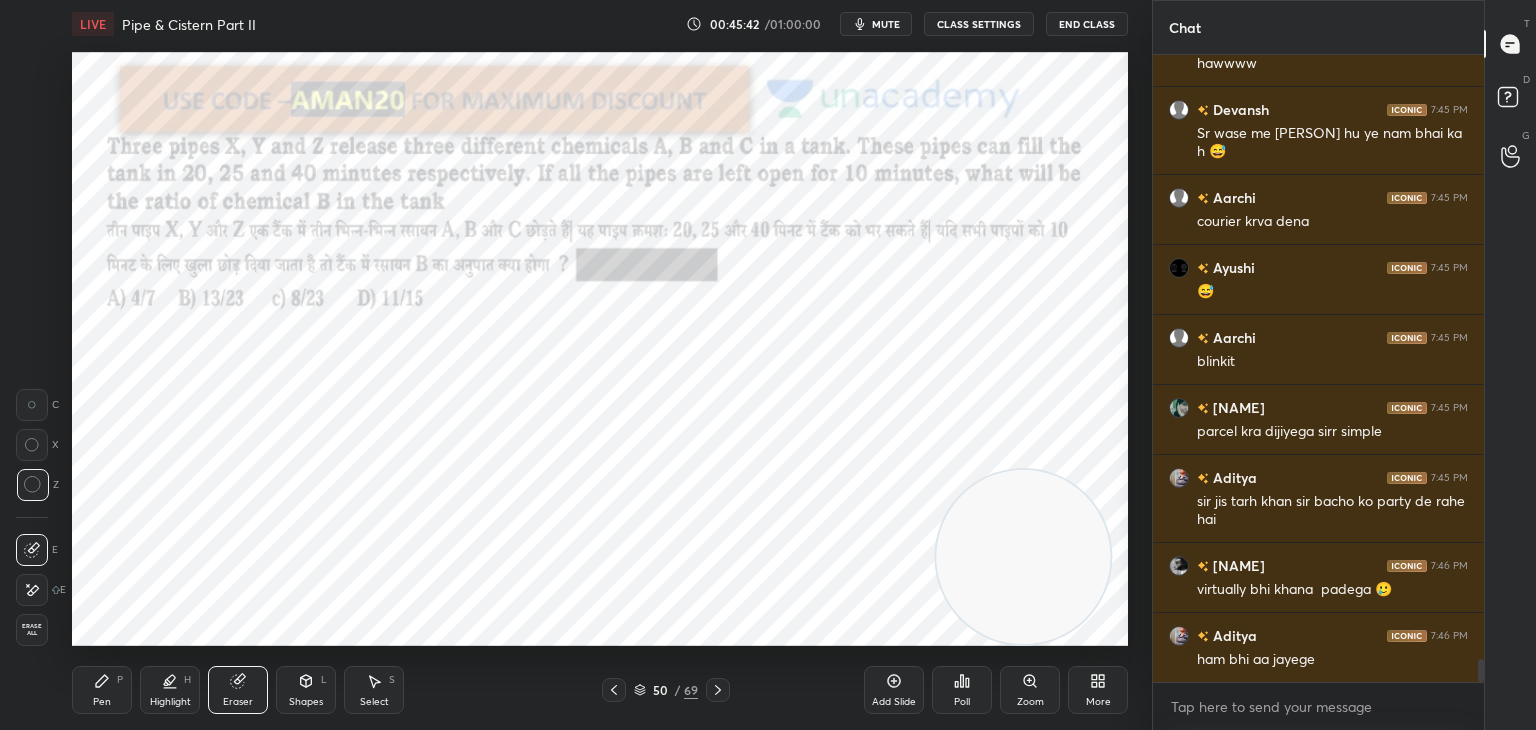 click on "Pen P" at bounding box center (102, 690) 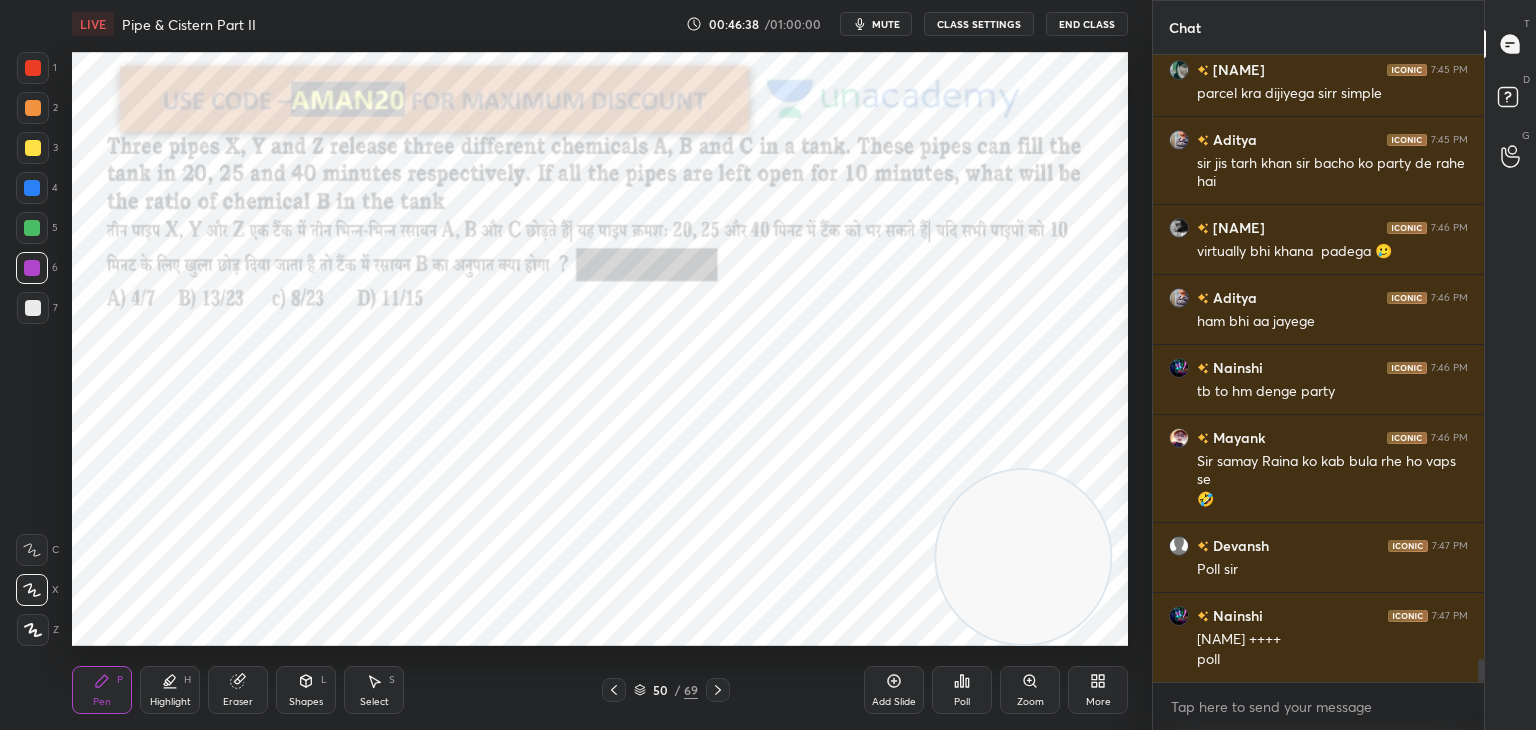 scroll, scrollTop: 16726, scrollLeft: 0, axis: vertical 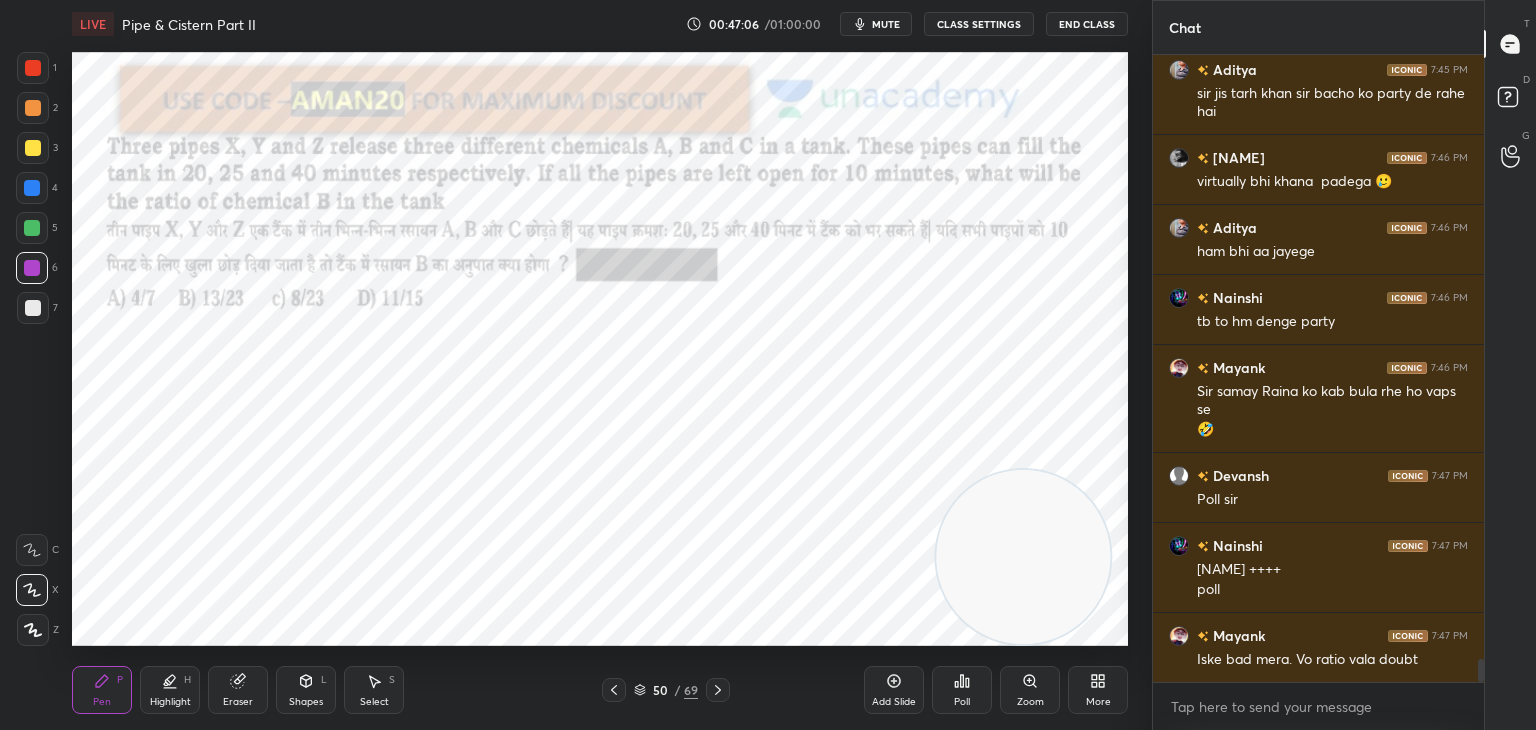 click on "Poll" at bounding box center (962, 690) 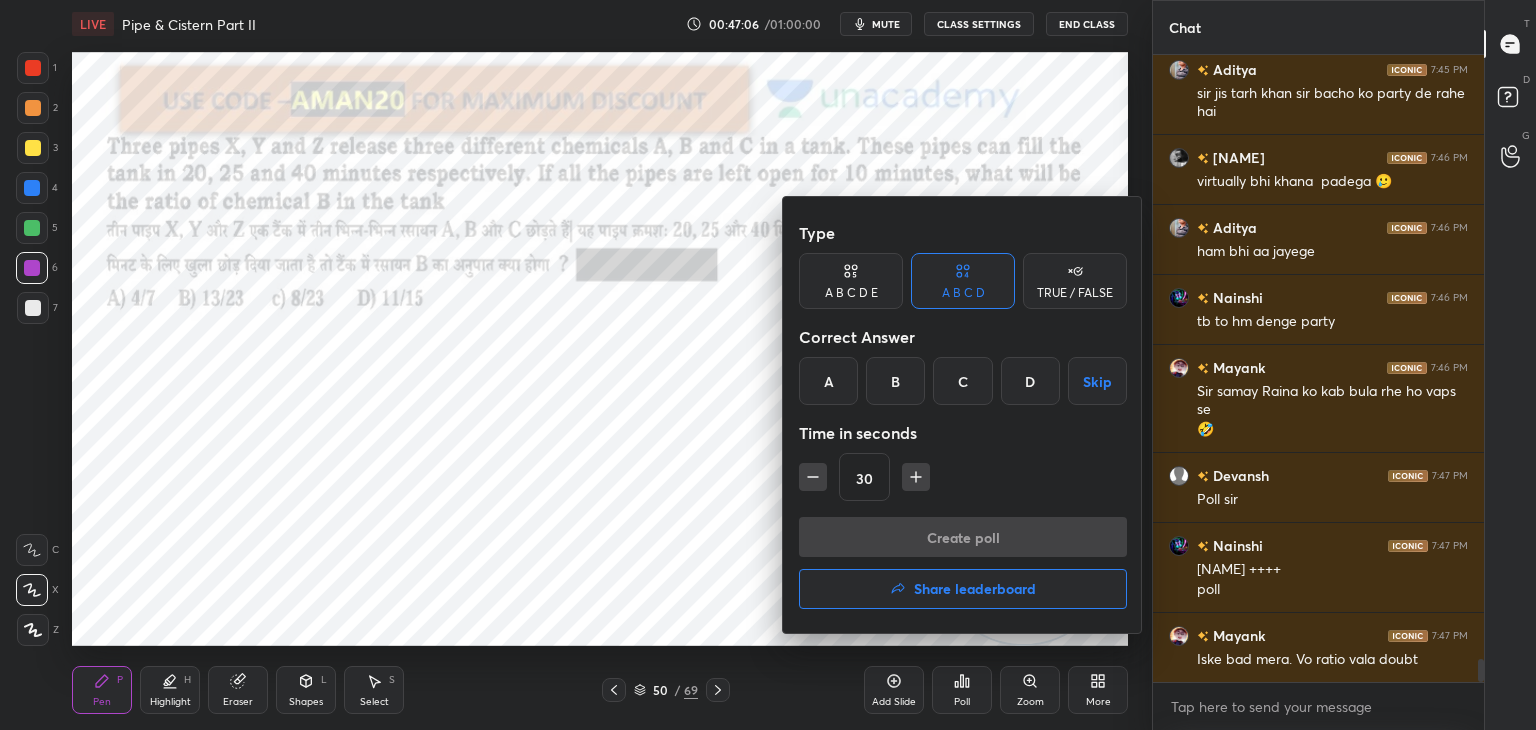 click on "C" at bounding box center (962, 381) 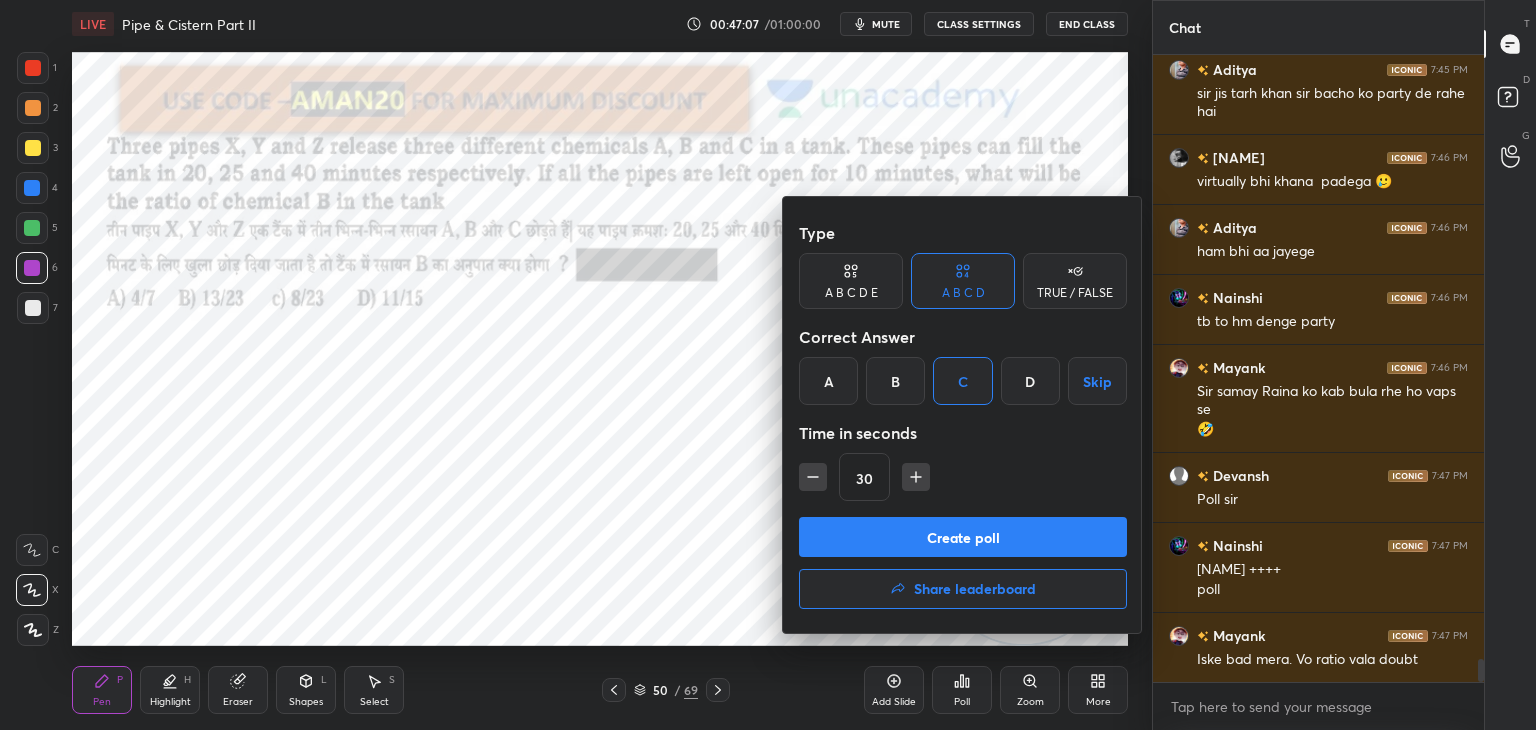 click on "Create poll" at bounding box center [963, 537] 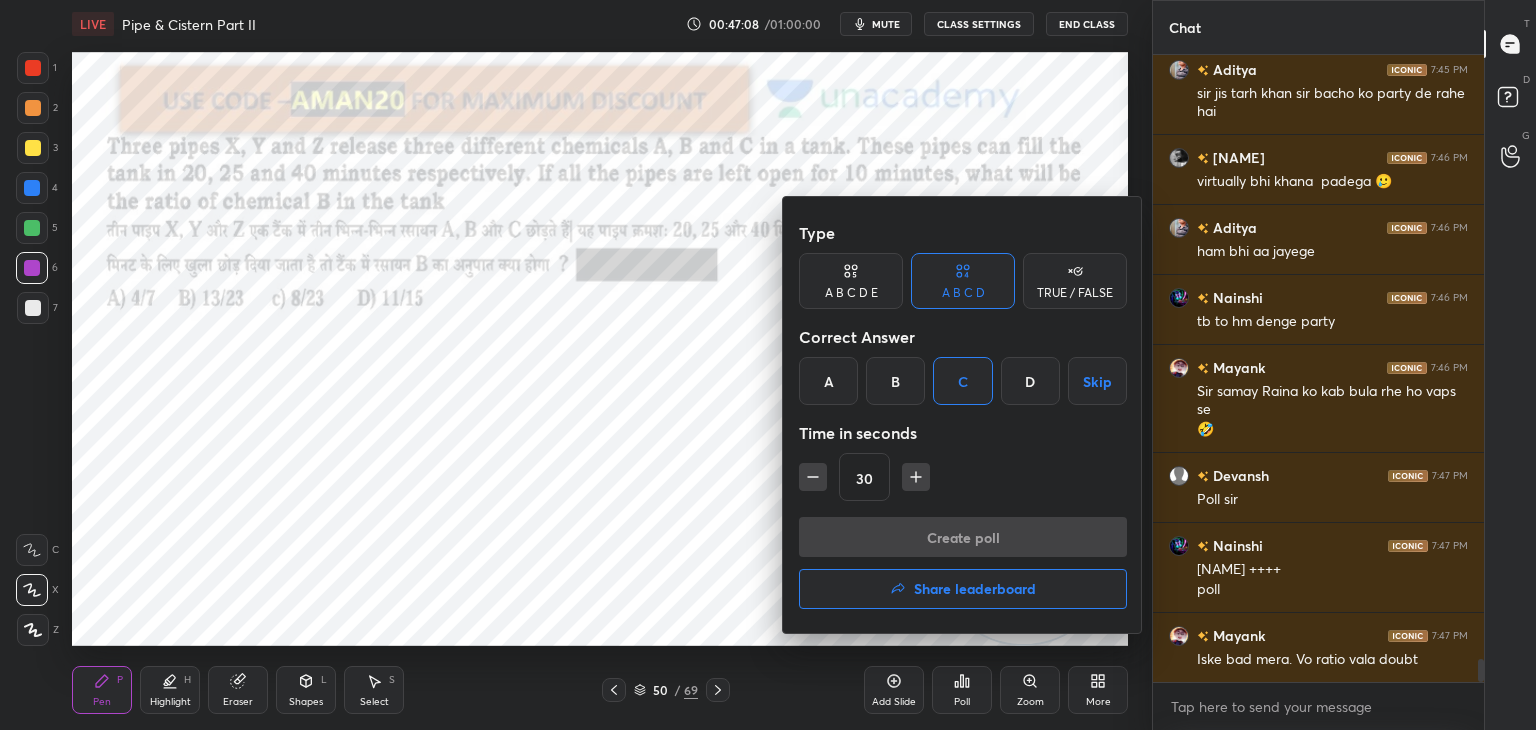 scroll, scrollTop: 378, scrollLeft: 325, axis: both 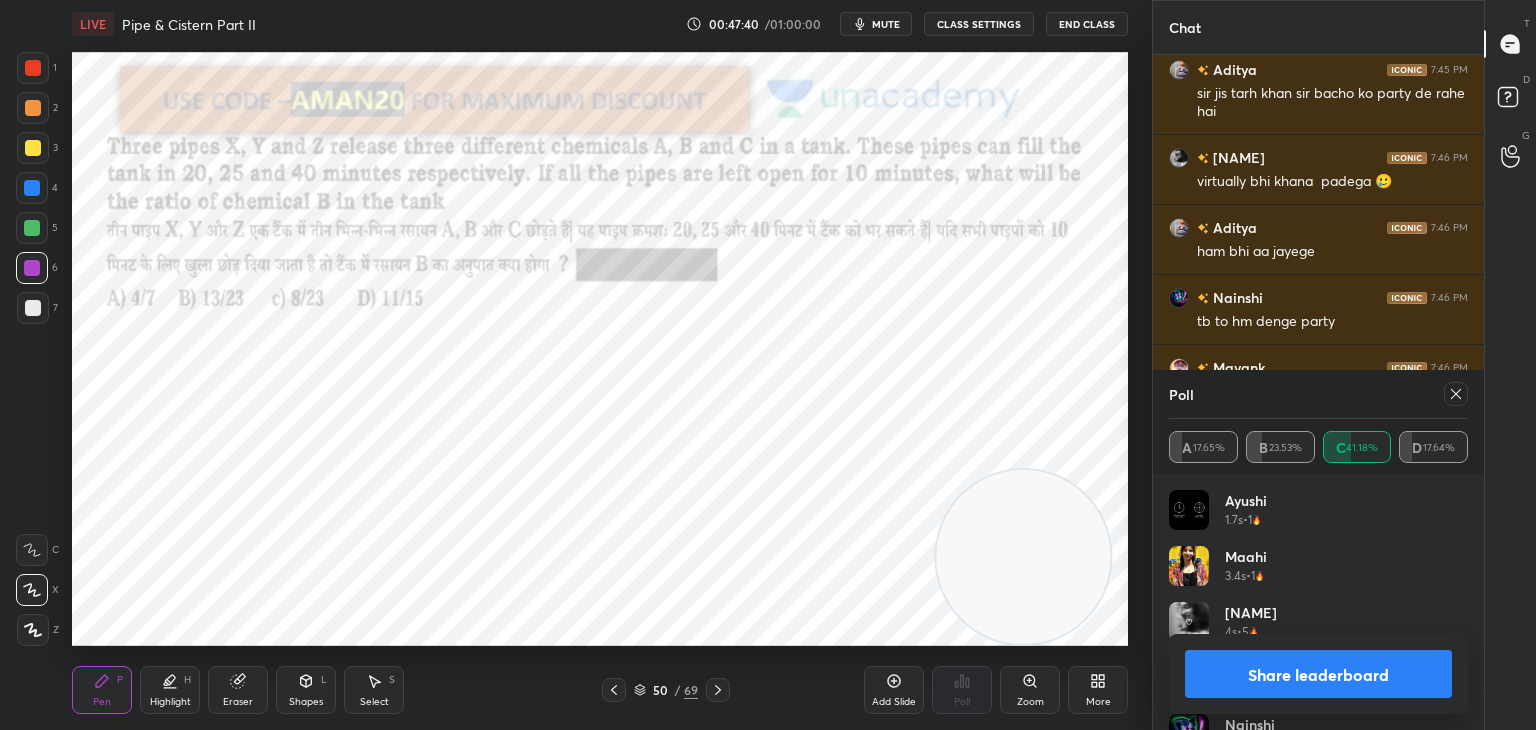click on "Share leaderboard" at bounding box center [1318, 674] 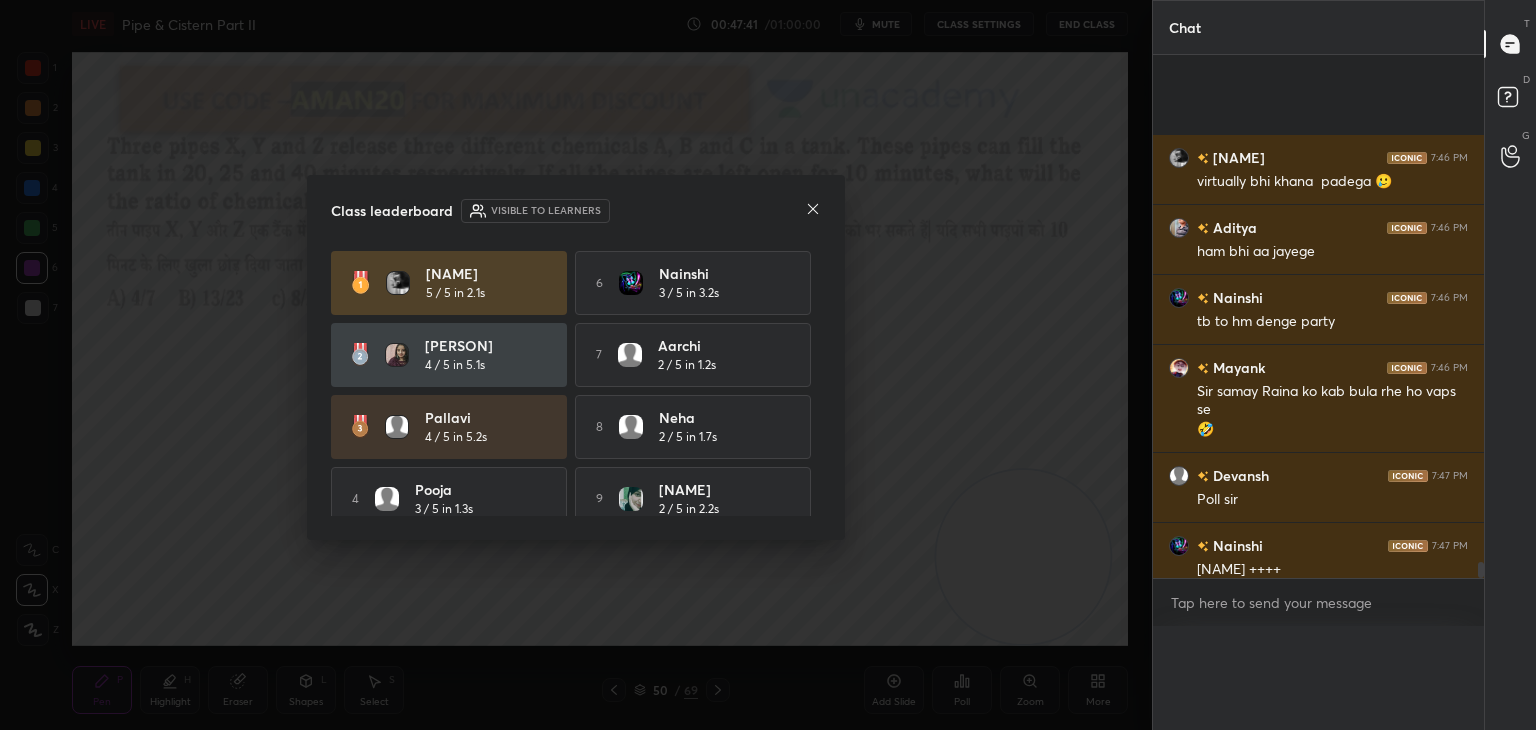 scroll, scrollTop: 16900, scrollLeft: 0, axis: vertical 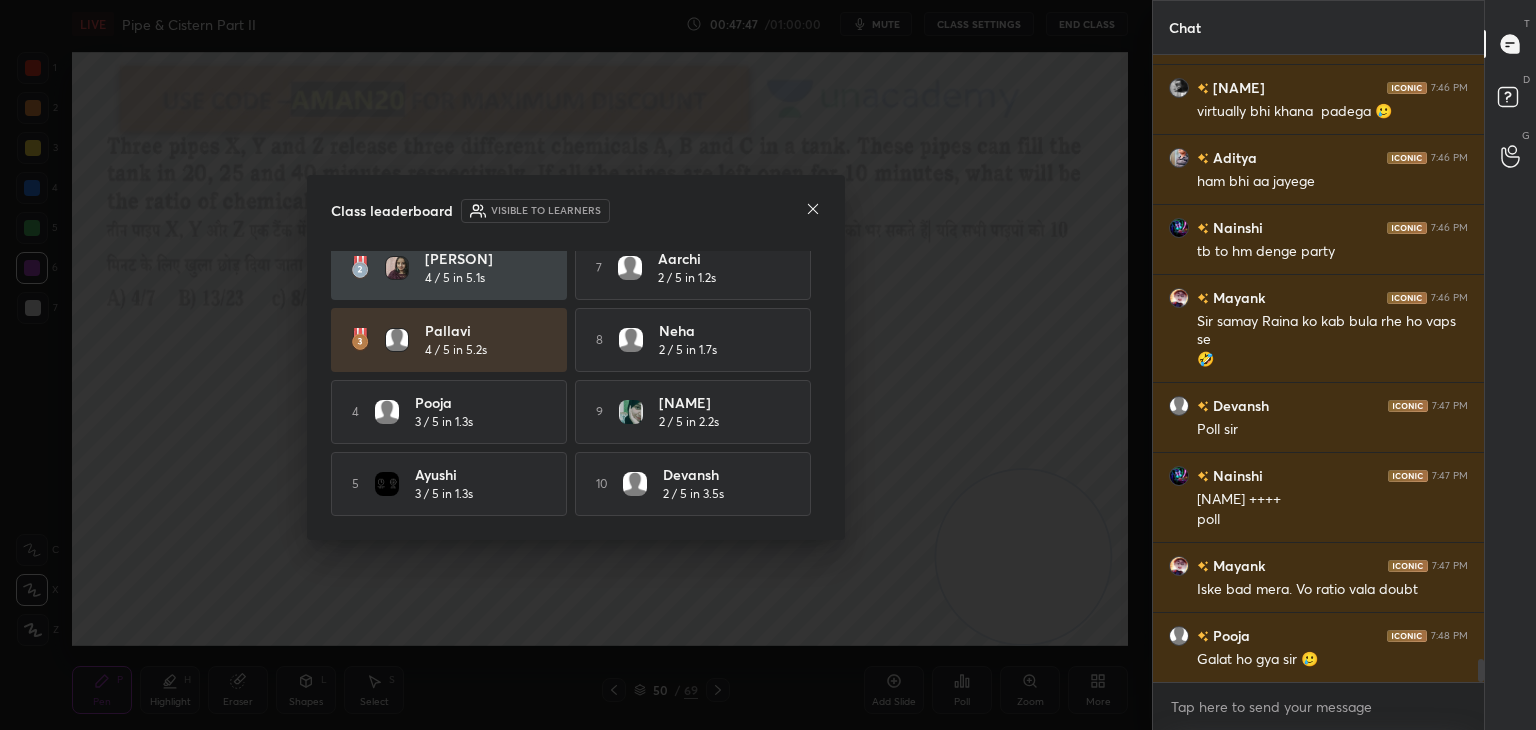 click 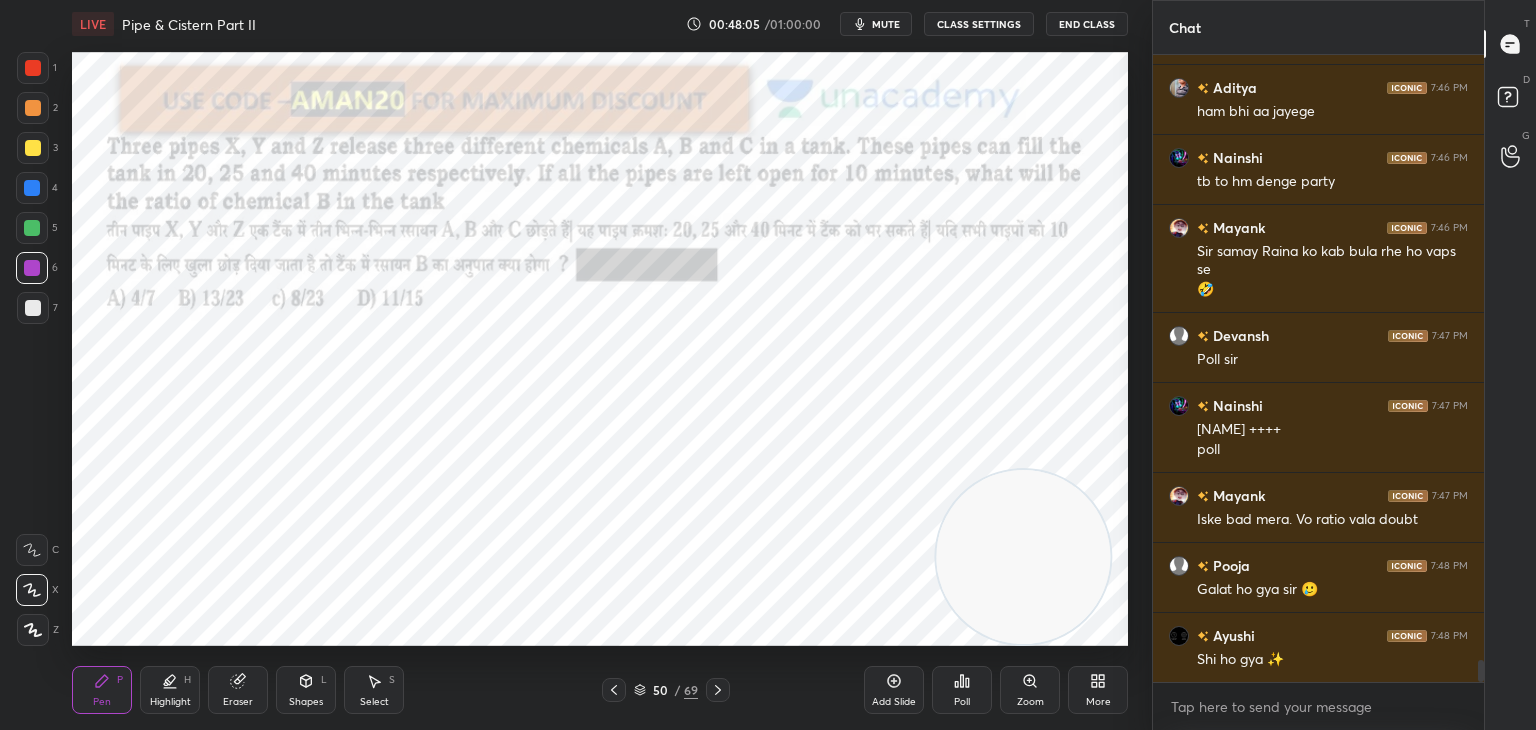 click at bounding box center [32, 228] 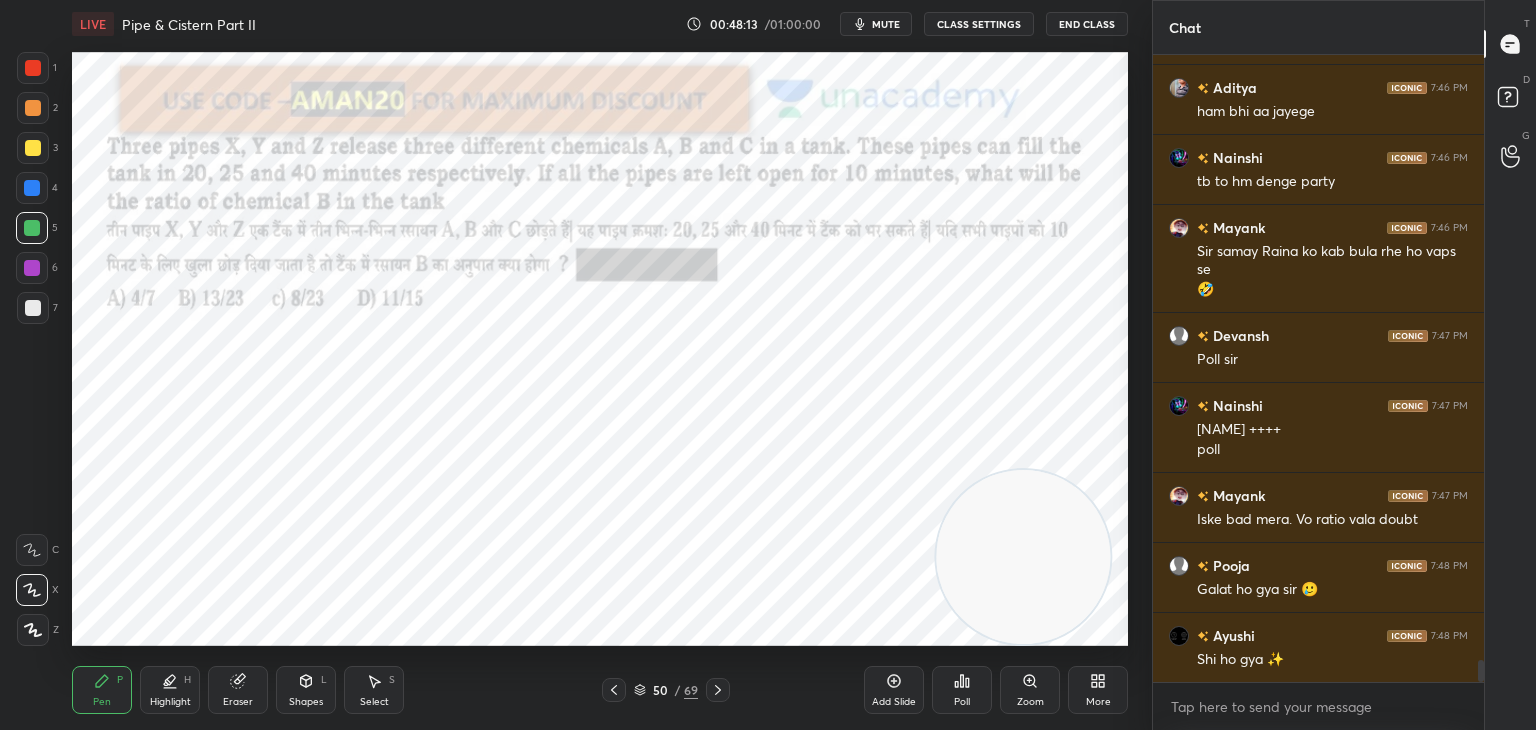 click 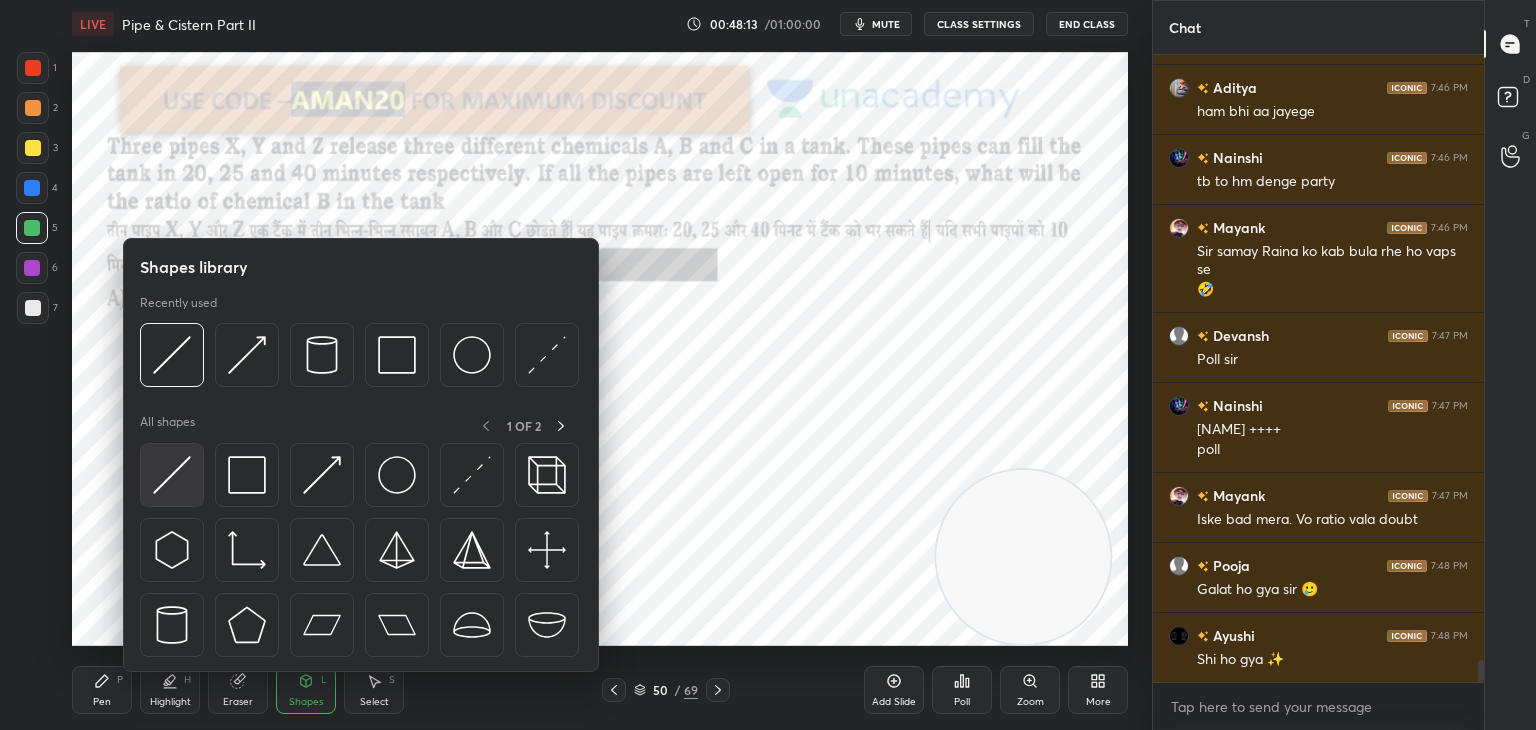click at bounding box center [172, 475] 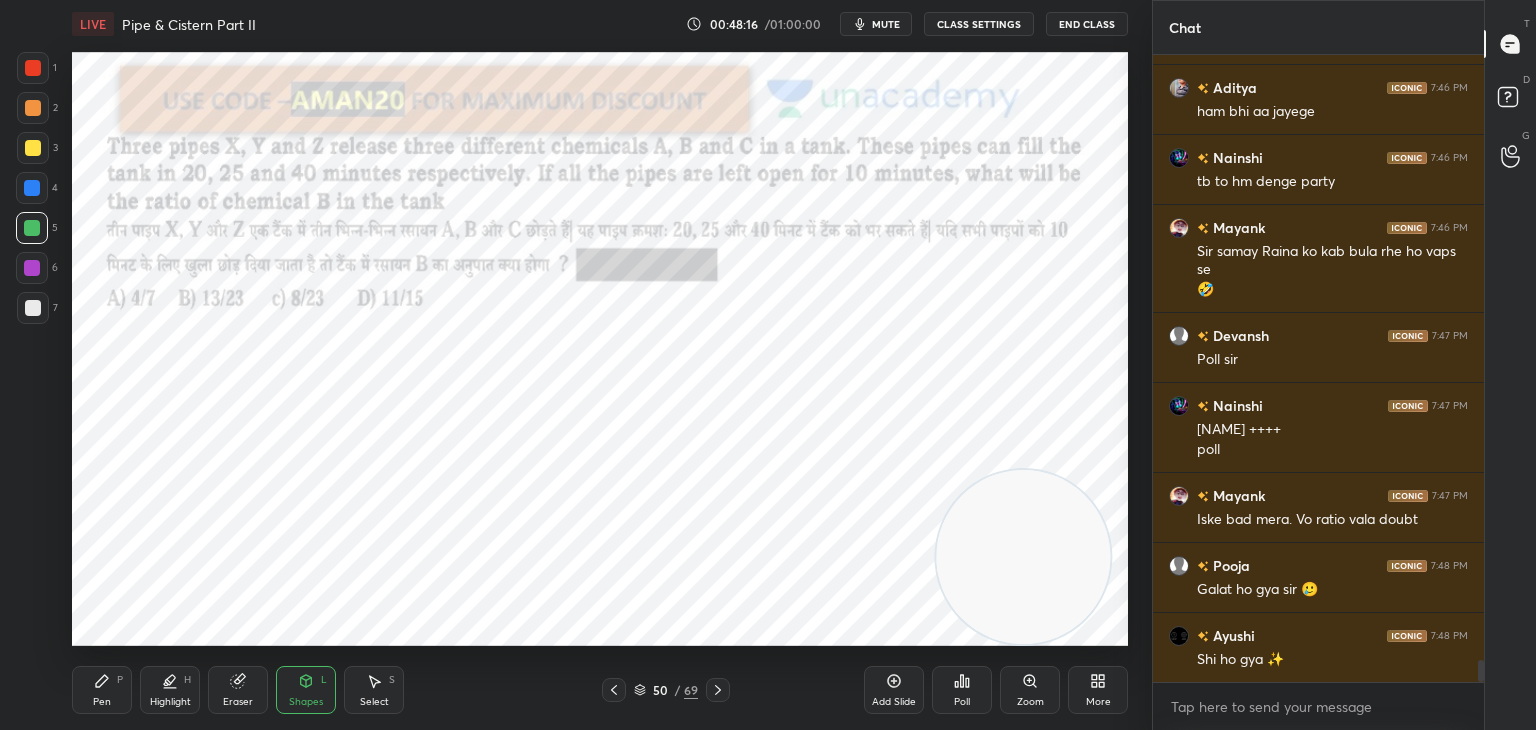 click on "Pen P" at bounding box center (102, 690) 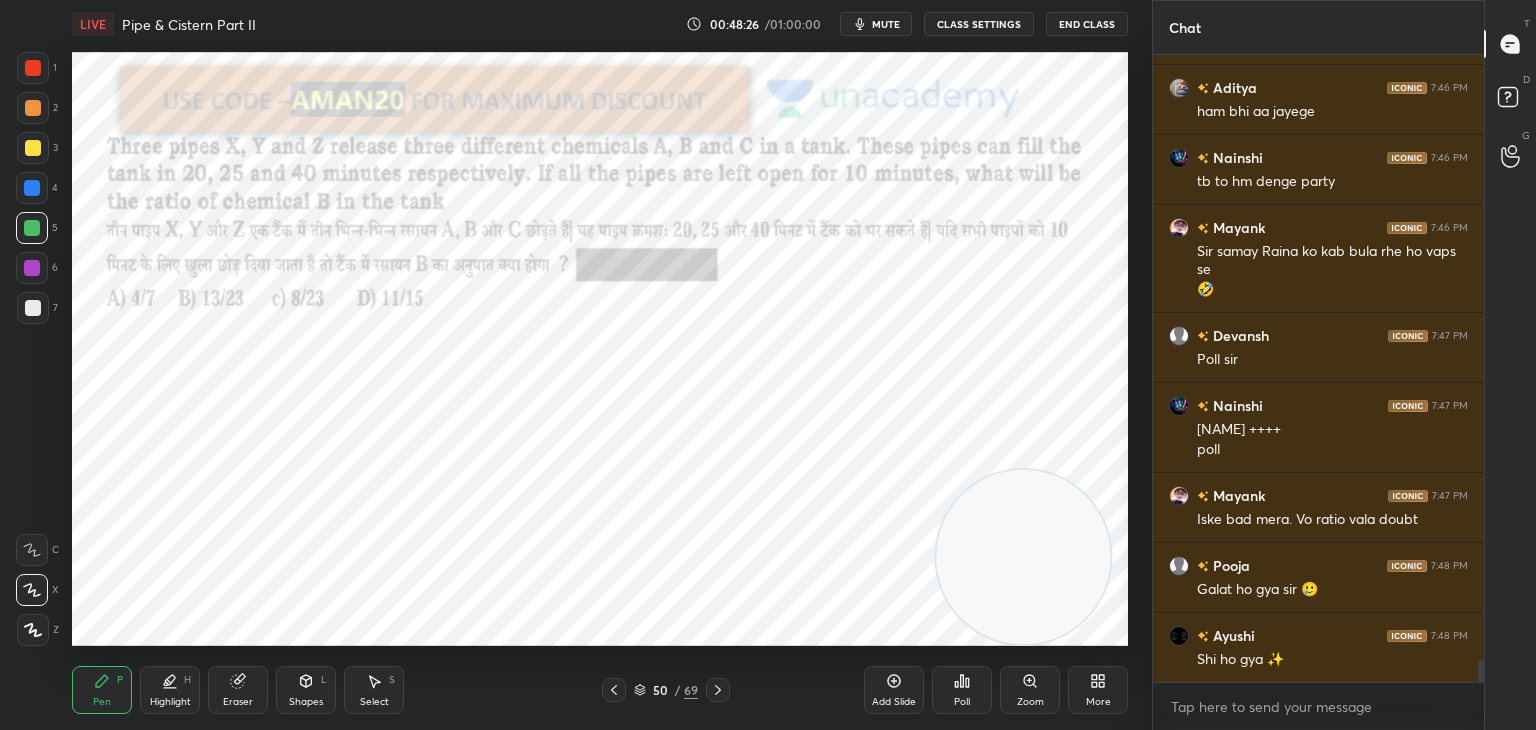 scroll, scrollTop: 16936, scrollLeft: 0, axis: vertical 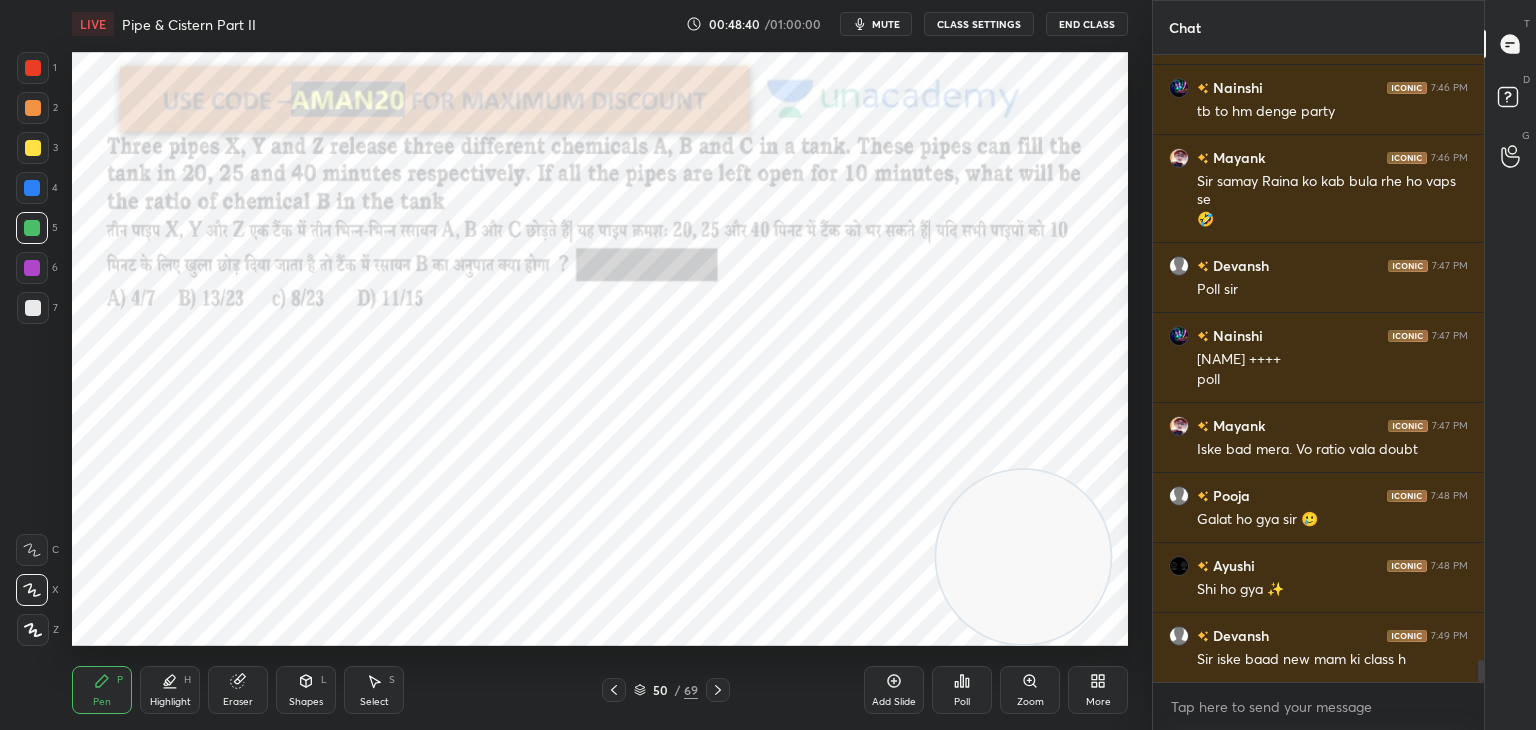 click 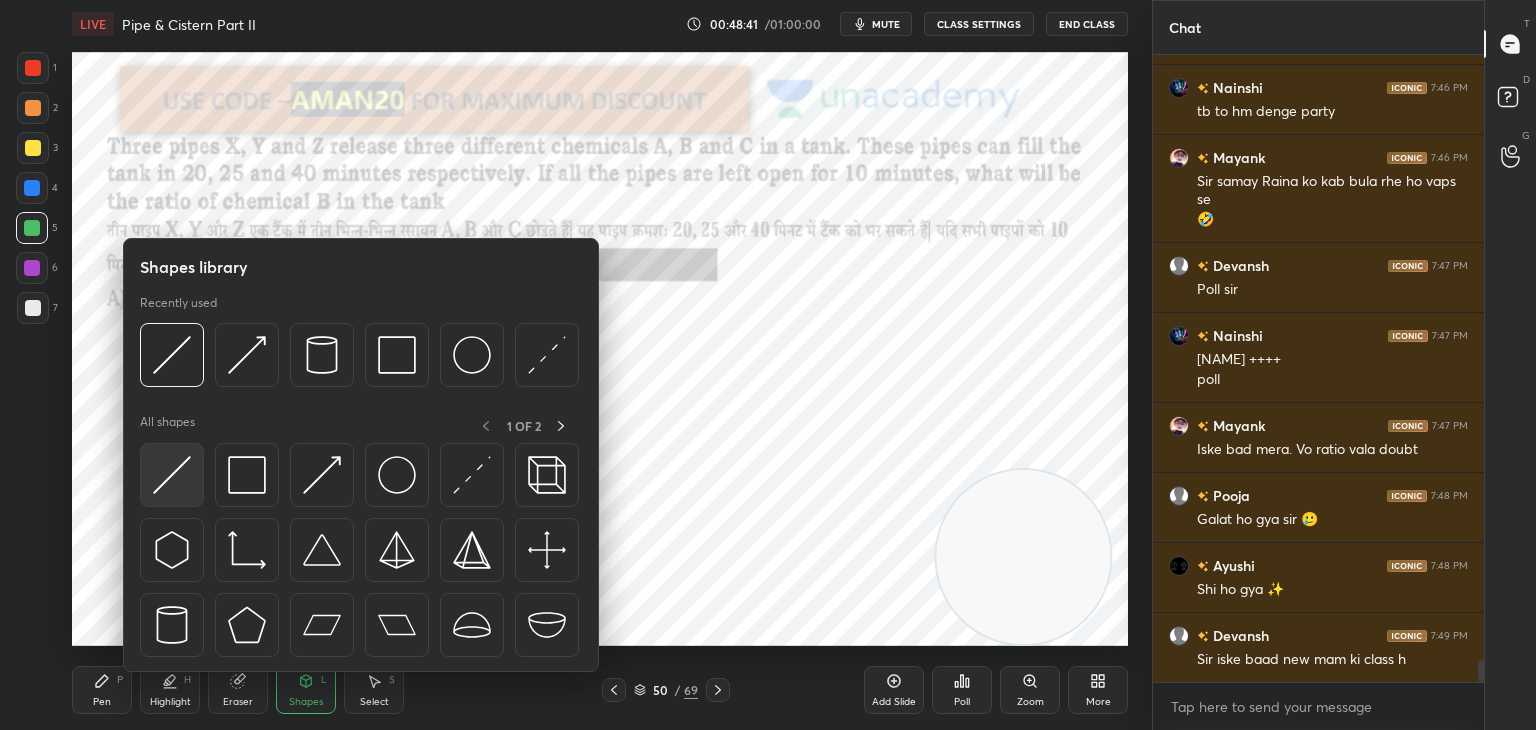 click at bounding box center [172, 475] 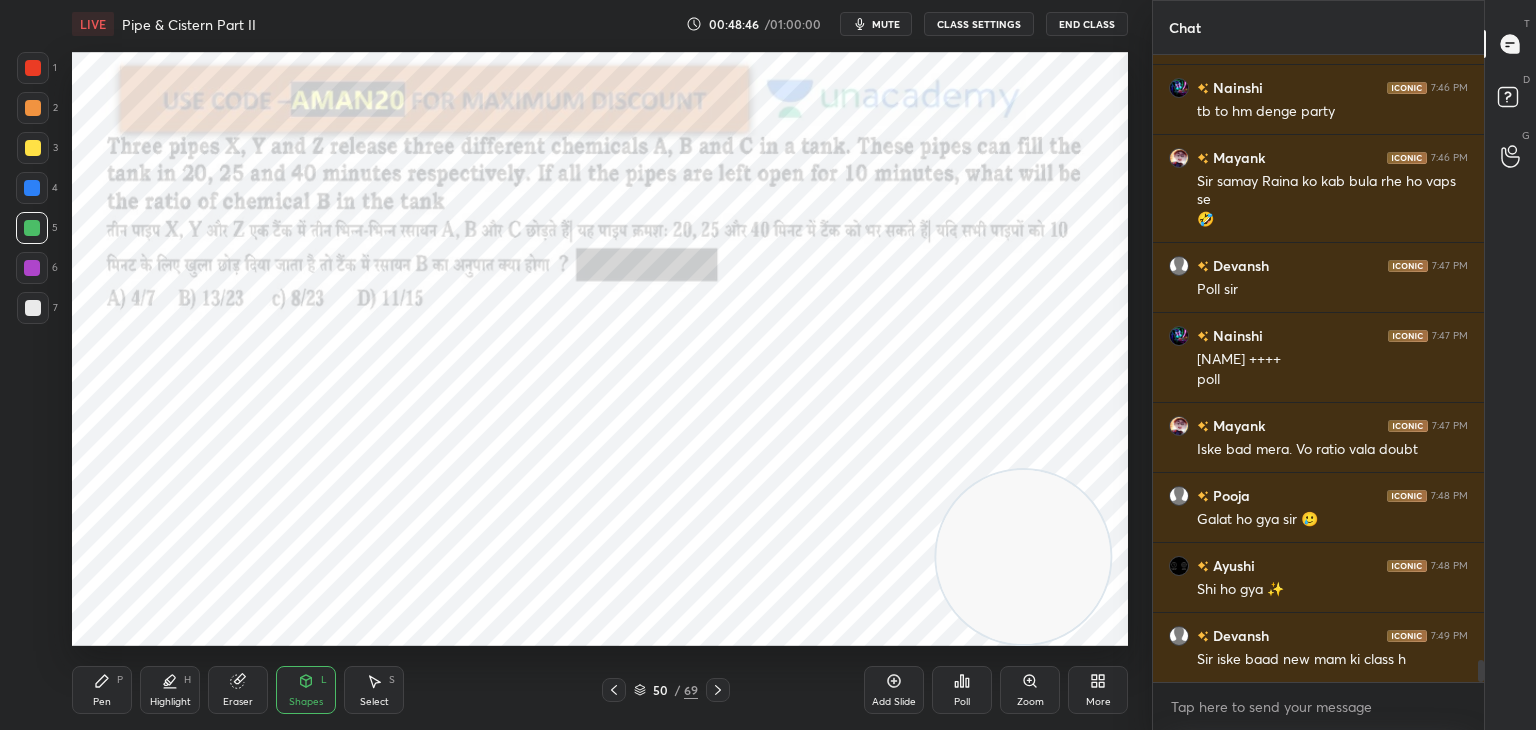 click on "Pen P" at bounding box center (102, 690) 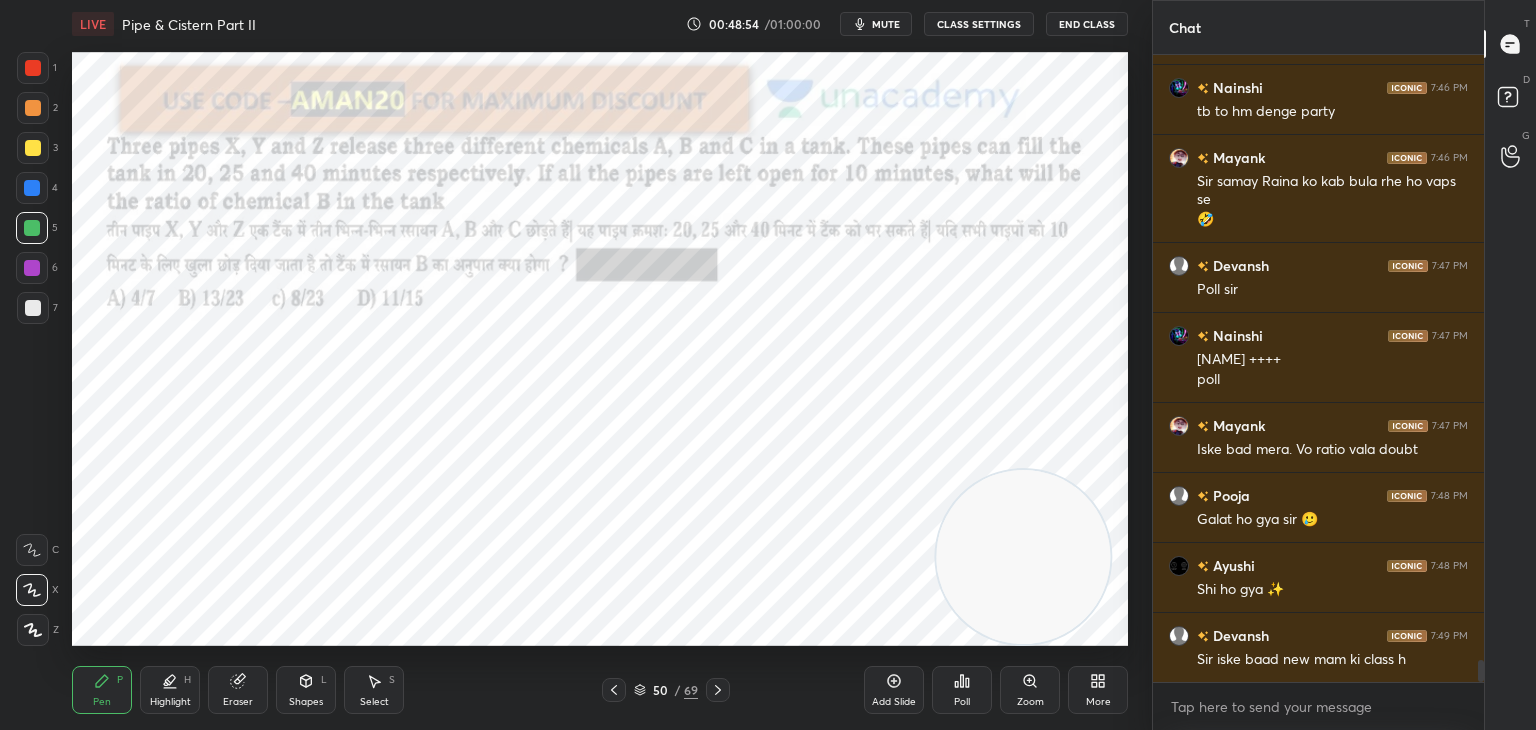 click at bounding box center [33, 68] 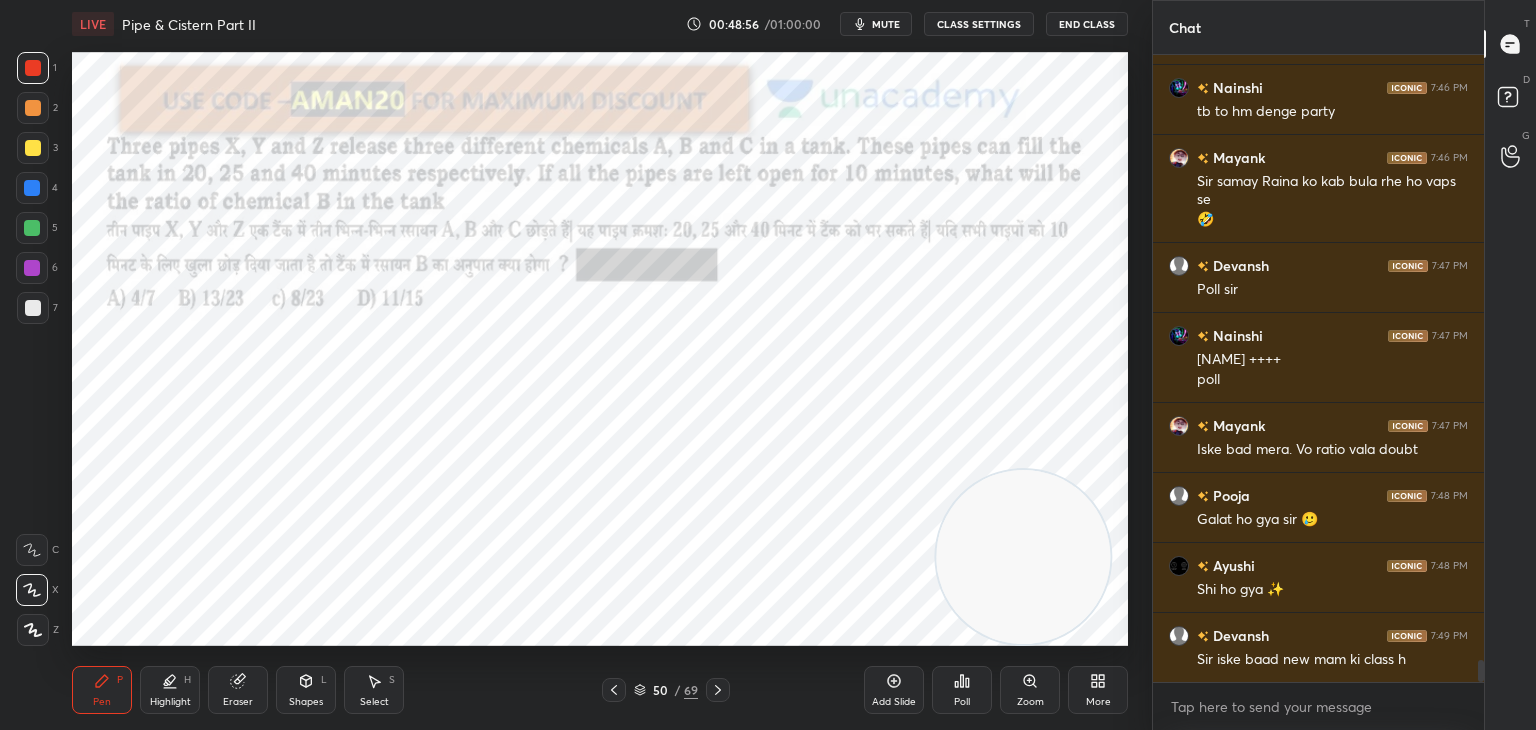 scroll, scrollTop: 17006, scrollLeft: 0, axis: vertical 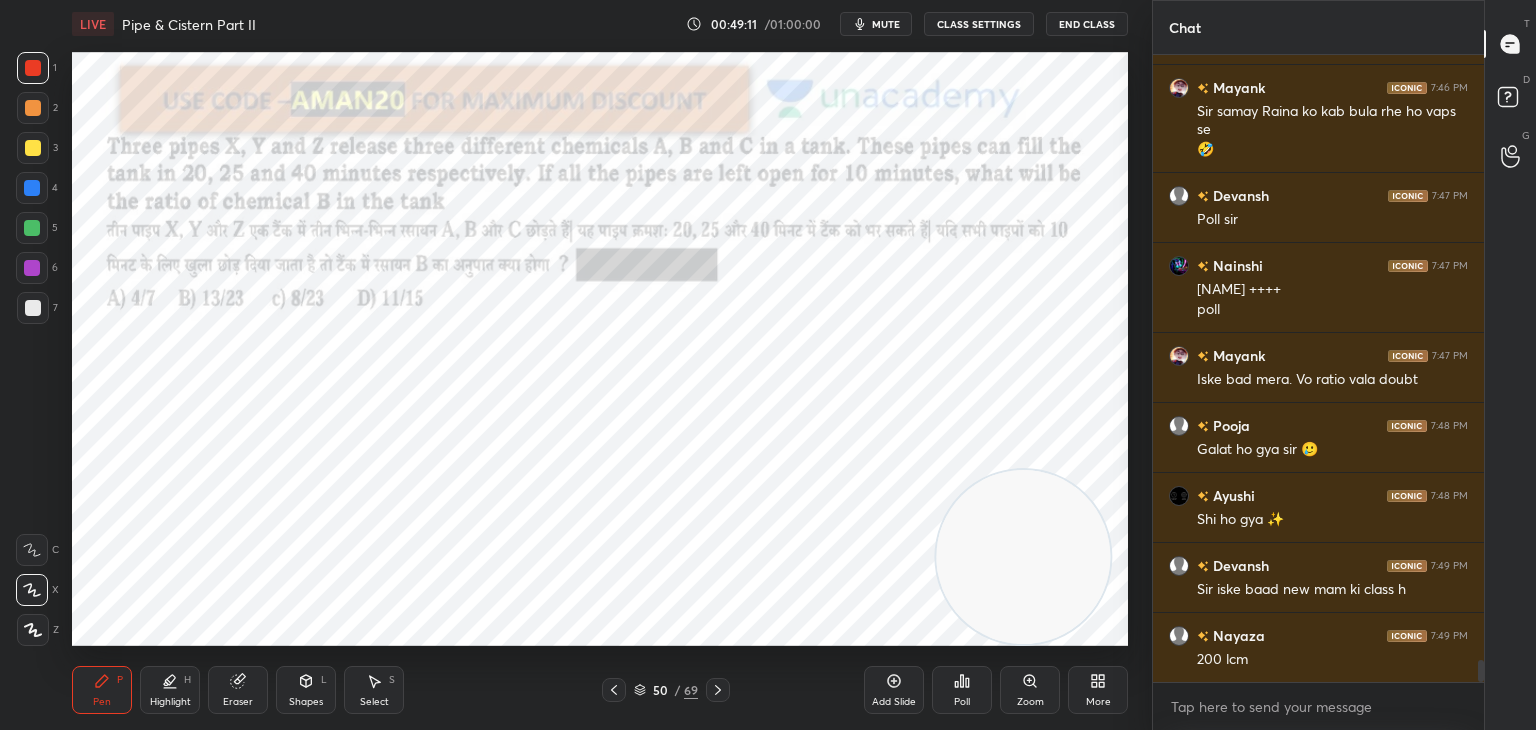 click 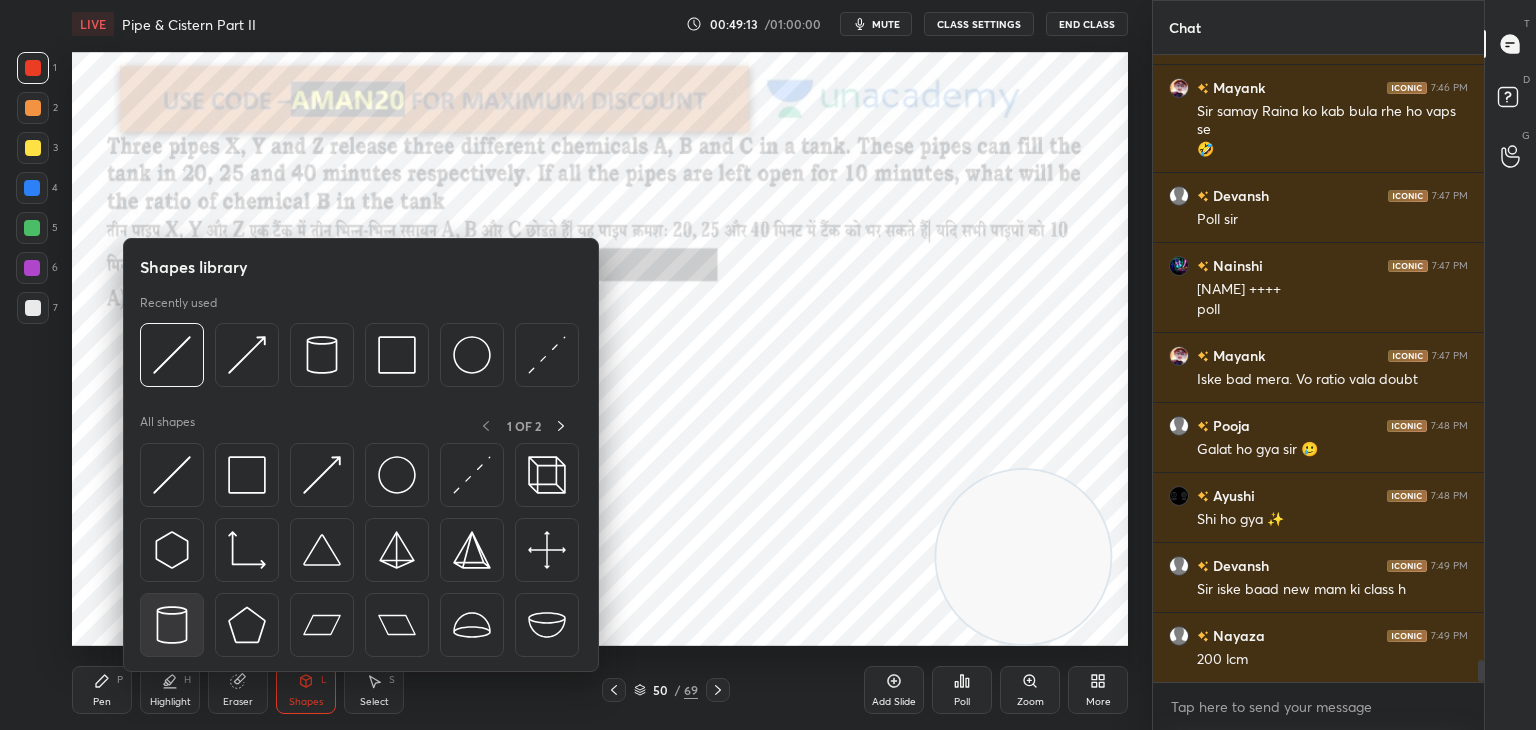 click at bounding box center (172, 625) 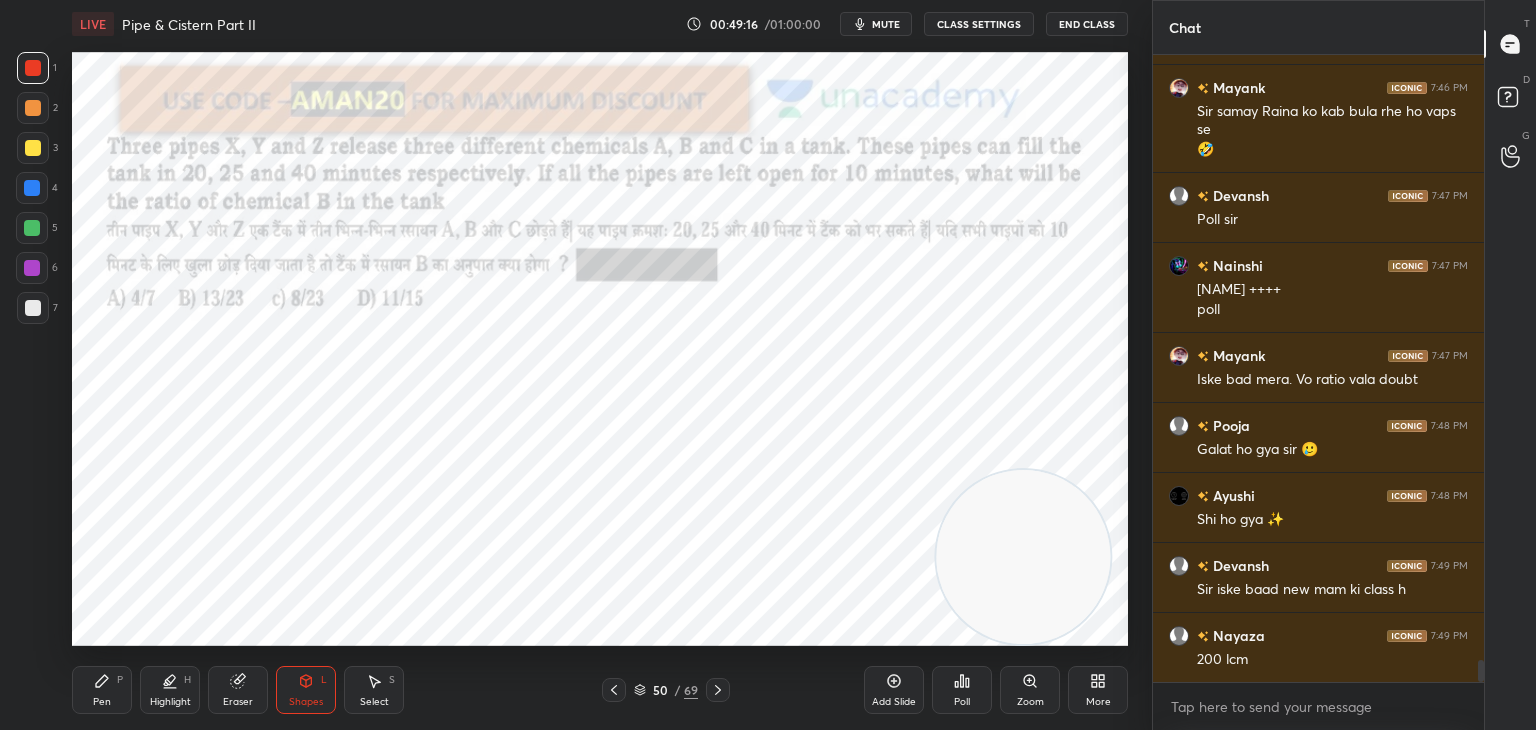 click 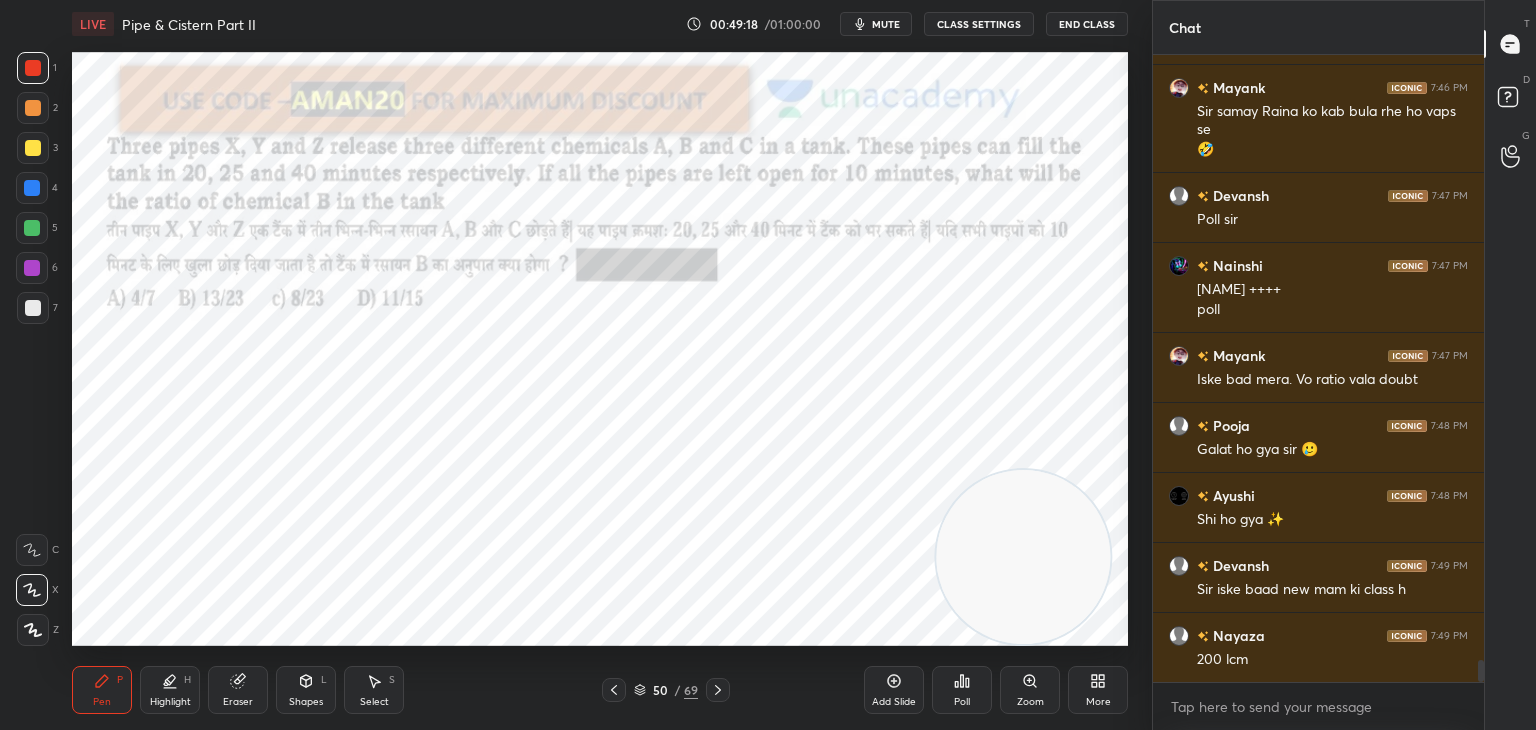 click at bounding box center [32, 268] 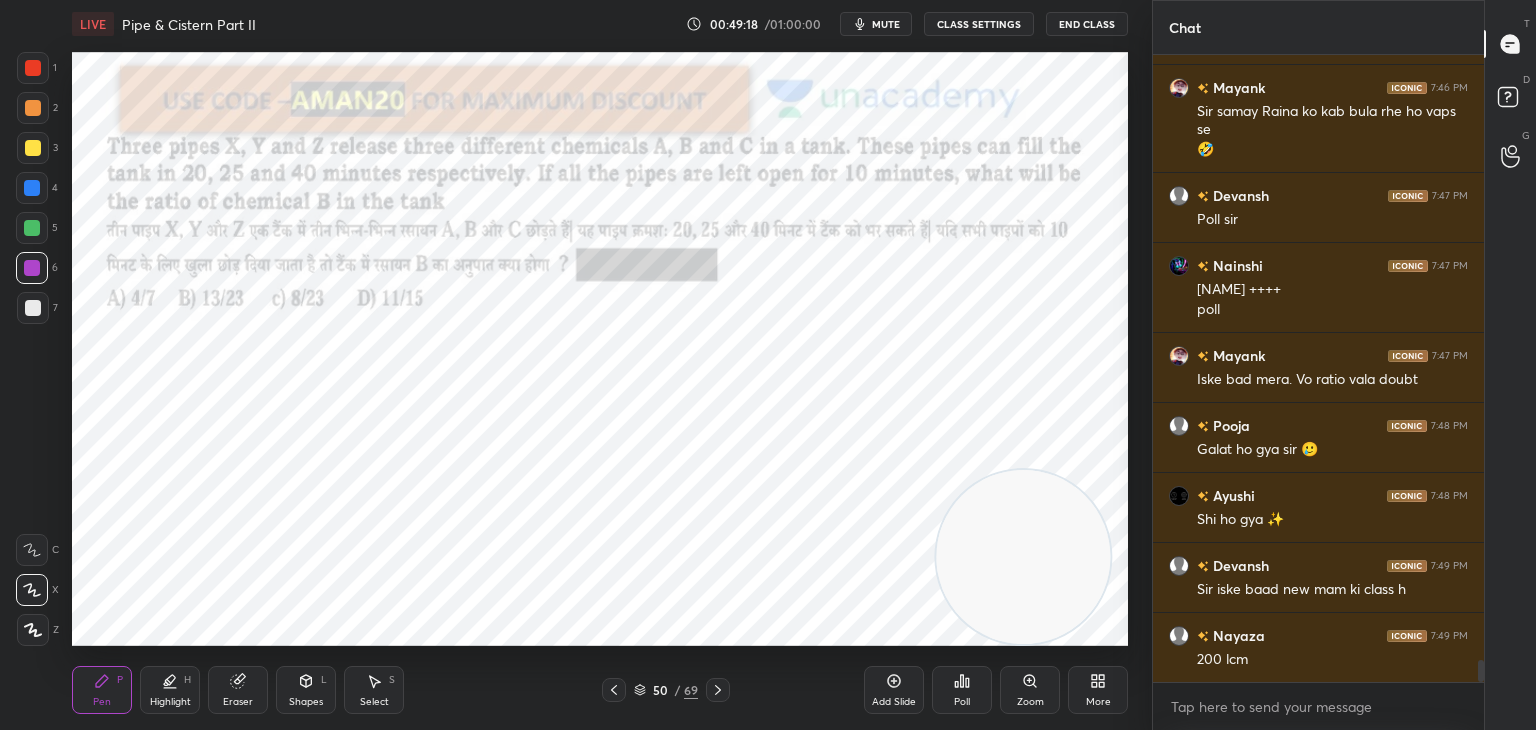 click at bounding box center [32, 188] 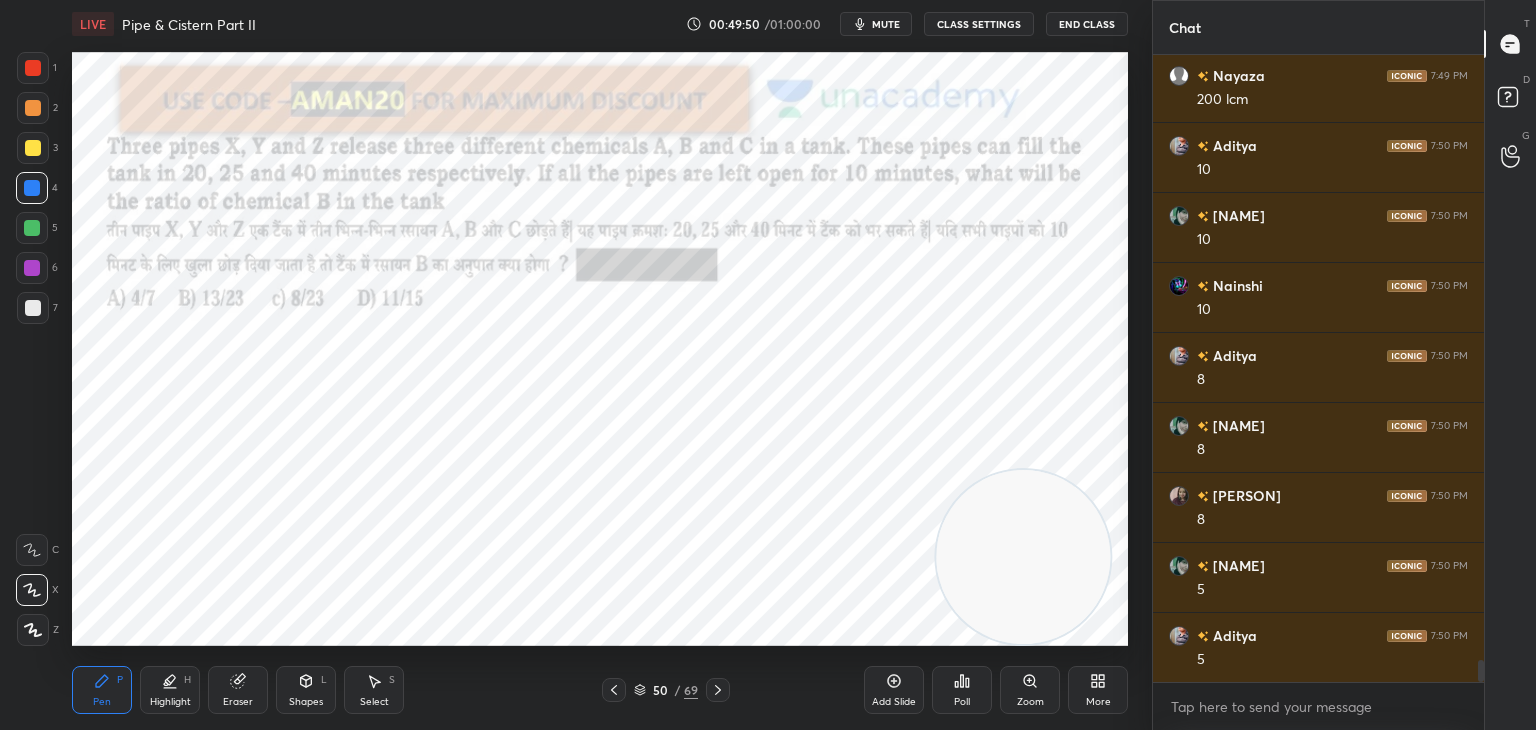 scroll, scrollTop: 17636, scrollLeft: 0, axis: vertical 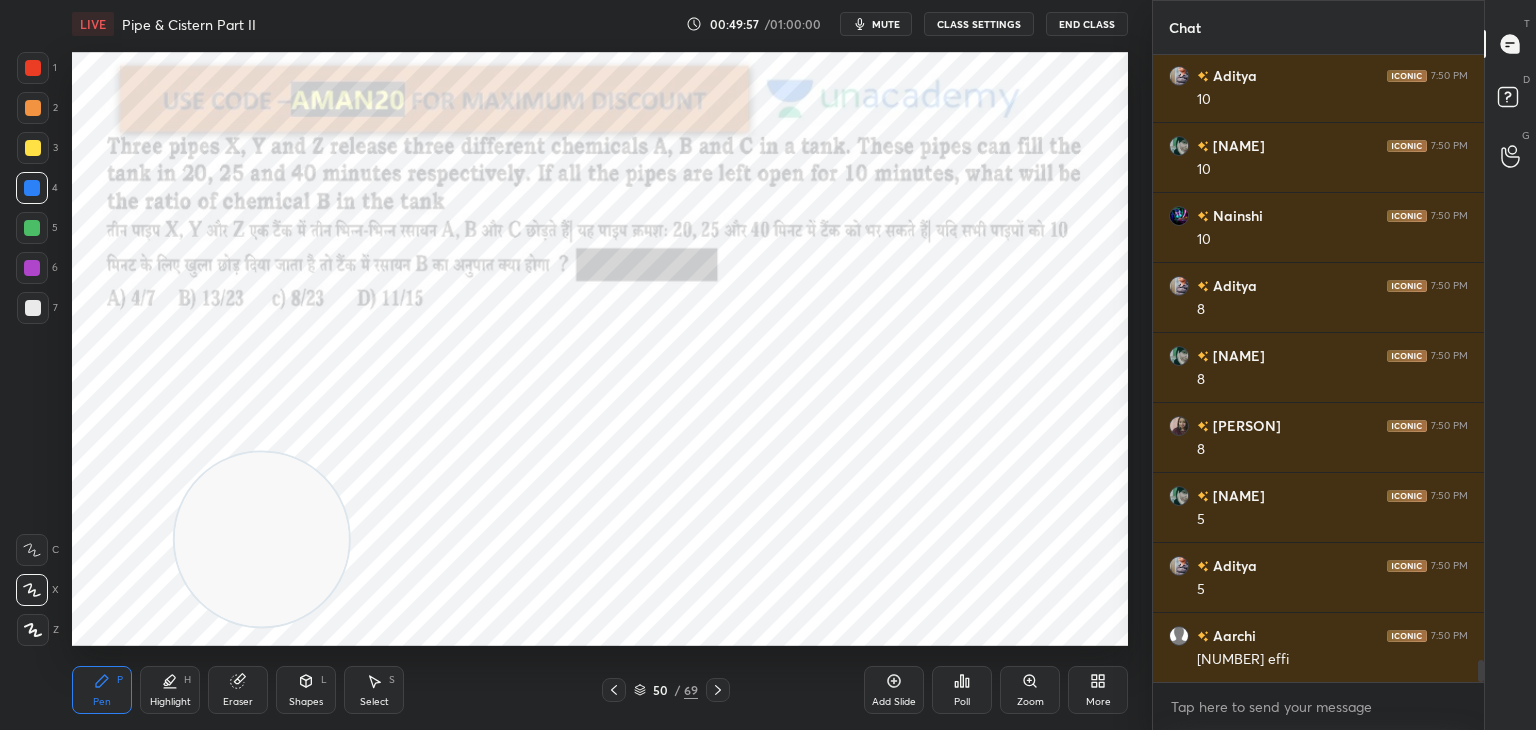 click on "L" at bounding box center (324, 680) 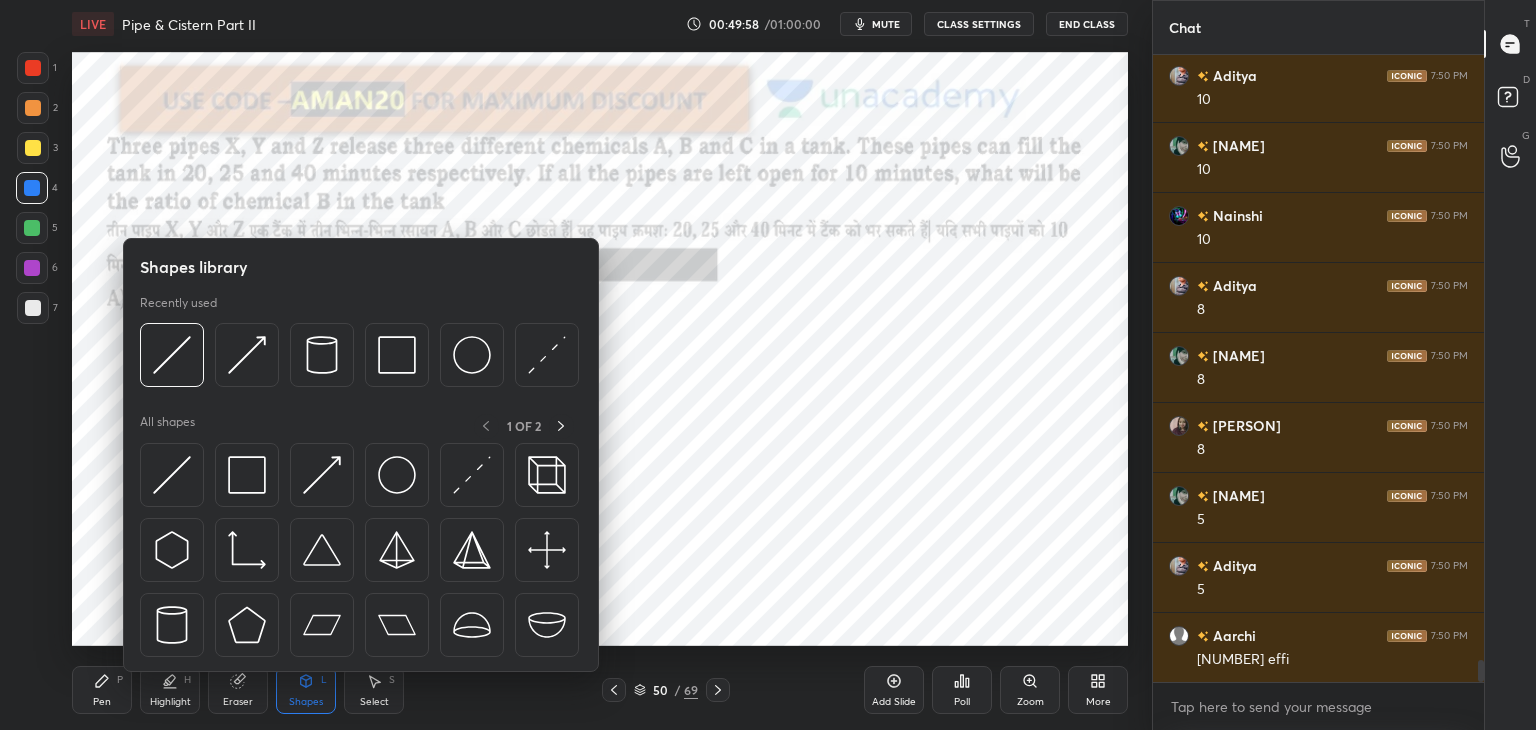 click at bounding box center (172, 625) 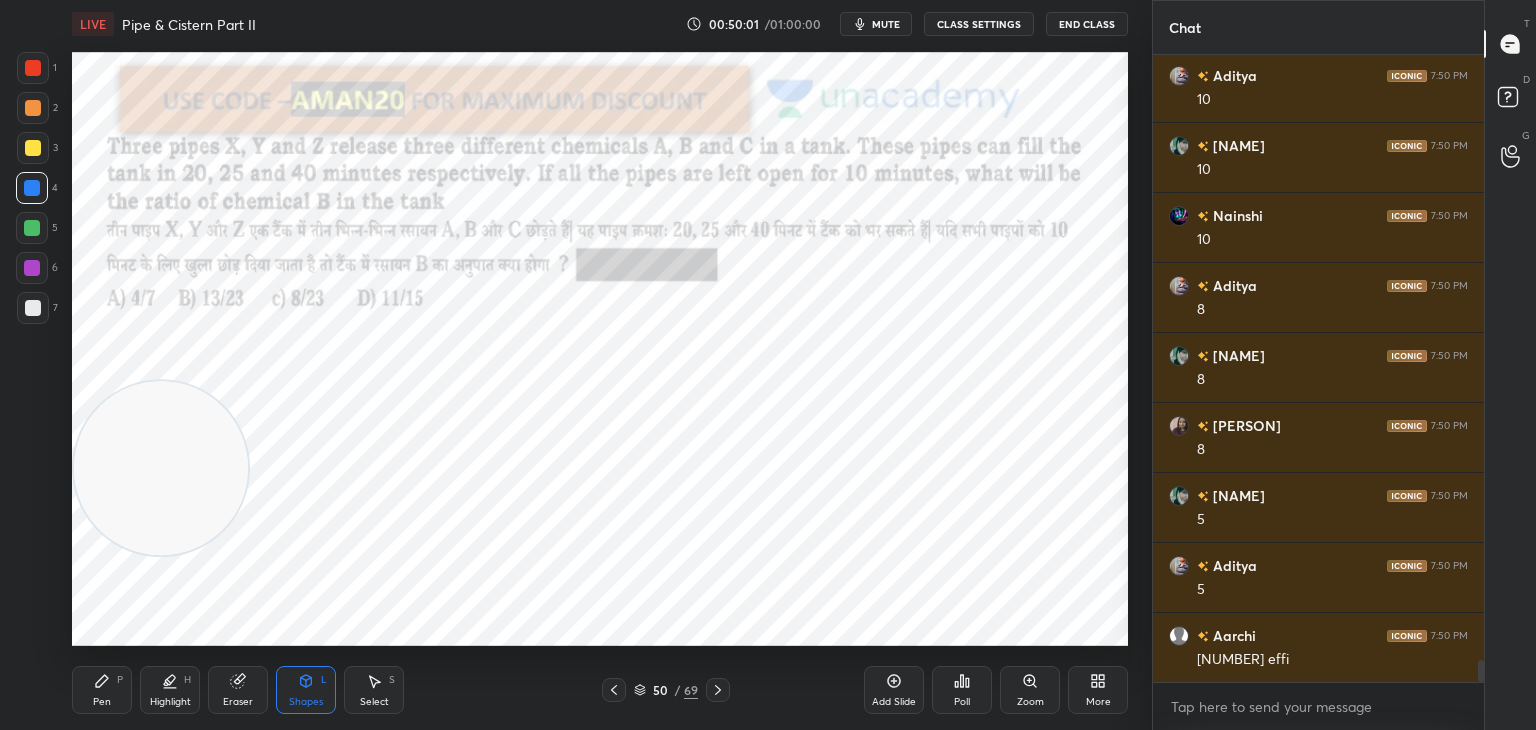 click on "Pen P" at bounding box center (102, 690) 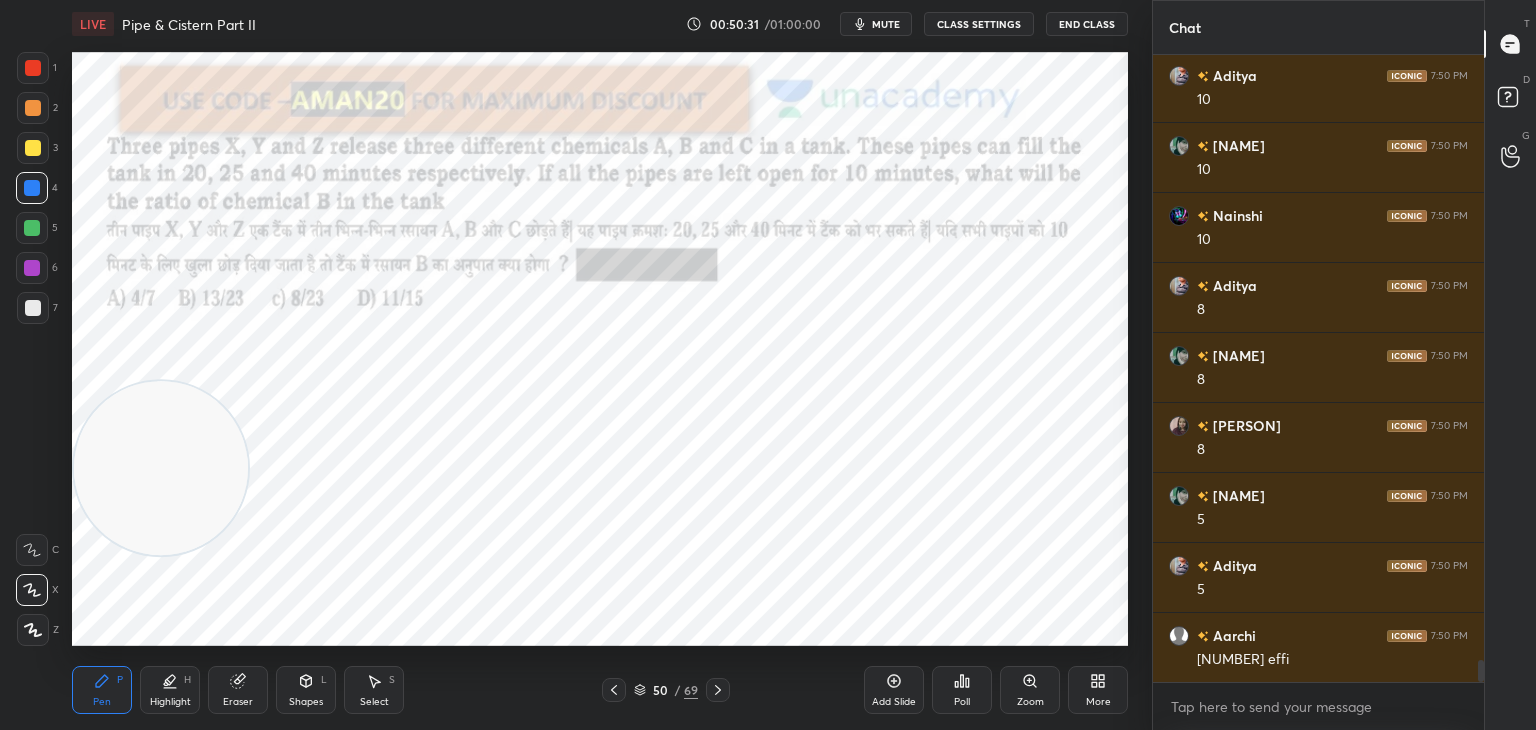 scroll, scrollTop: 17706, scrollLeft: 0, axis: vertical 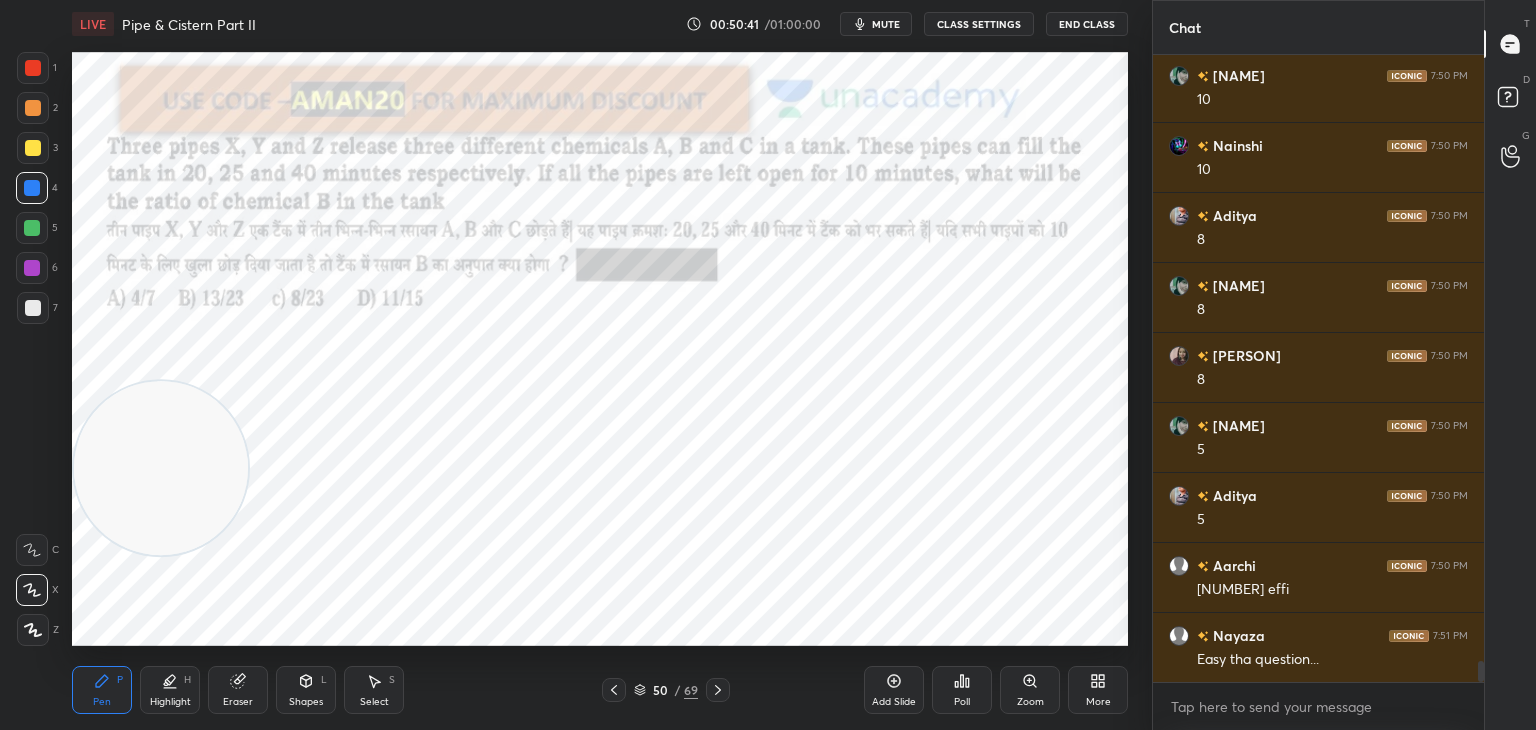 click at bounding box center (33, 68) 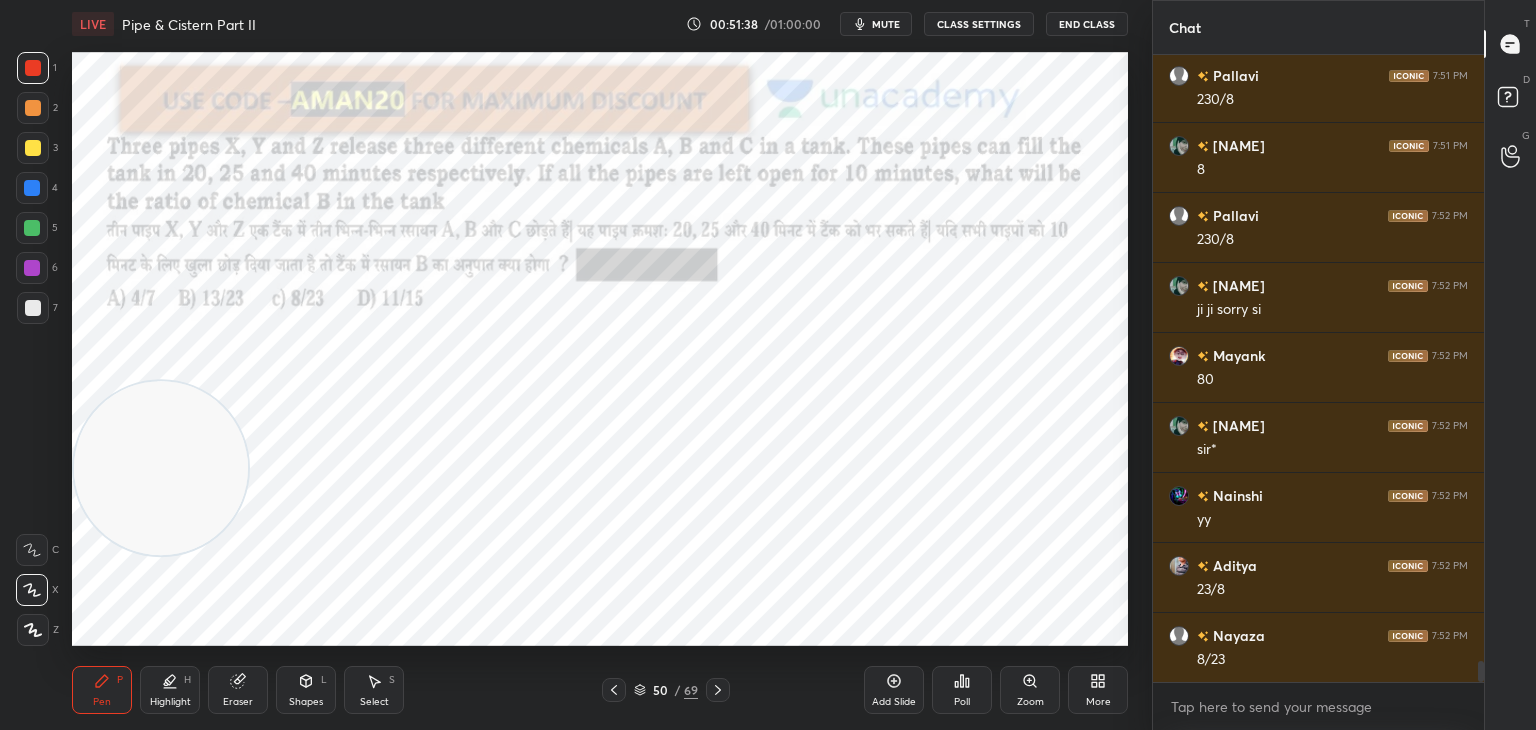 scroll, scrollTop: 18460, scrollLeft: 0, axis: vertical 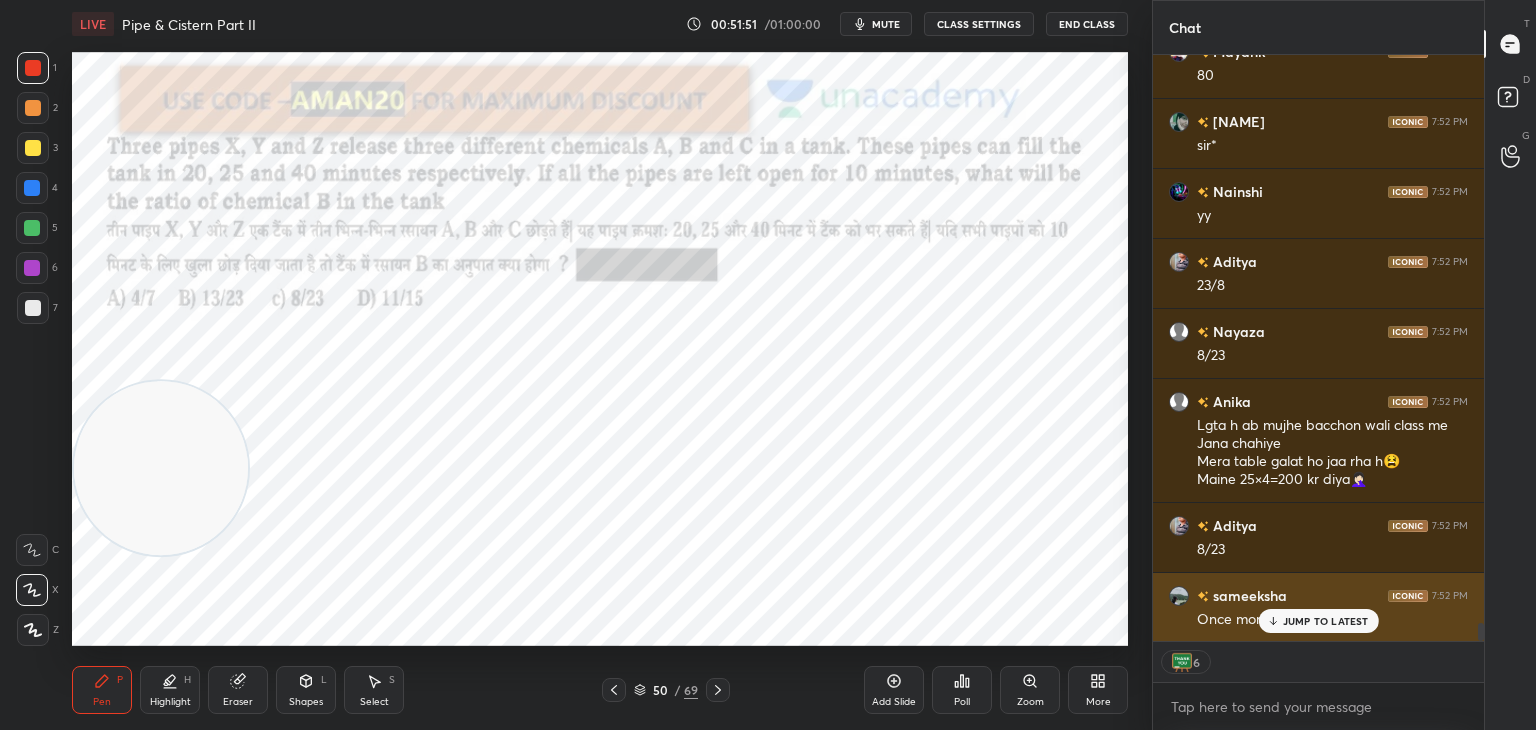 click on "JUMP TO LATEST" at bounding box center (1326, 621) 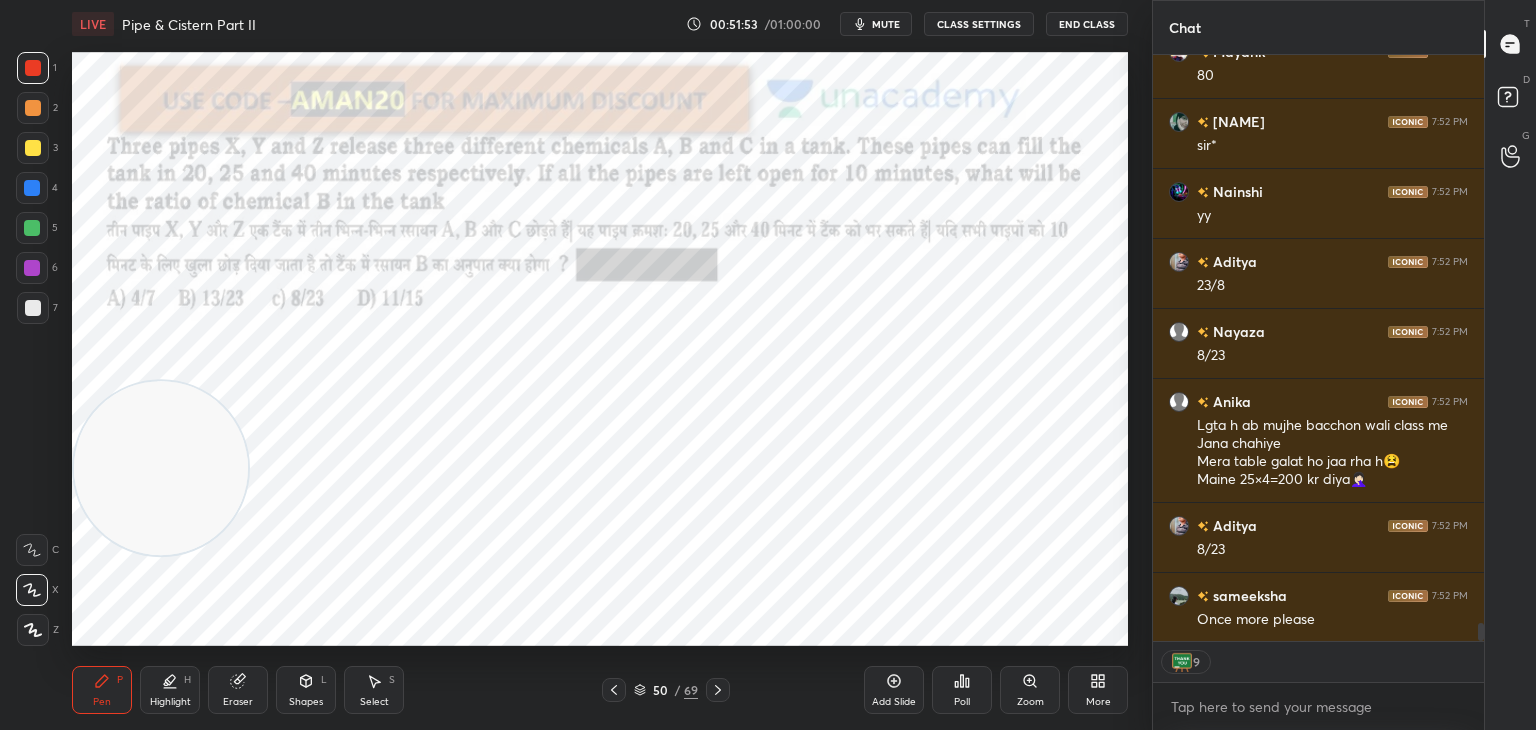 click 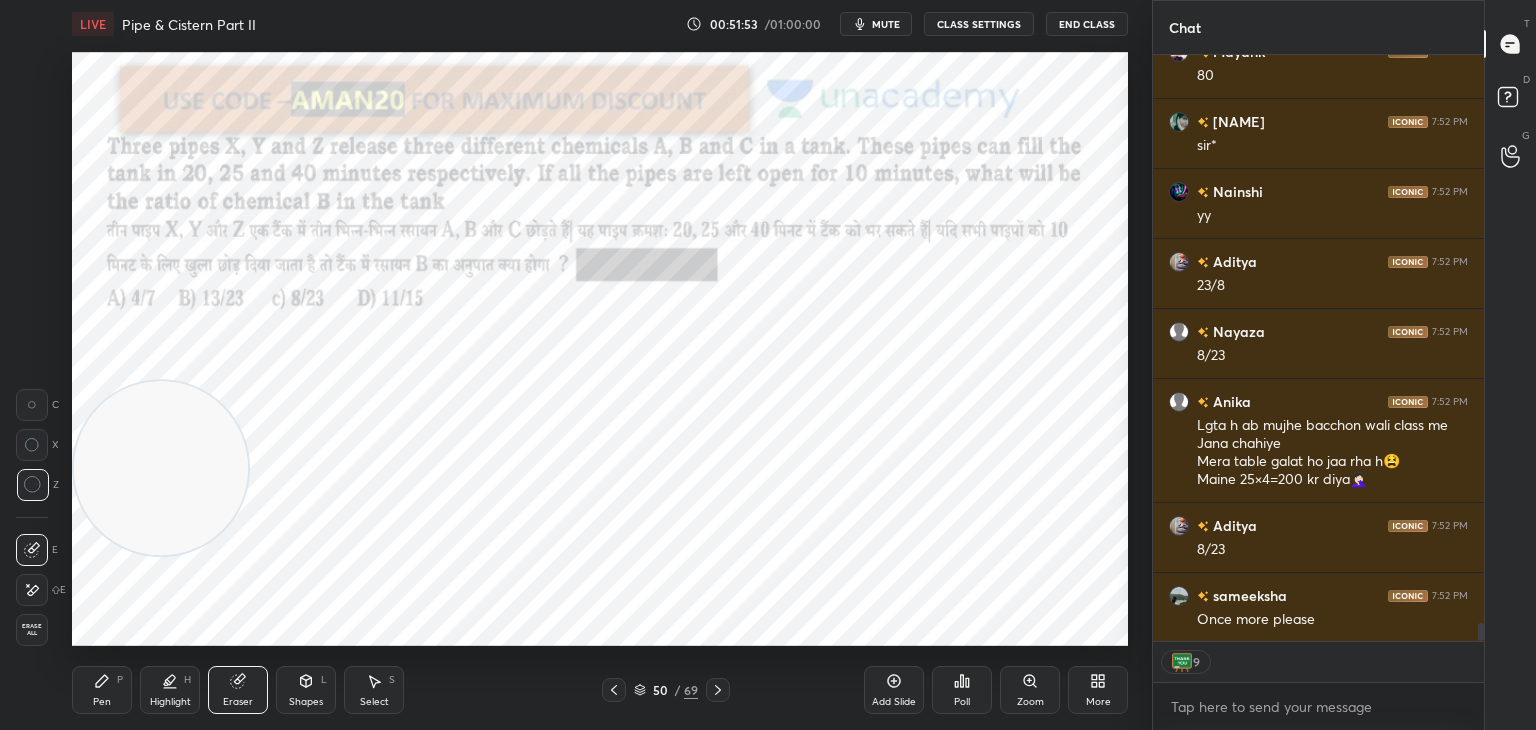 click on "Highlight H" at bounding box center [170, 690] 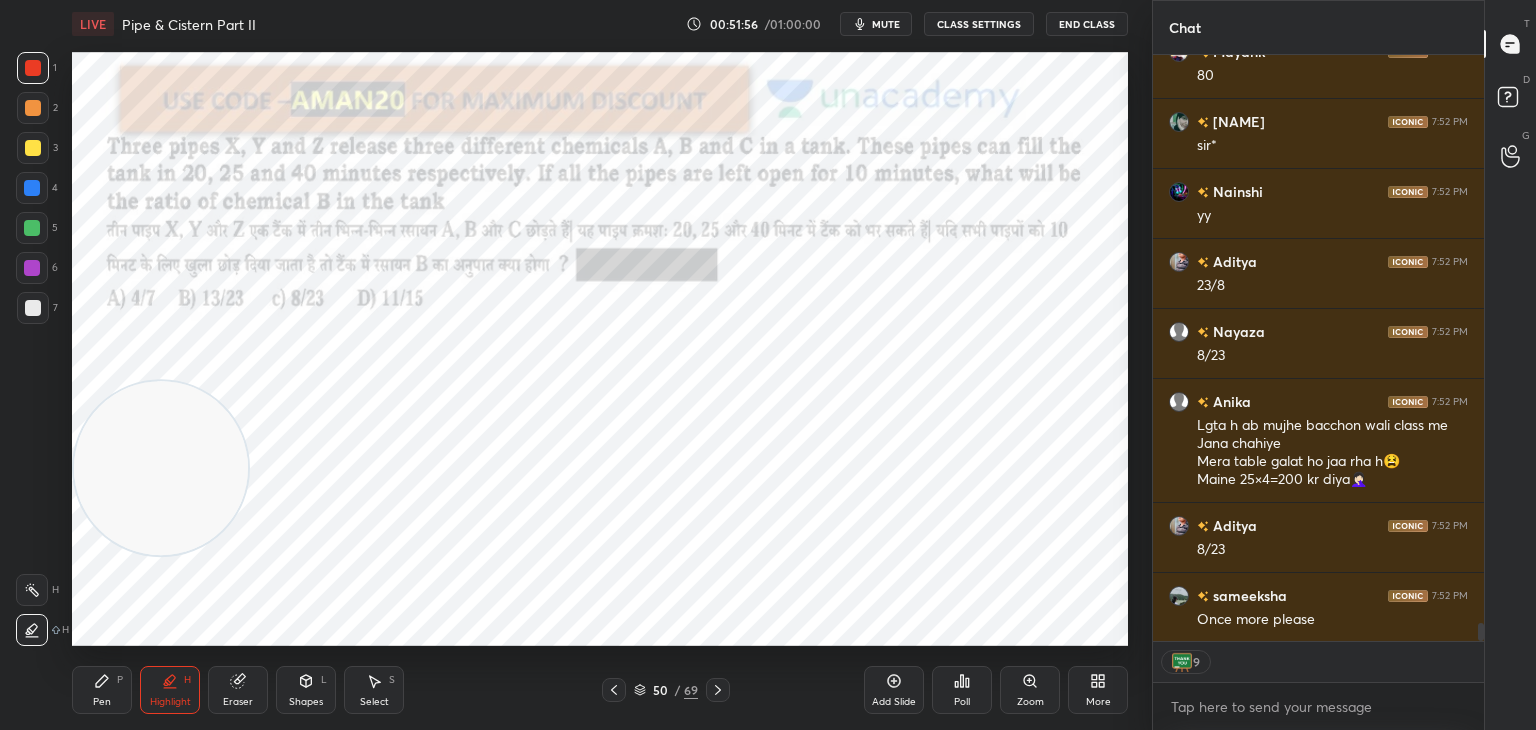 click at bounding box center (32, 228) 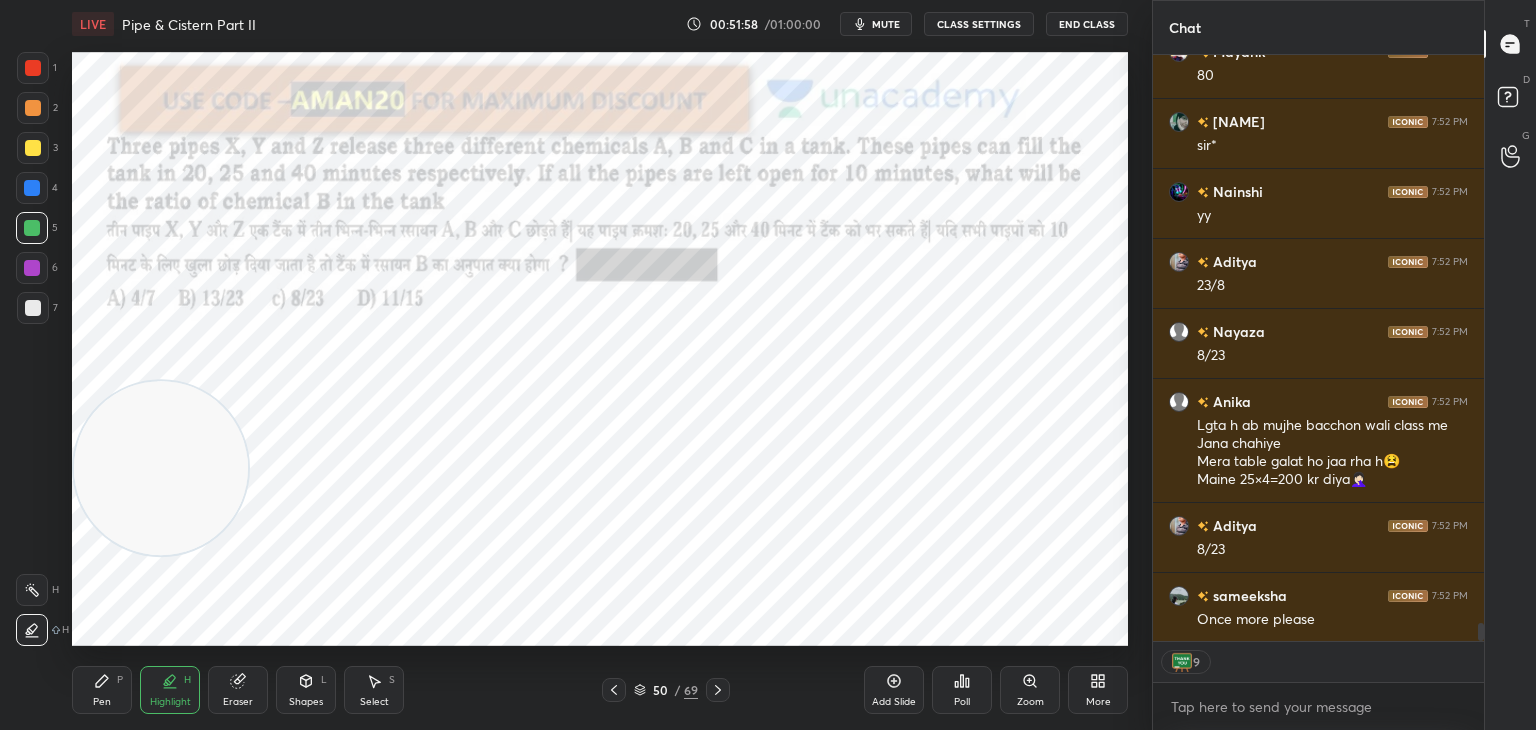 click at bounding box center [33, 148] 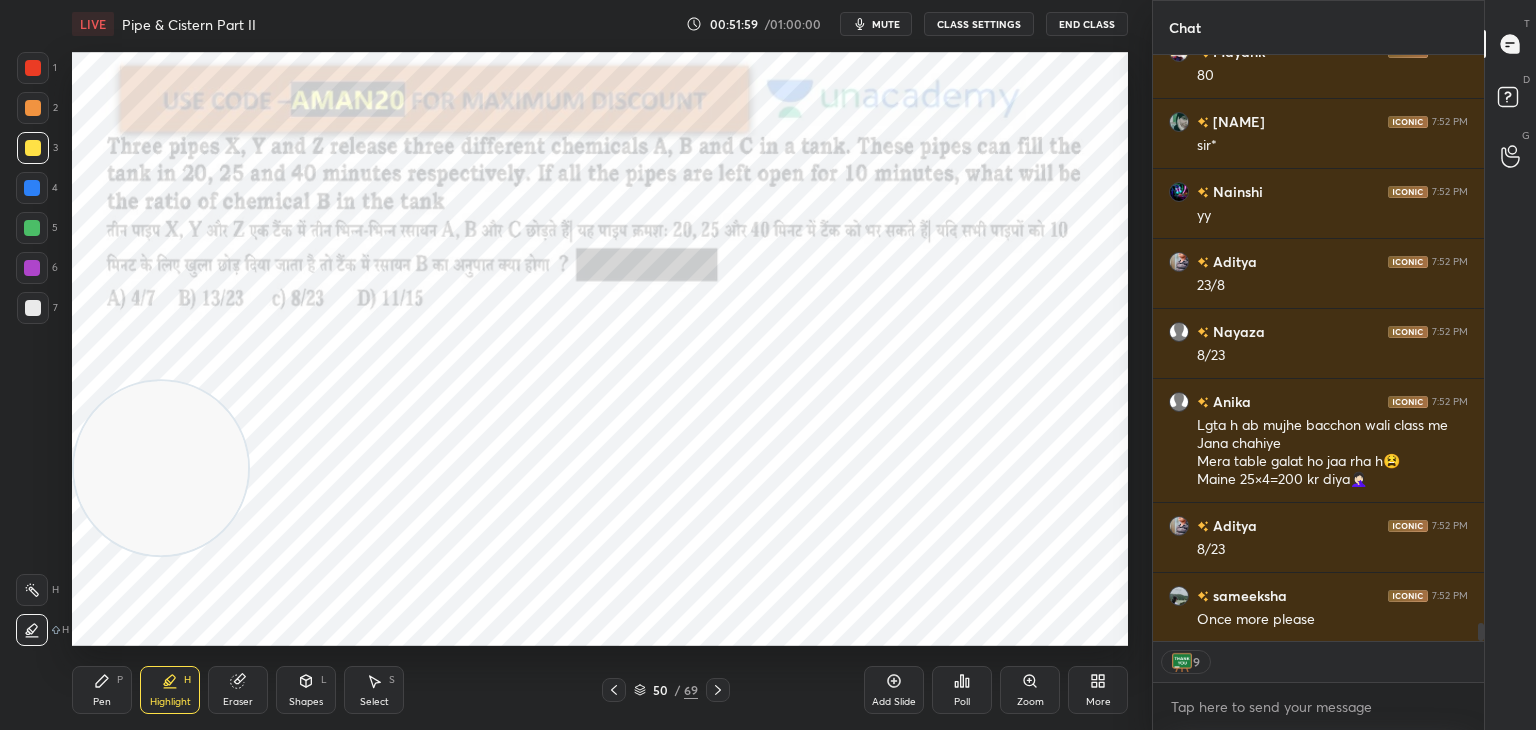 click at bounding box center [32, 188] 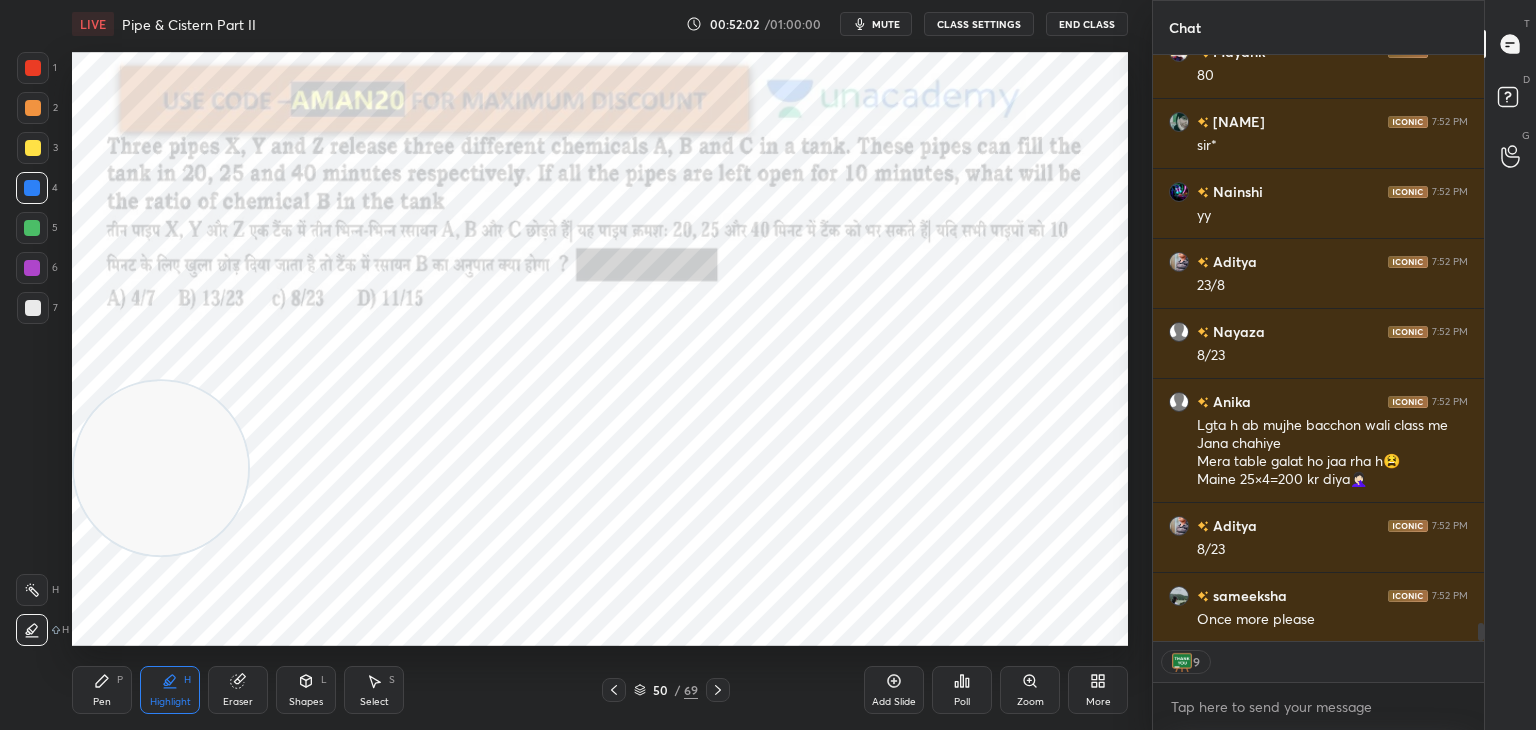scroll, scrollTop: 18711, scrollLeft: 0, axis: vertical 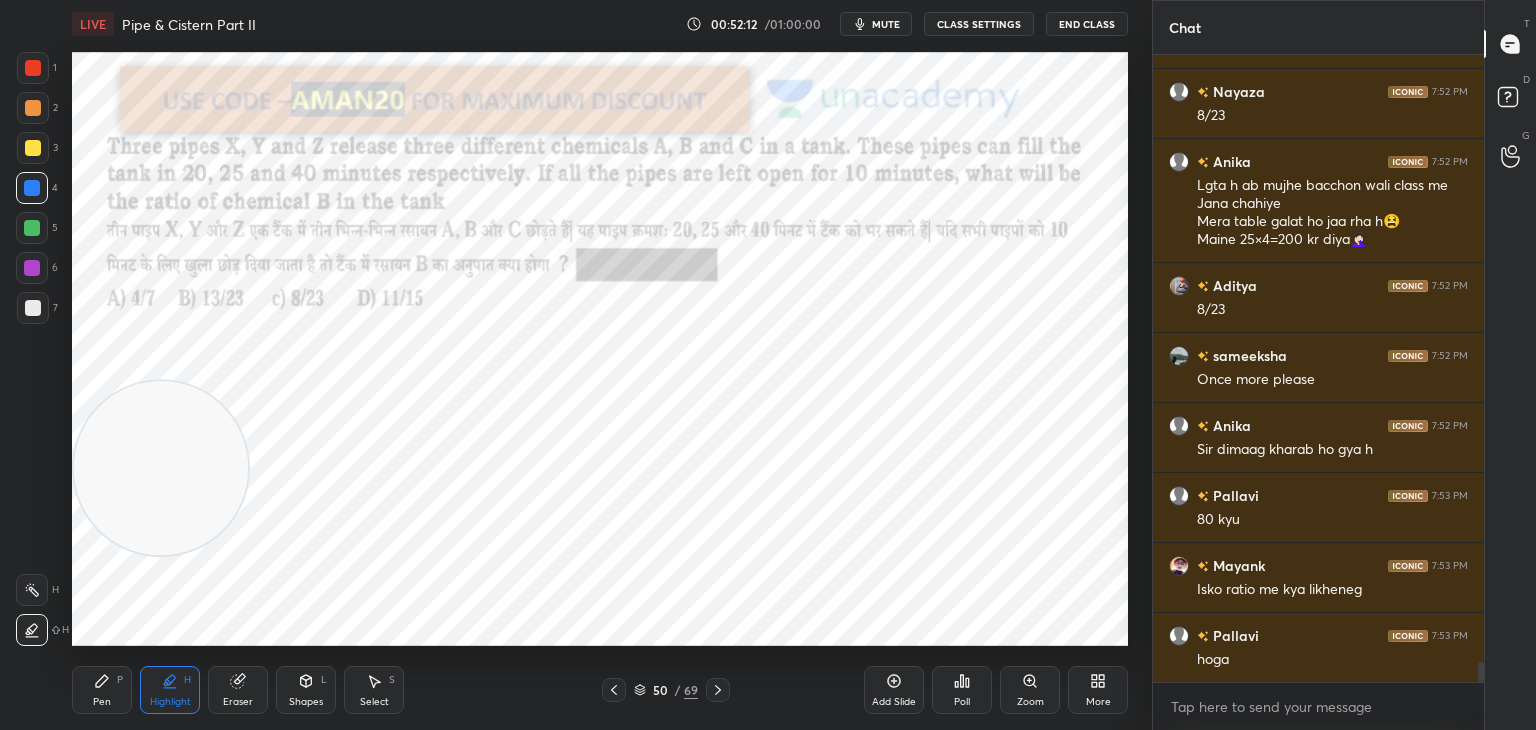 click on "Pen" at bounding box center [102, 702] 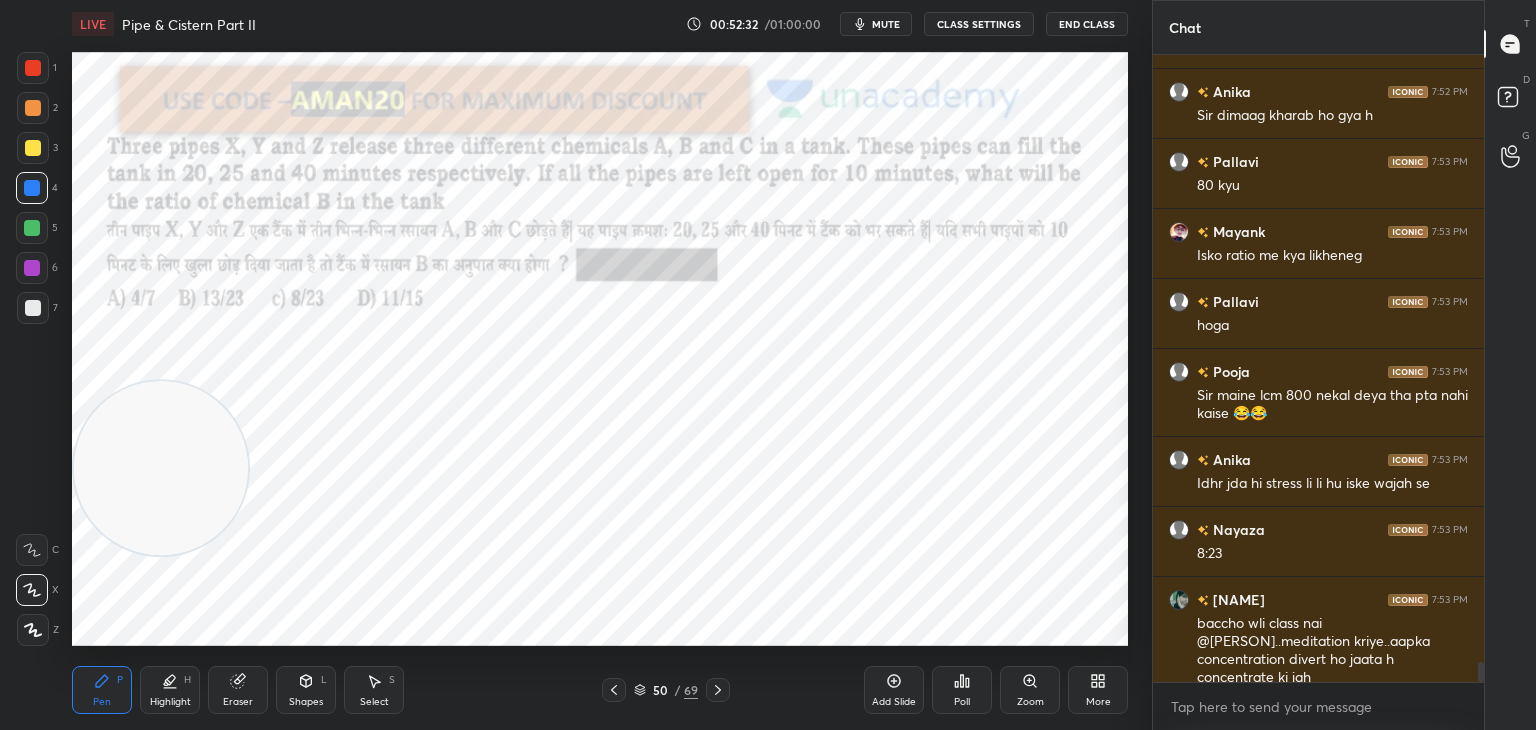 scroll, scrollTop: 19284, scrollLeft: 0, axis: vertical 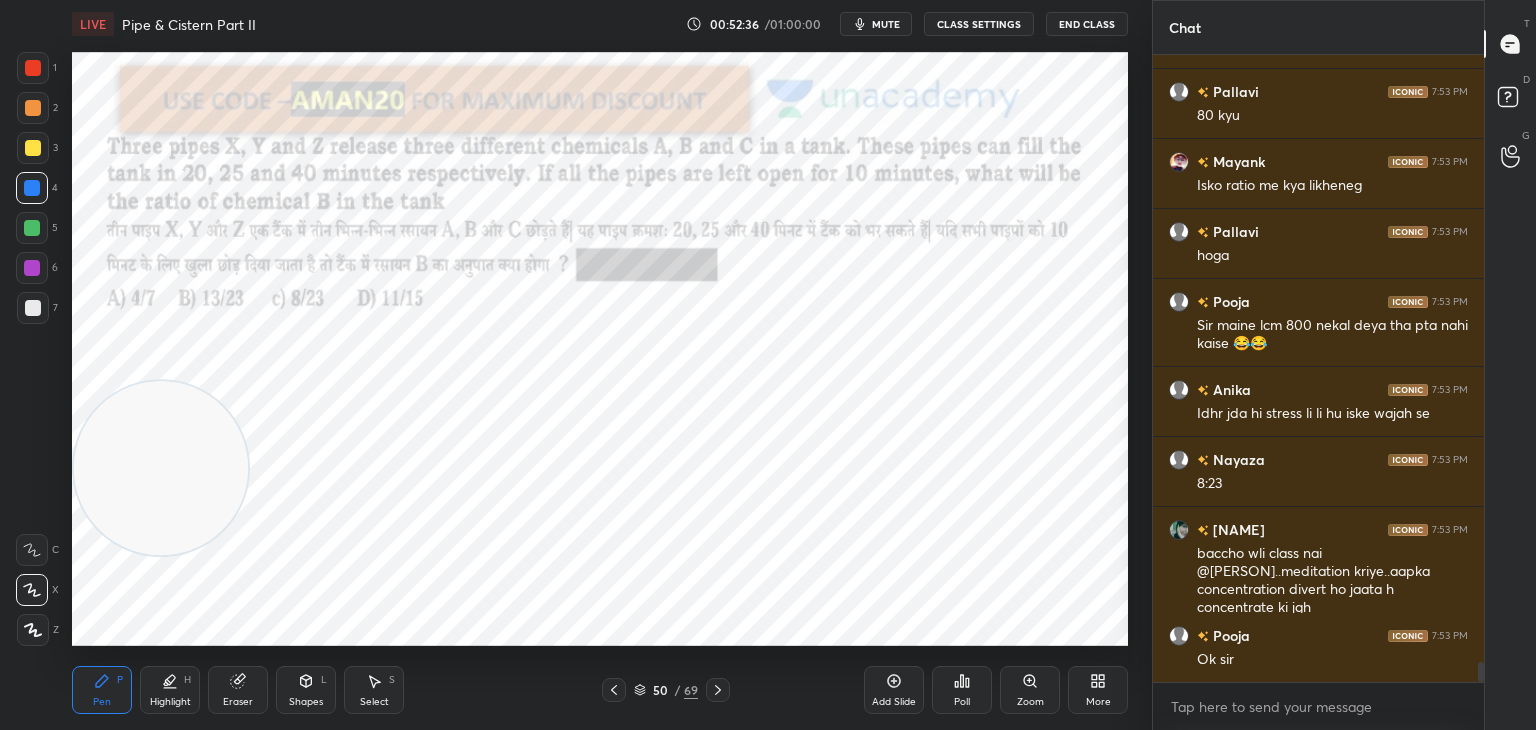 click at bounding box center (32, 268) 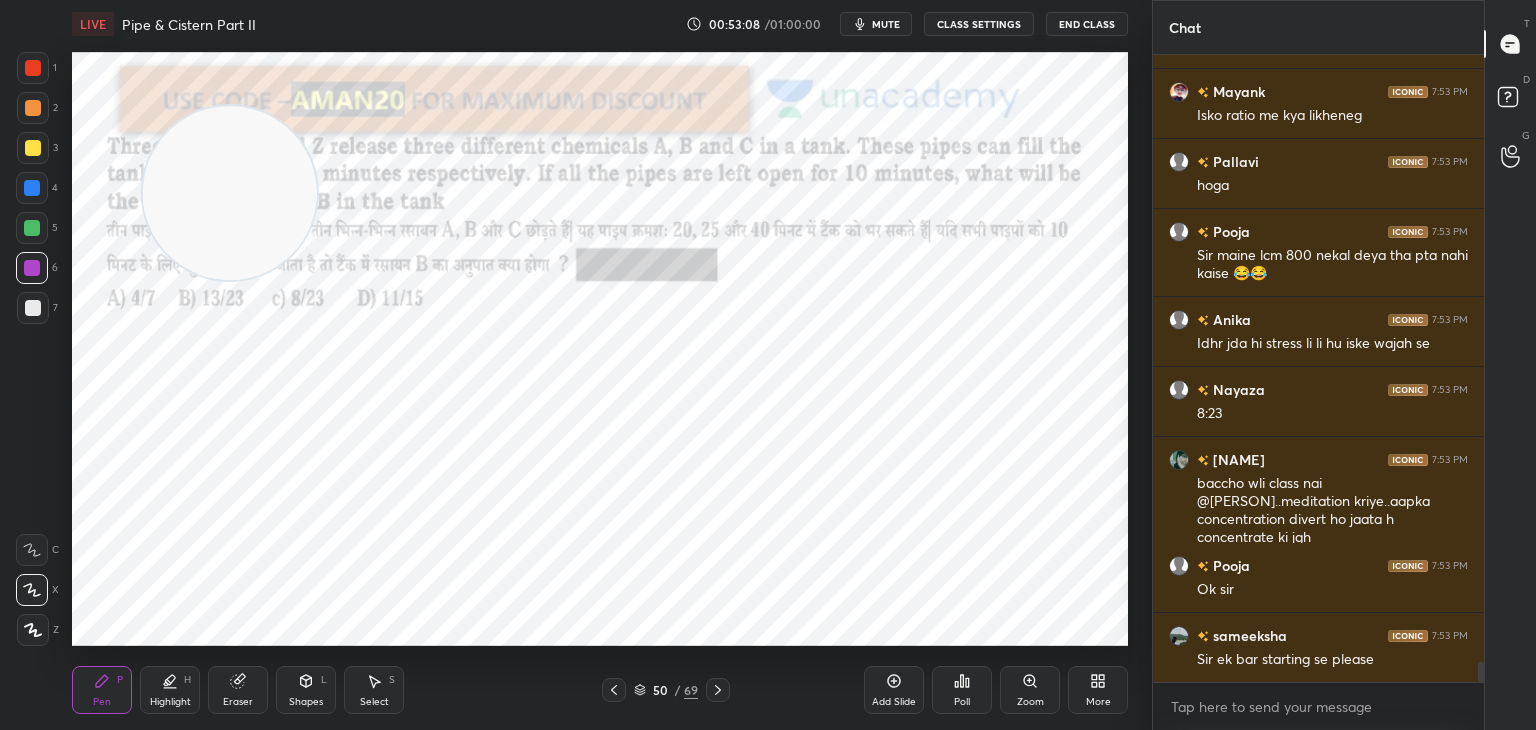 scroll, scrollTop: 19442, scrollLeft: 0, axis: vertical 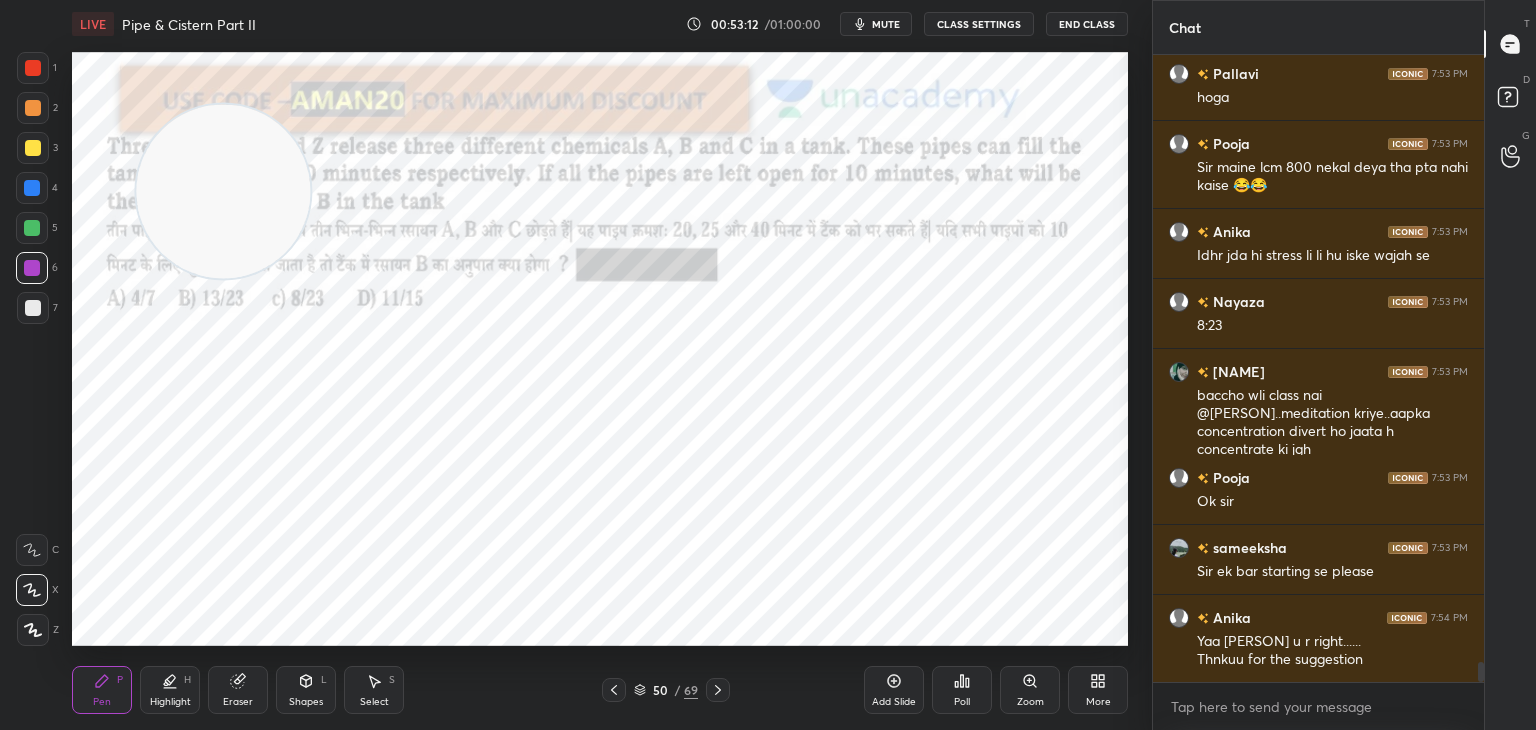 click on "Eraser" at bounding box center (238, 702) 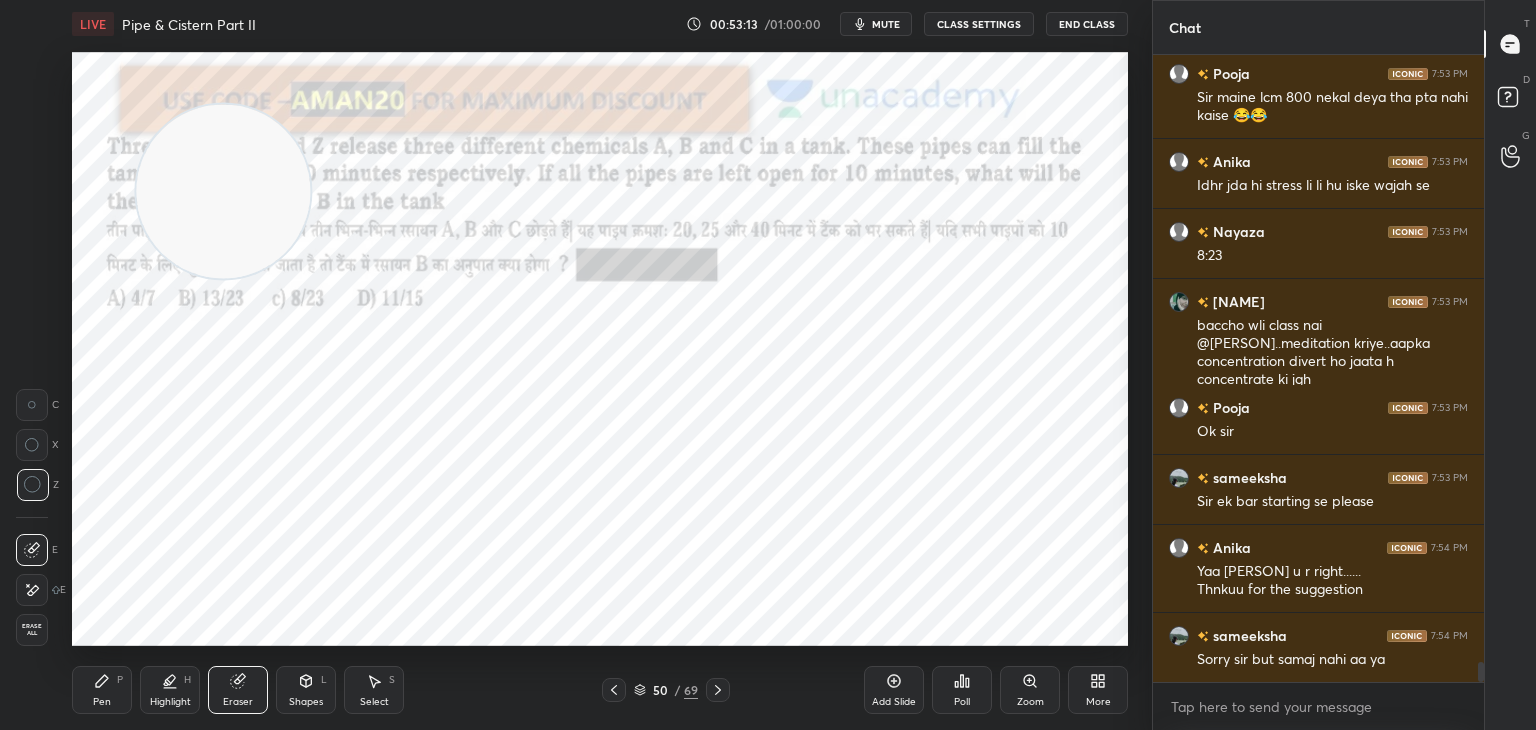 scroll, scrollTop: 19582, scrollLeft: 0, axis: vertical 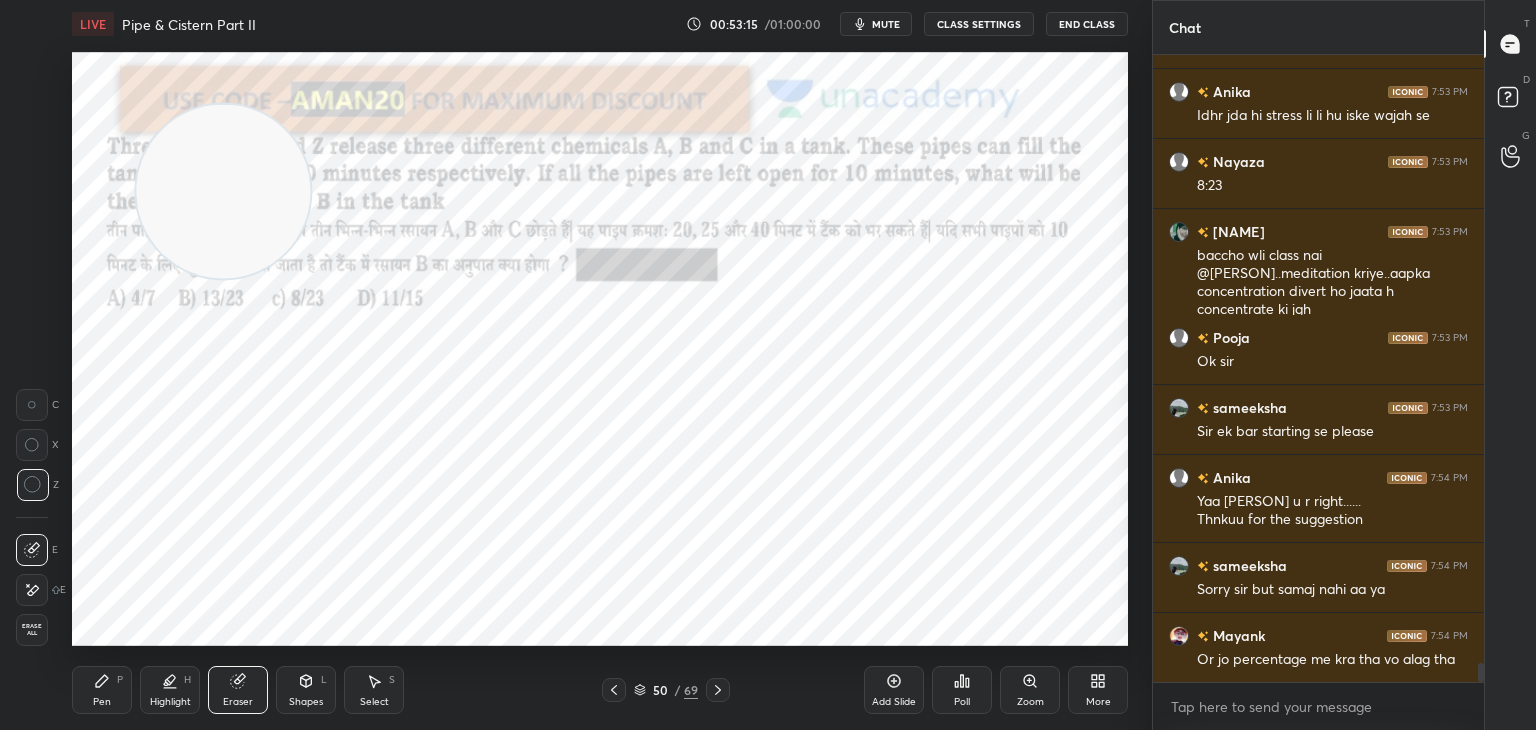 click on "Pen P" at bounding box center (102, 690) 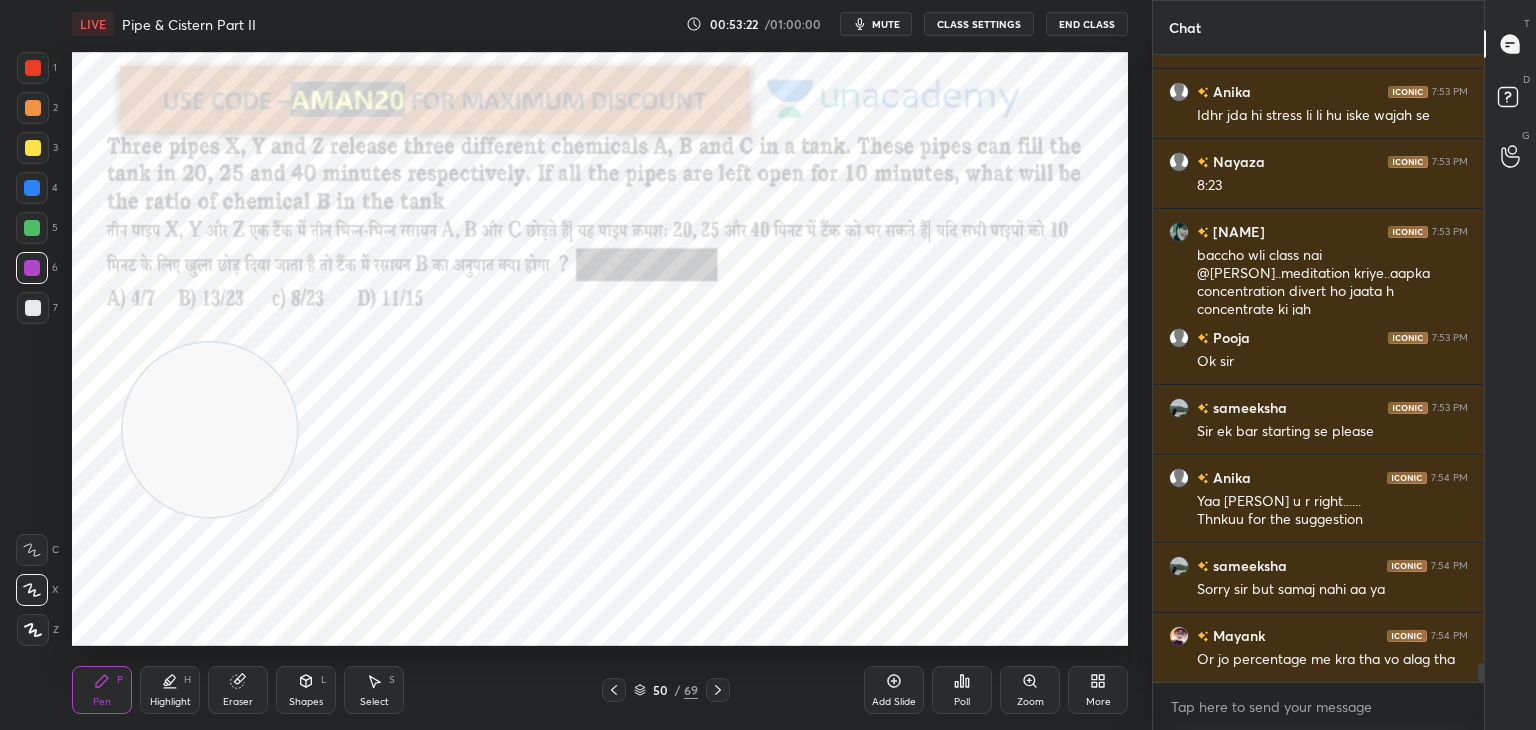 click at bounding box center (210, 430) 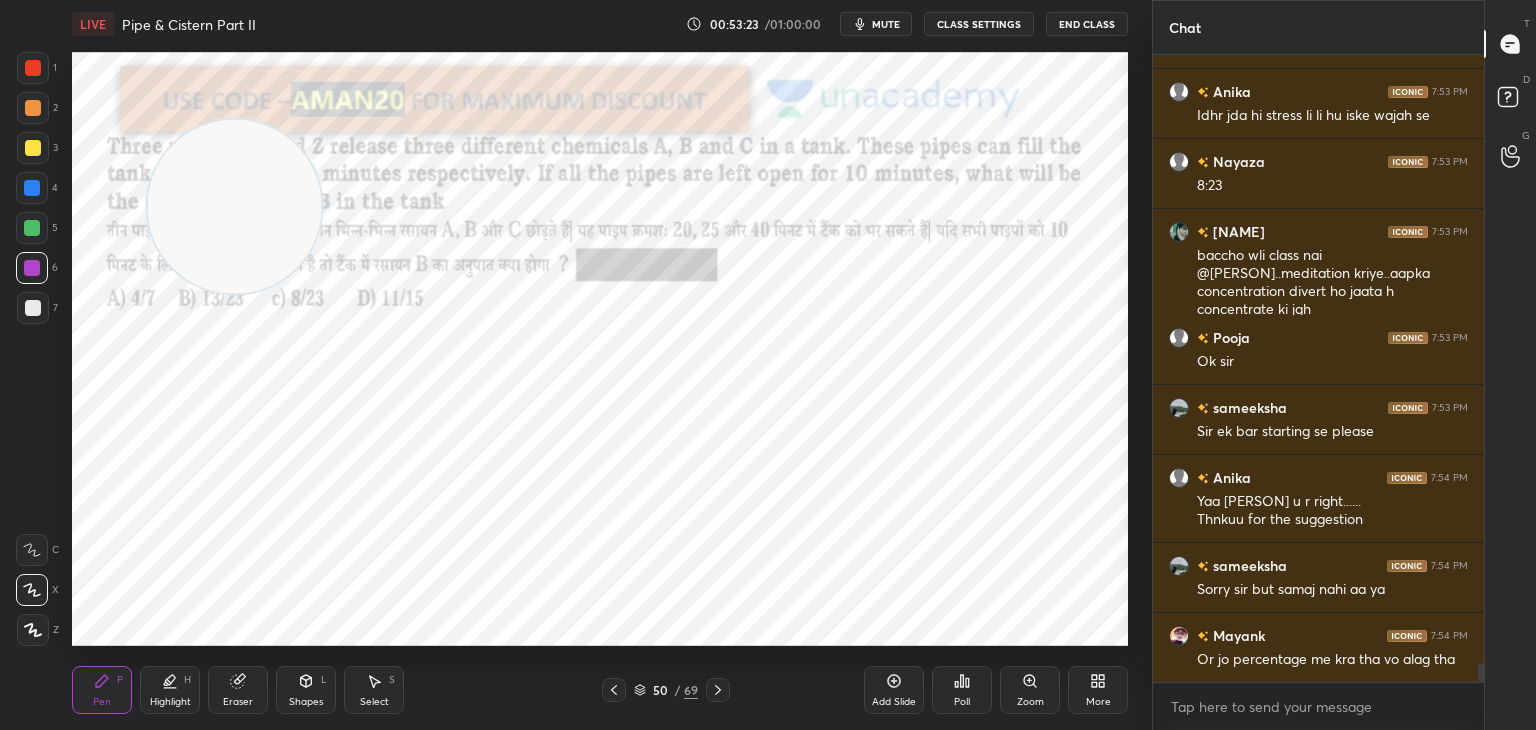 click on "Shapes L" at bounding box center [306, 690] 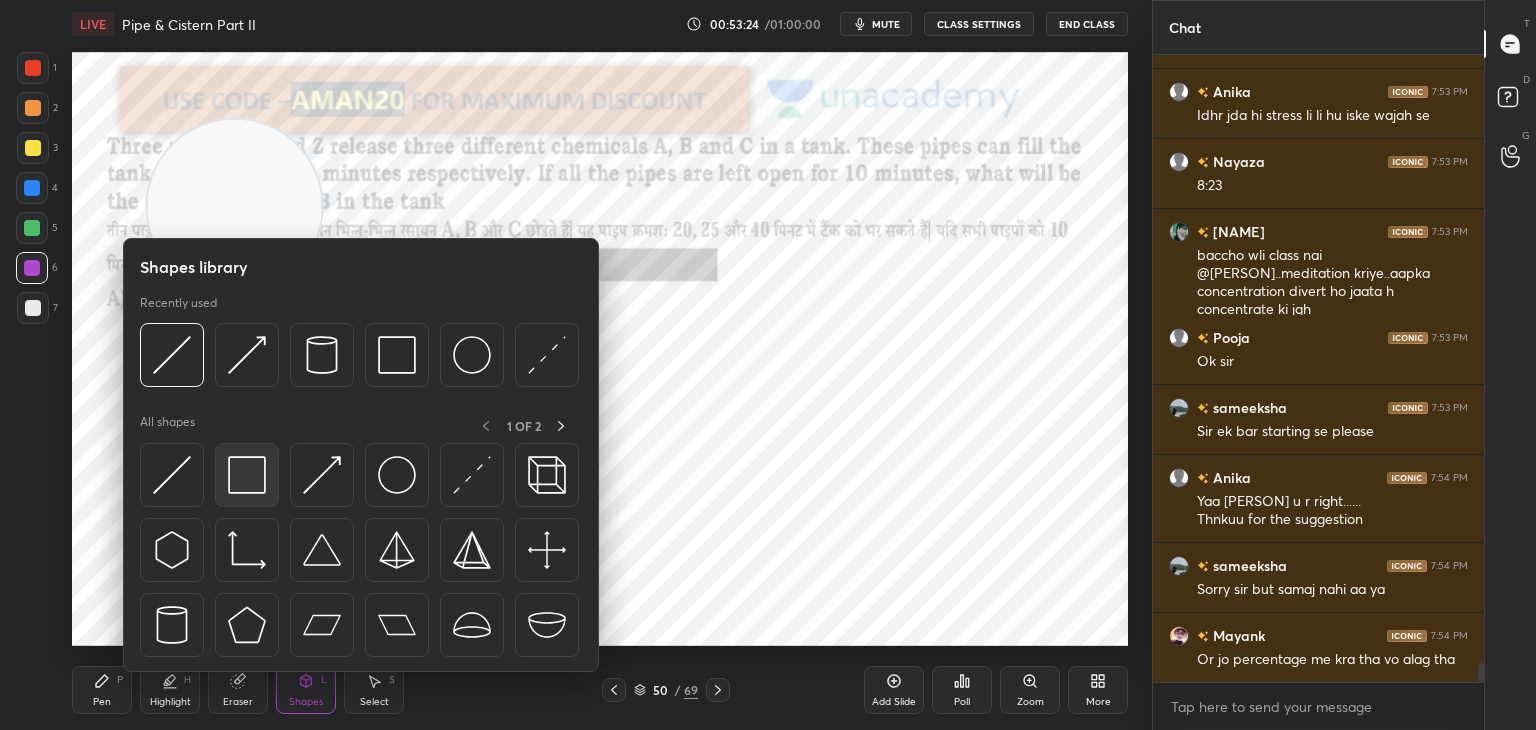 click at bounding box center [247, 475] 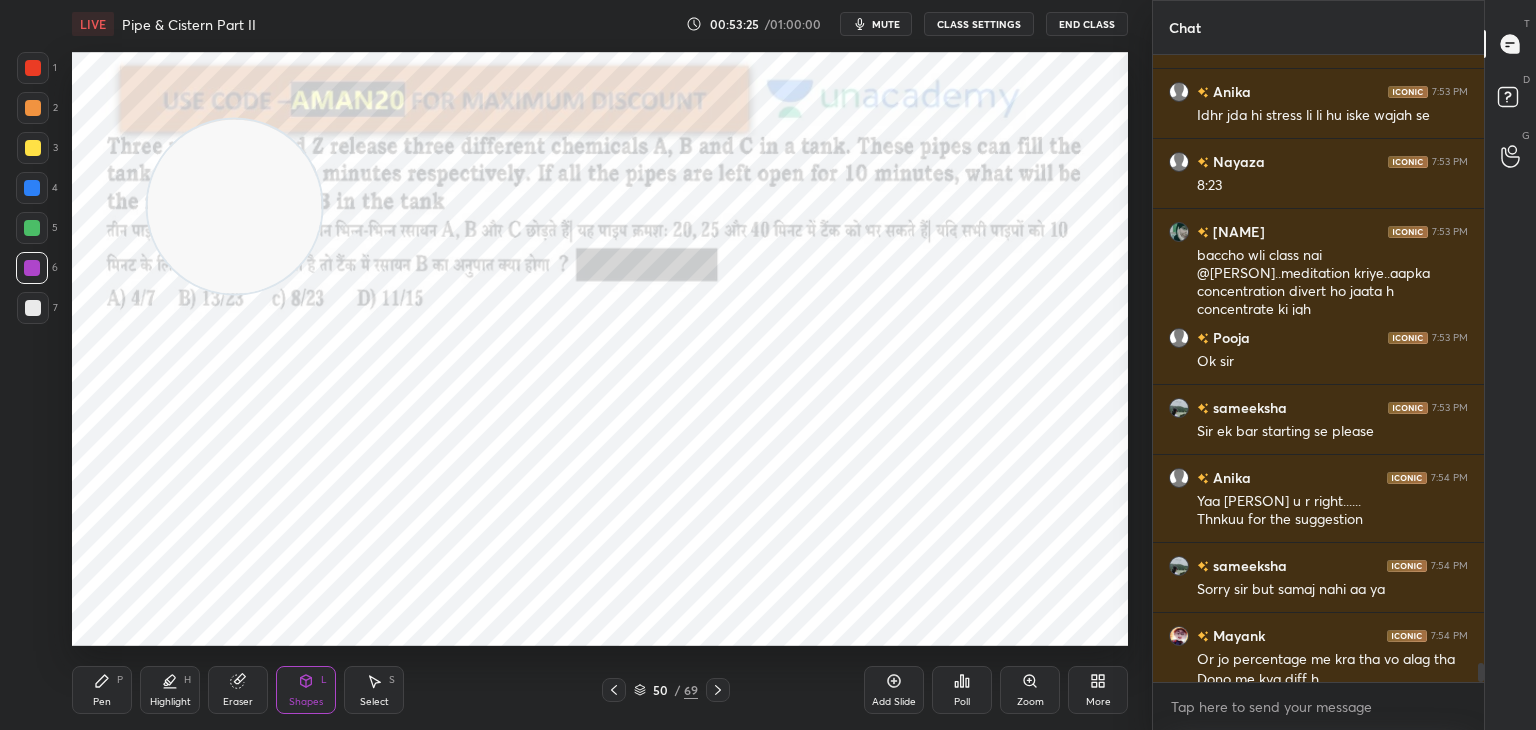 scroll, scrollTop: 19602, scrollLeft: 0, axis: vertical 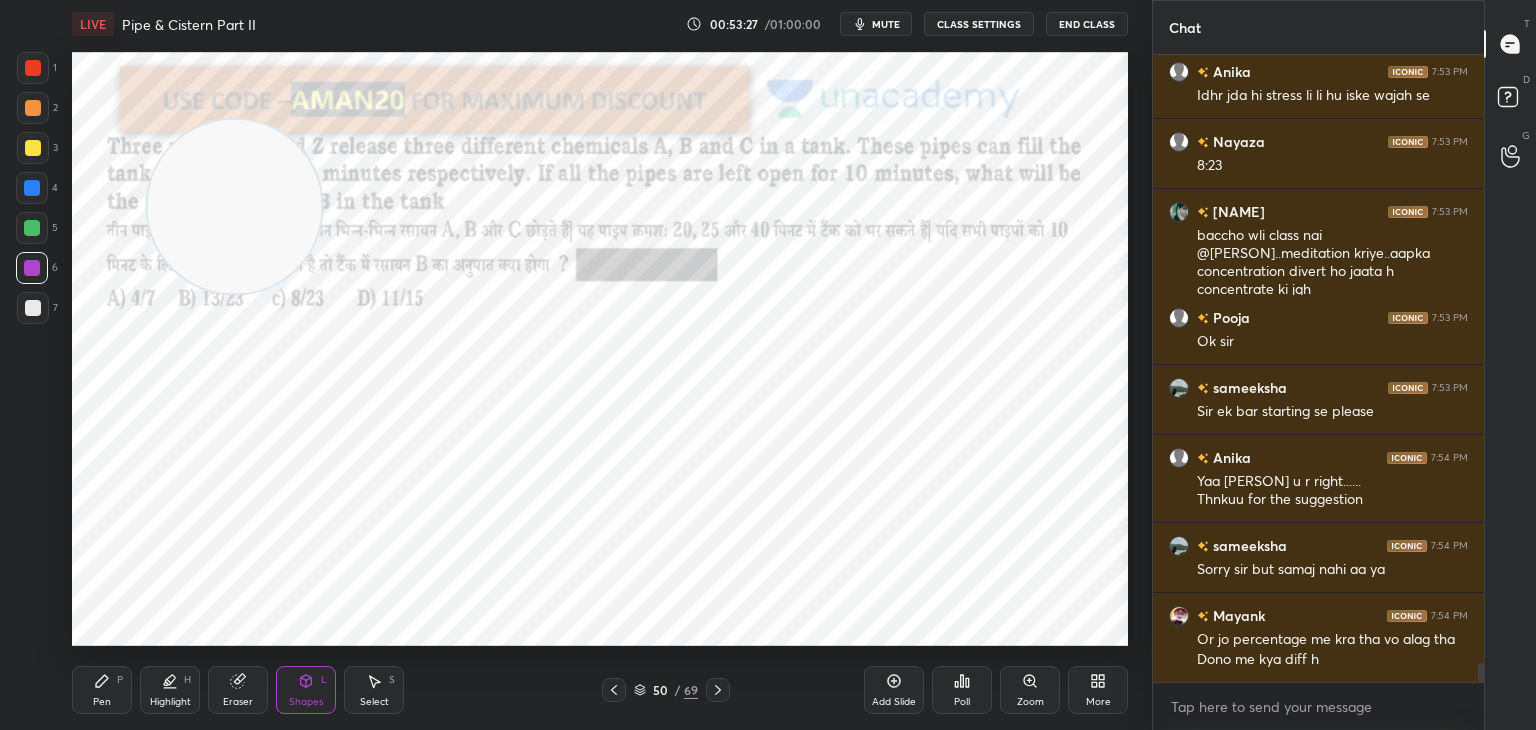 click on "Add Slide" at bounding box center (894, 690) 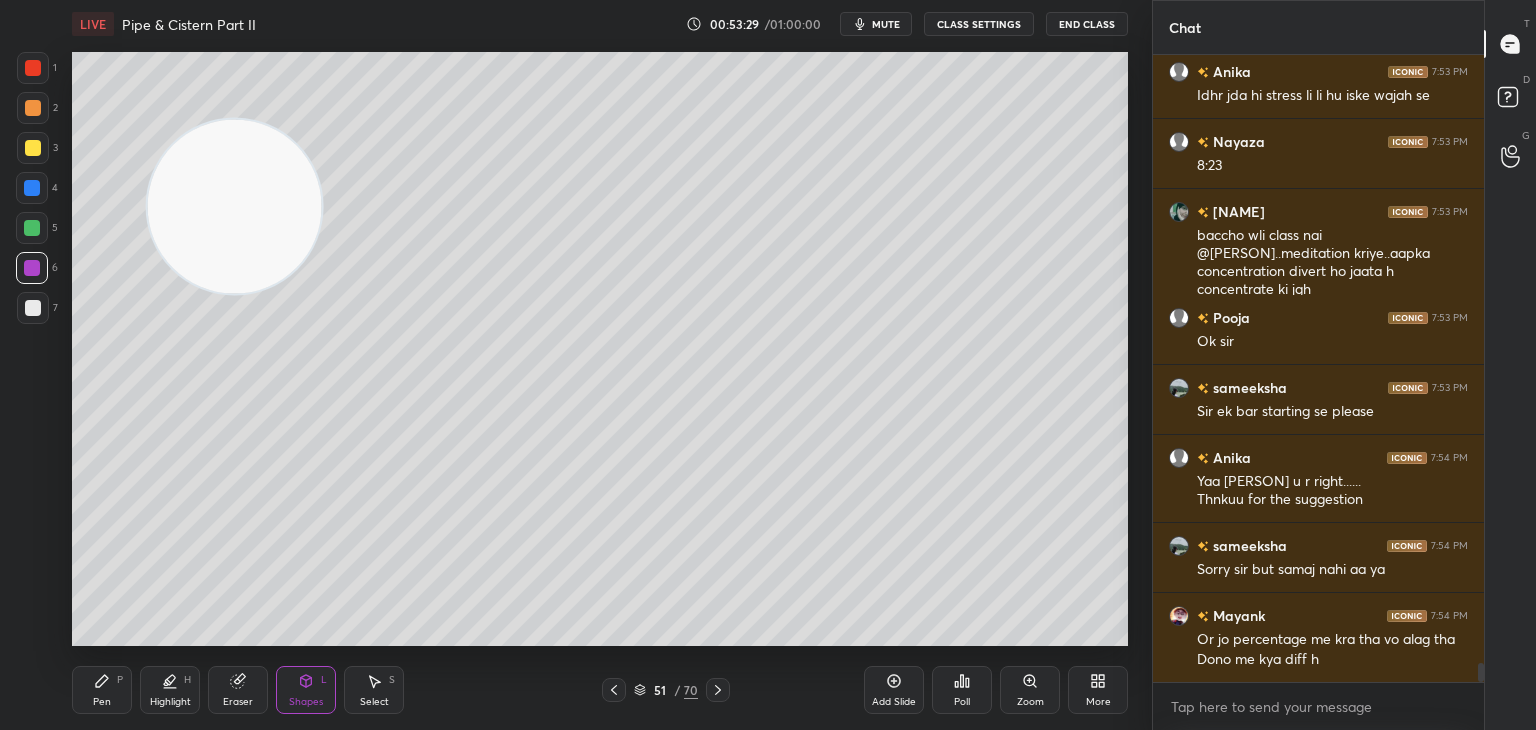 scroll, scrollTop: 19690, scrollLeft: 0, axis: vertical 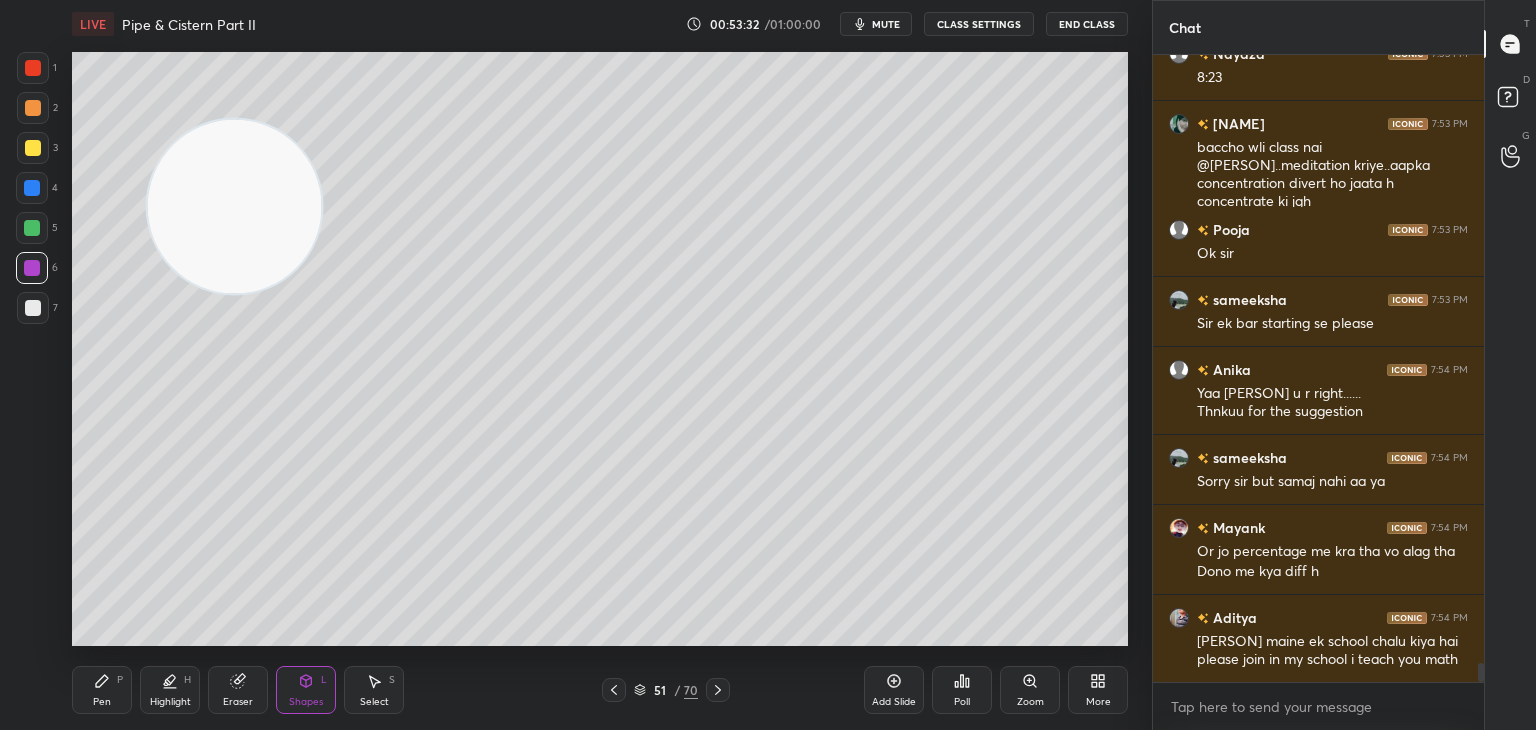 click on "Pen P" at bounding box center [102, 690] 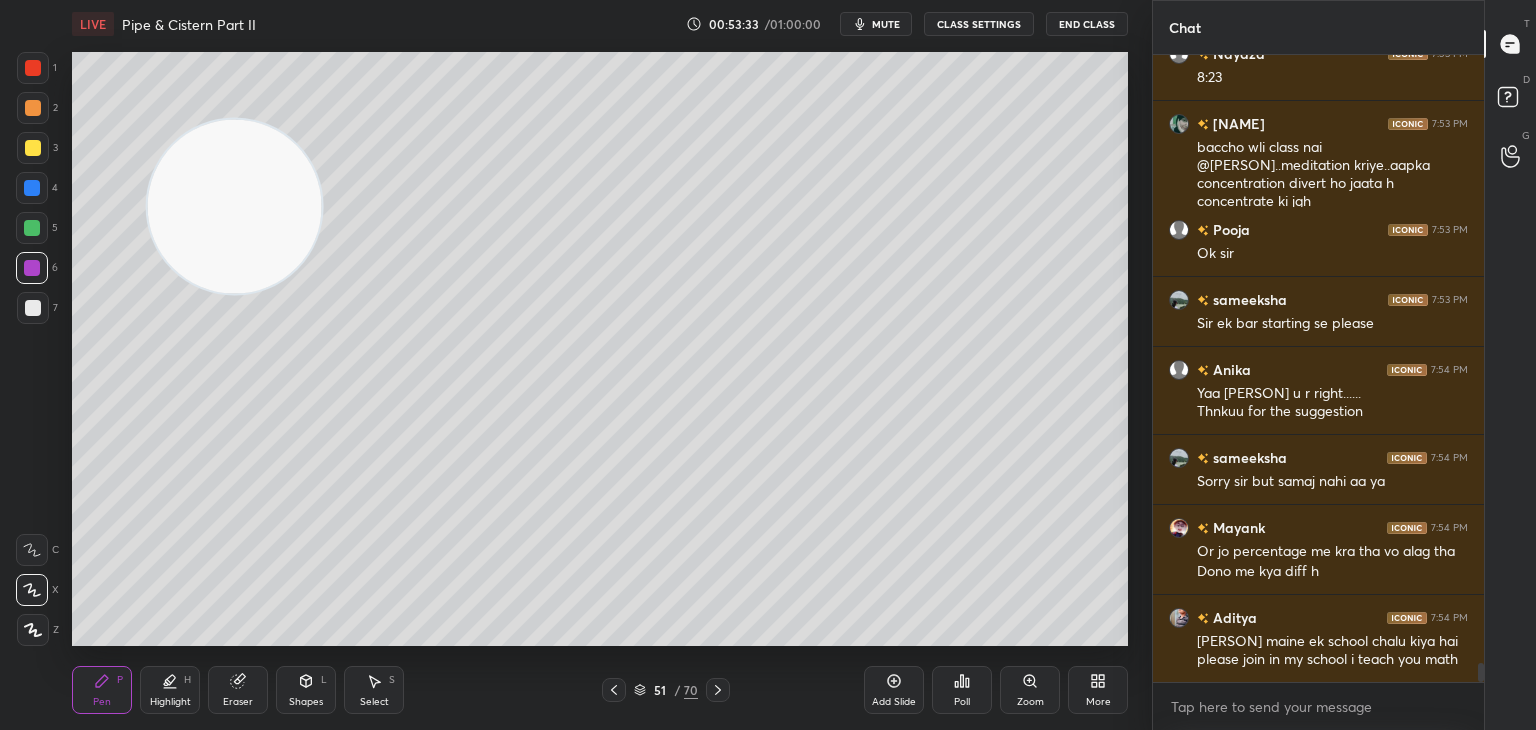 click on "Shapes L" at bounding box center [306, 690] 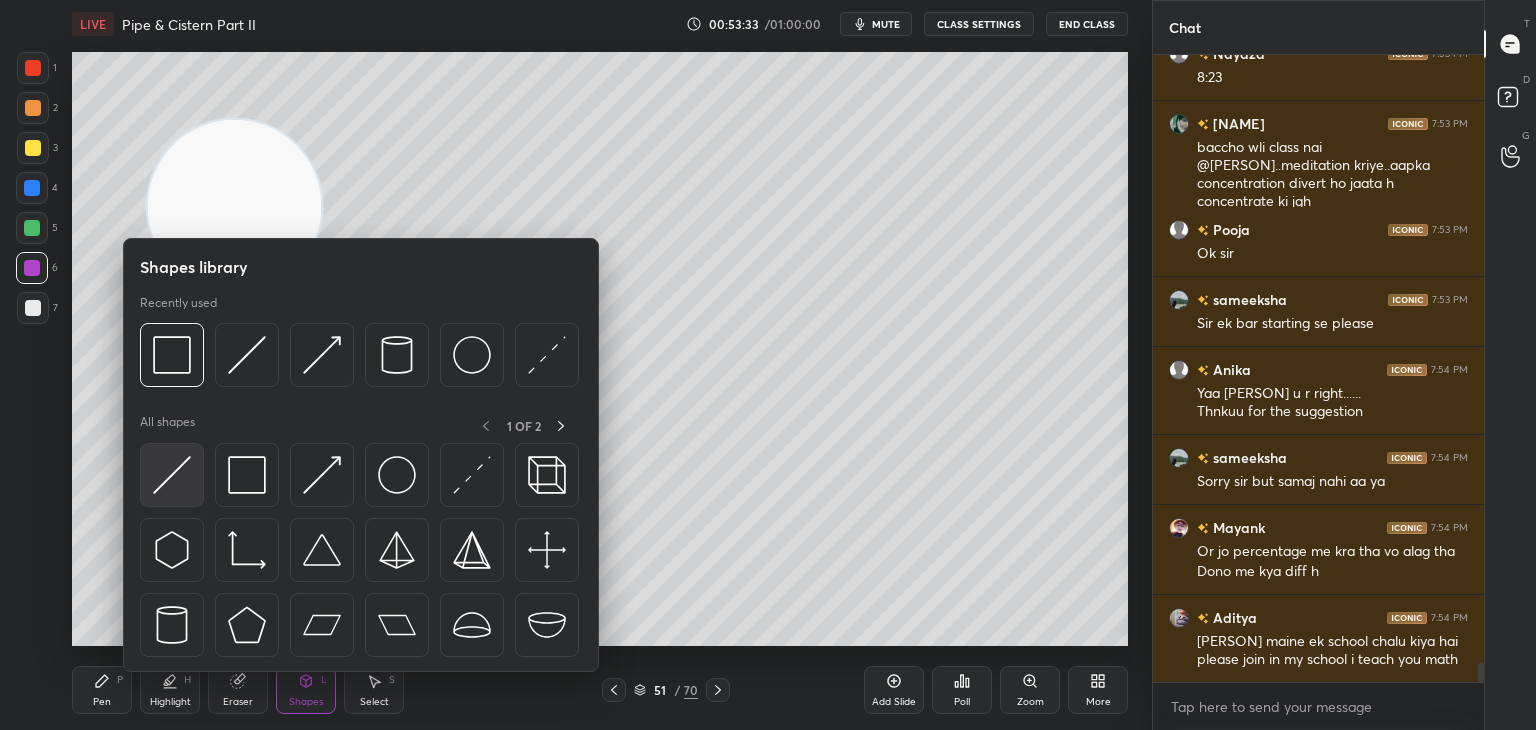 click at bounding box center [172, 475] 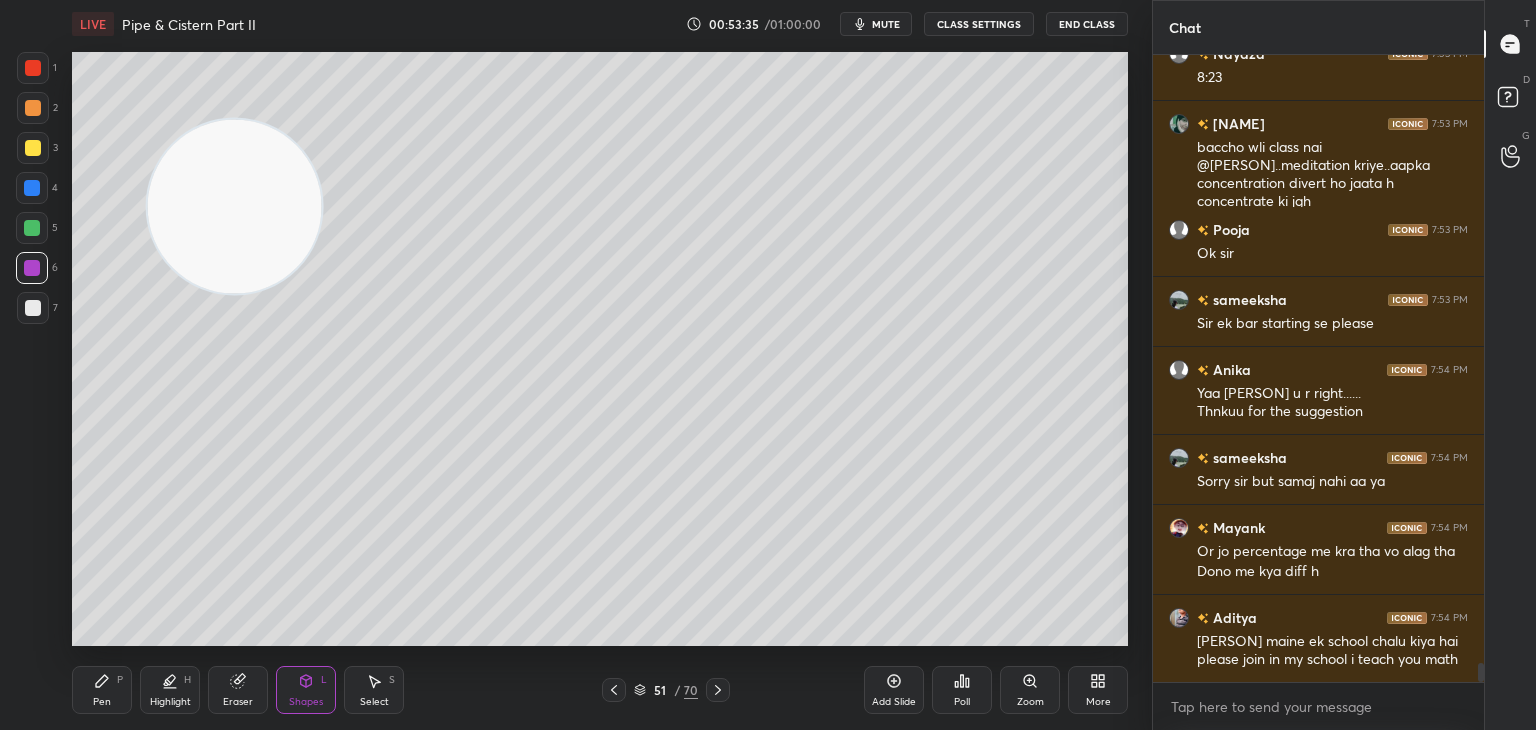 click on "P" at bounding box center (120, 680) 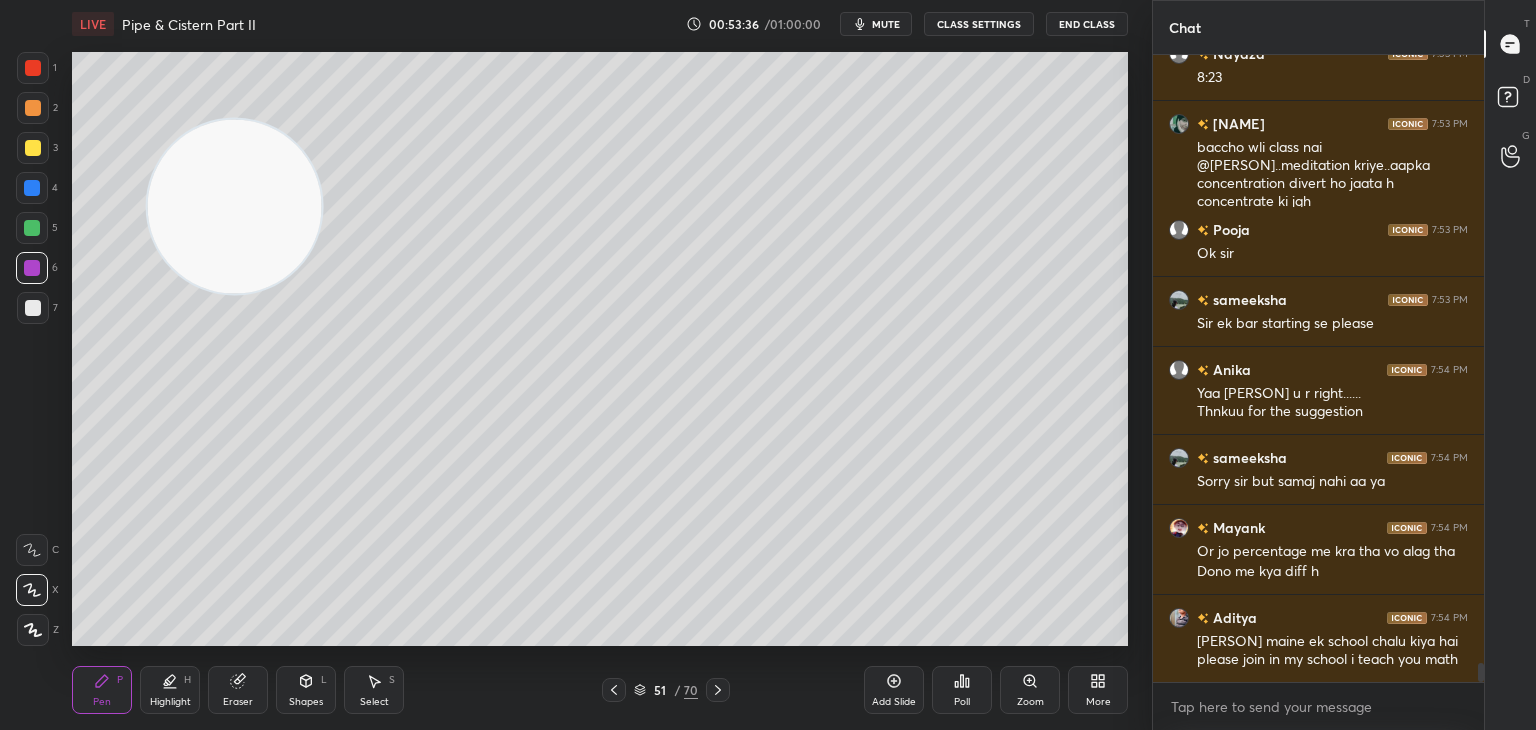 click at bounding box center [33, 308] 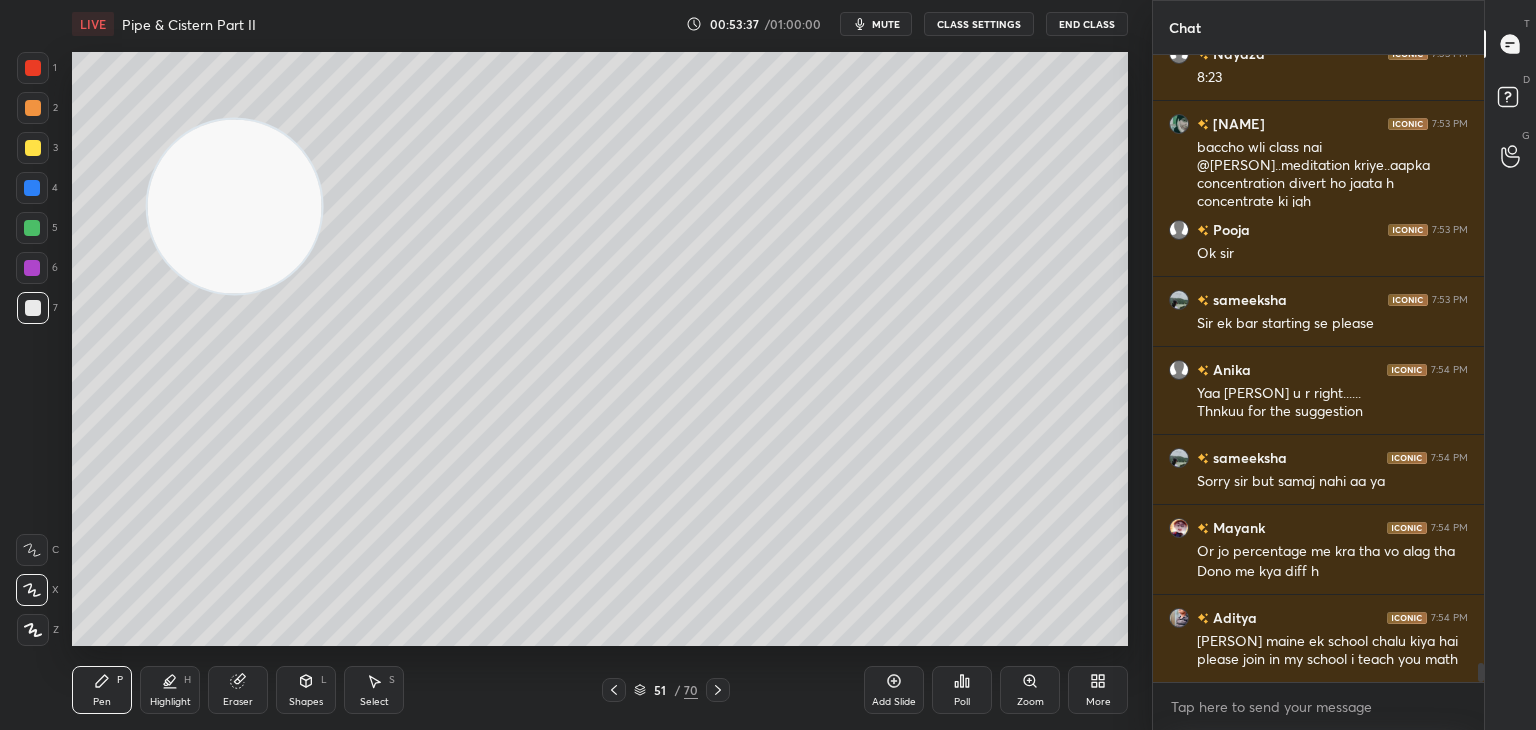 click at bounding box center [33, 68] 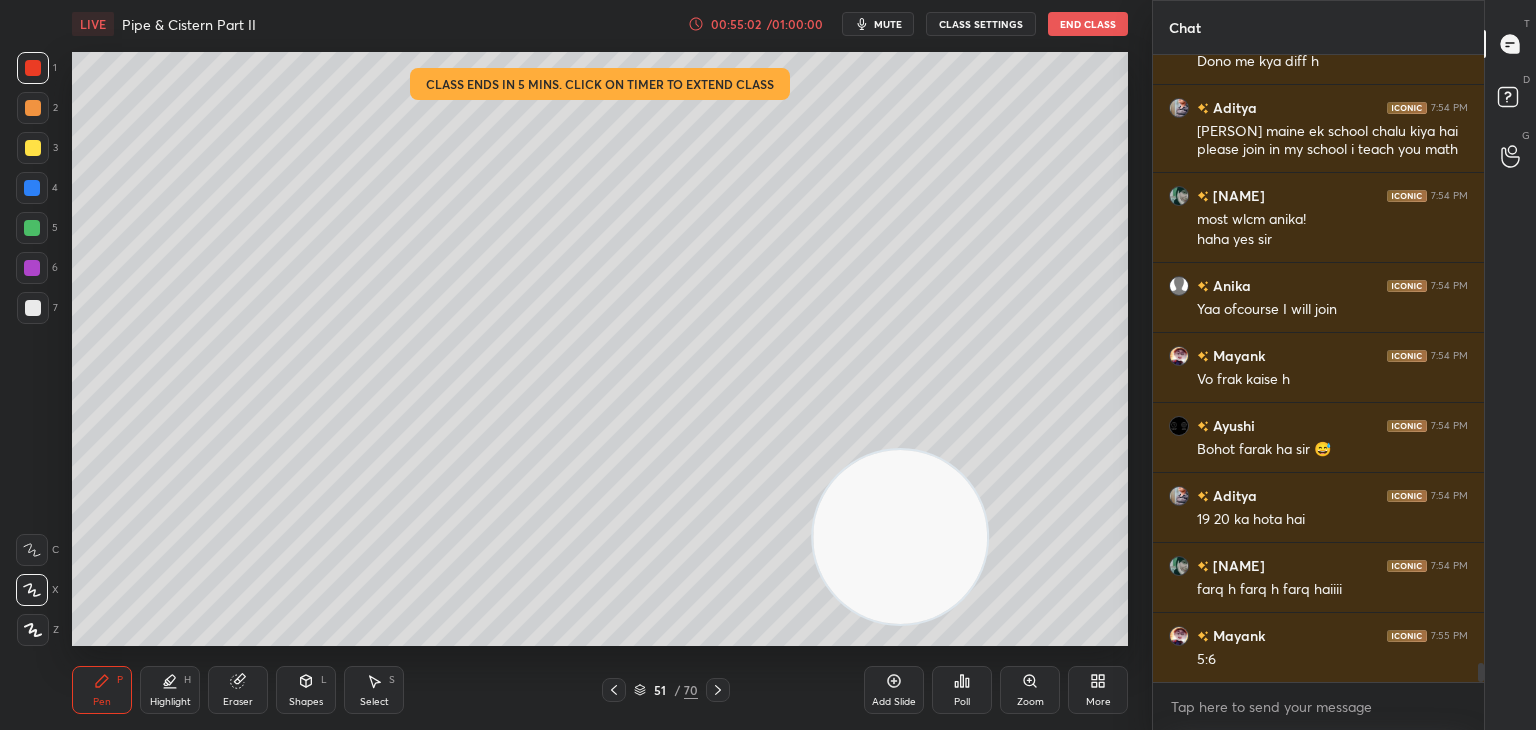 scroll, scrollTop: 20270, scrollLeft: 0, axis: vertical 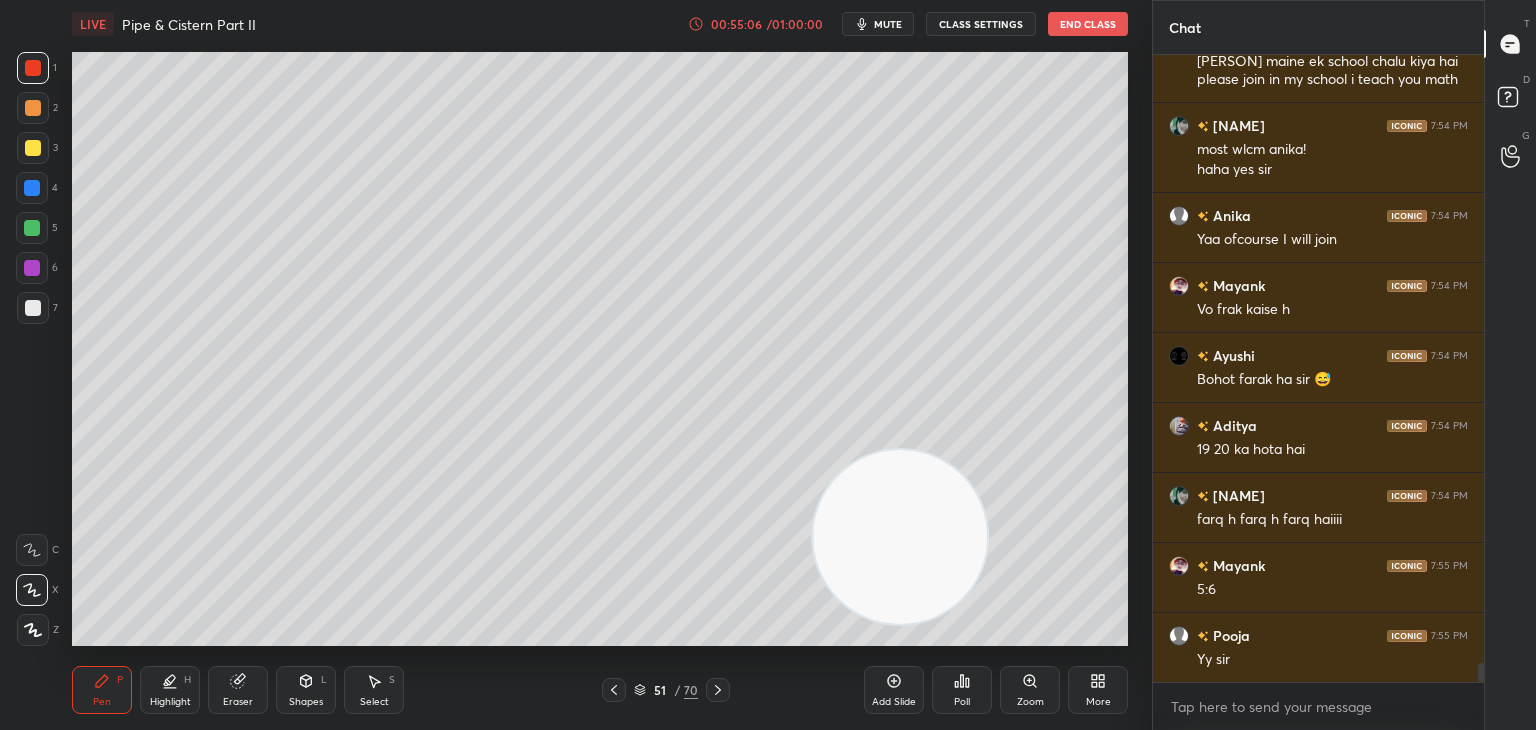 click 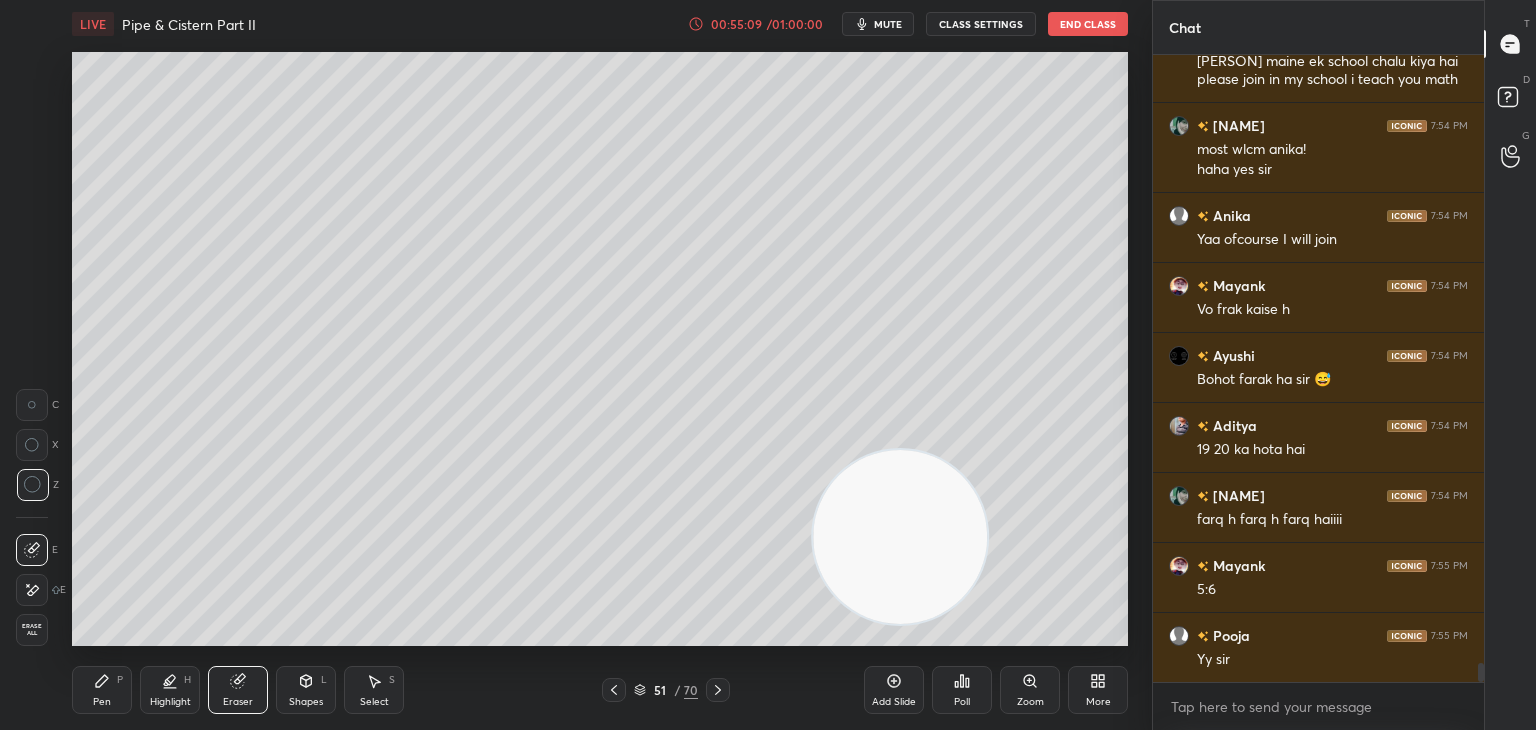 click 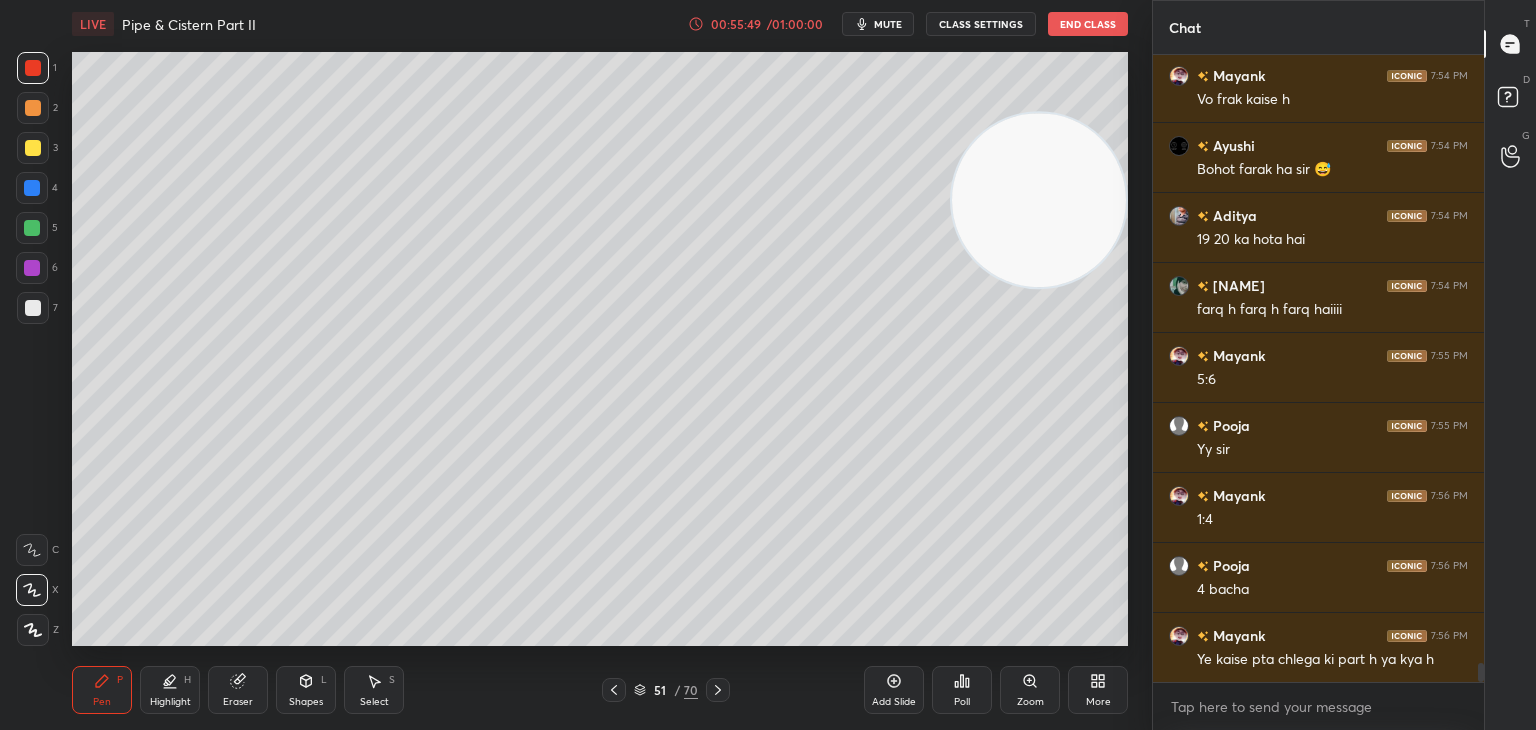 scroll, scrollTop: 20550, scrollLeft: 0, axis: vertical 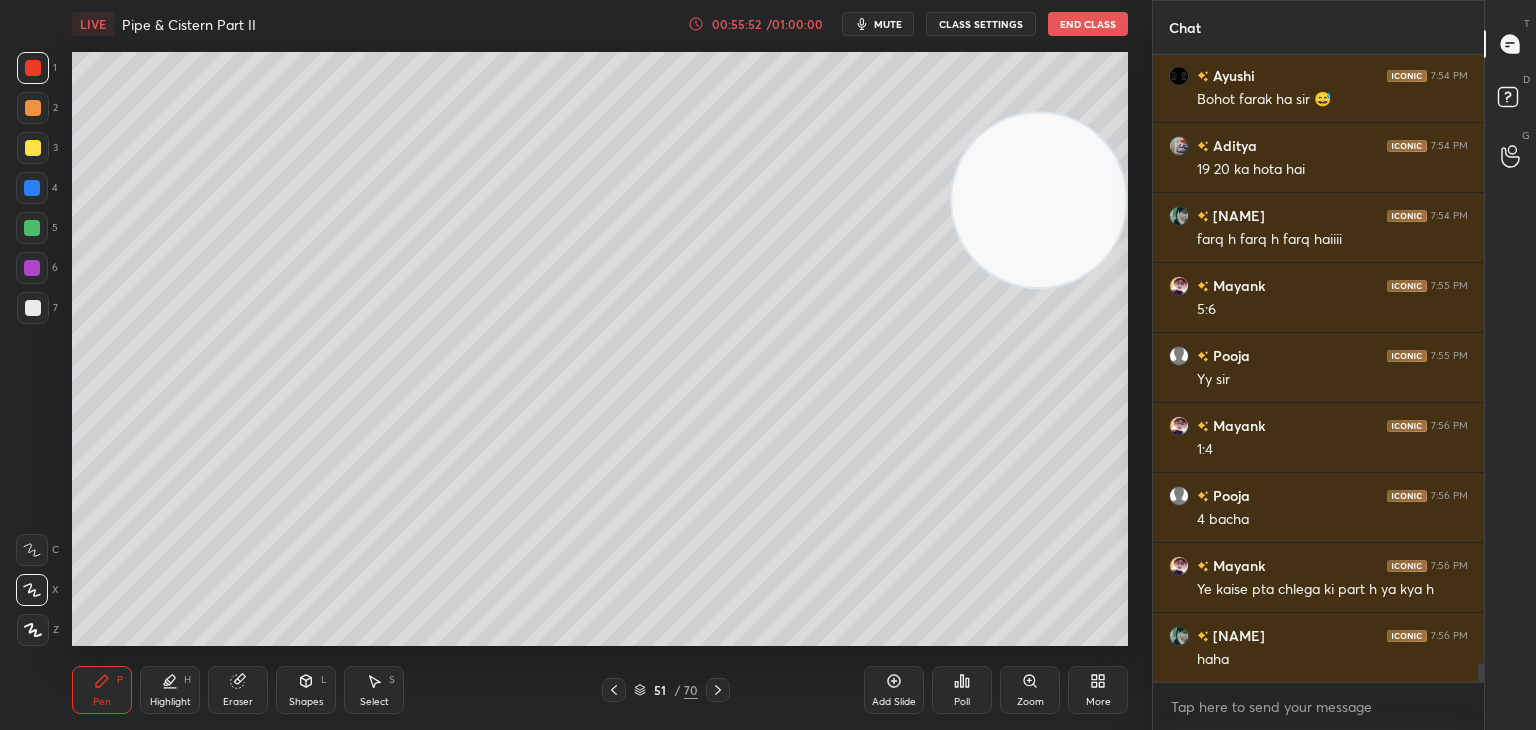 click on "Add Slide" at bounding box center [894, 702] 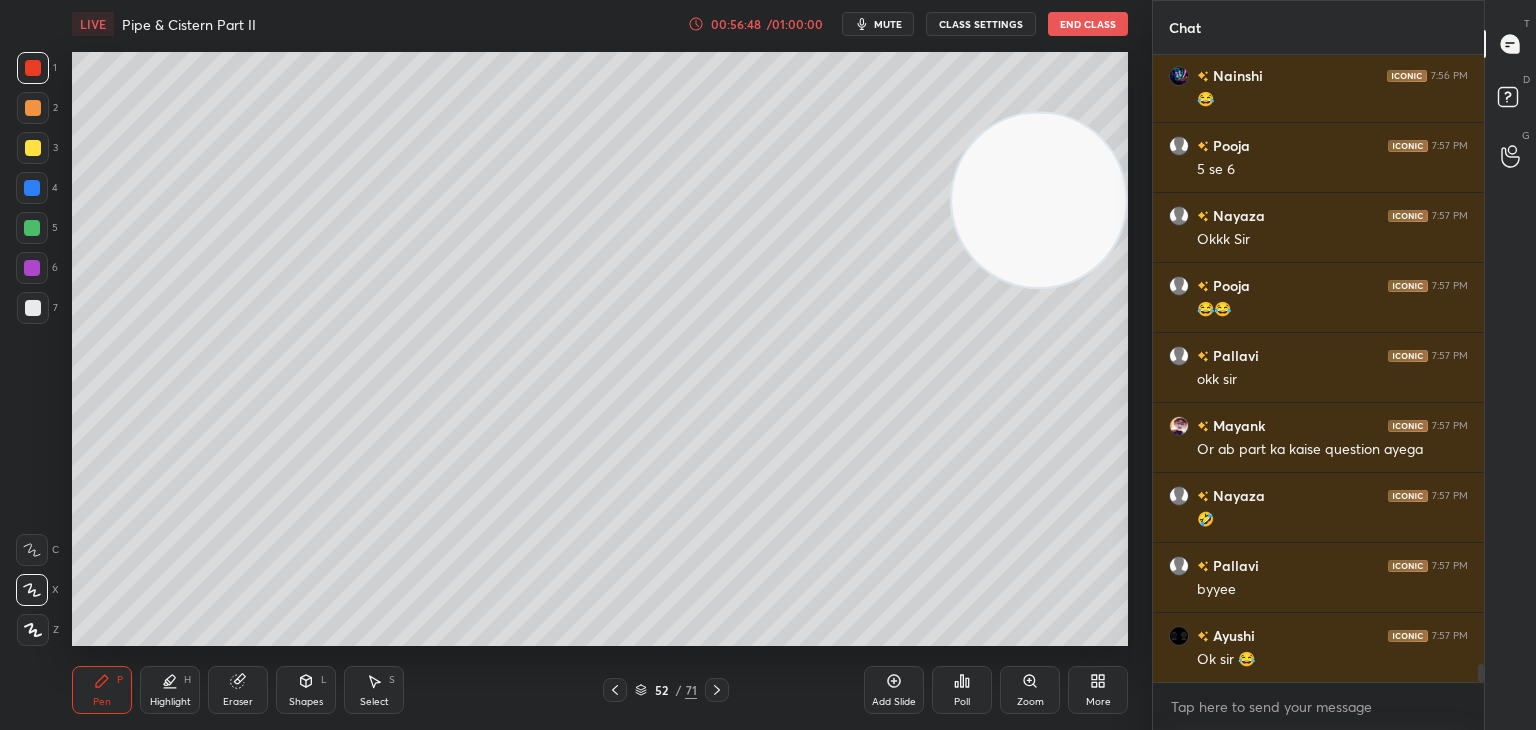 scroll, scrollTop: 21390, scrollLeft: 0, axis: vertical 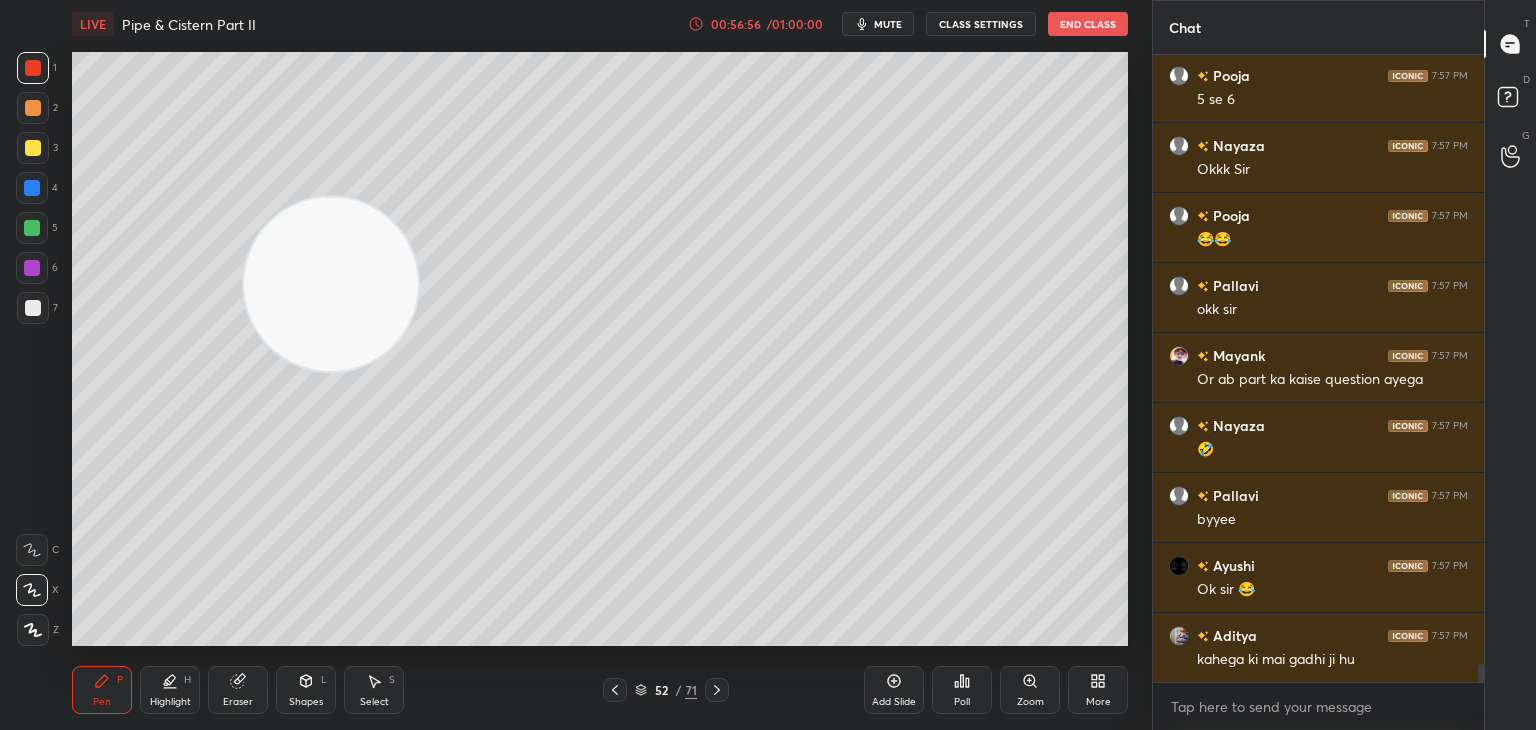 click at bounding box center (33, 308) 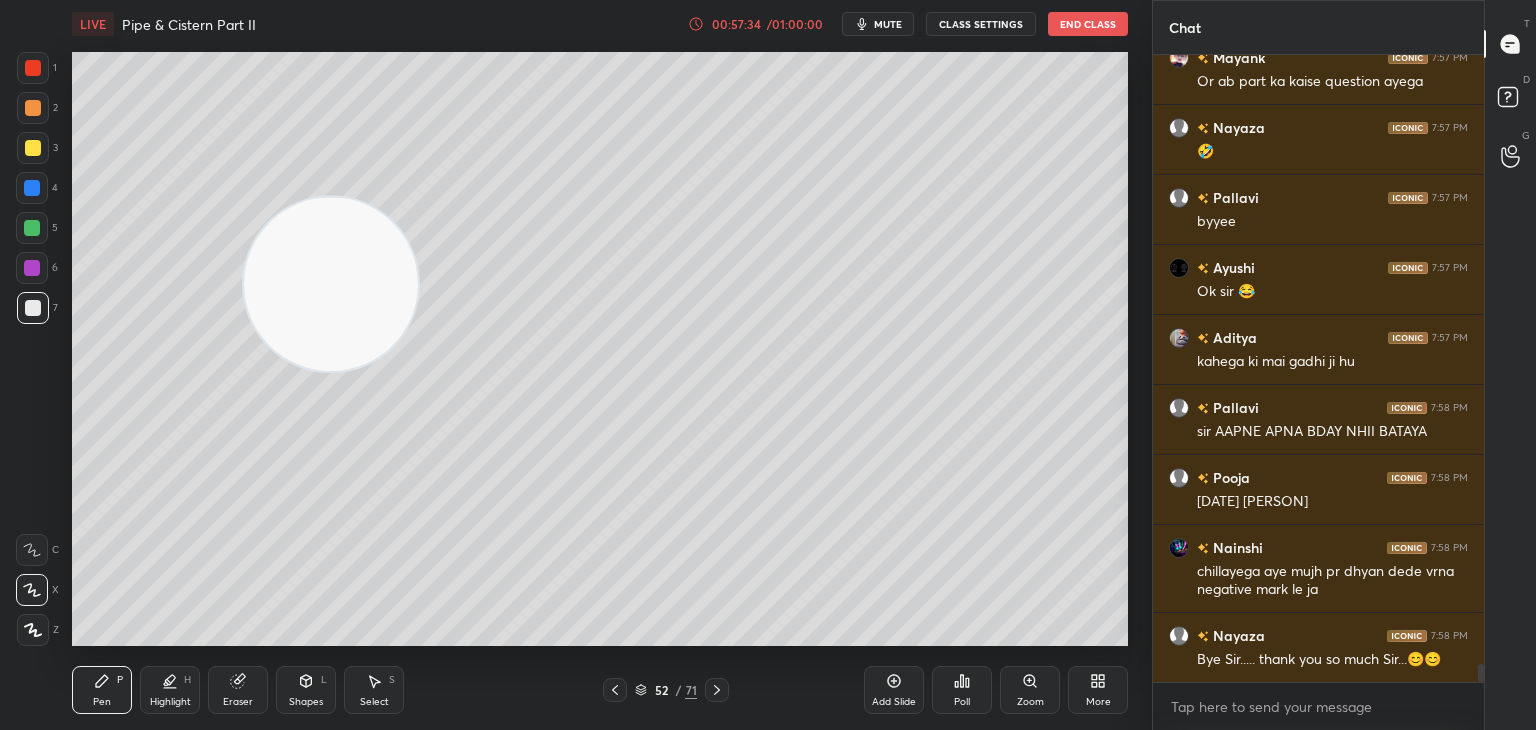 scroll, scrollTop: 21758, scrollLeft: 0, axis: vertical 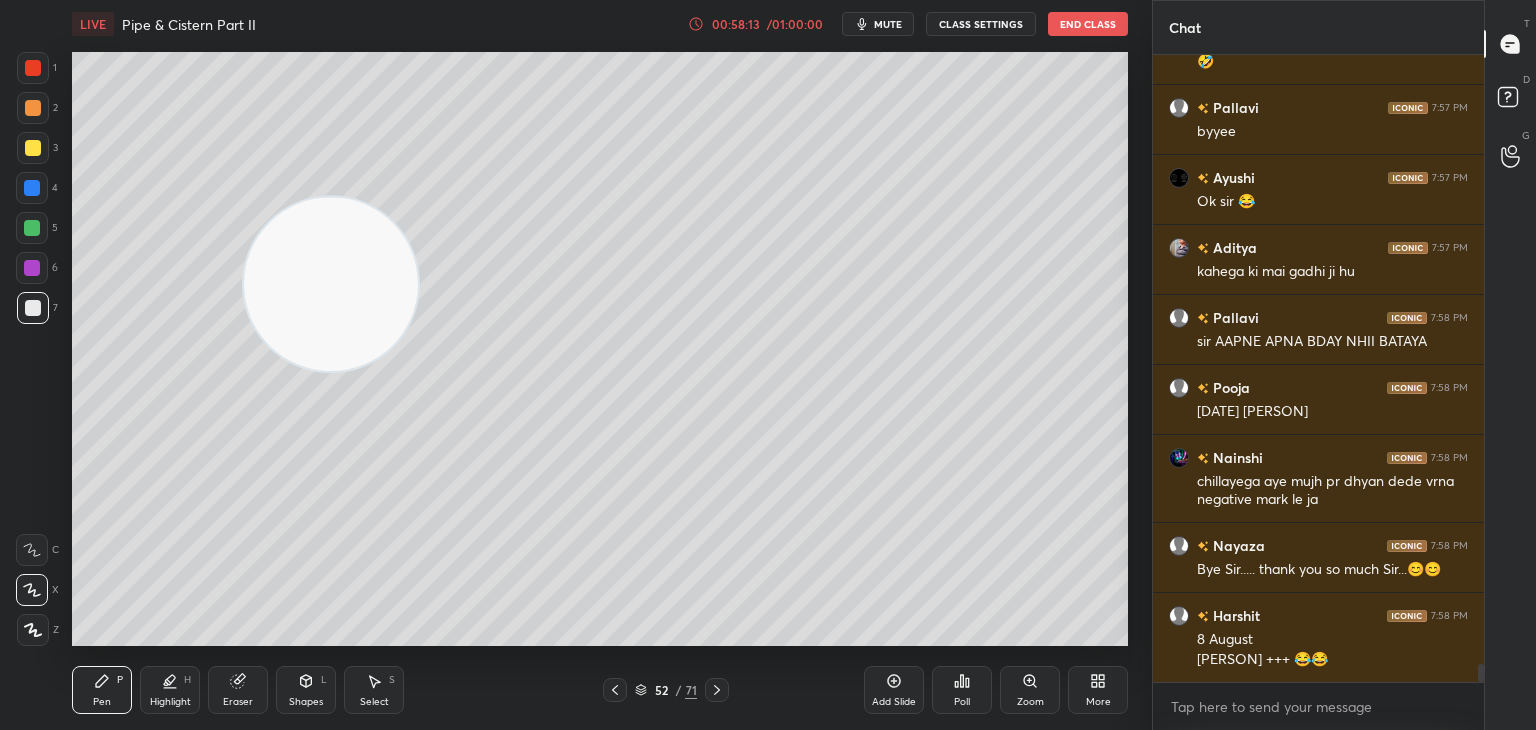 click 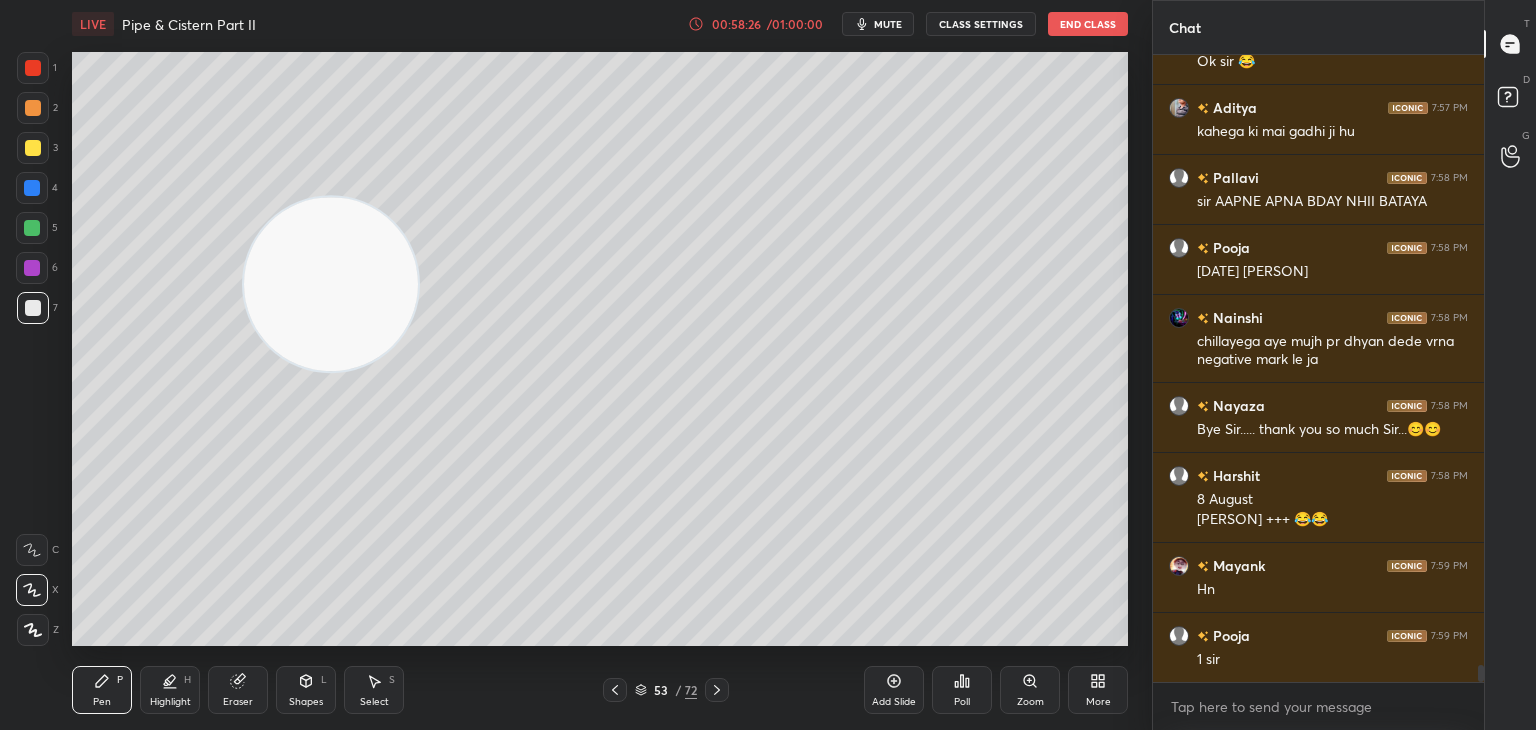 scroll, scrollTop: 21988, scrollLeft: 0, axis: vertical 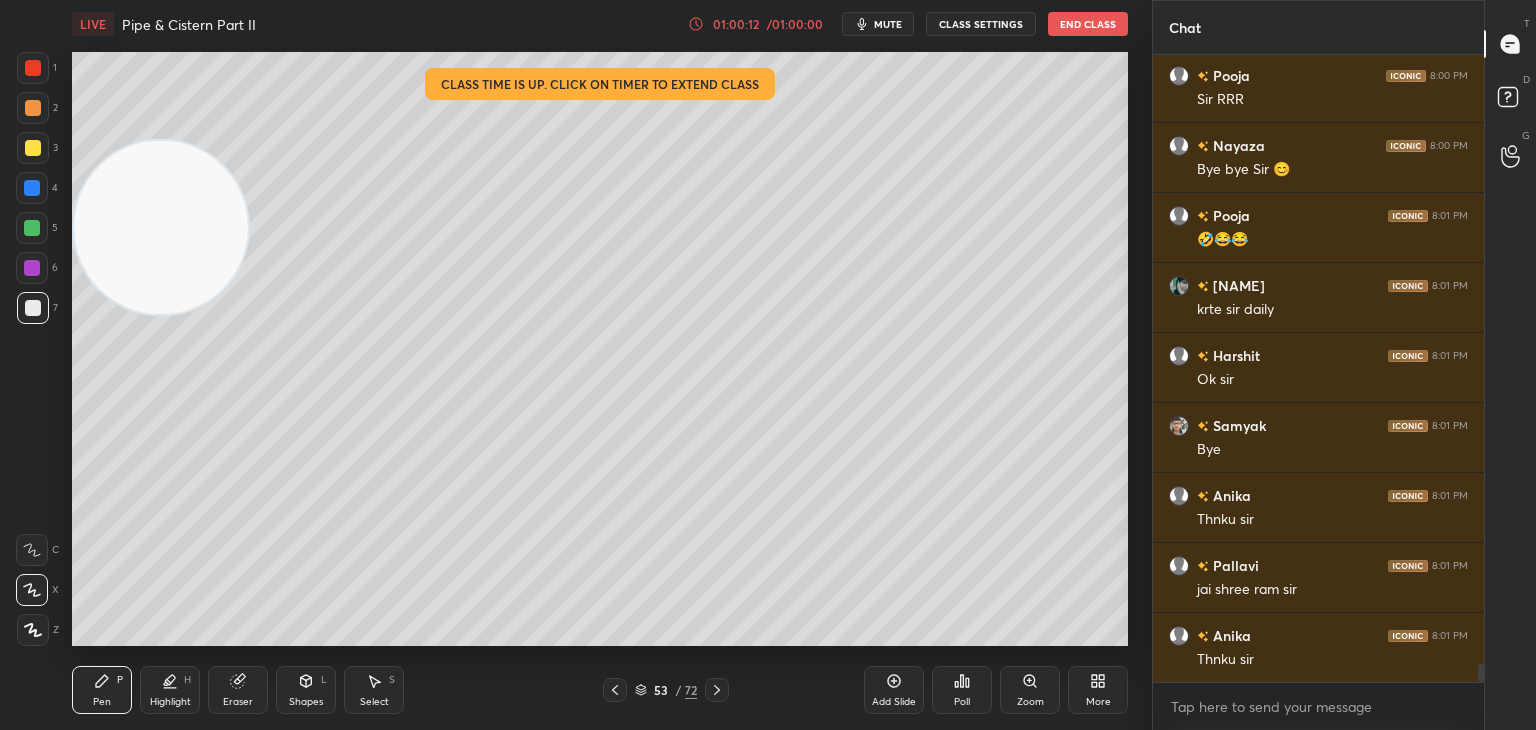 click on "End Class" at bounding box center (1088, 24) 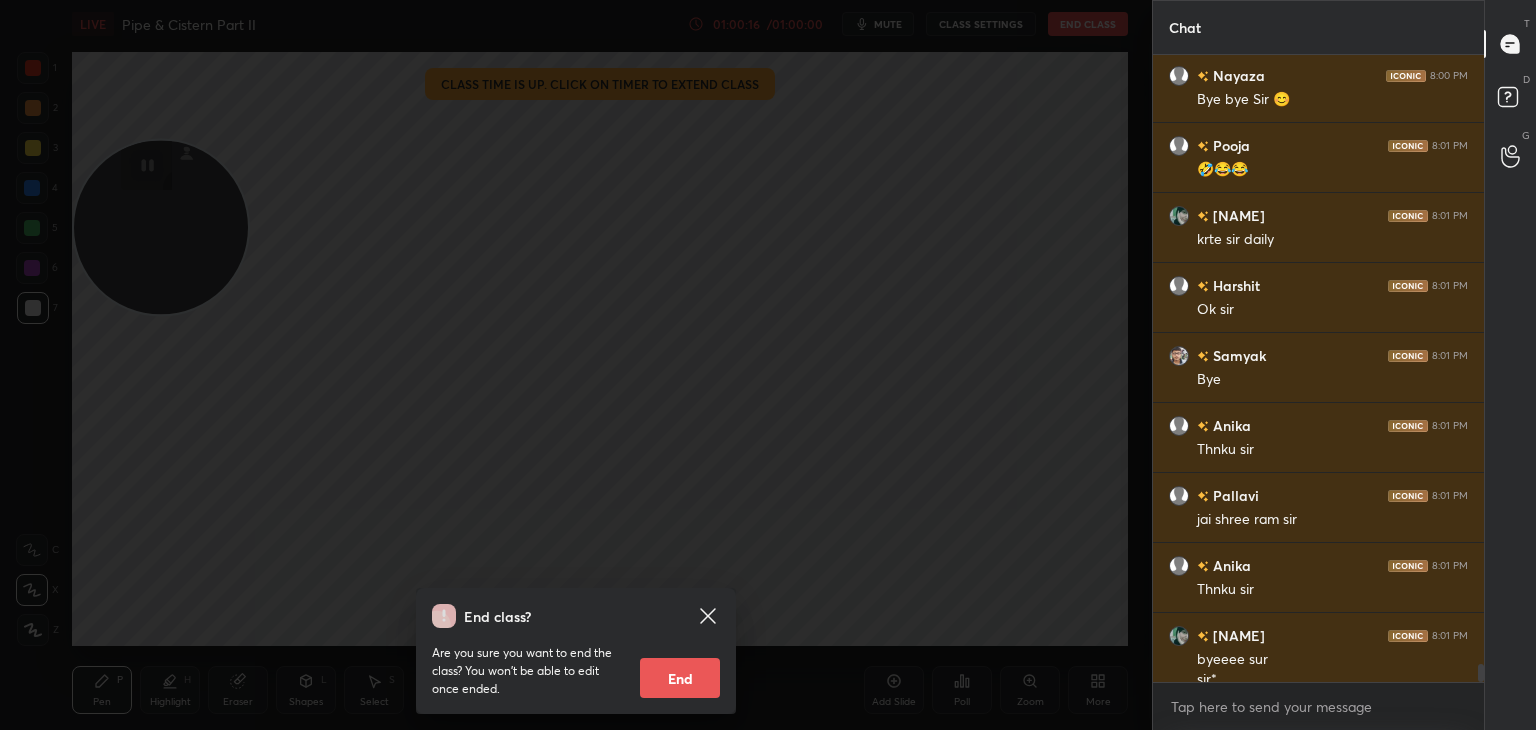 scroll, scrollTop: 21732, scrollLeft: 0, axis: vertical 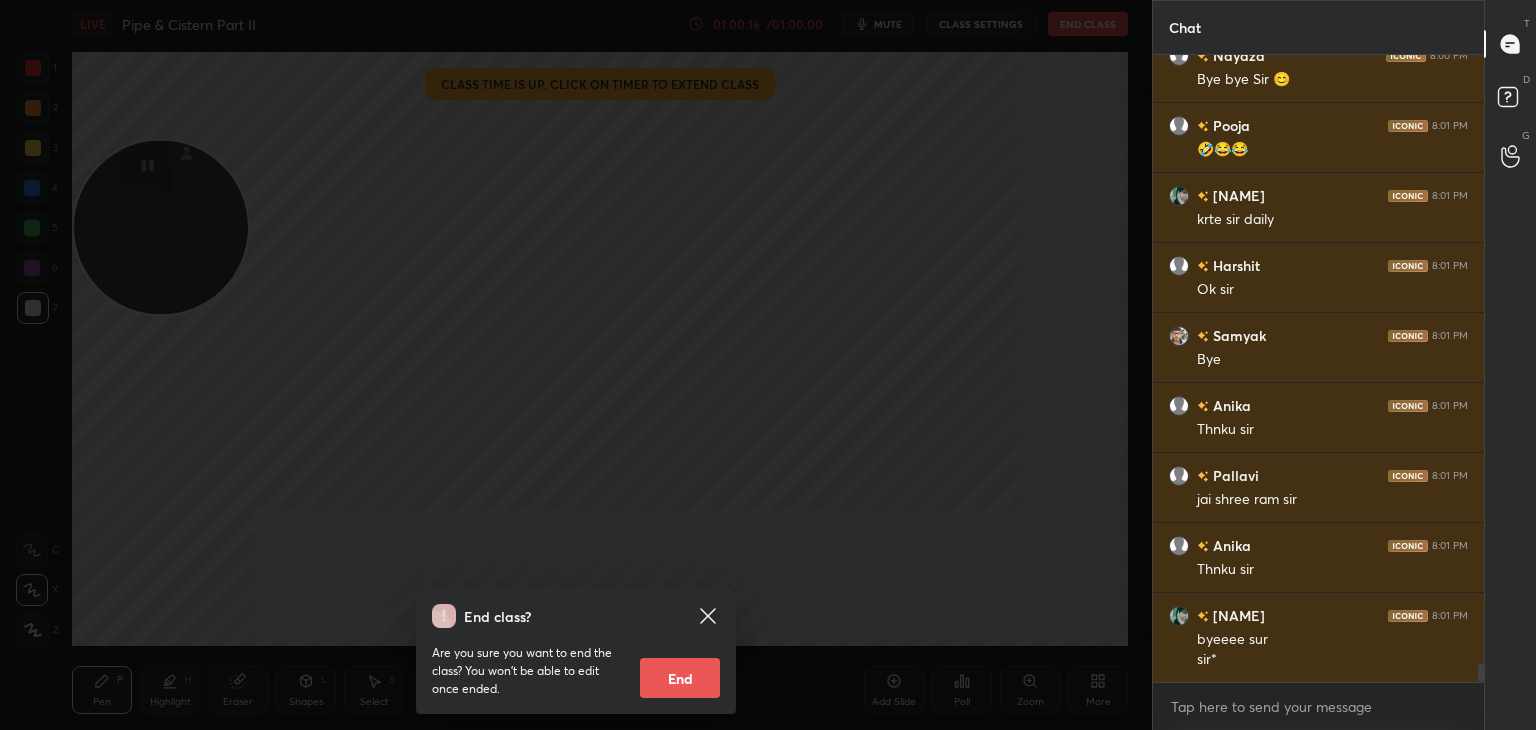 click on "End" at bounding box center (680, 678) 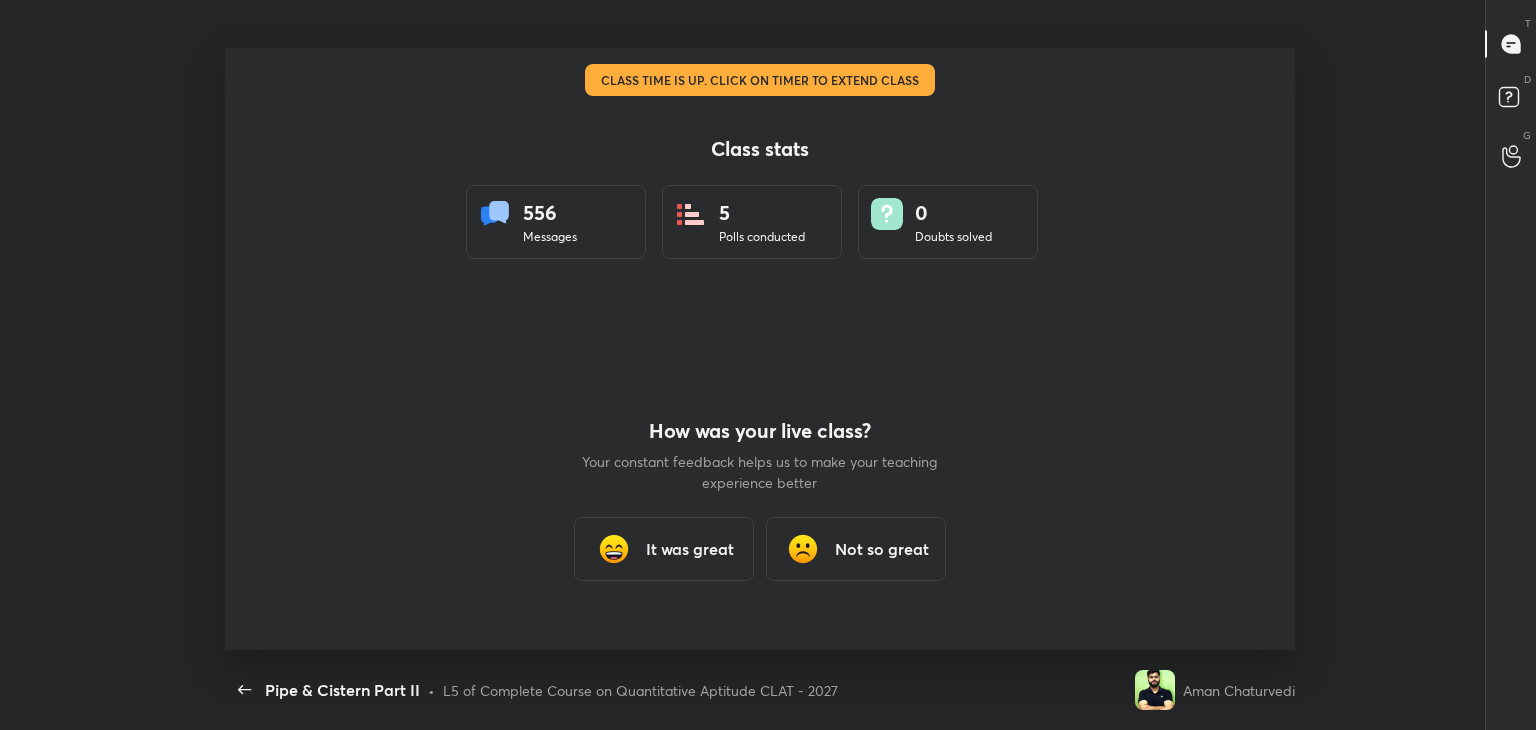 scroll, scrollTop: 99397, scrollLeft: 98636, axis: both 